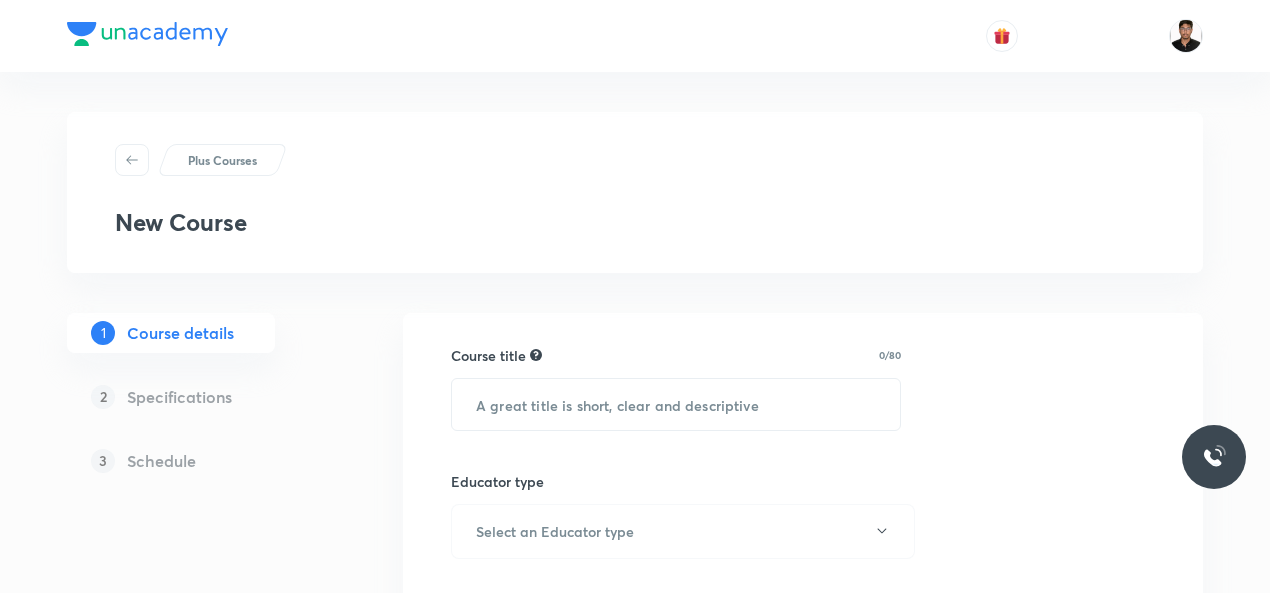 scroll, scrollTop: 0, scrollLeft: 0, axis: both 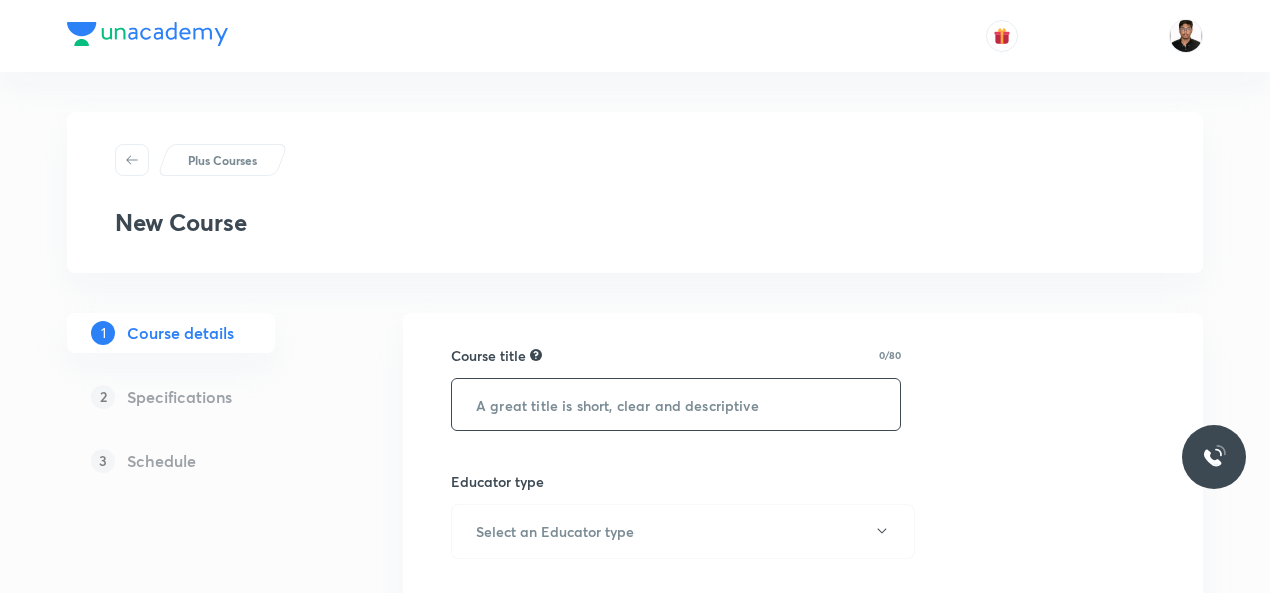 click at bounding box center [676, 404] 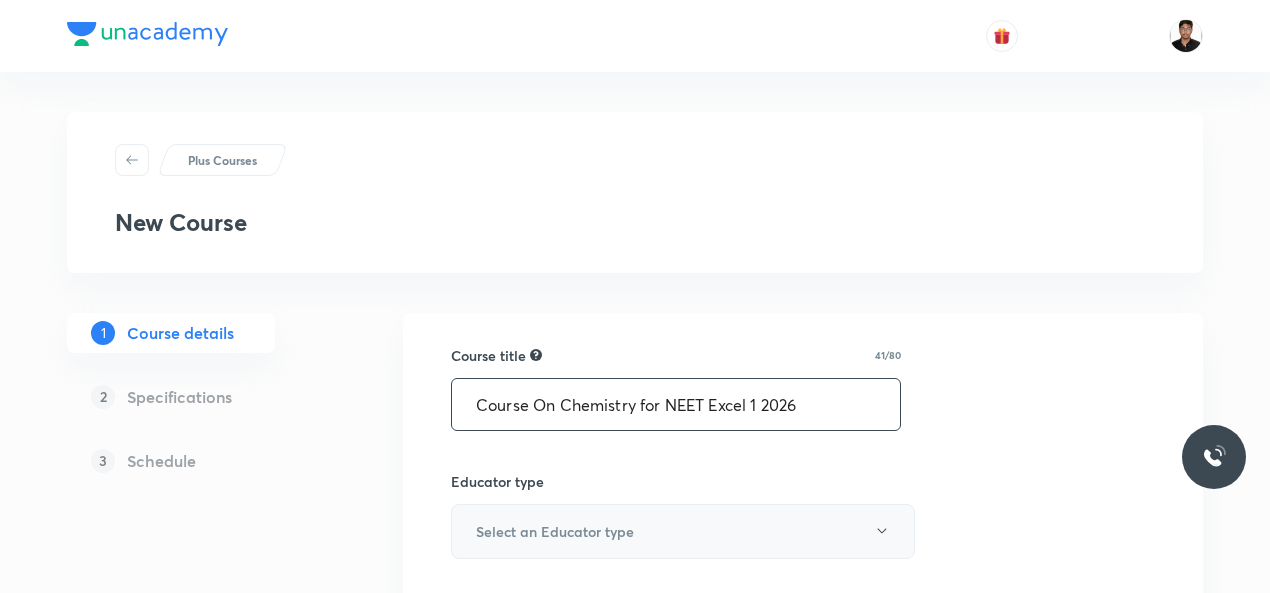 type on "Course On Chemistry for NEET Excel 1 2026" 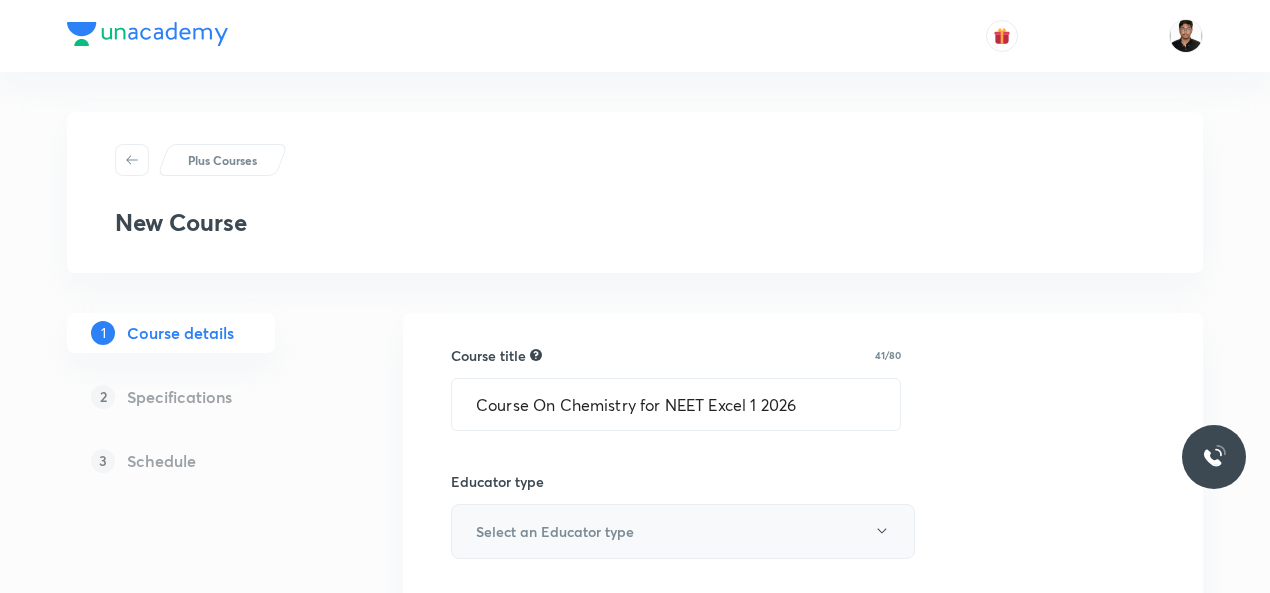 click on "Select an Educator type" at bounding box center (683, 531) 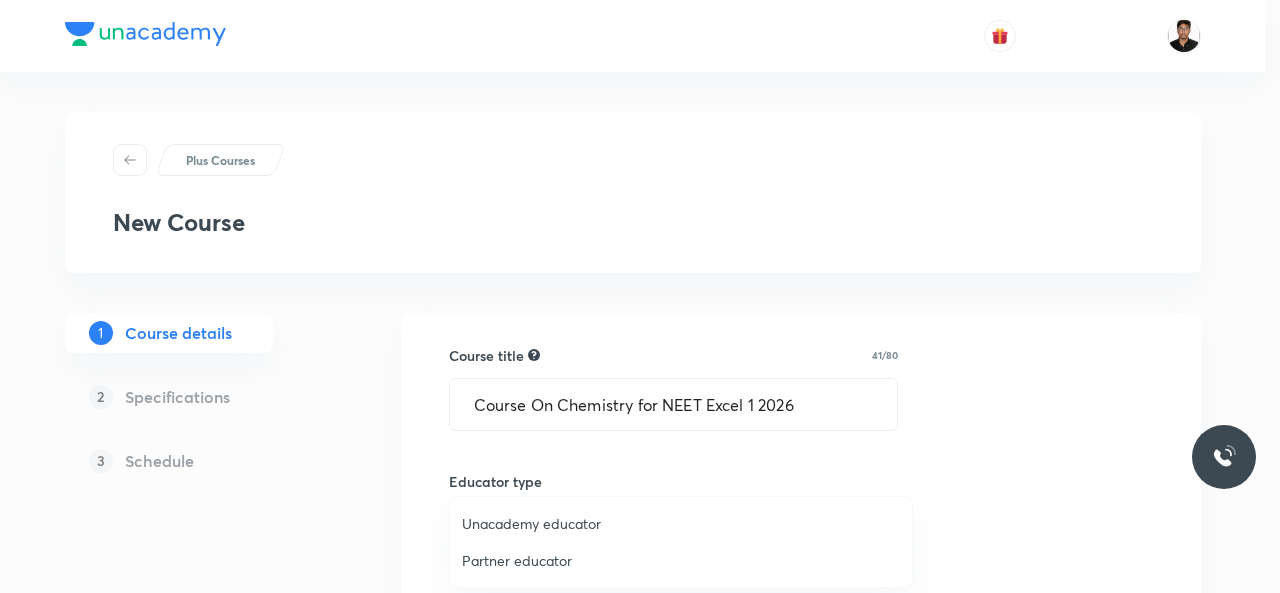 click on "Unacademy educator" at bounding box center (681, 523) 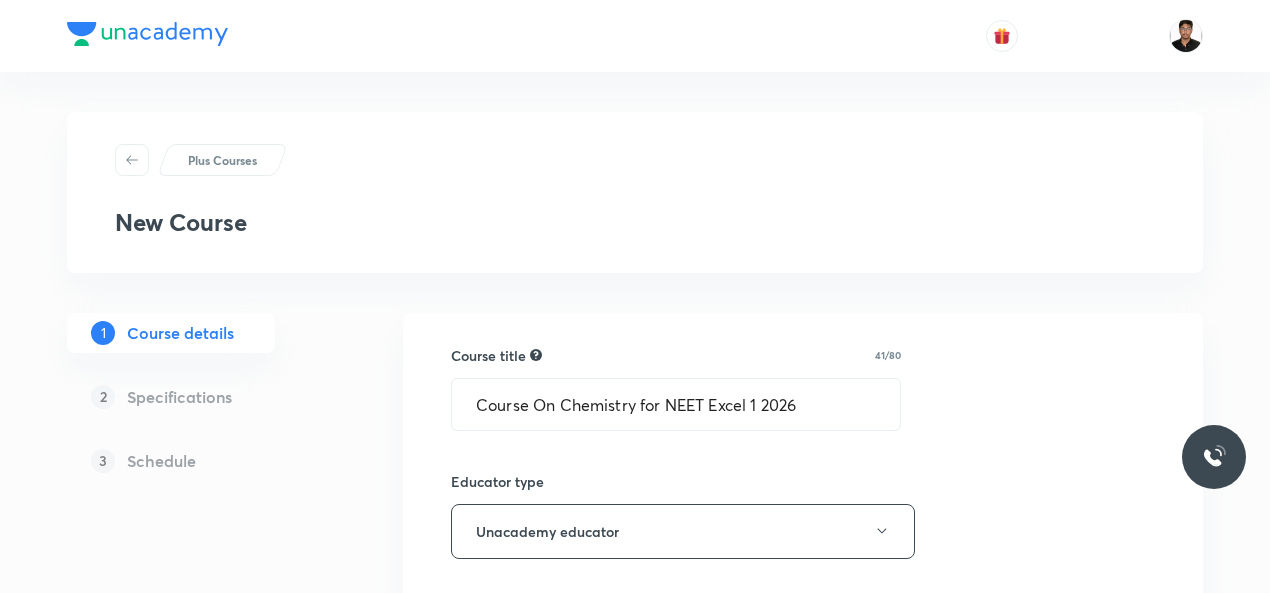 click on "Course title 41/80 Course On Chemistry for NEET Excel 1 2026 ​ Educator type Unacademy educator   Course type Online only Hybrid (Unacademy centre) Hybrid (non-offline) Only select if both recorded and live classes would be added to the course Course description 0/500 ​ Spoken Language Select a language Written Content/Slide Language ​ Select a goal ​ Educators ​ Save & continue" at bounding box center (803, 984) 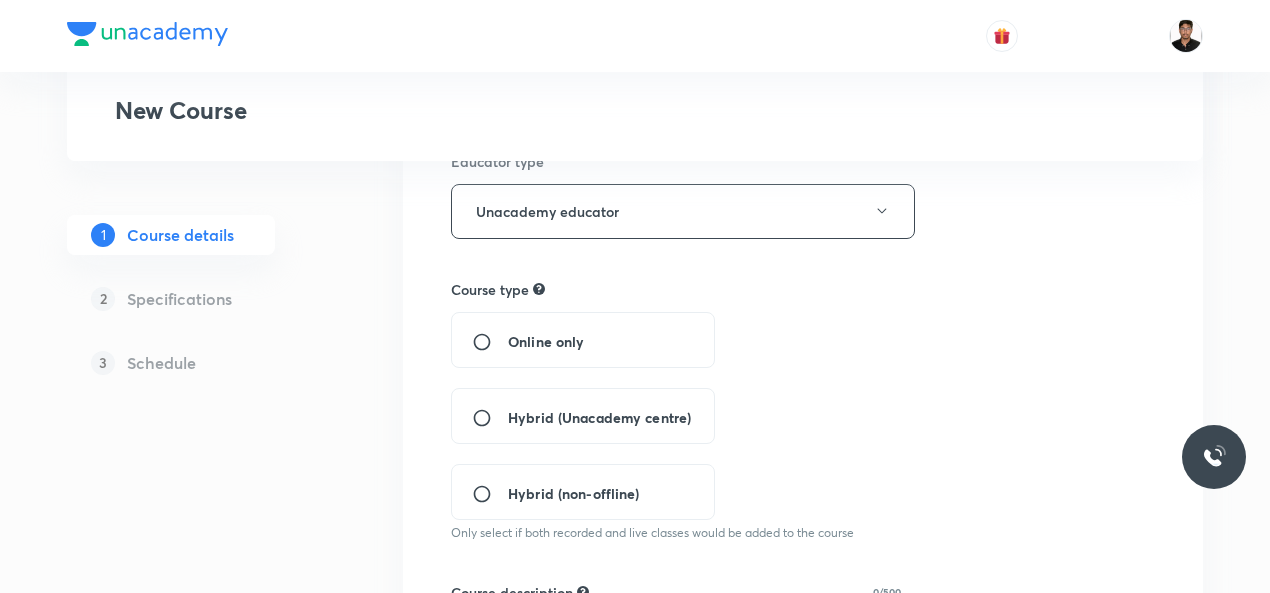 scroll, scrollTop: 360, scrollLeft: 0, axis: vertical 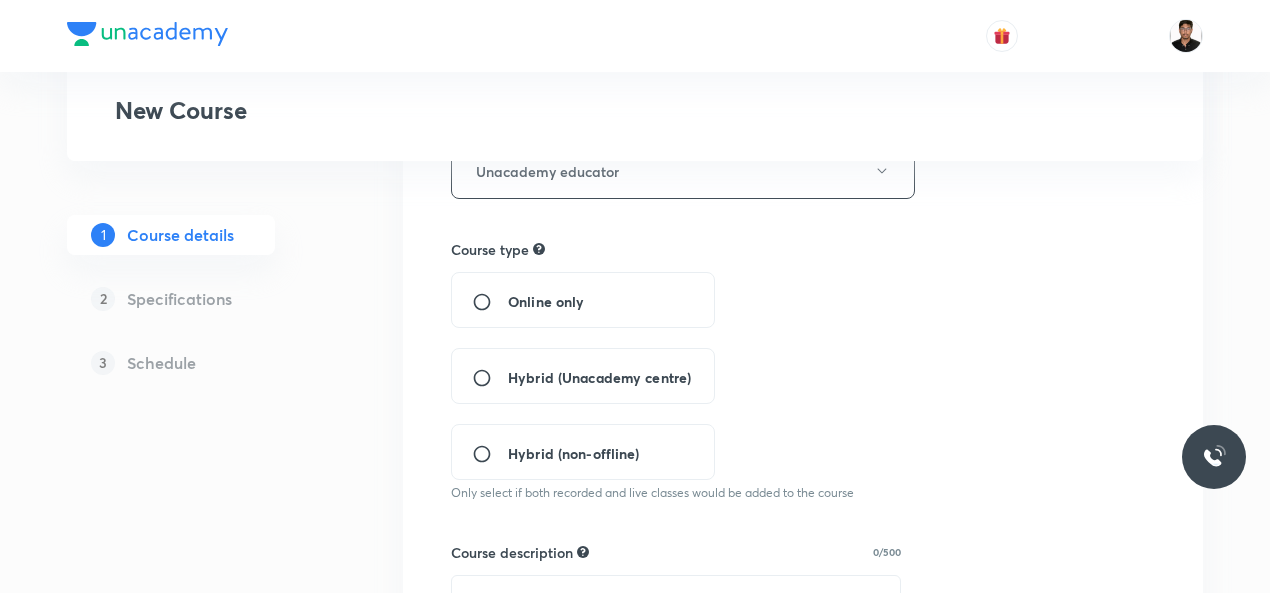 click on "Hybrid (Unacademy centre)" at bounding box center (490, 378) 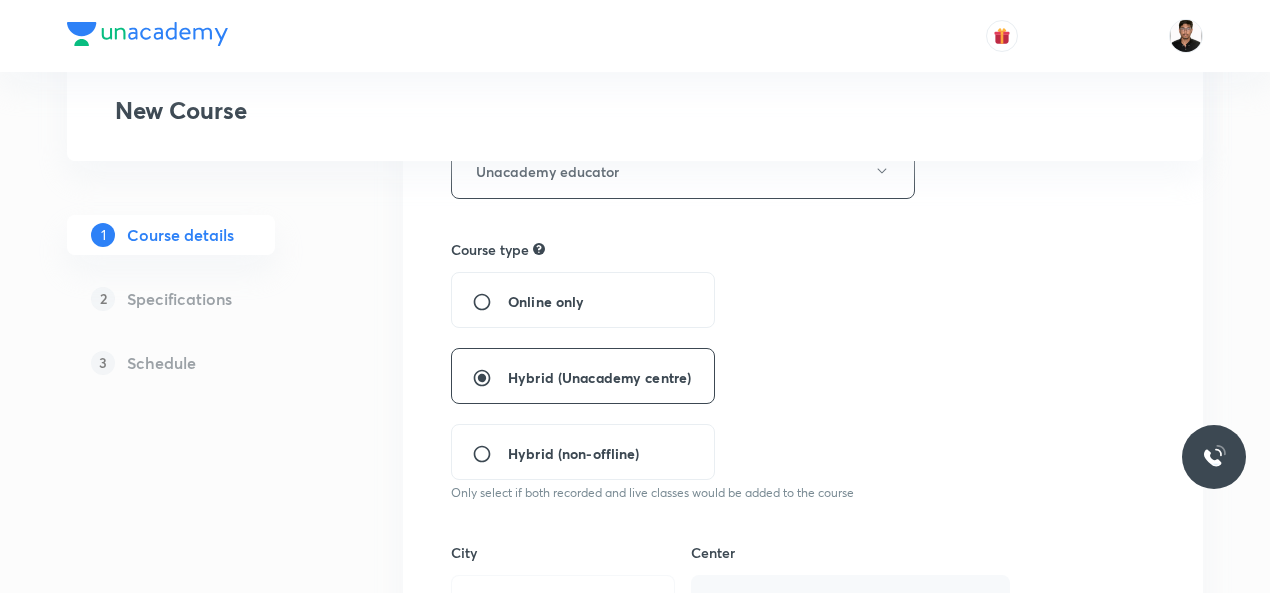 click on "Online only Hybrid (Unacademy centre) Hybrid (non-offline)" at bounding box center (718, 376) 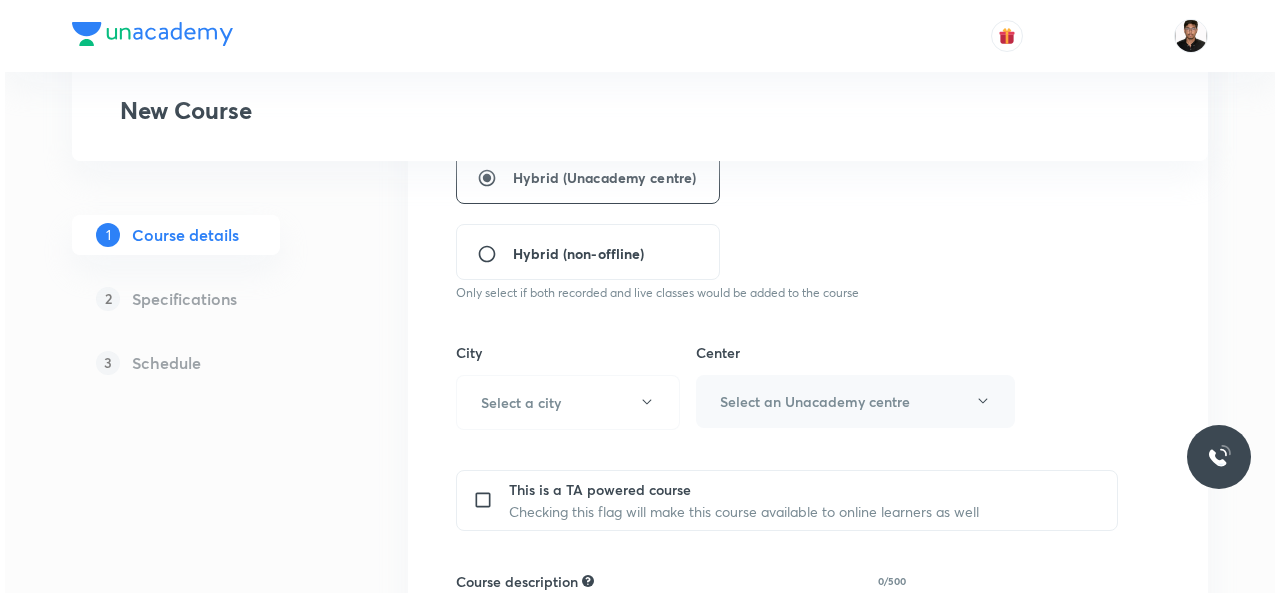 scroll, scrollTop: 600, scrollLeft: 0, axis: vertical 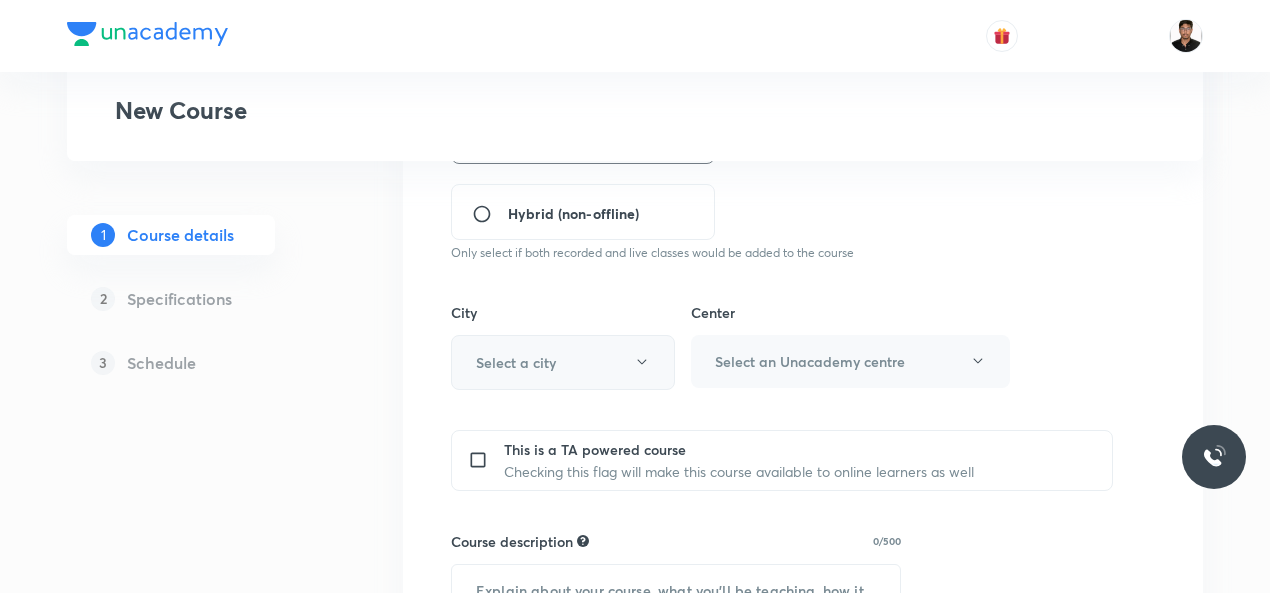 click on "Select a city" at bounding box center [563, 362] 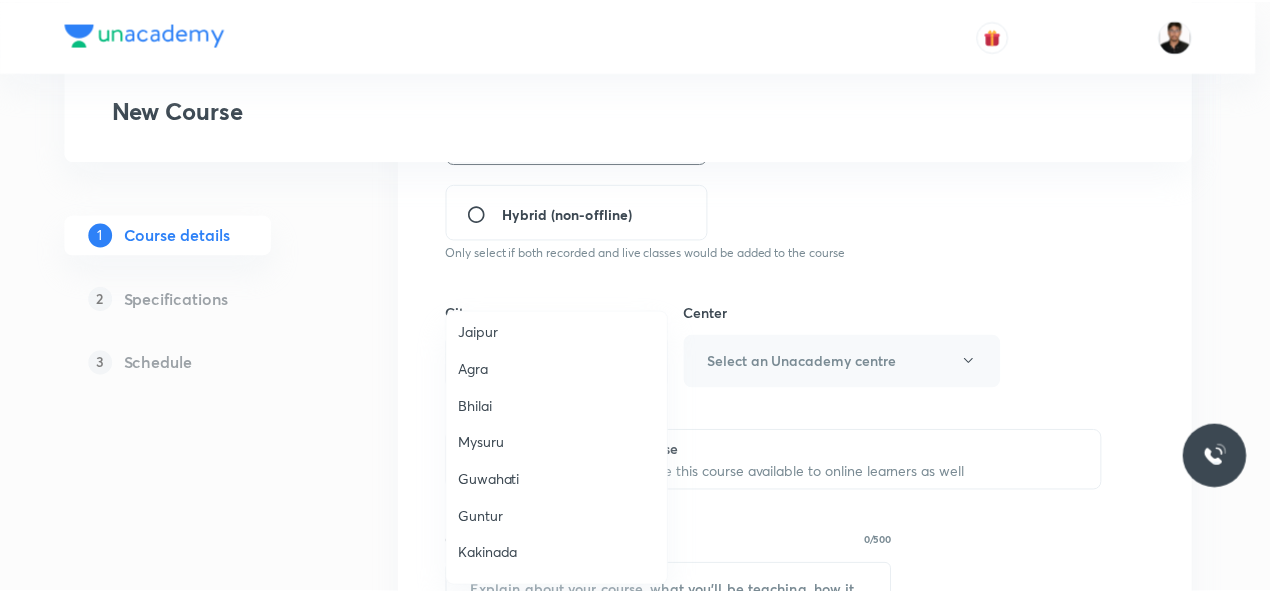 scroll, scrollTop: 600, scrollLeft: 0, axis: vertical 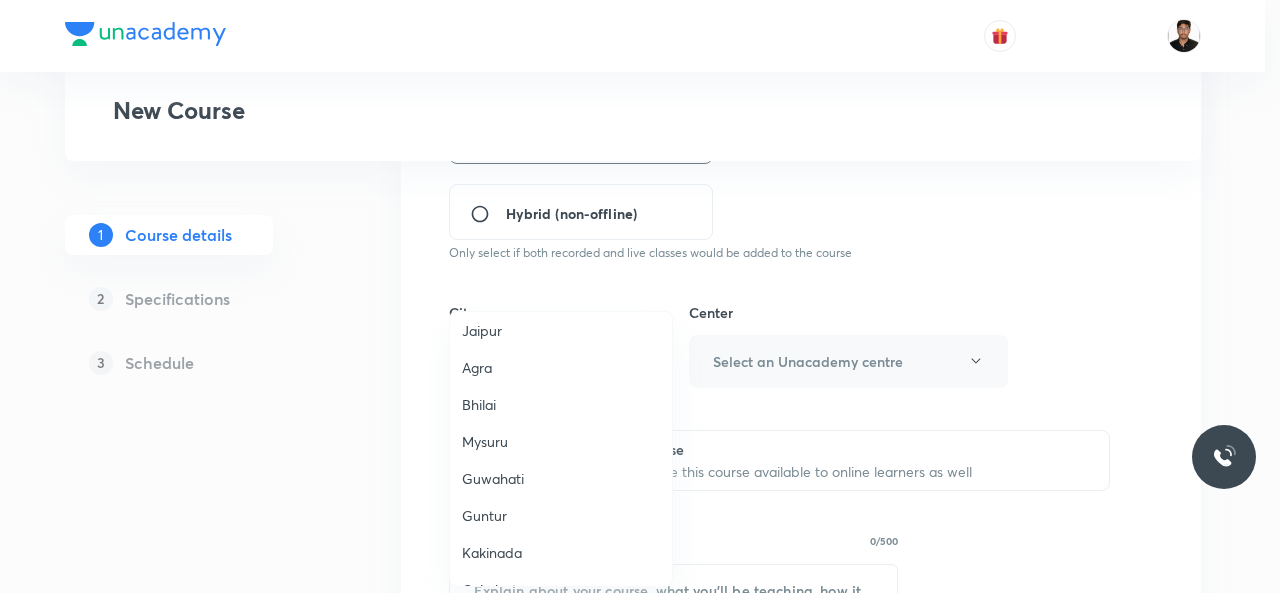 click on "Guwahati" at bounding box center [561, 478] 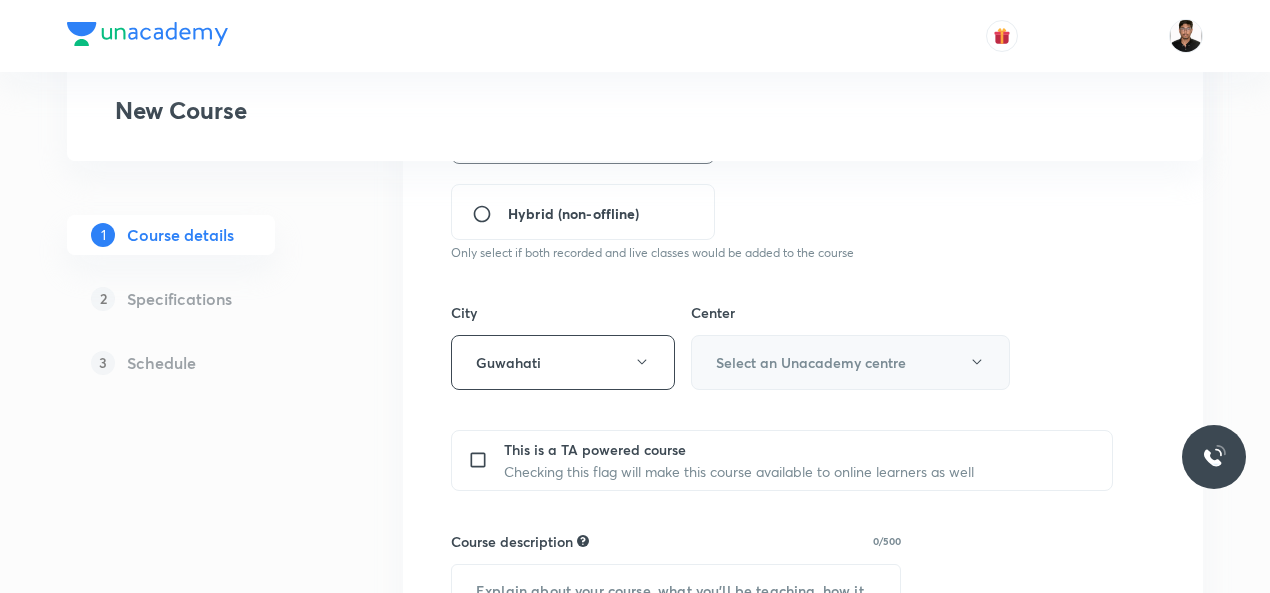 click on "Select an Unacademy centre" at bounding box center [850, 362] 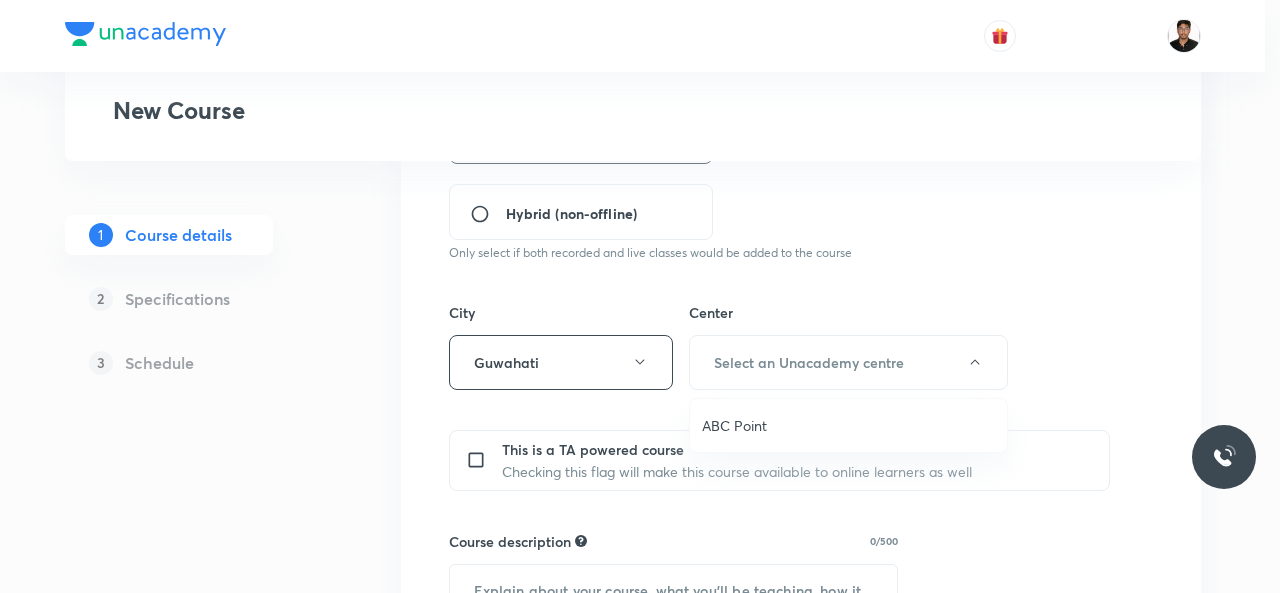 click on "ABC Point" at bounding box center (848, 425) 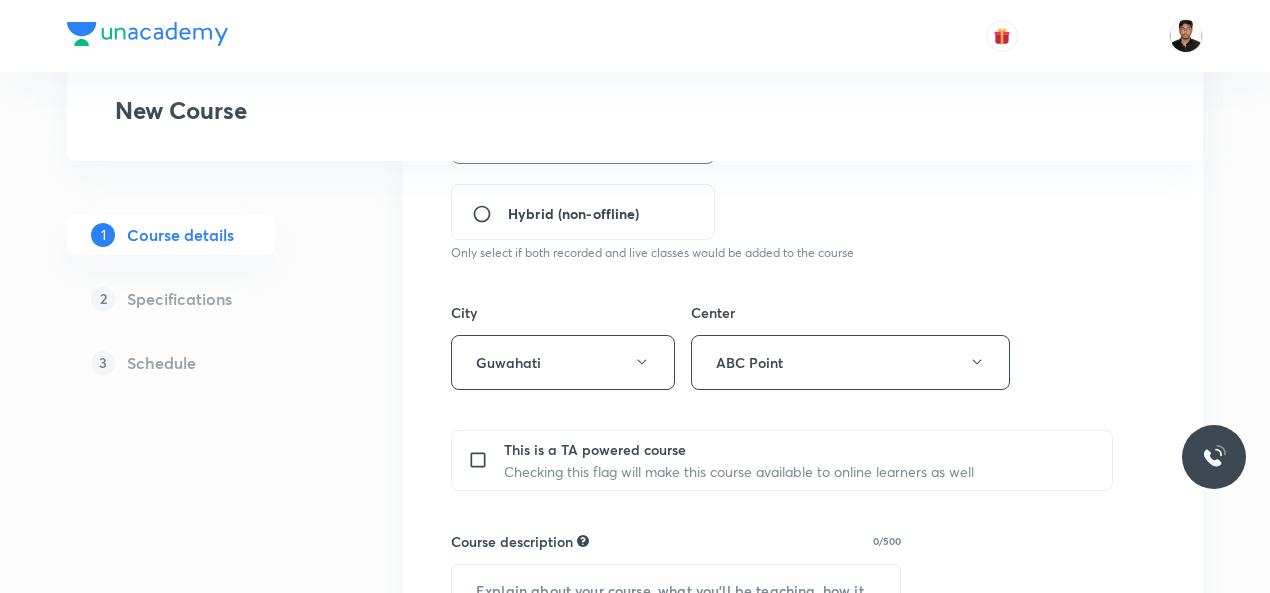 click on "Course title 41/80 Course On Chemistry for NEET Excel 1 2026 ​ Educator type Unacademy educator   Course type Online only Hybrid (Unacademy centre) Hybrid (non-offline) Only select if both recorded and live classes would be added to the course City [GEOGRAPHIC_DATA] [GEOGRAPHIC_DATA] This is a TA powered course Checking this flag will make this course available to online learners as well Course description 0/500 ​ Spoken Language Select a language Written Content/Slide Language ​ Select a goal ​ Educators ​ Save & continue" at bounding box center (803, 499) 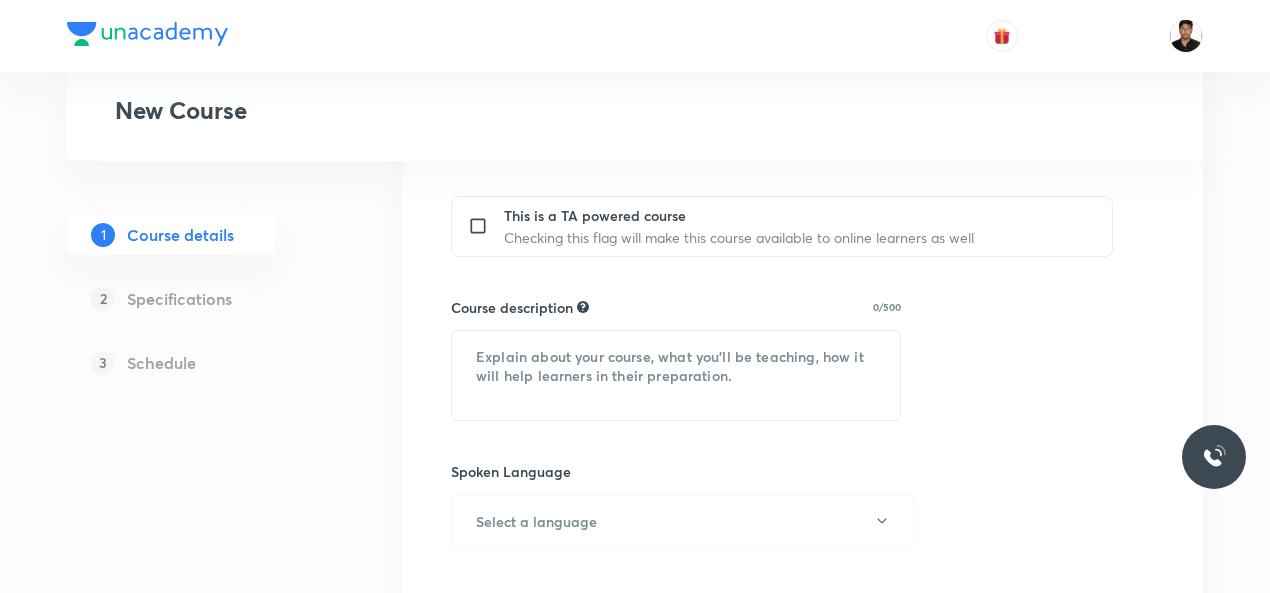 scroll, scrollTop: 840, scrollLeft: 0, axis: vertical 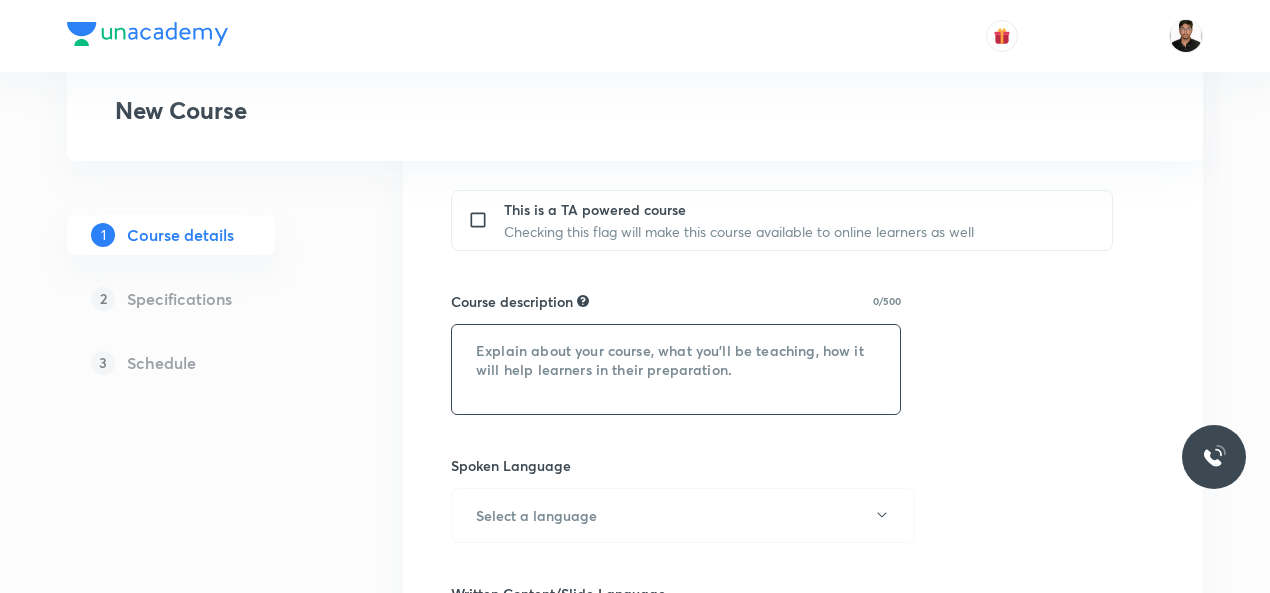 click at bounding box center (676, 369) 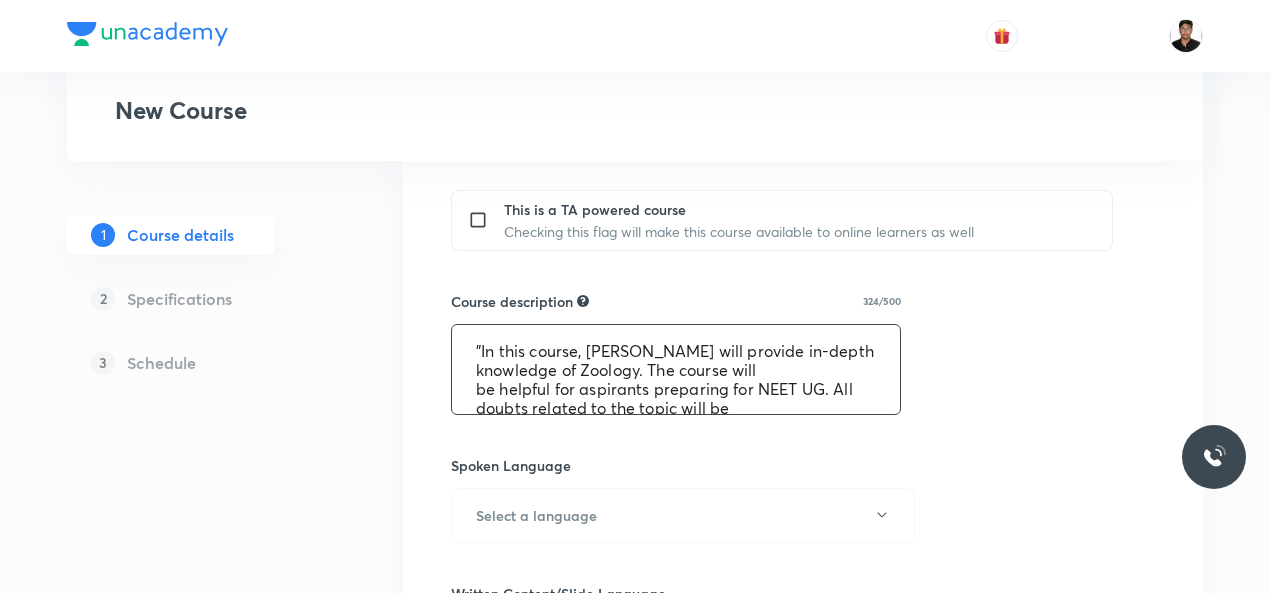 scroll, scrollTop: 61, scrollLeft: 0, axis: vertical 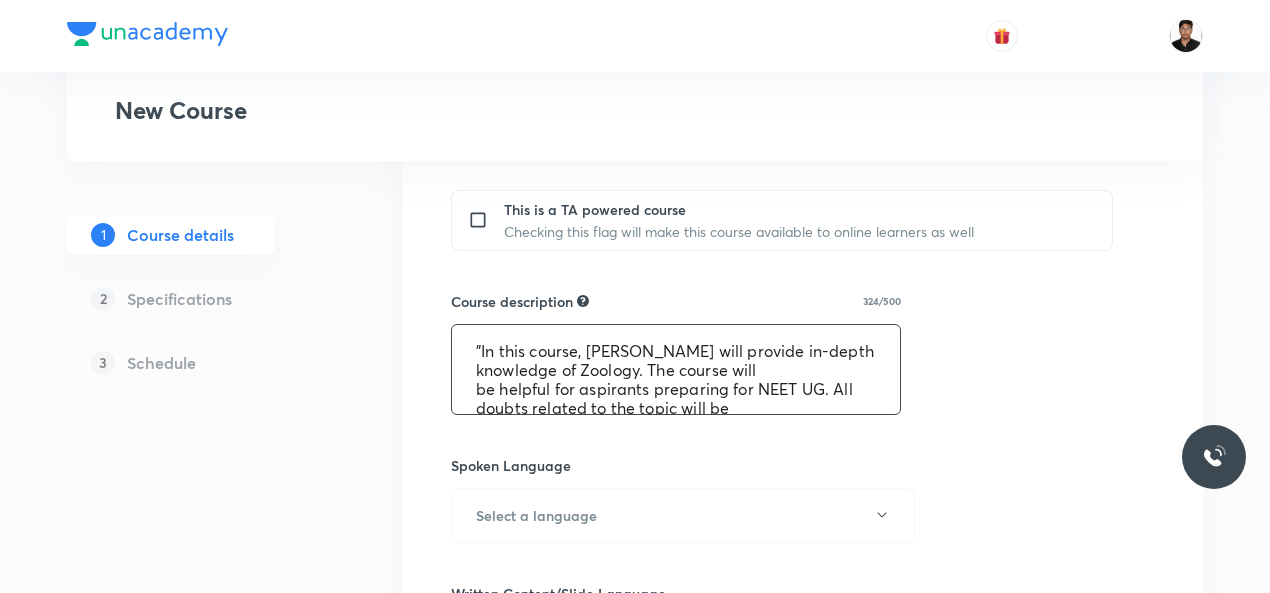click on ""In this course, [PERSON_NAME] will provide in-depth knowledge of Zoology. The course will
be helpful for aspirants preparing for NEET UG. All doubts related to the topic will be
clarified during the doubt-clearing sessions in the course. The course will be covered in Hinglish and the notes will be provided in English"" at bounding box center [676, 369] 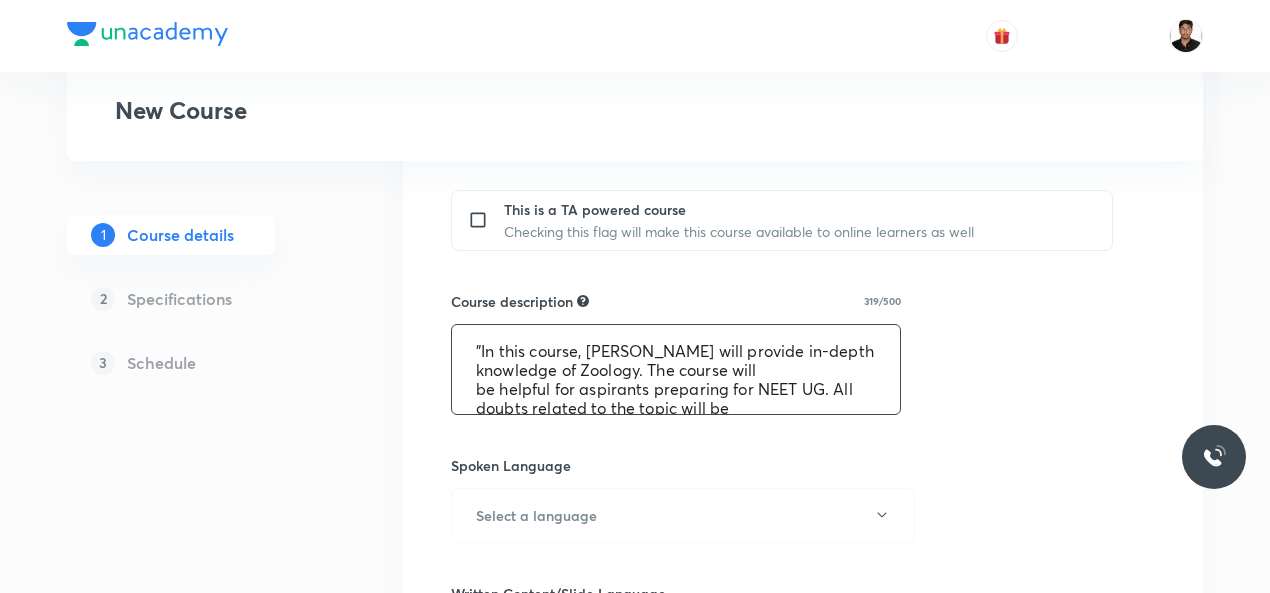 click on ""In this course, [PERSON_NAME] will provide in-depth knowledge of Zoology. The course will
be helpful for aspirants preparing for NEET UG. All doubts related to the topic will be
clarified during the doubt-clearing sessions in the course. The course will be covered in Hinglish and the notes will be provided in English"" at bounding box center [676, 369] 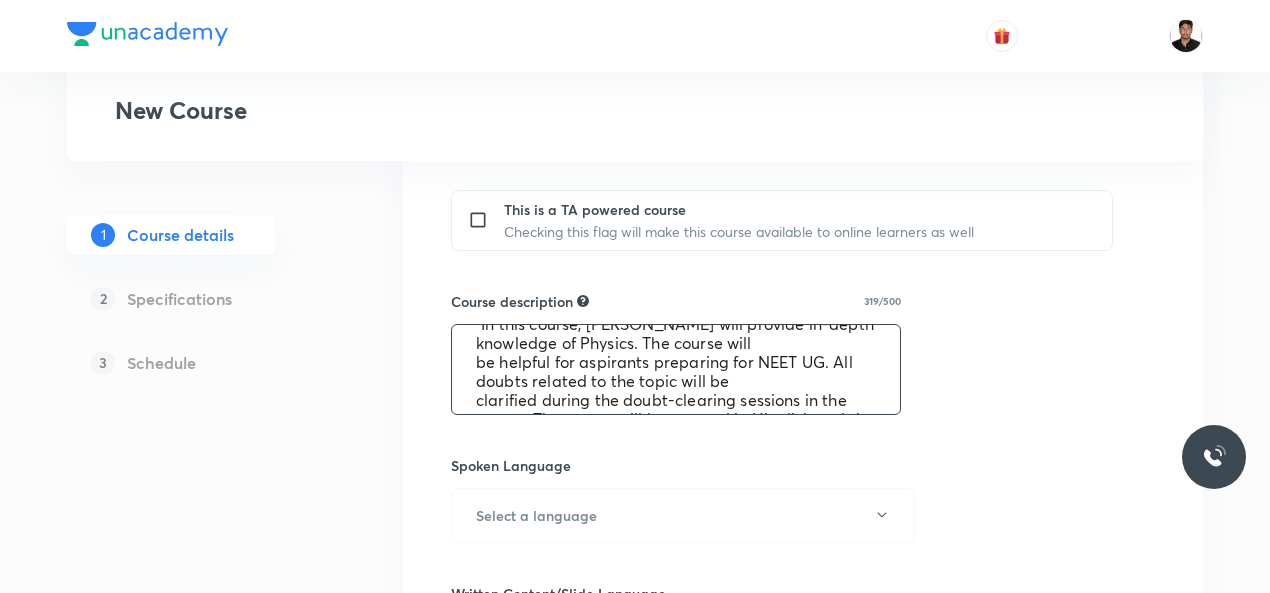 scroll, scrollTop: 40, scrollLeft: 0, axis: vertical 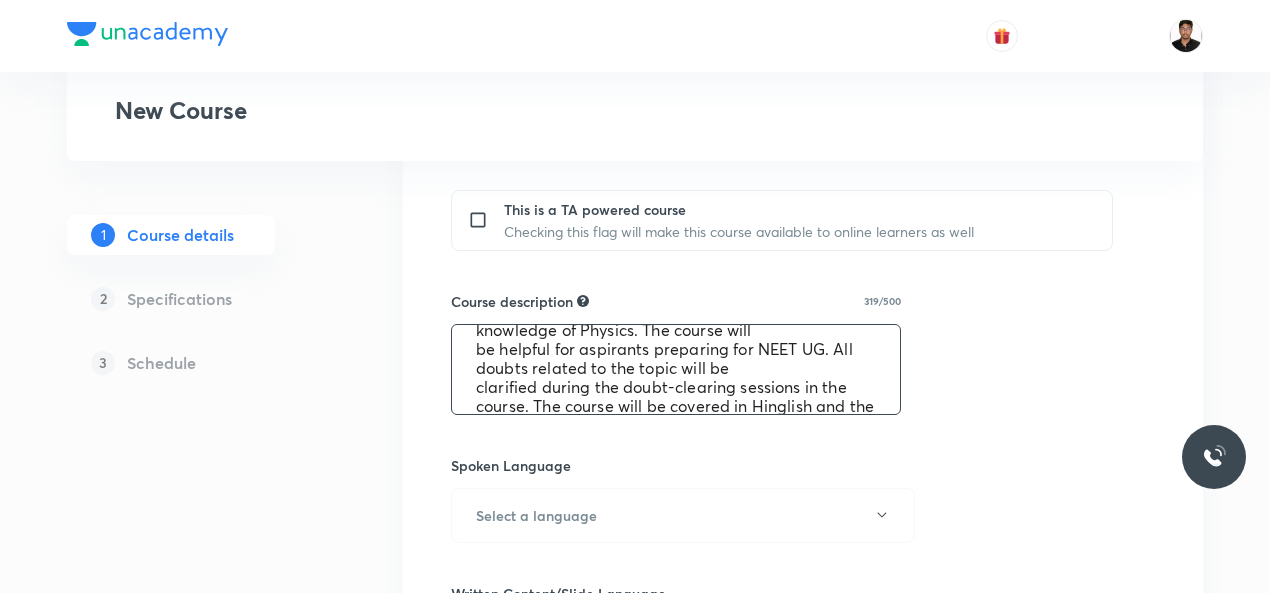 click on ""In this course, [PERSON_NAME] will provide in-depth knowledge of Physics. The course will
be helpful for aspirants preparing for NEET UG. All doubts related to the topic will be
clarified during the doubt-clearing sessions in the course. The course will be covered in Hinglish and the notes will be provided in English"" at bounding box center (676, 369) 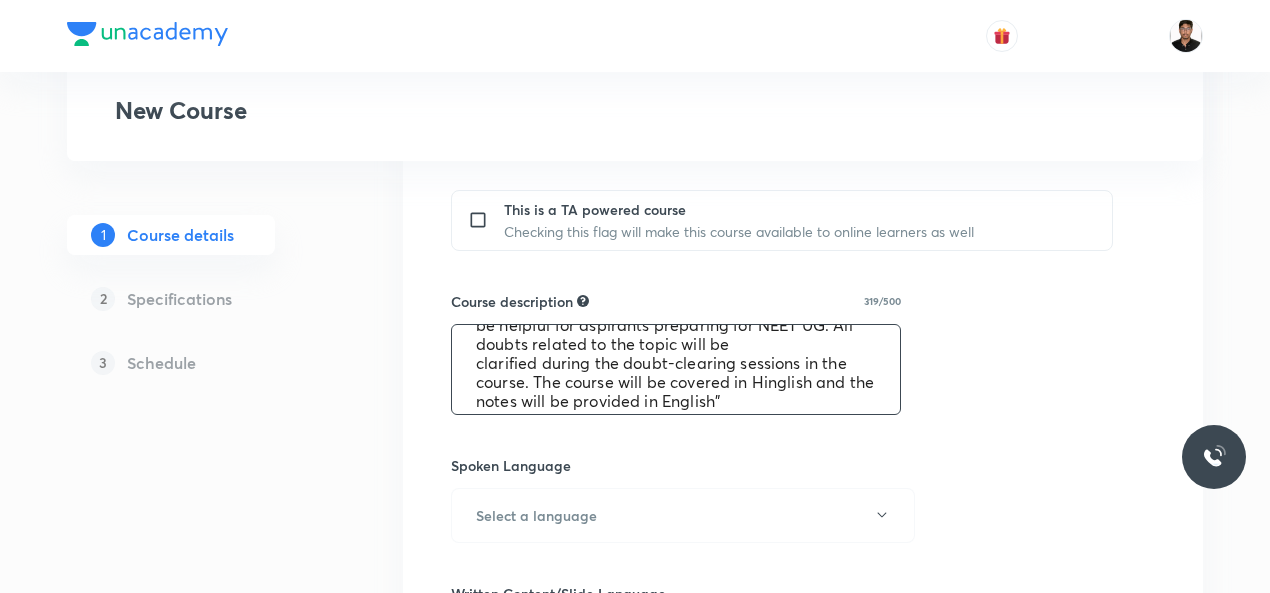 scroll, scrollTop: 76, scrollLeft: 0, axis: vertical 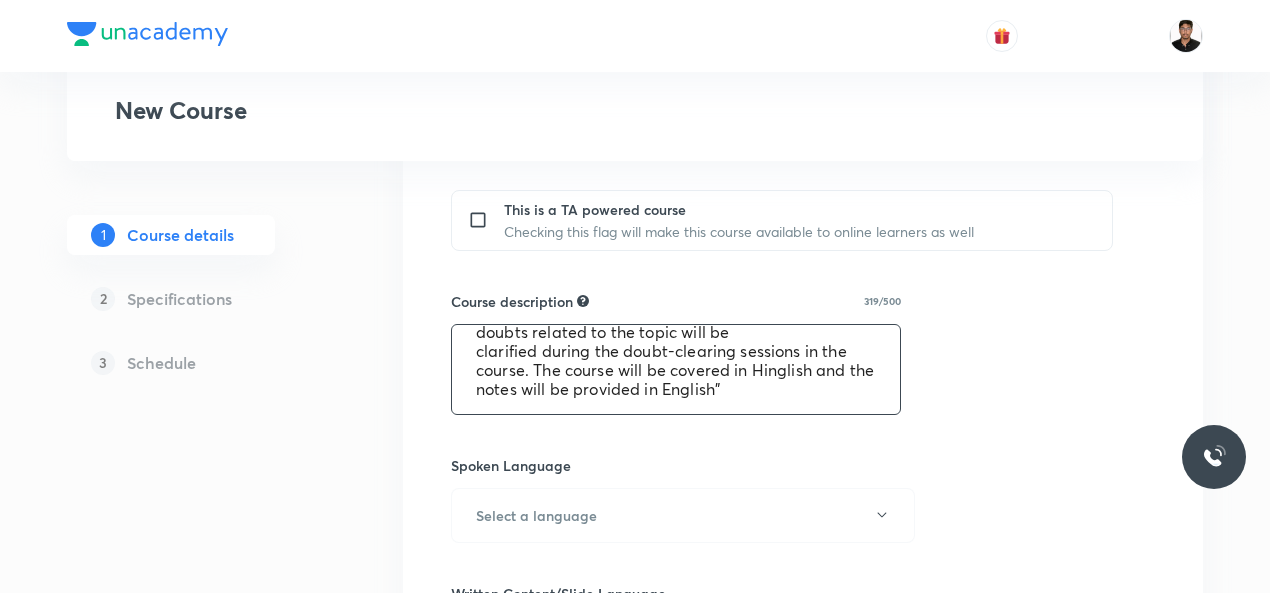 type on ""In this course, [PERSON_NAME] will provide in-depth knowledge of Physics. The course will
be helpful for aspirants preparing for NEET UG. All doubts related to the topic will be
clarified during the doubt-clearing sessions in the course. The course will be covered in Hinglish and the notes will be provided in English"" 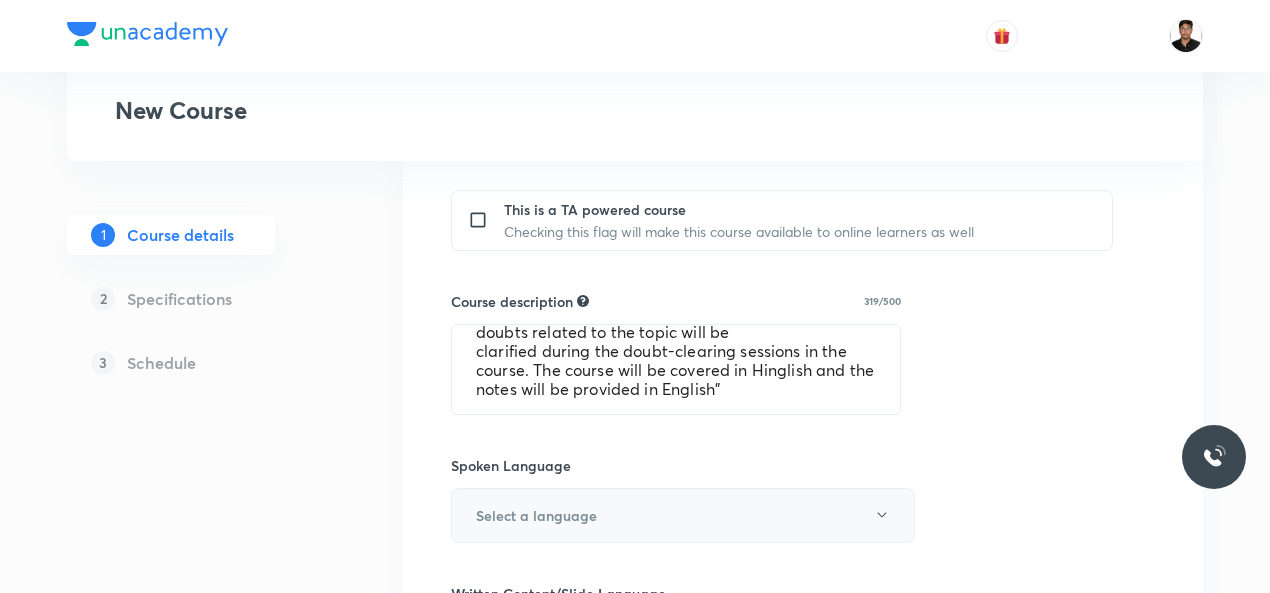 click on "Select a language" at bounding box center [683, 515] 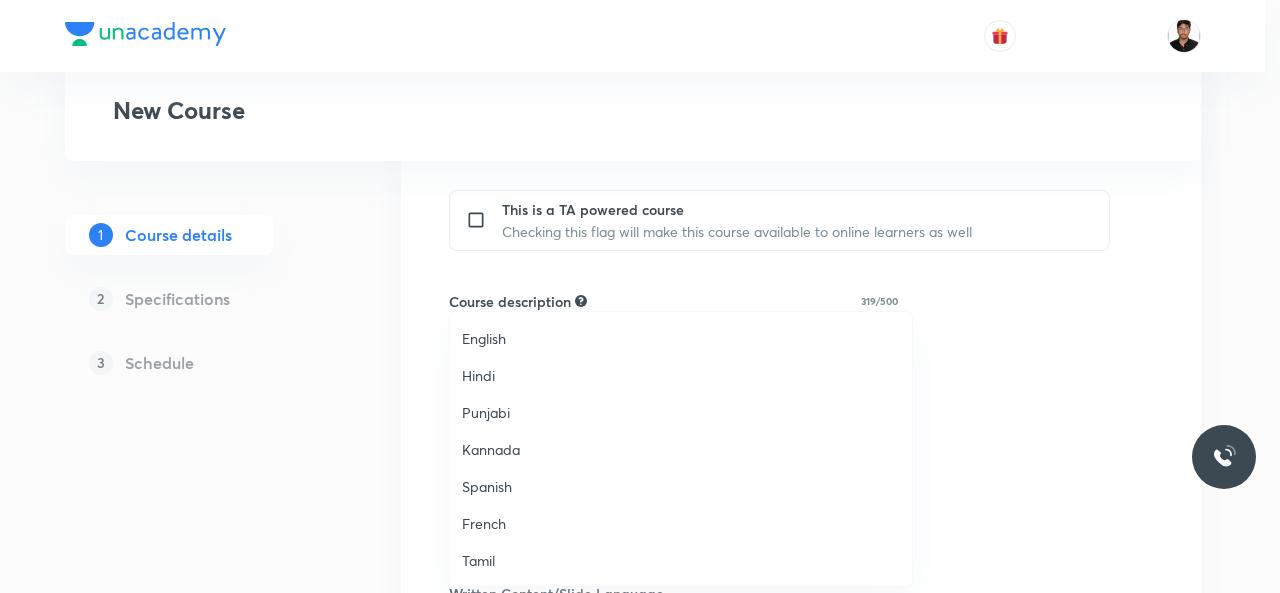 click on "English" at bounding box center [681, 338] 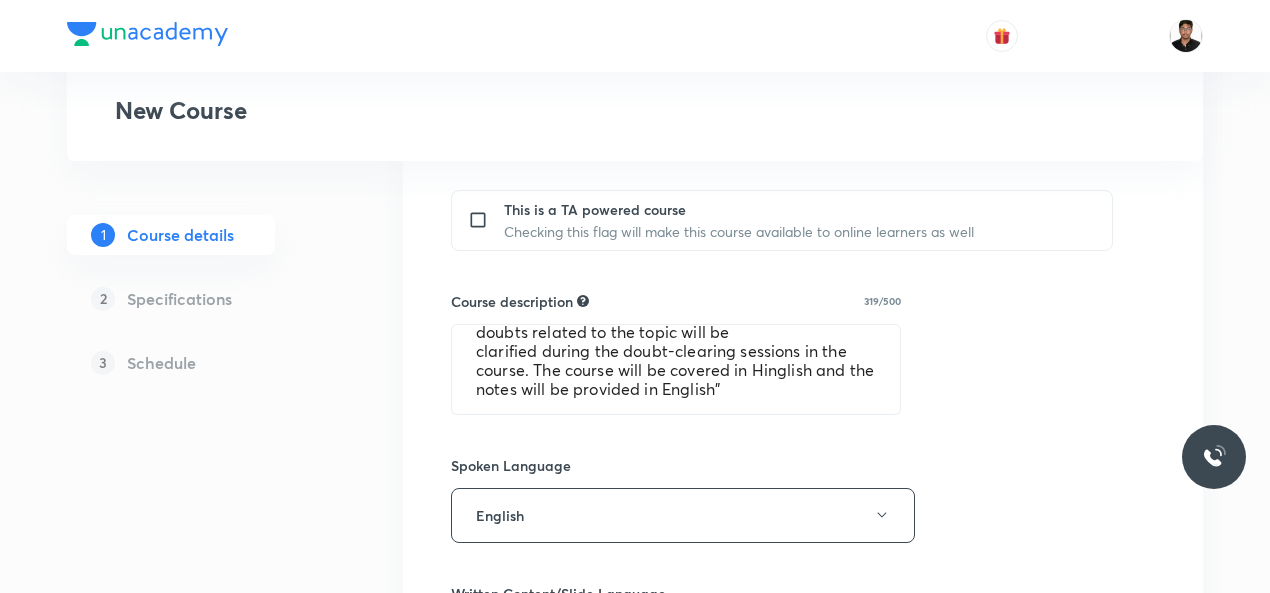 click on "Course title 41/80 Course On Chemistry for NEET Excel 1 2026 ​ Educator type Unacademy educator   Course type Online only Hybrid (Unacademy centre) Hybrid (non-offline) Only select if both recorded and live classes would be added to the course City [GEOGRAPHIC_DATA] [GEOGRAPHIC_DATA] This is a TA powered course Checking this flag will make this course available to online learners as well Course description 319/500 "In this course, [PERSON_NAME] will provide in-depth knowledge of Physics. The course will
be helpful for aspirants preparing for NEET UG. All doubts related to the topic will be
clarified during the doubt-clearing sessions in the course. The course will be covered in Hinglish and the notes will be provided in English" ​ Spoken Language English Written Content/Slide Language ​ Select a goal ​ Educators ​ Save & continue" at bounding box center [803, 259] 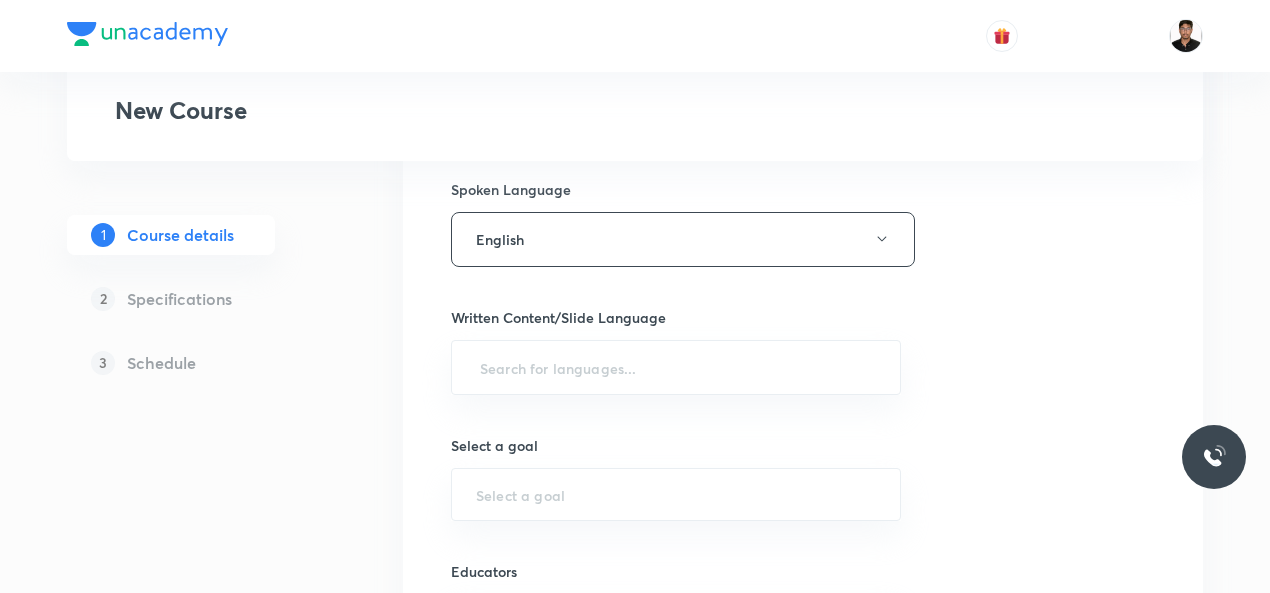 scroll, scrollTop: 1120, scrollLeft: 0, axis: vertical 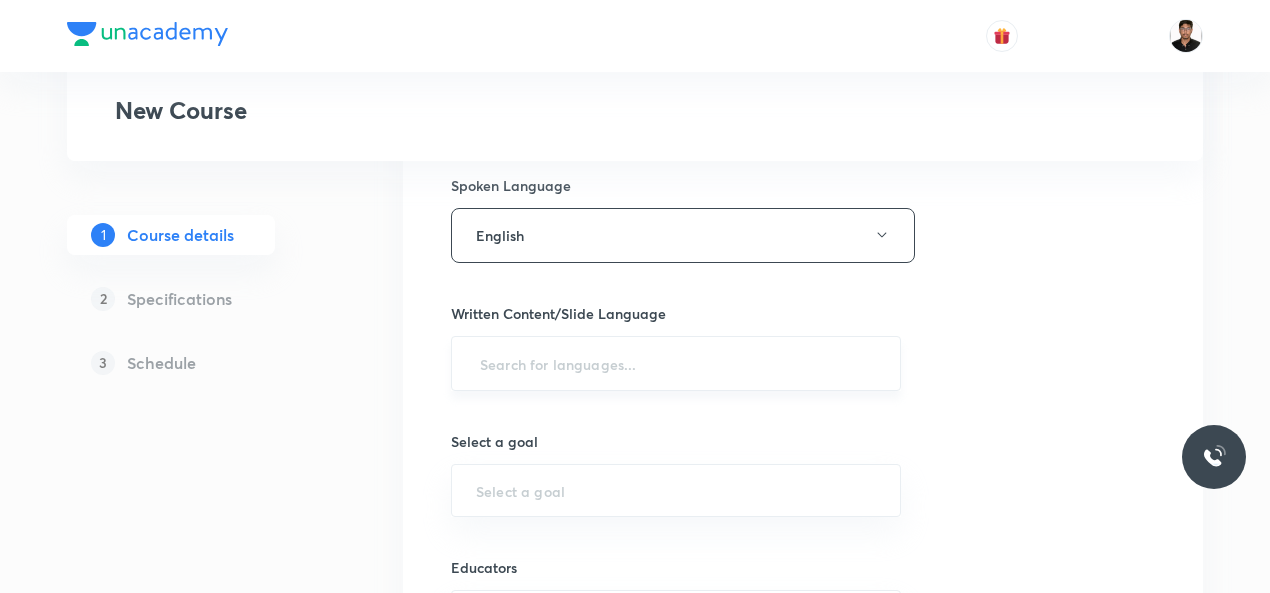 click at bounding box center [676, 363] 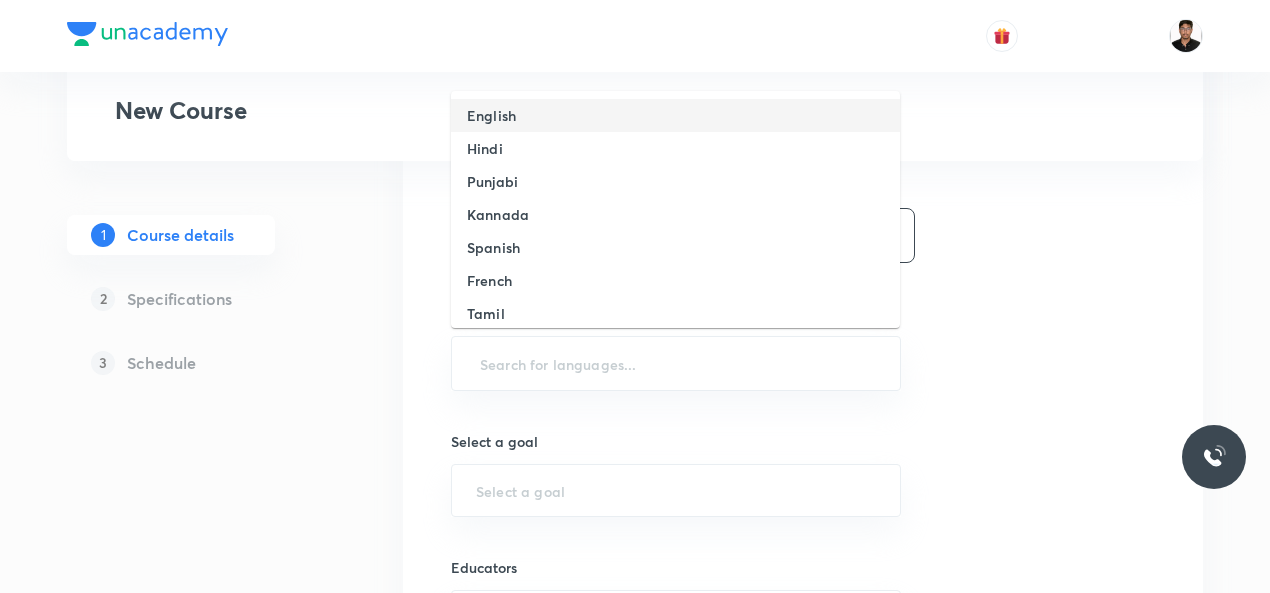 click on "English" at bounding box center [491, 115] 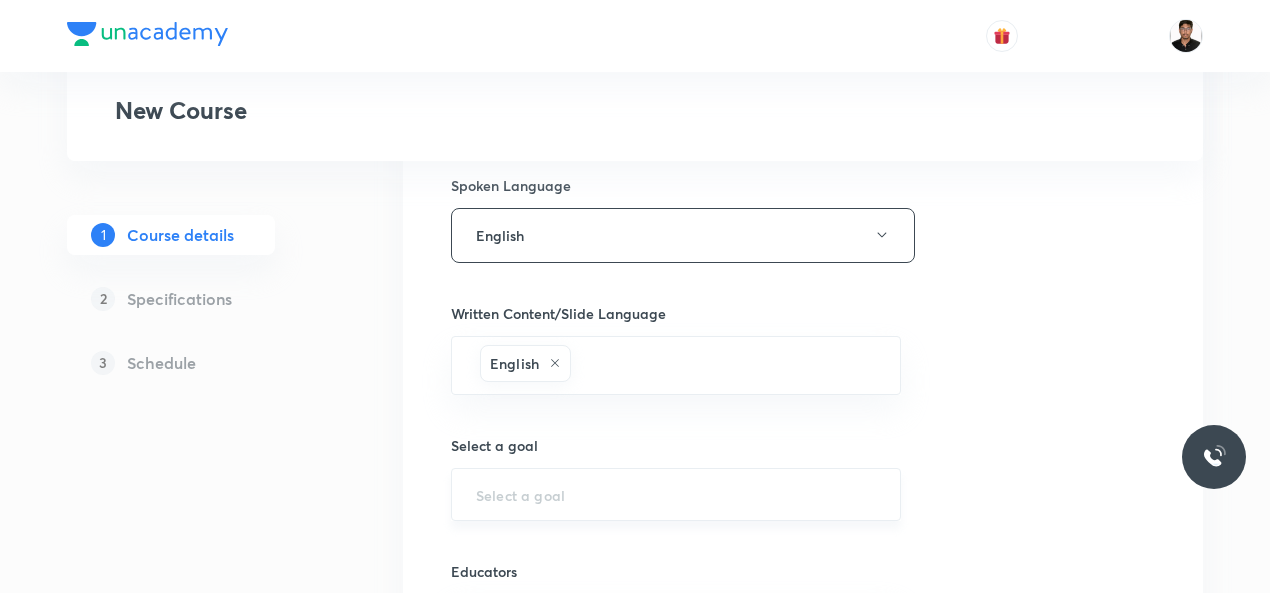 click at bounding box center [676, 494] 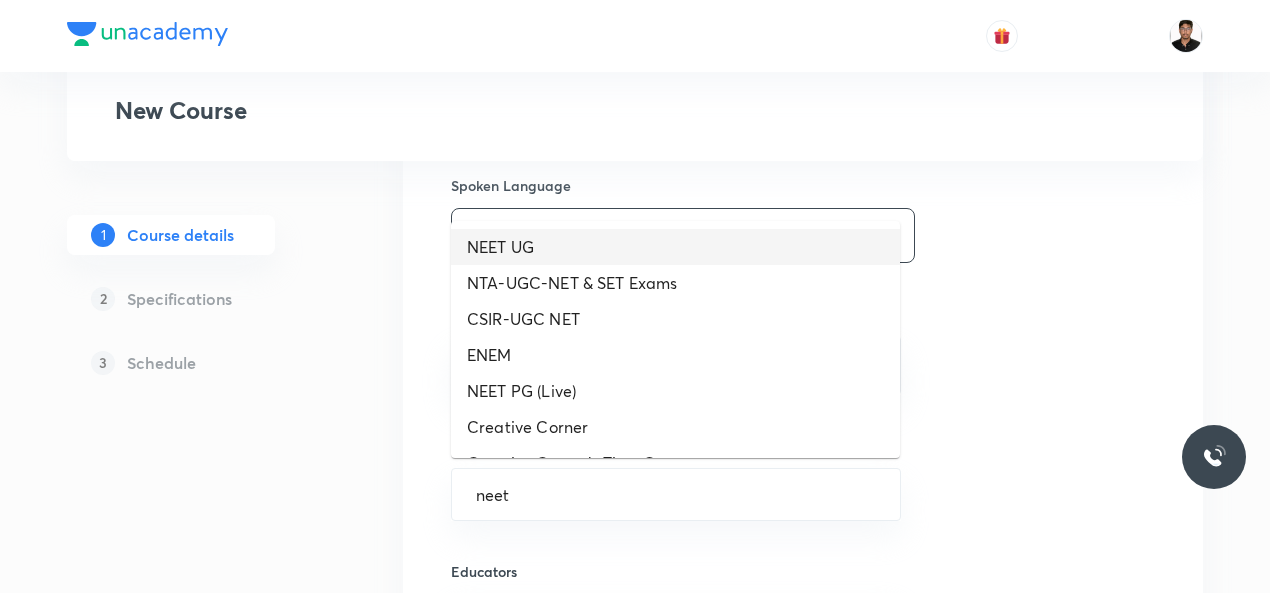 click on "NEET UG" at bounding box center (675, 247) 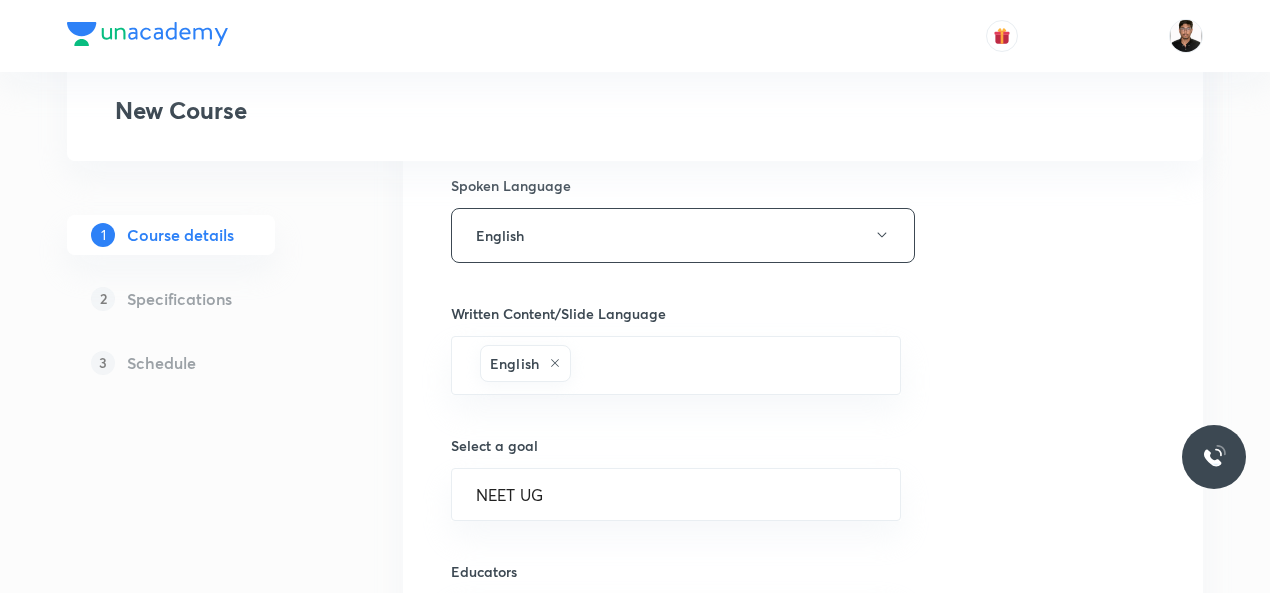 click on "Course title 41/80 Course On Chemistry for NEET Excel 1 2026 ​ Educator type Unacademy educator   Course type Online only Hybrid (Unacademy centre) Hybrid (non-offline) Only select if both recorded and live classes would be added to the course City [GEOGRAPHIC_DATA] [GEOGRAPHIC_DATA] This is a TA powered course Checking this flag will make this course available to online learners as well Course description 319/500 "In this course, [PERSON_NAME] will provide in-depth knowledge of Physics. The course will
be helpful for aspirants preparing for NEET UG. All doubts related to the topic will be
clarified during the doubt-clearing sessions in the course. The course will be covered in Hinglish and the notes will be provided in English" ​ Spoken Language English Written Content/Slide Language English ​ Select a goal NEET UG ​ Educators ​ Save & continue" at bounding box center (803, -19) 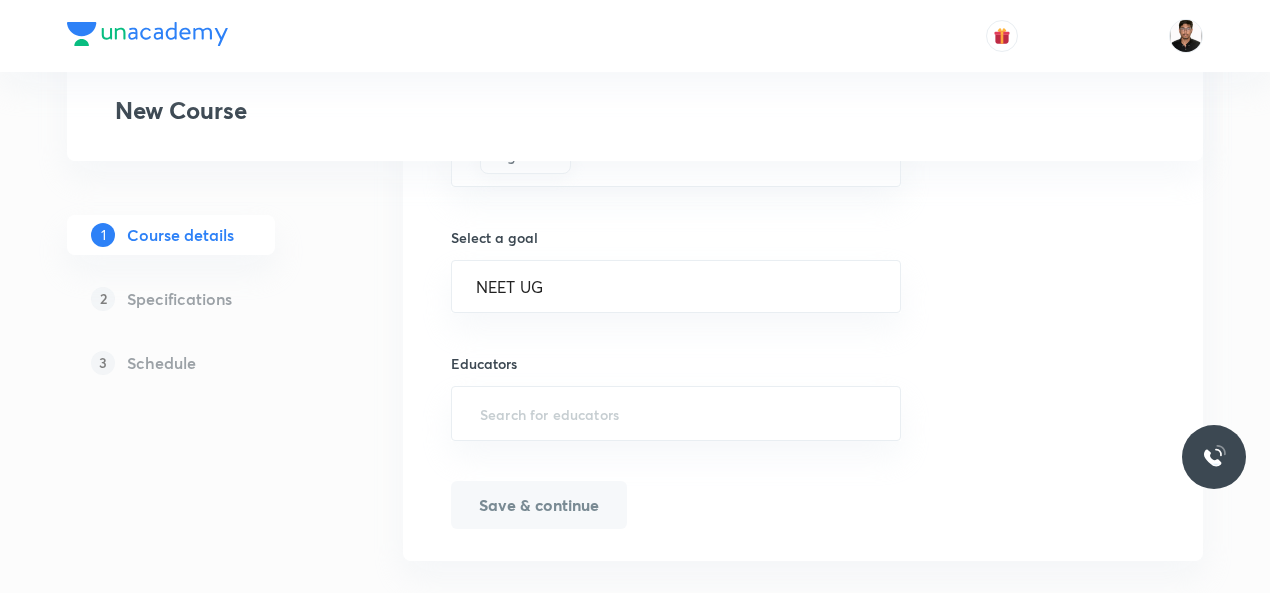 scroll, scrollTop: 1352, scrollLeft: 0, axis: vertical 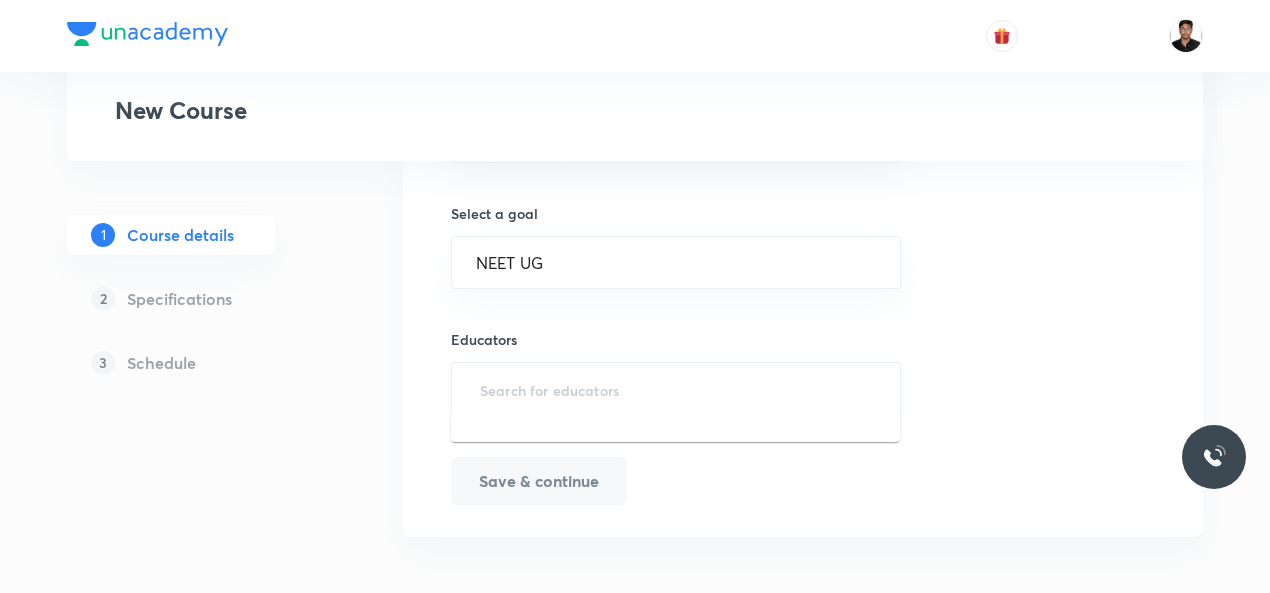 click at bounding box center (676, 389) 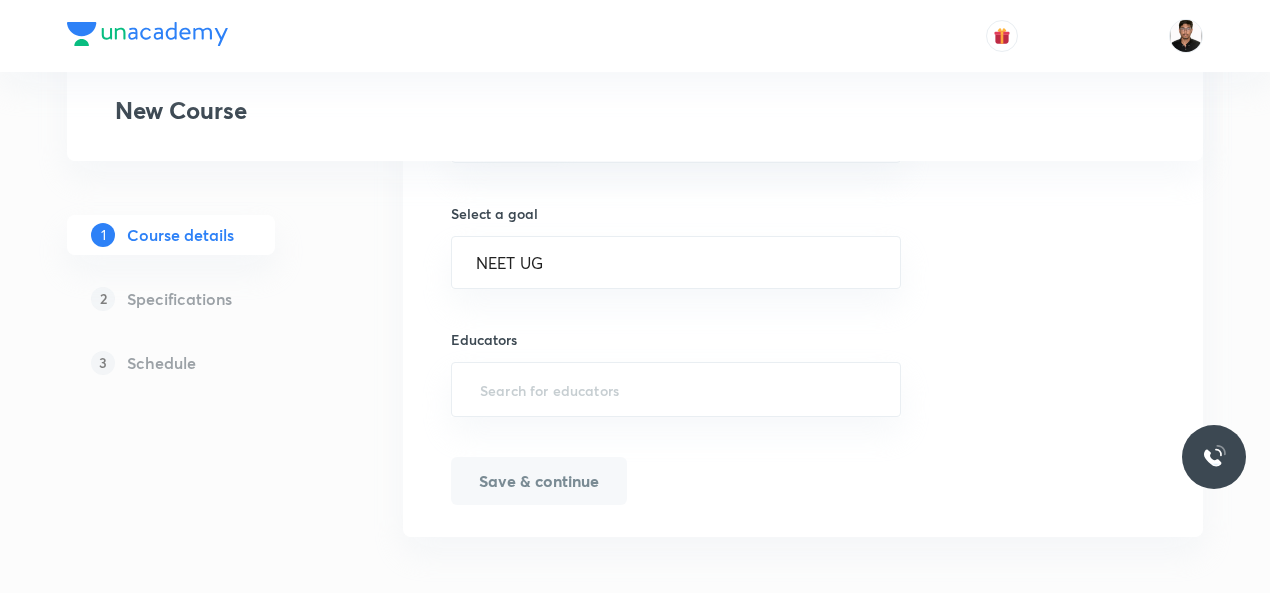 drag, startPoint x: 676, startPoint y: 378, endPoint x: 590, endPoint y: -34, distance: 420.88004 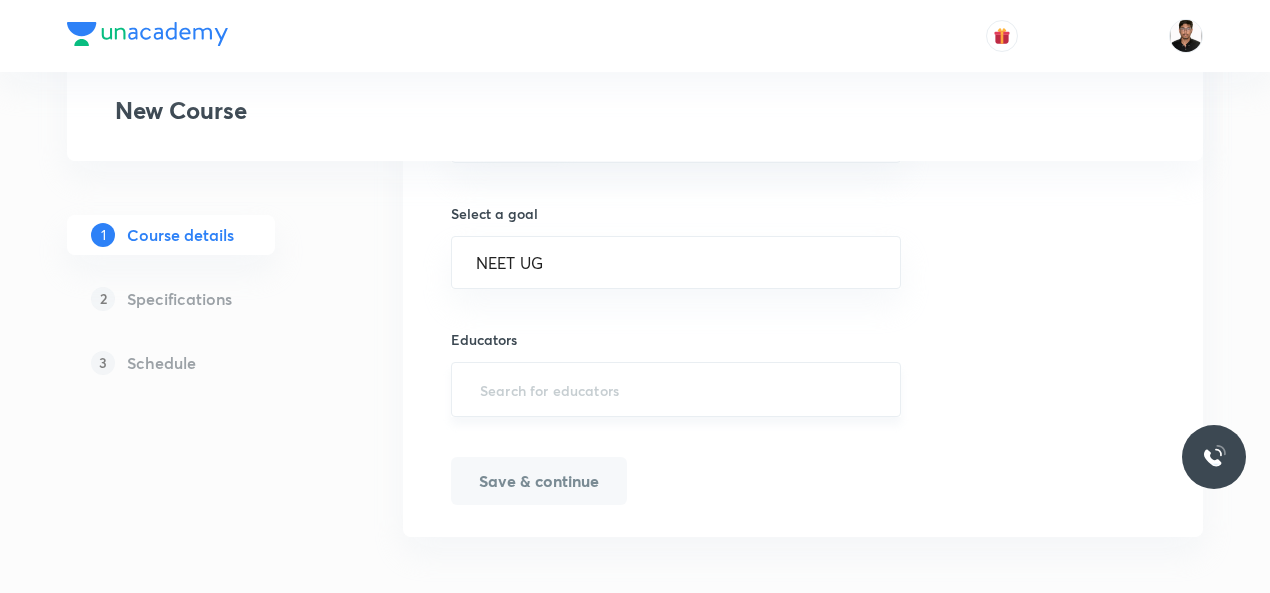 click at bounding box center (676, 389) 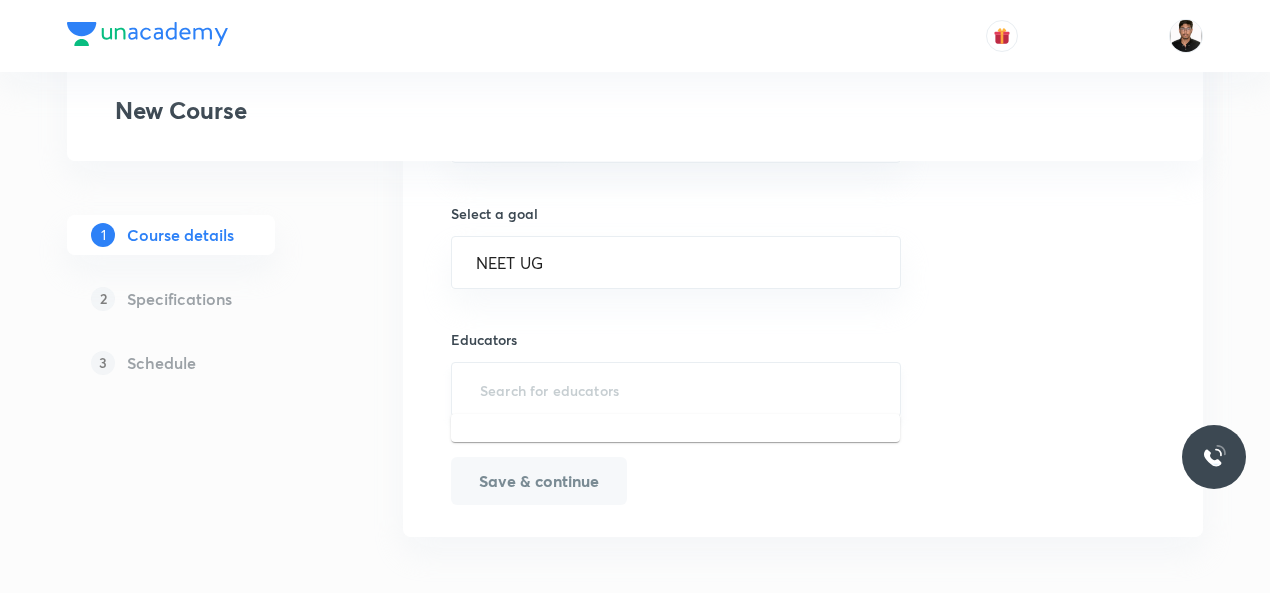 paste on "AbhishekDeb-5766" 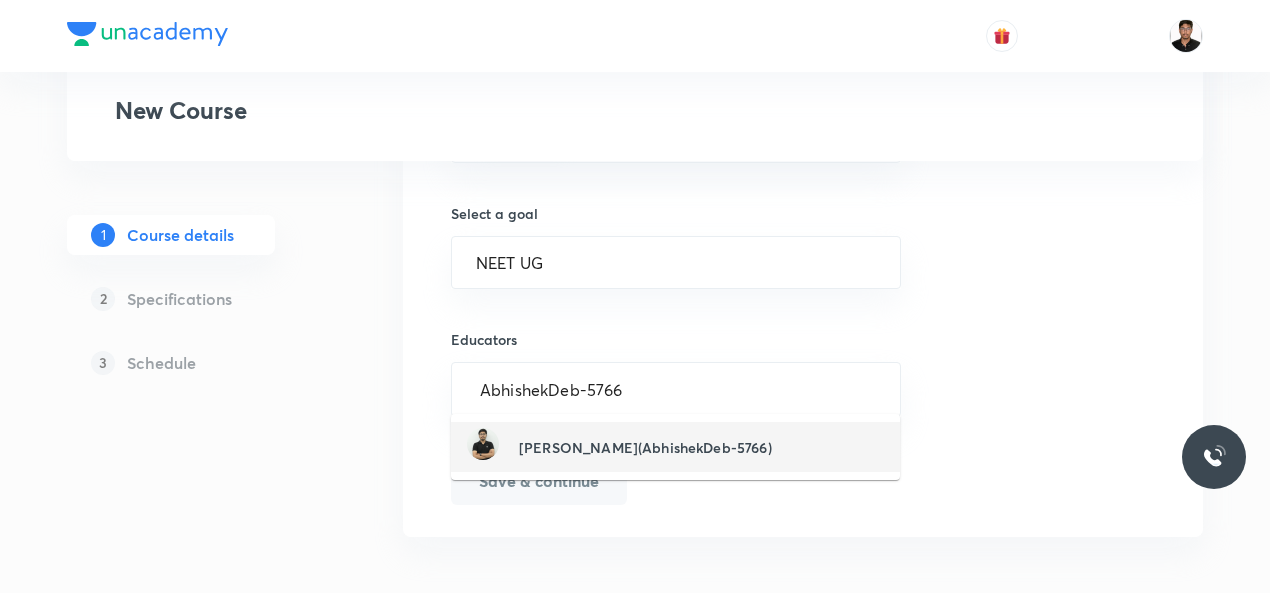 click on "[PERSON_NAME](AbhishekDeb-5766)" at bounding box center [645, 447] 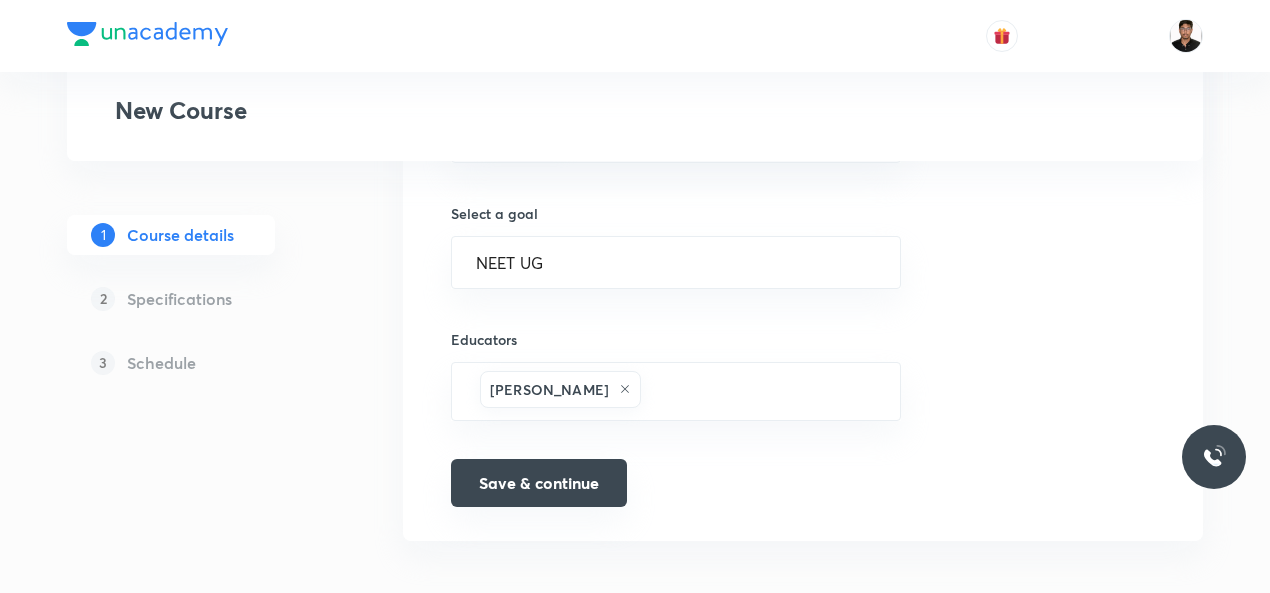 click on "Save & continue" at bounding box center (539, 483) 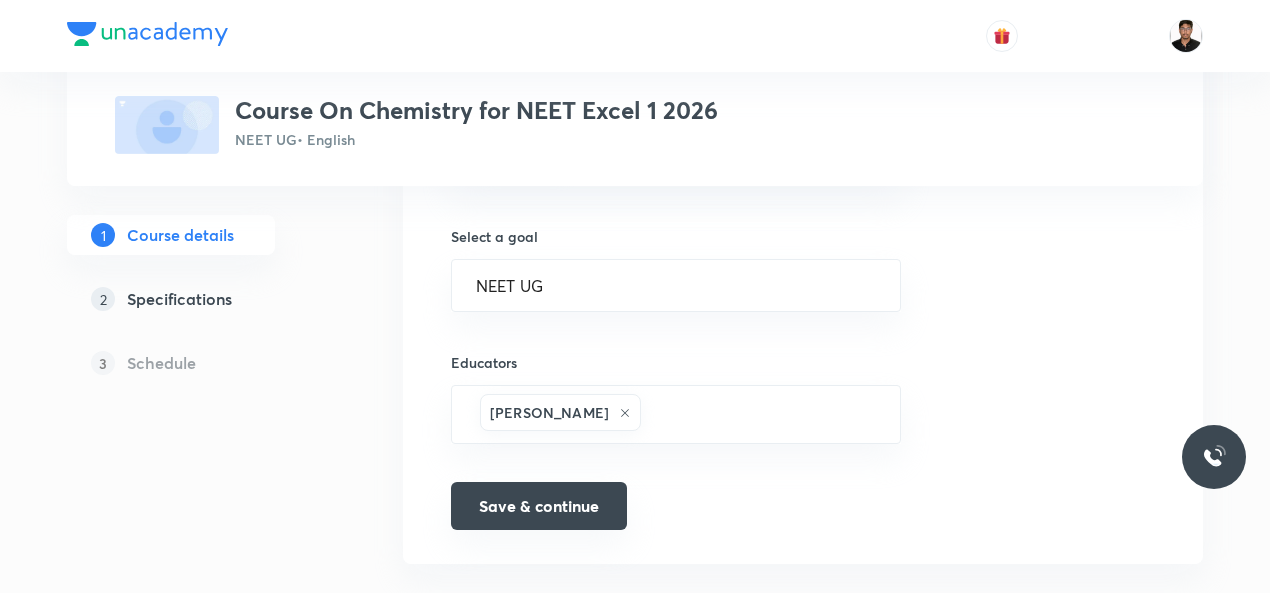 scroll, scrollTop: 1378, scrollLeft: 0, axis: vertical 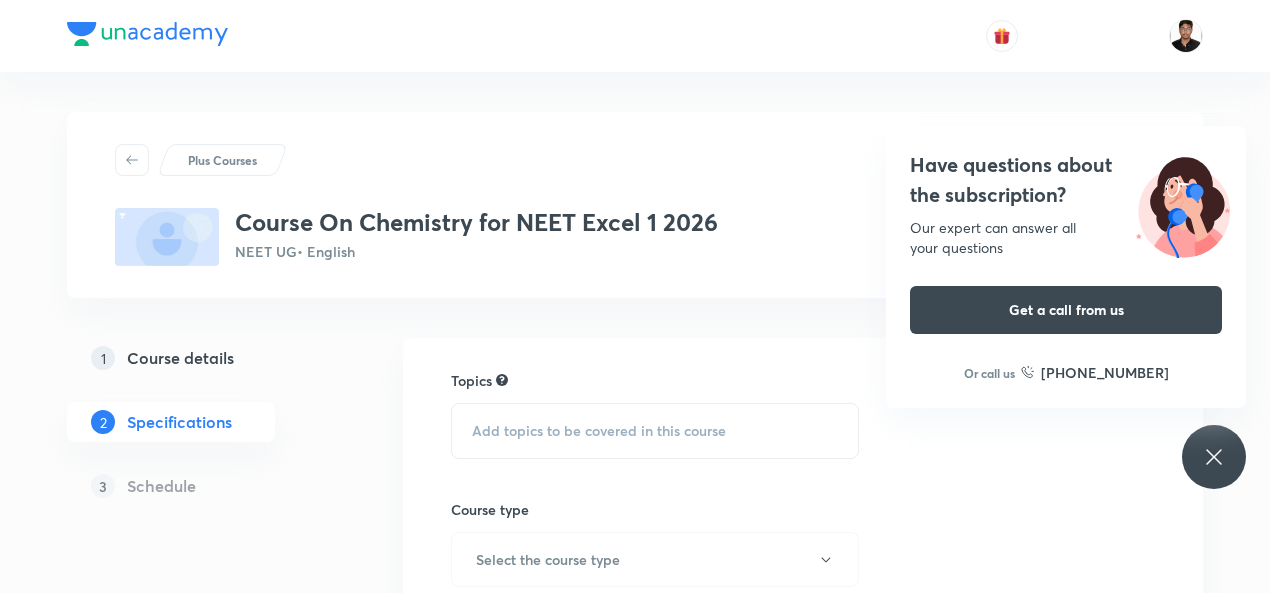 click 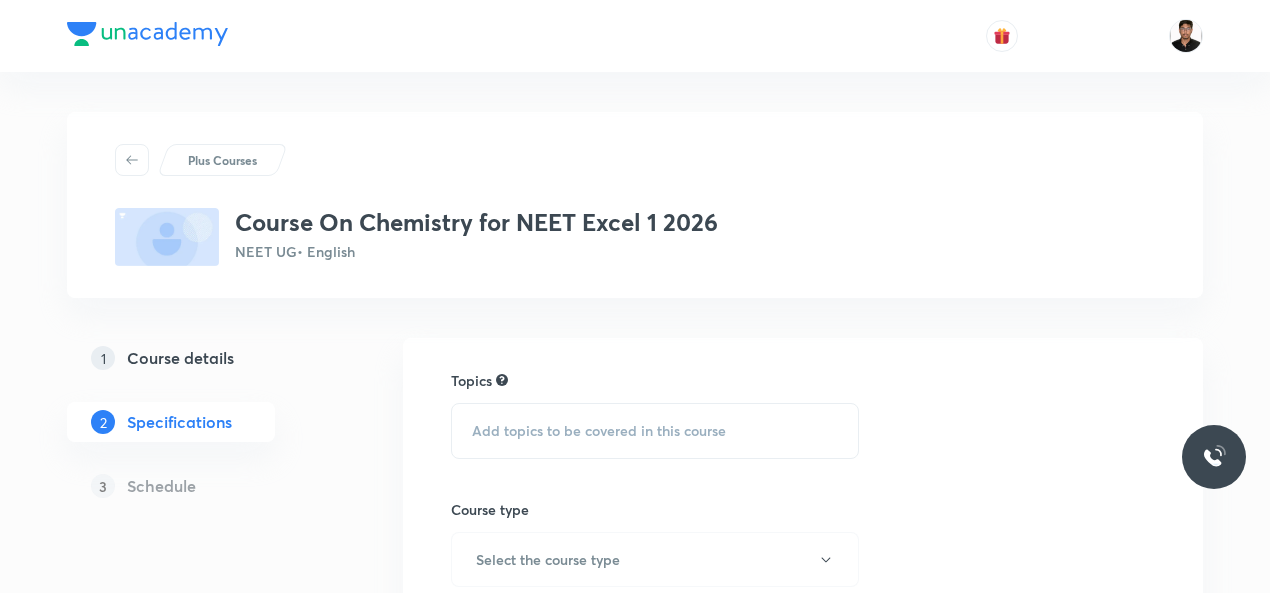 click on "Add topics to be covered in this course" at bounding box center (655, 431) 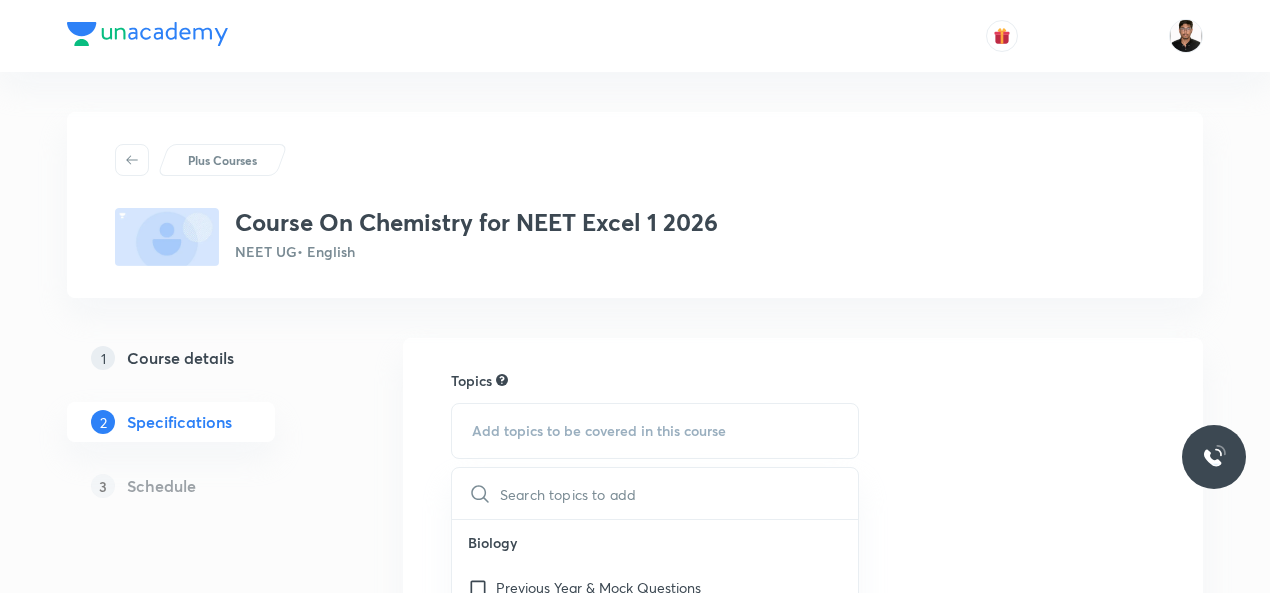 click on "Add topics to be covered in this course" at bounding box center [599, 431] 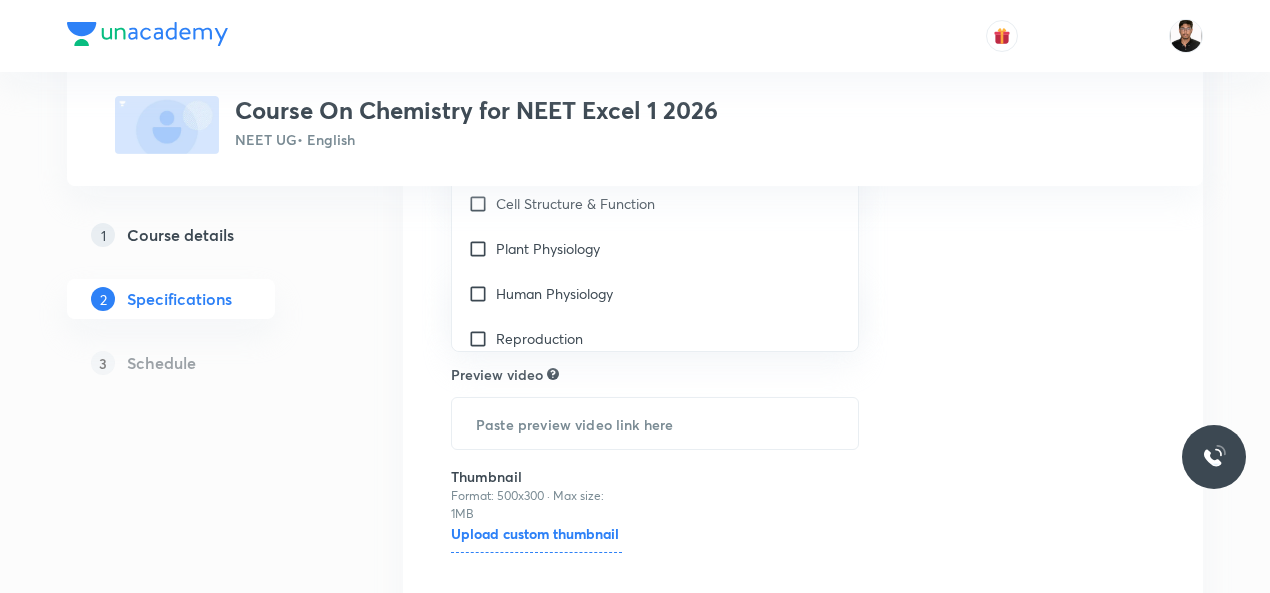 scroll, scrollTop: 306, scrollLeft: 0, axis: vertical 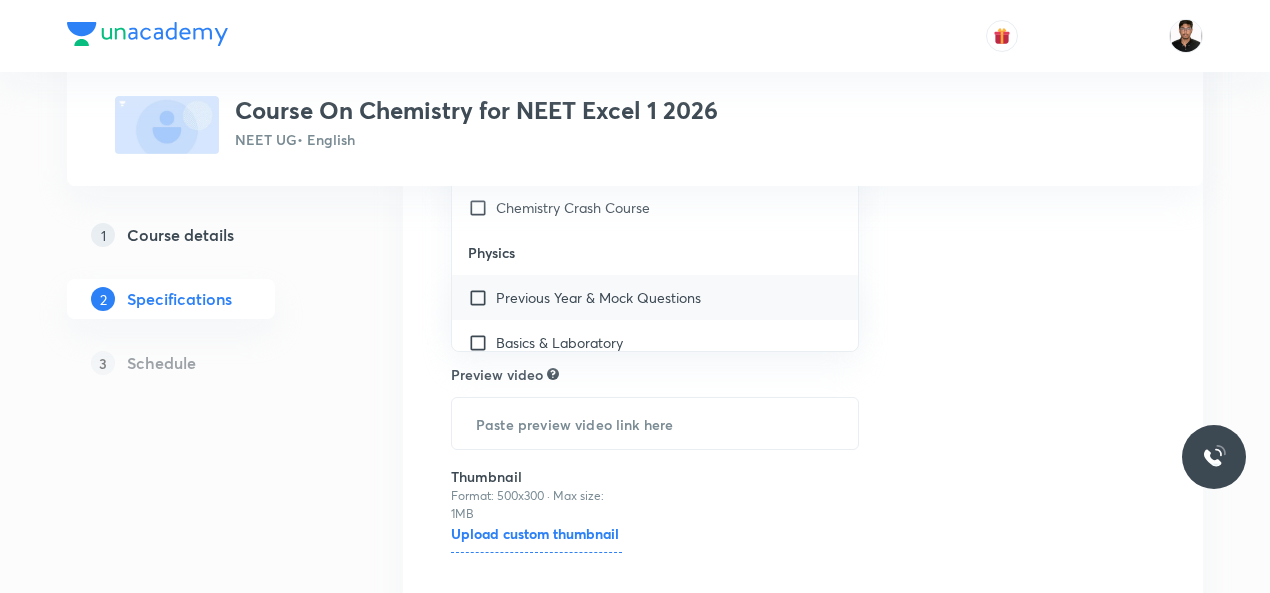 click at bounding box center [482, 297] 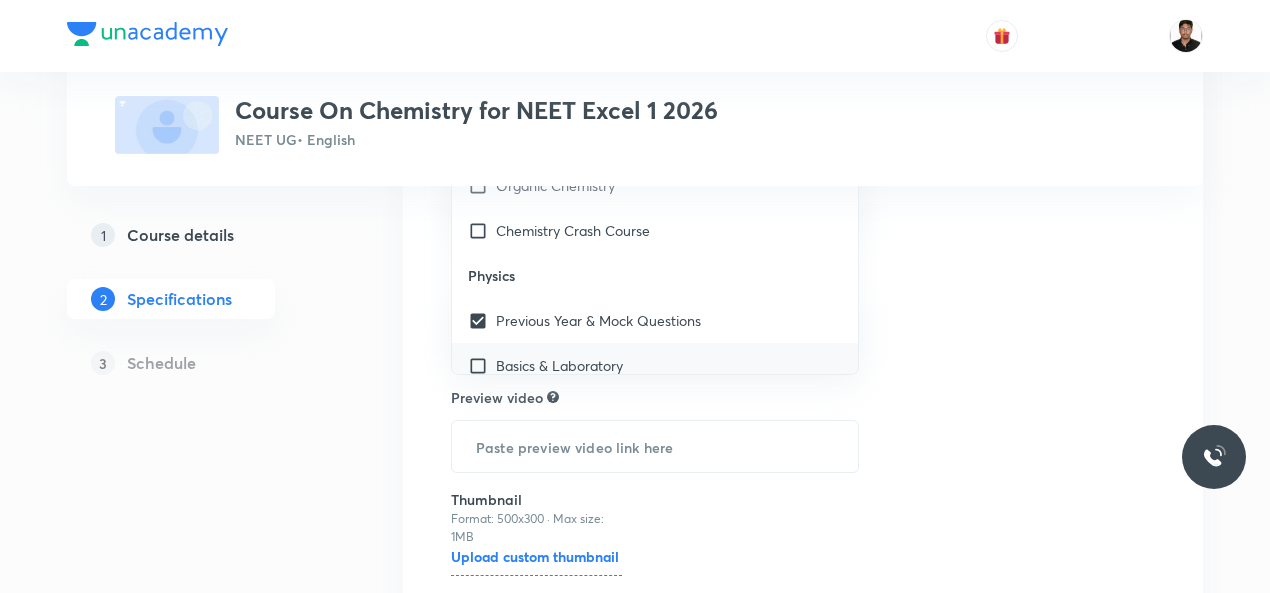 click at bounding box center [482, 365] 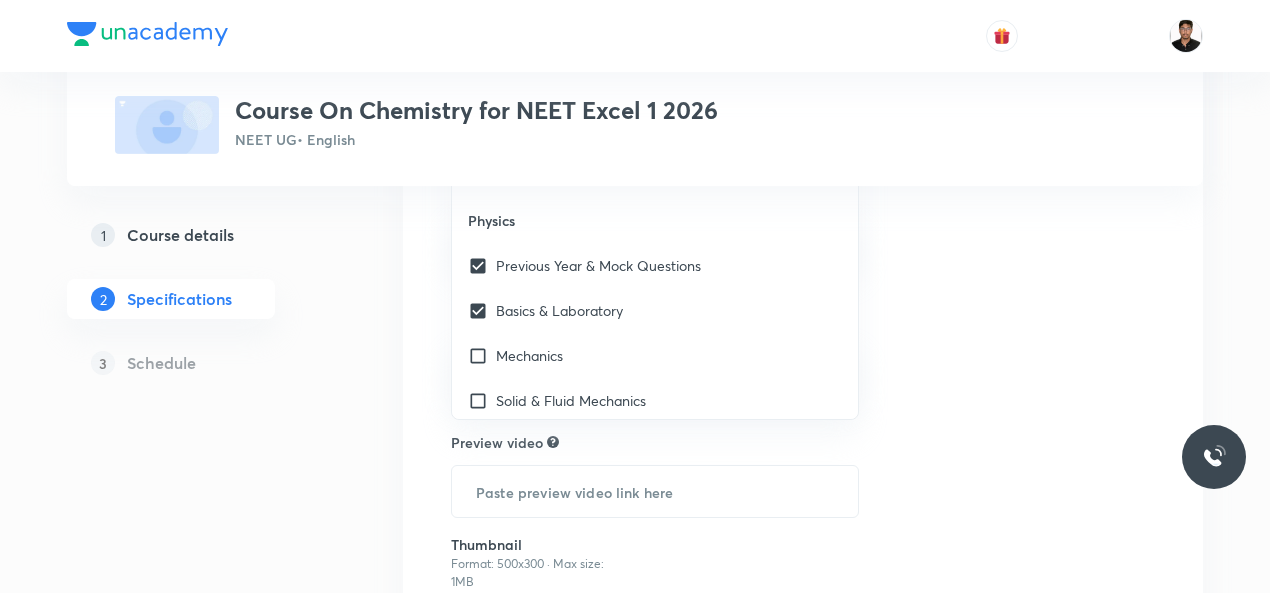 scroll, scrollTop: 3126, scrollLeft: 0, axis: vertical 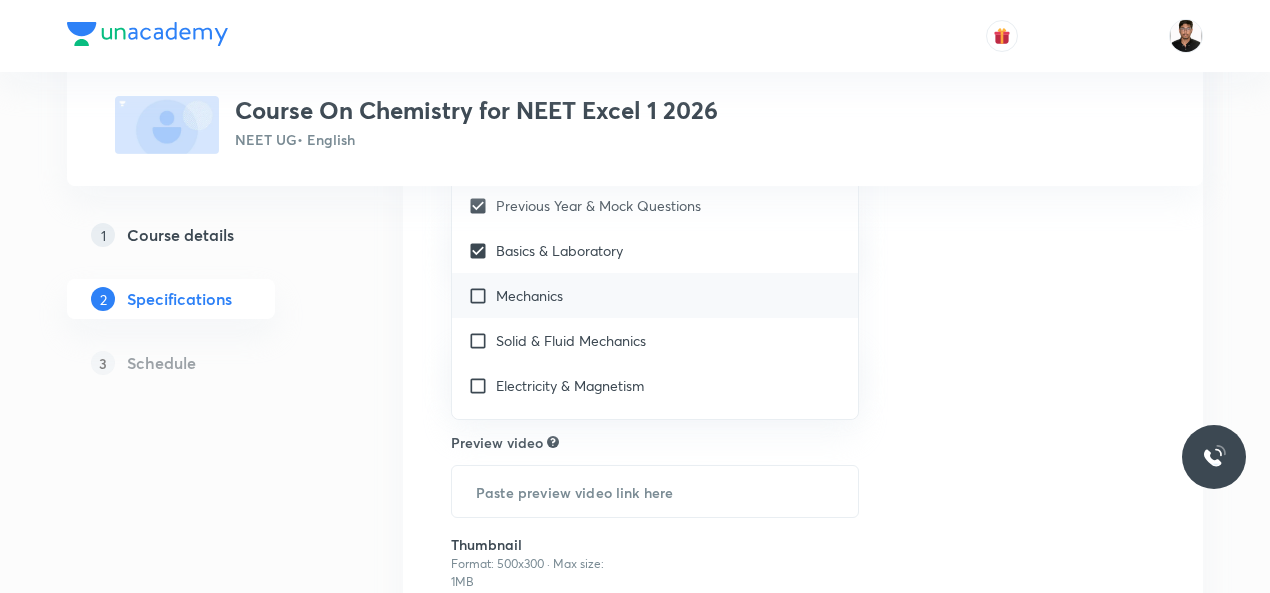 click at bounding box center (482, 295) 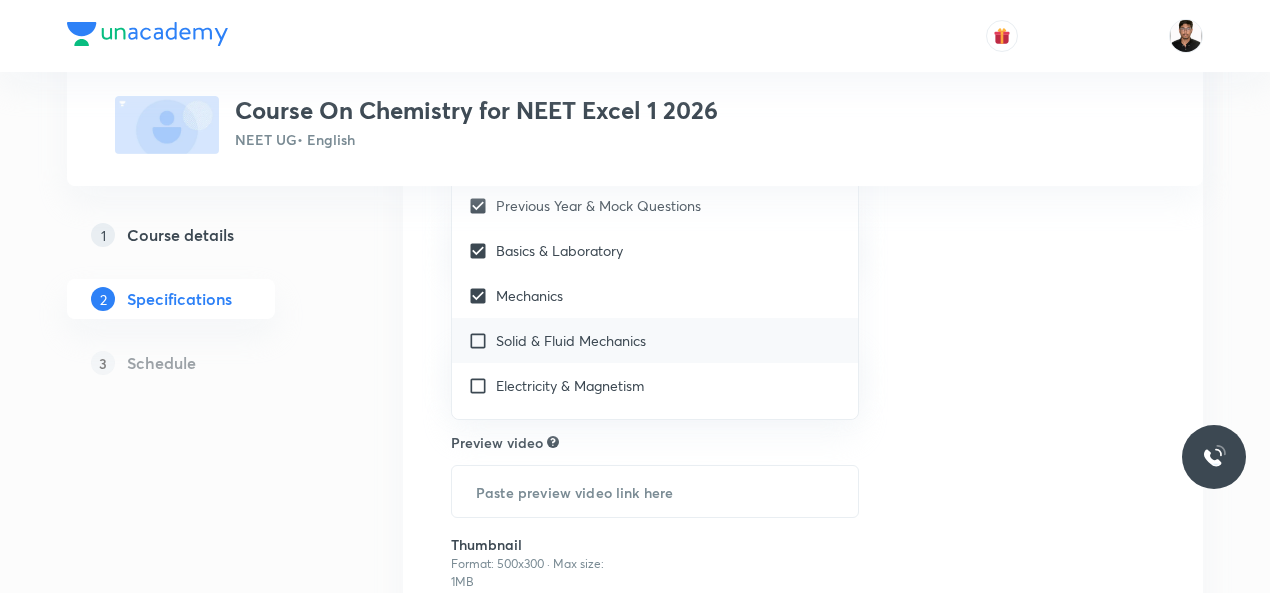 click at bounding box center (482, 340) 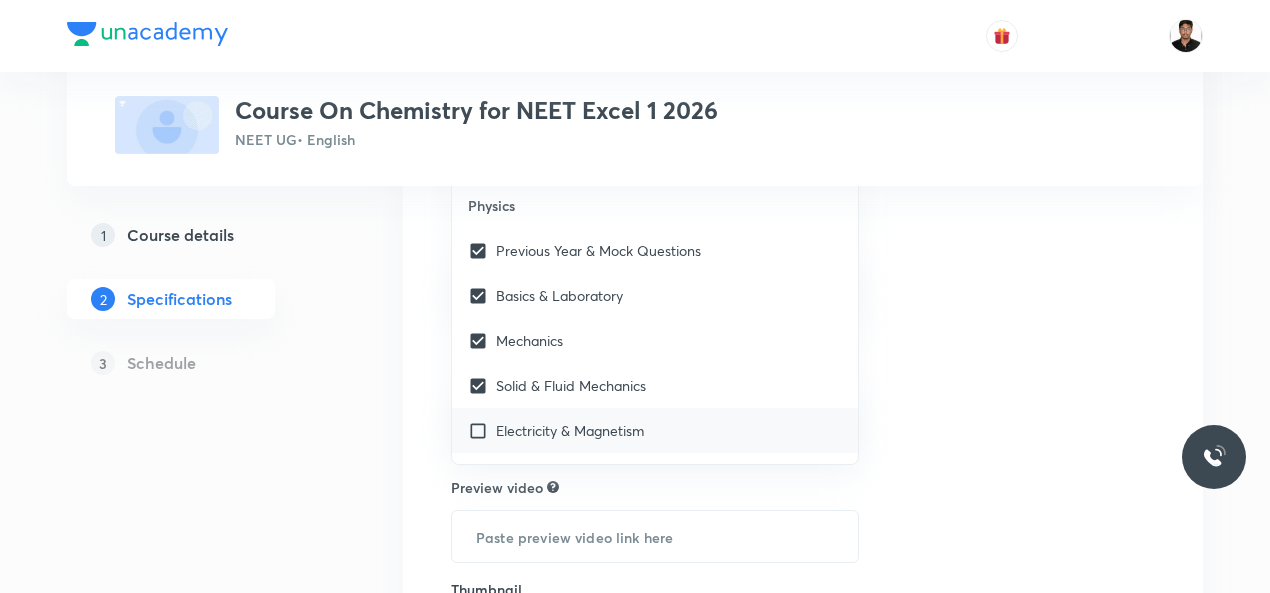 click at bounding box center (482, 430) 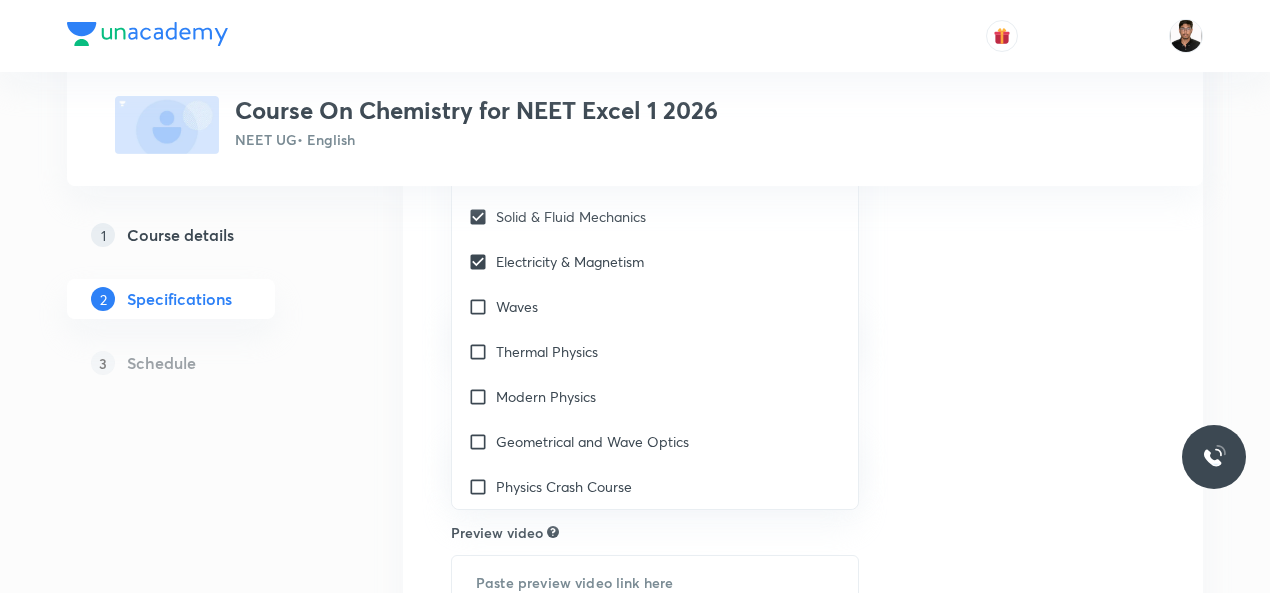 scroll, scrollTop: 3366, scrollLeft: 0, axis: vertical 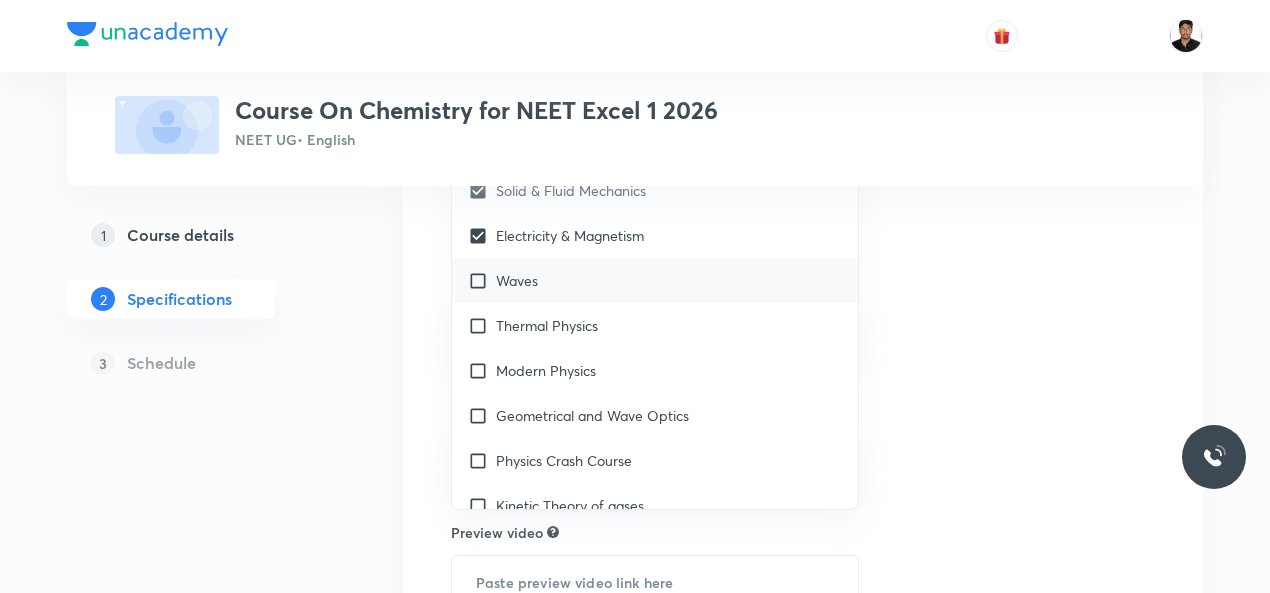 click at bounding box center [482, 280] 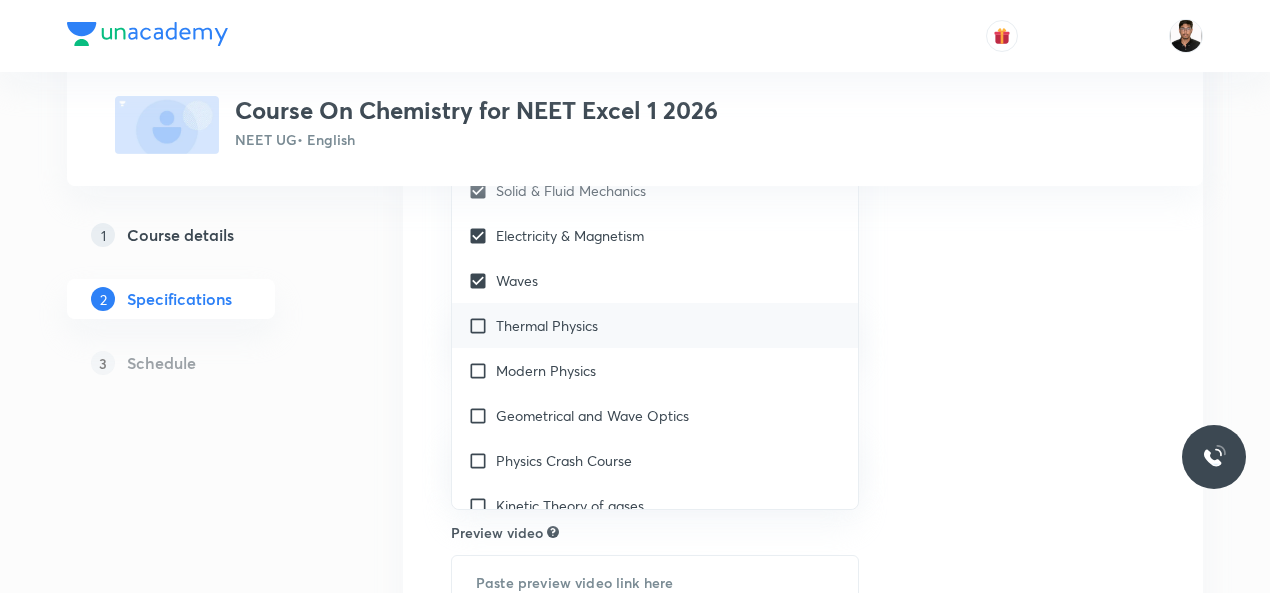 click at bounding box center (482, 325) 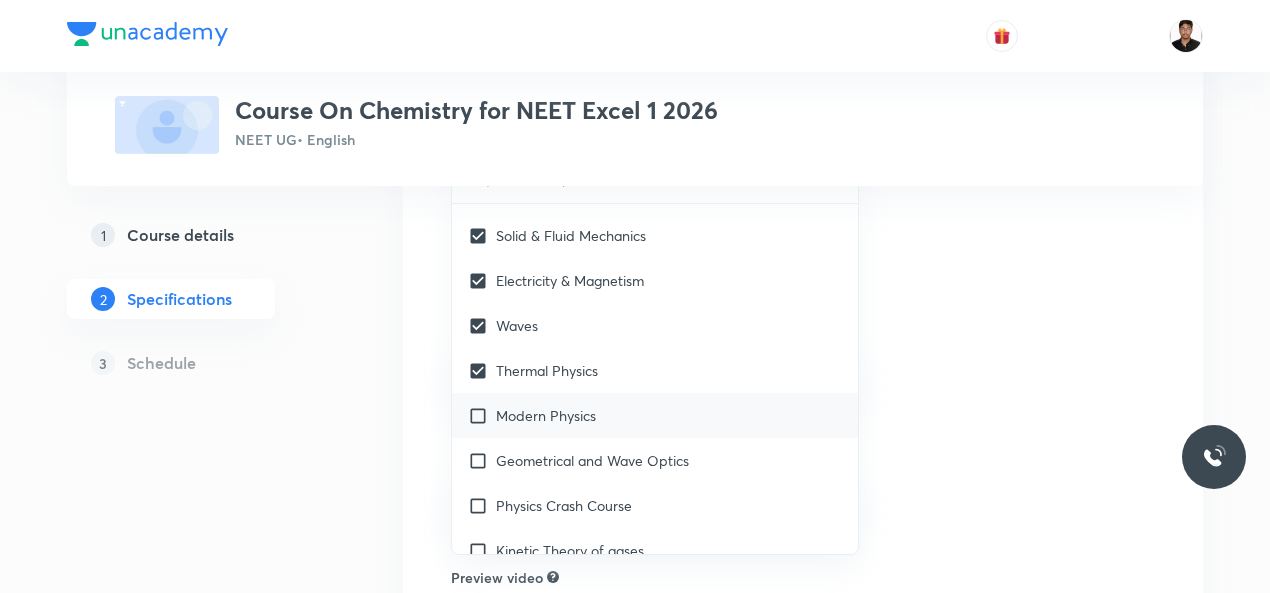 click at bounding box center [482, 415] 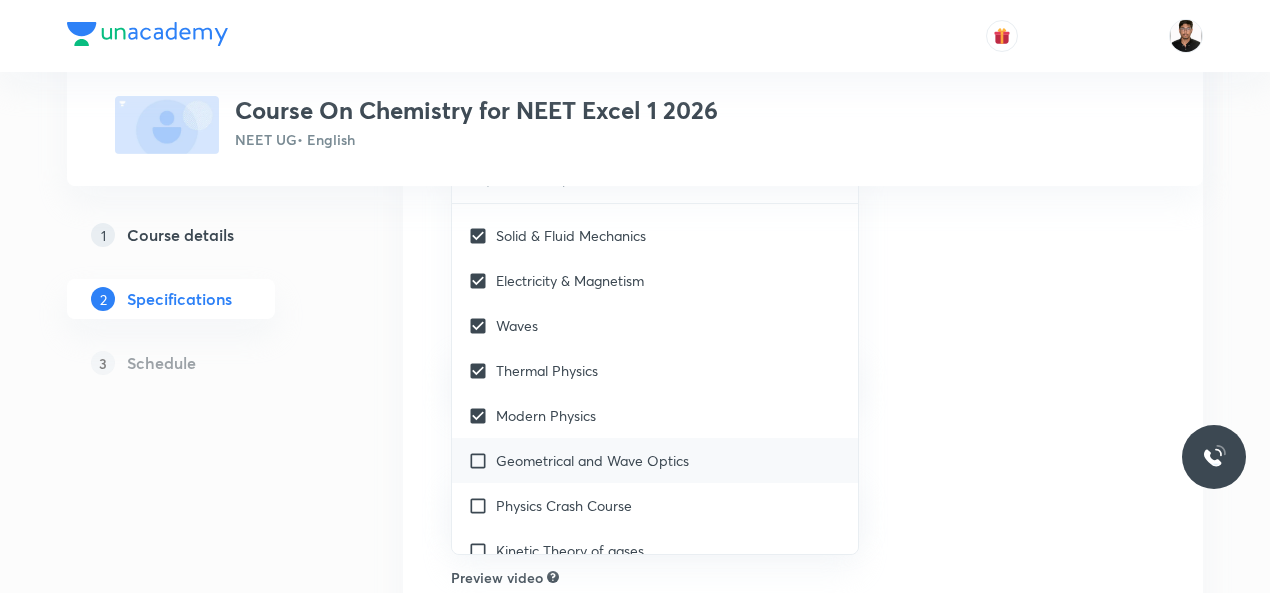 click at bounding box center (482, 460) 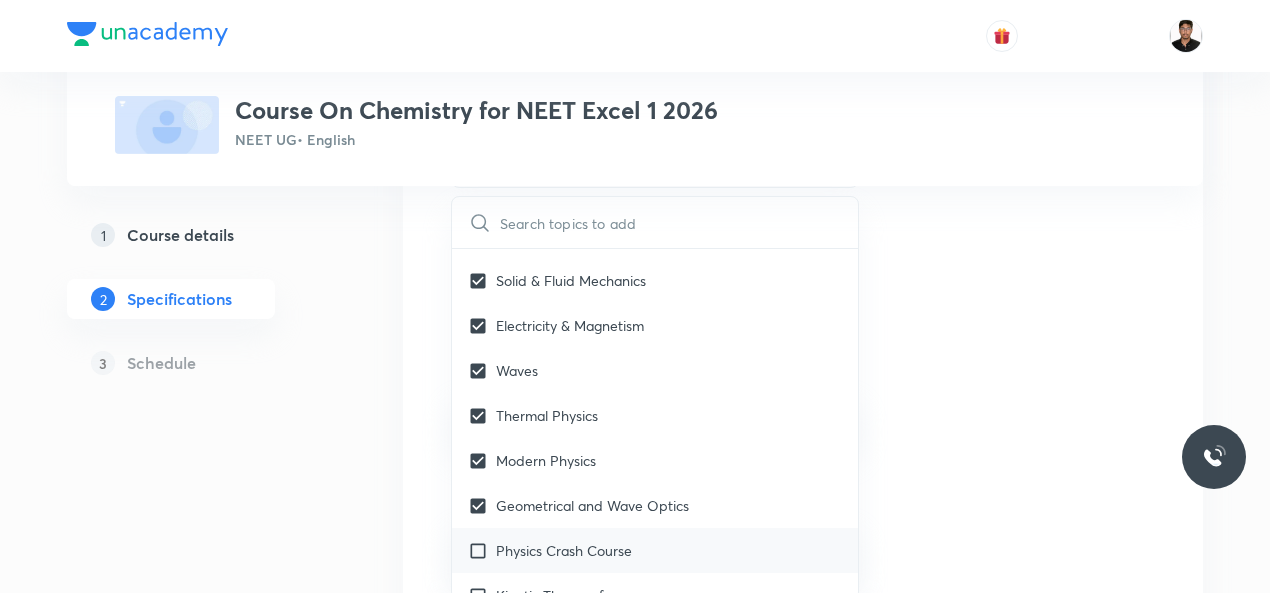 click at bounding box center [482, 550] 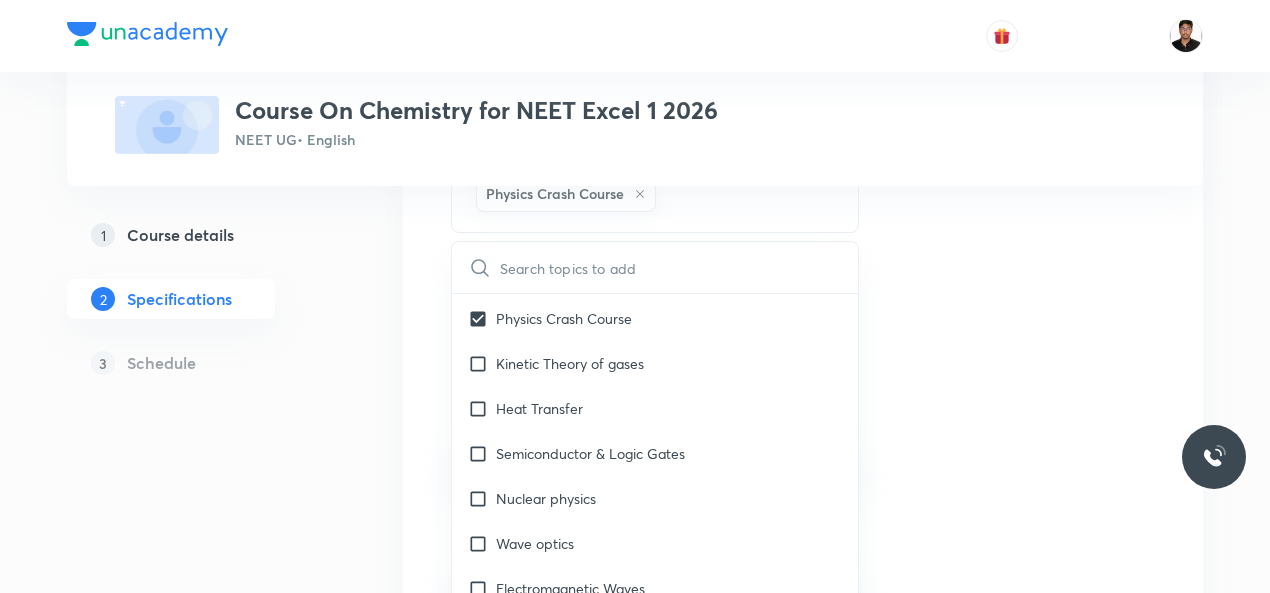 scroll, scrollTop: 3646, scrollLeft: 0, axis: vertical 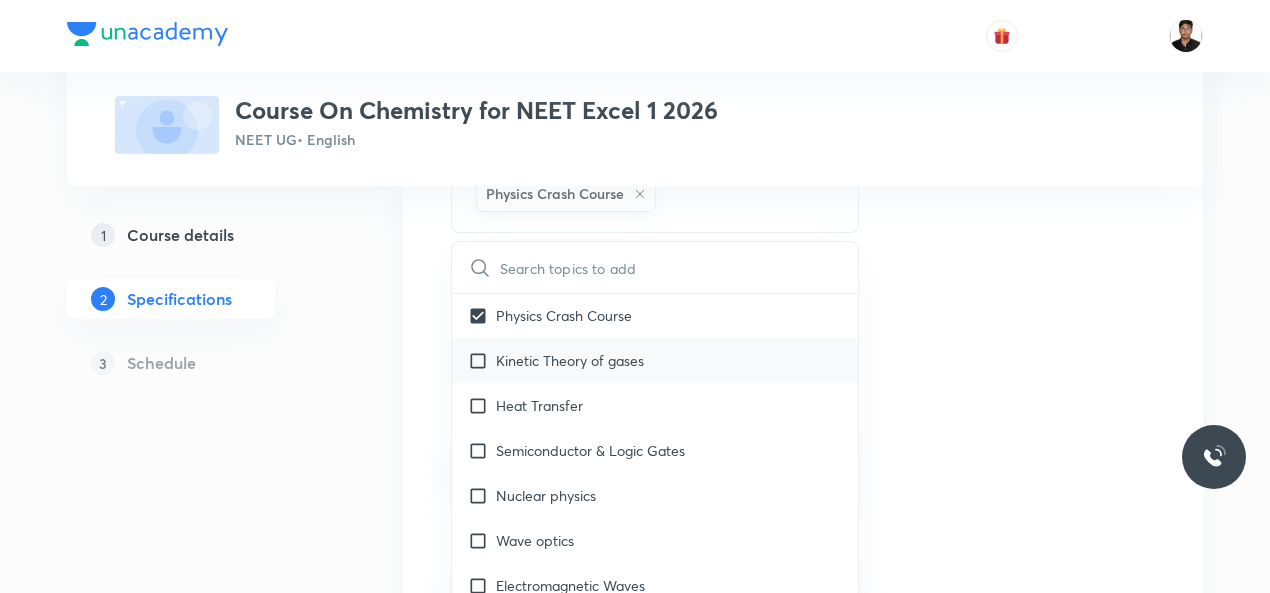 click at bounding box center (482, 360) 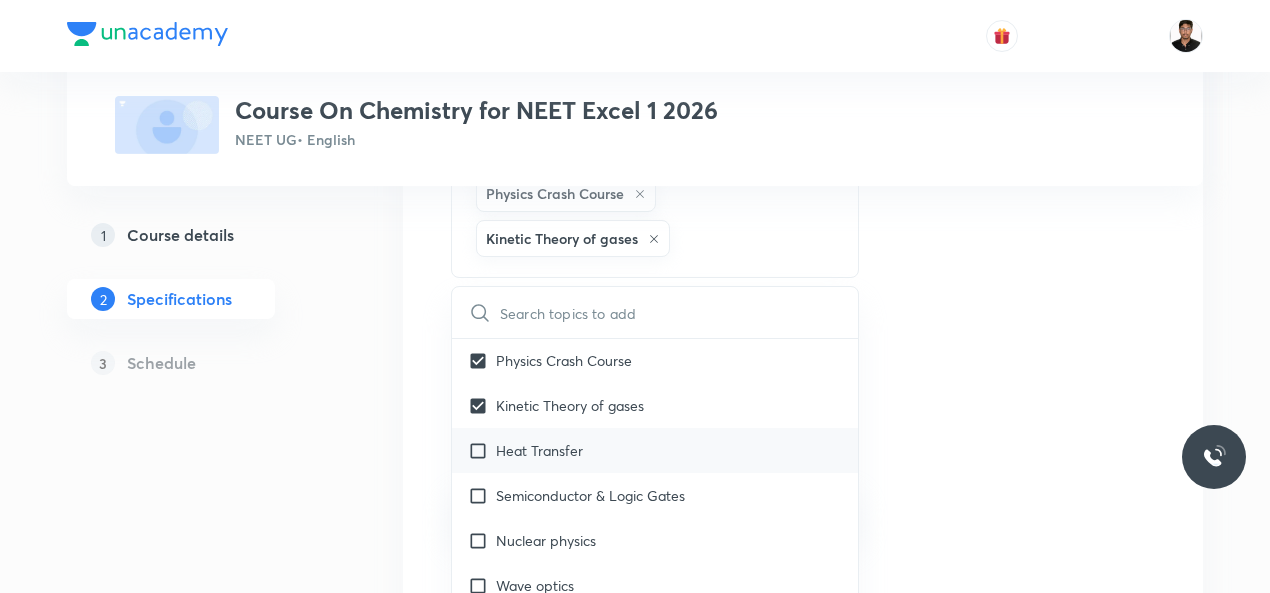 click at bounding box center (482, 450) 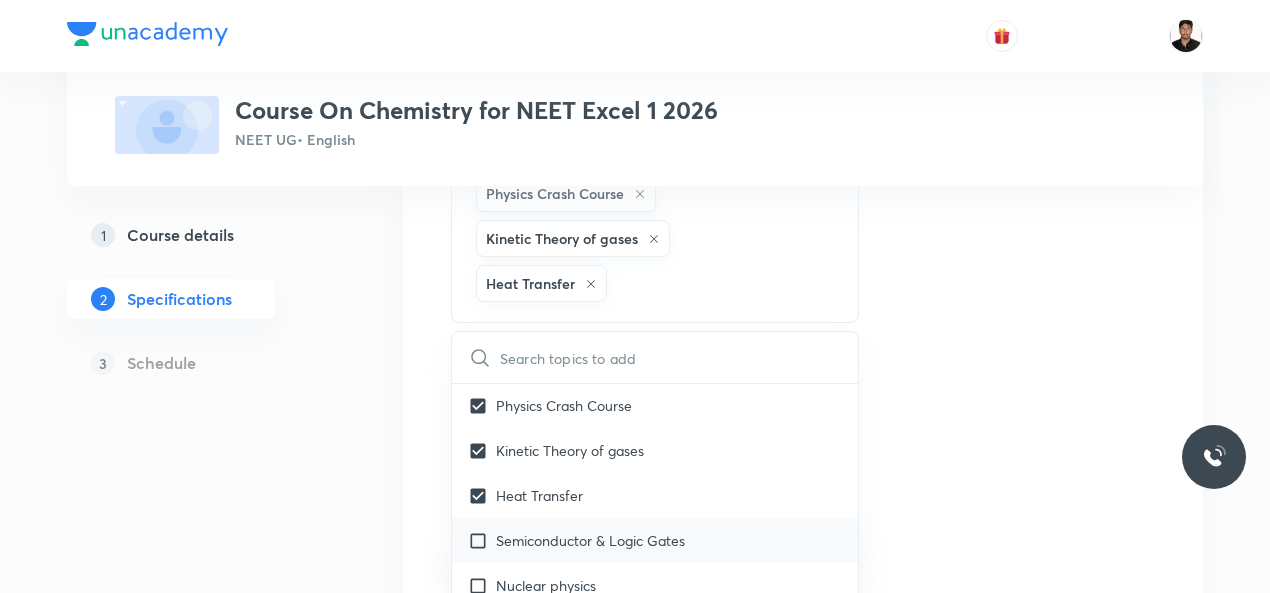 click at bounding box center [482, 540] 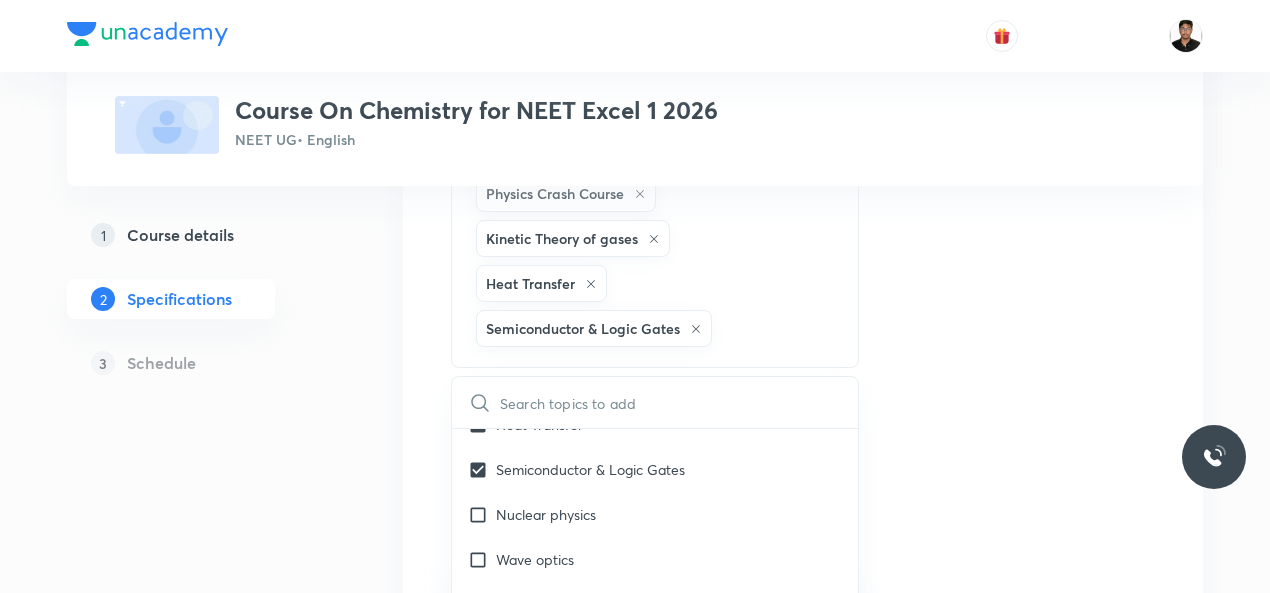 scroll, scrollTop: 3766, scrollLeft: 0, axis: vertical 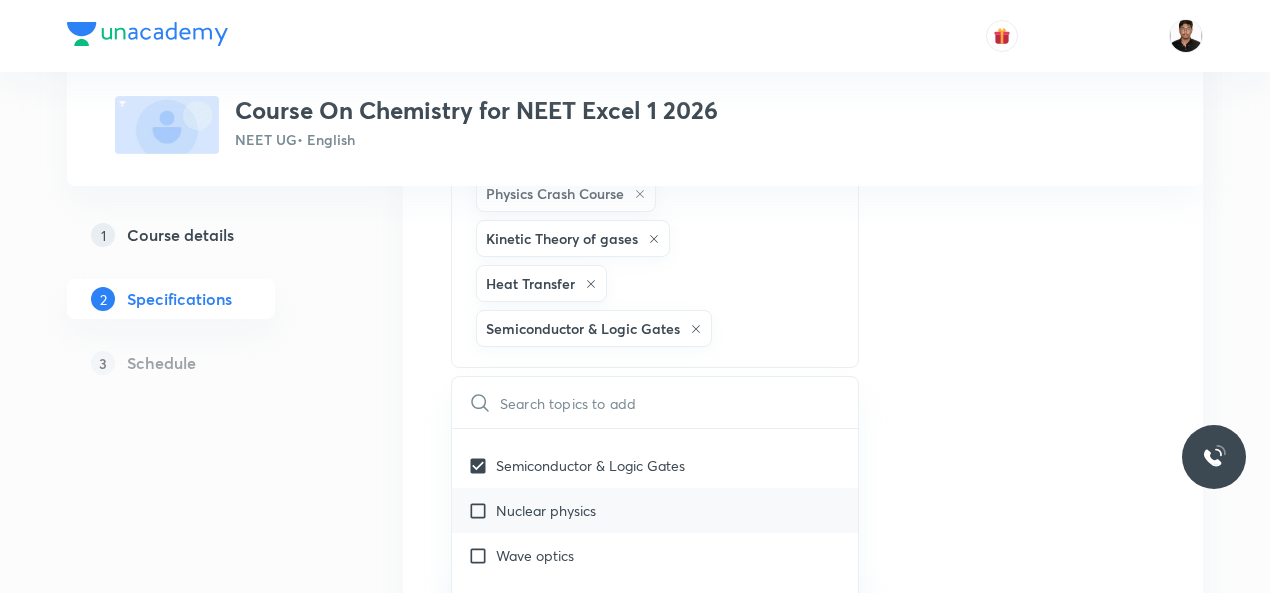 click at bounding box center [482, 510] 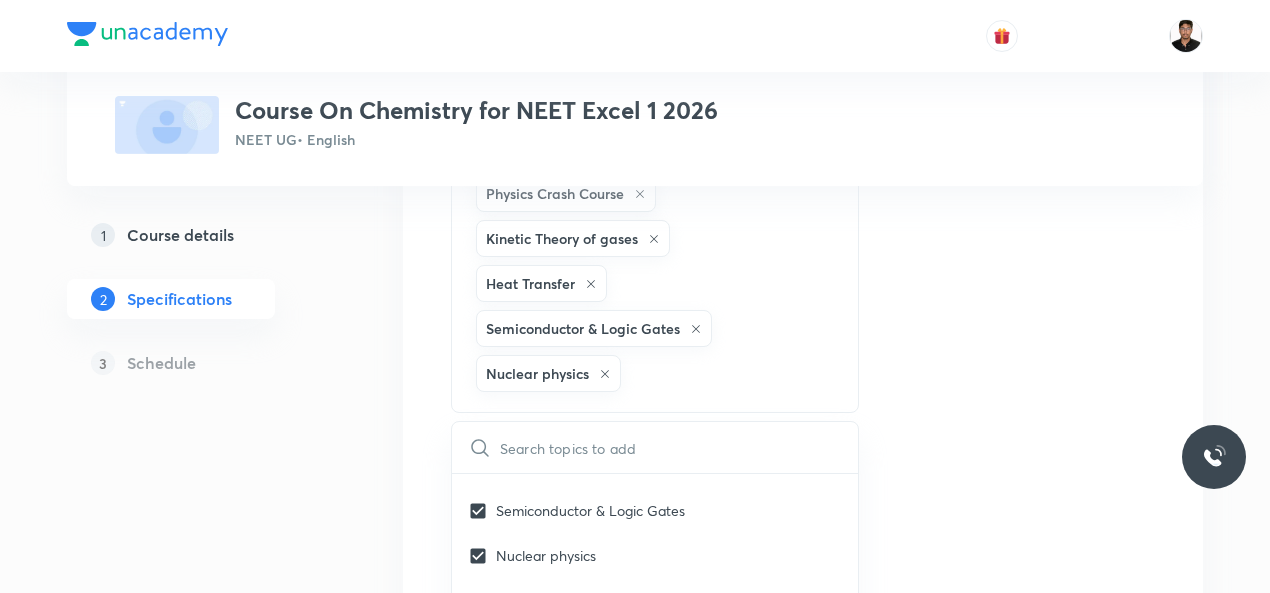 scroll, scrollTop: 1038, scrollLeft: 0, axis: vertical 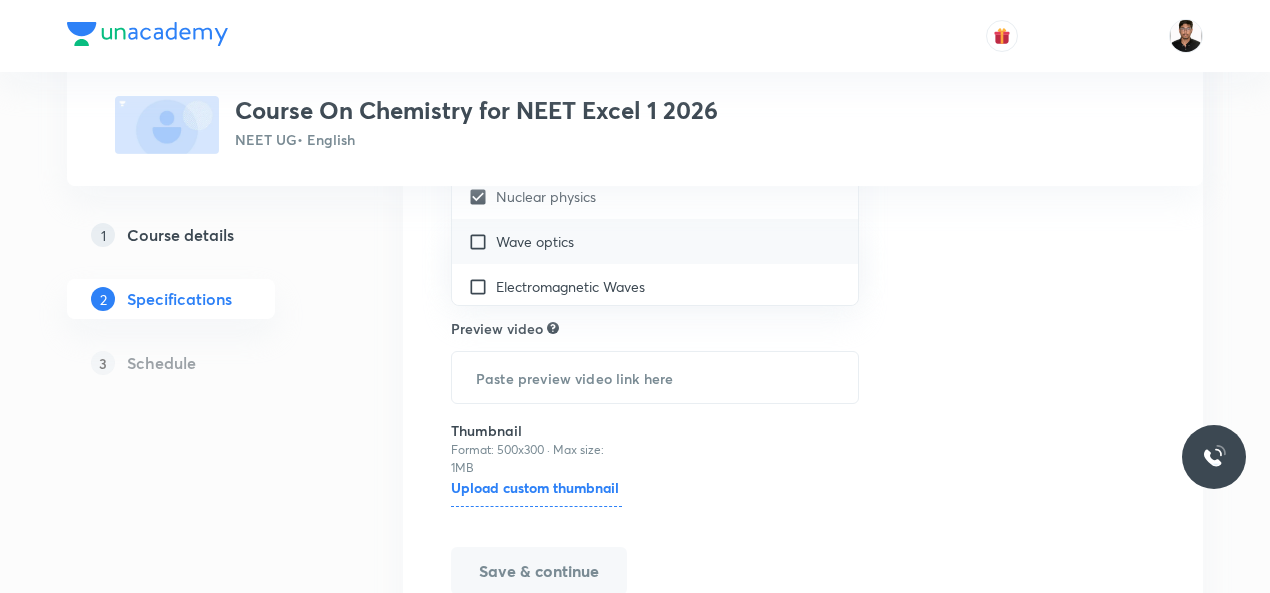 click at bounding box center [482, 241] 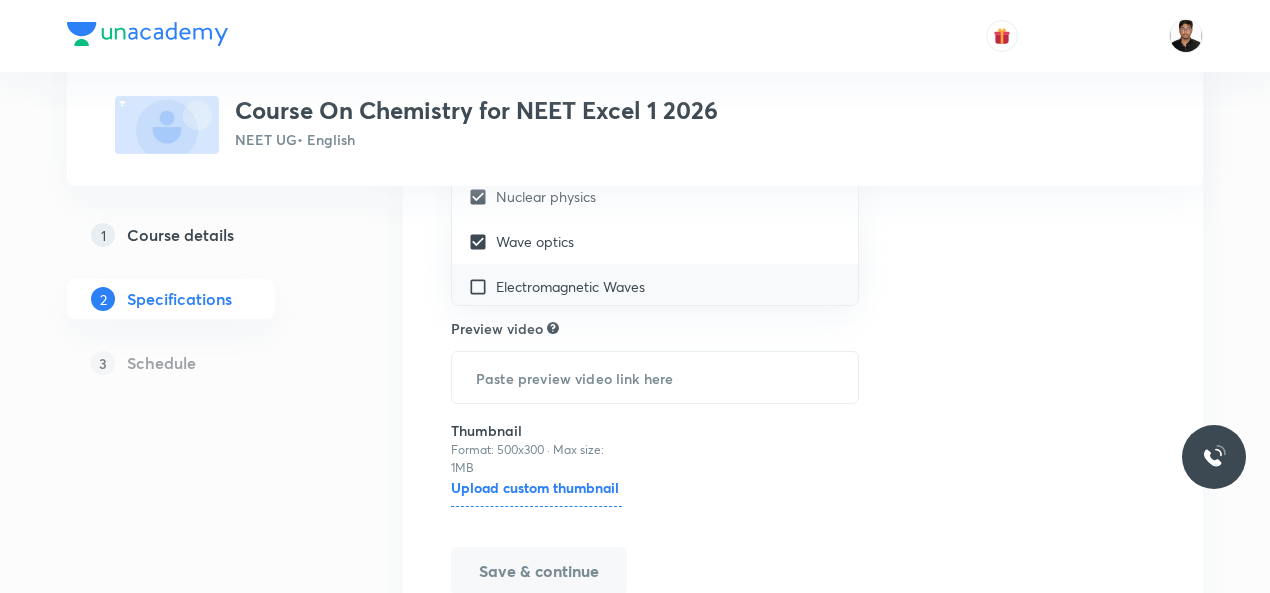 click at bounding box center (482, 286) 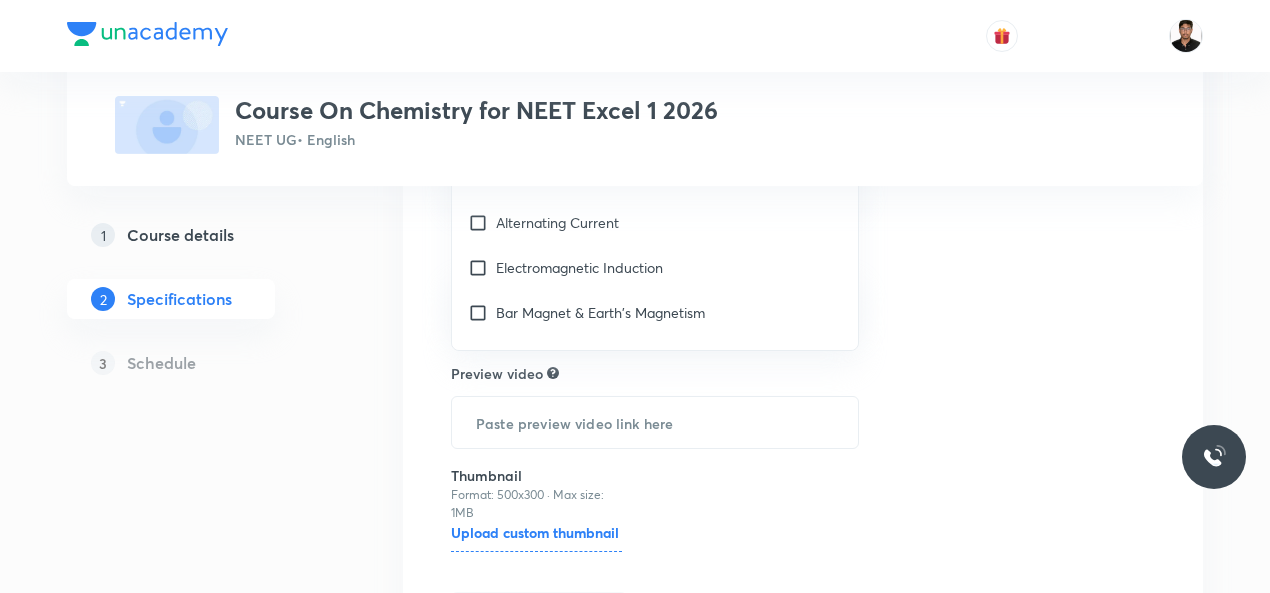 scroll, scrollTop: 3766, scrollLeft: 0, axis: vertical 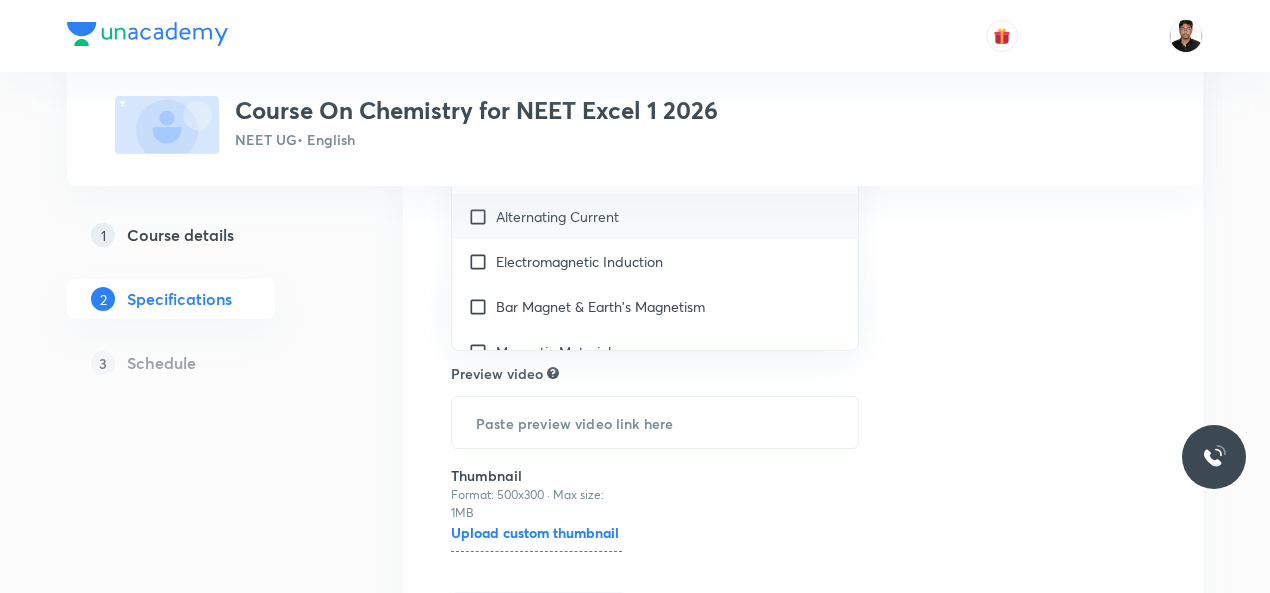 click at bounding box center (482, 216) 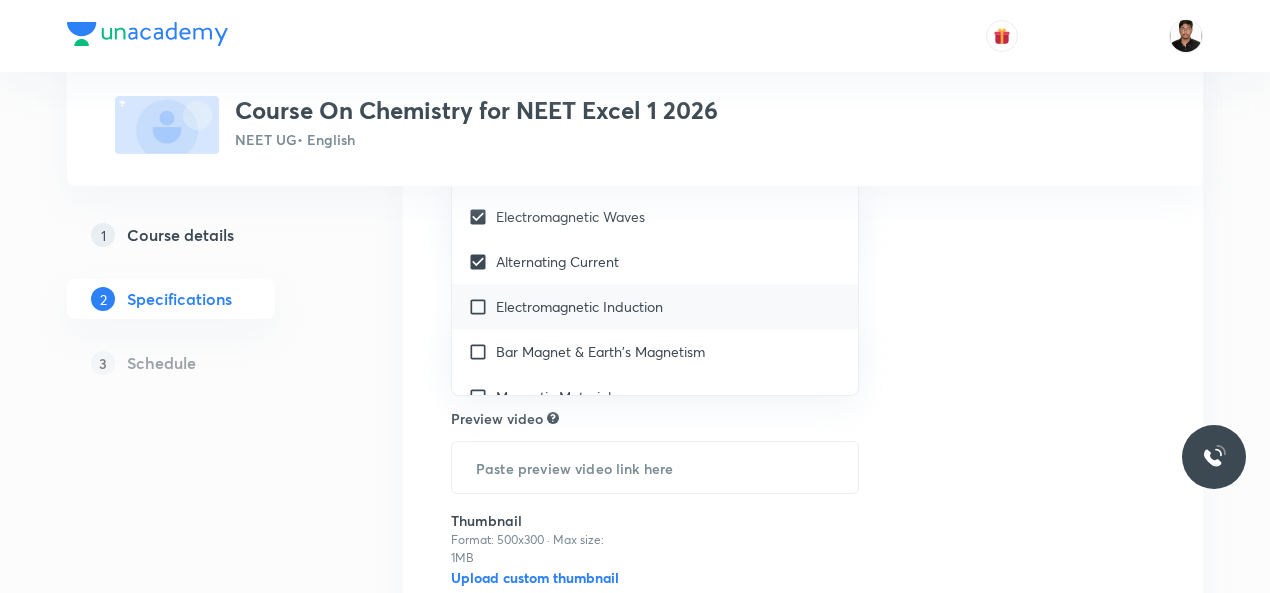 click at bounding box center [482, 306] 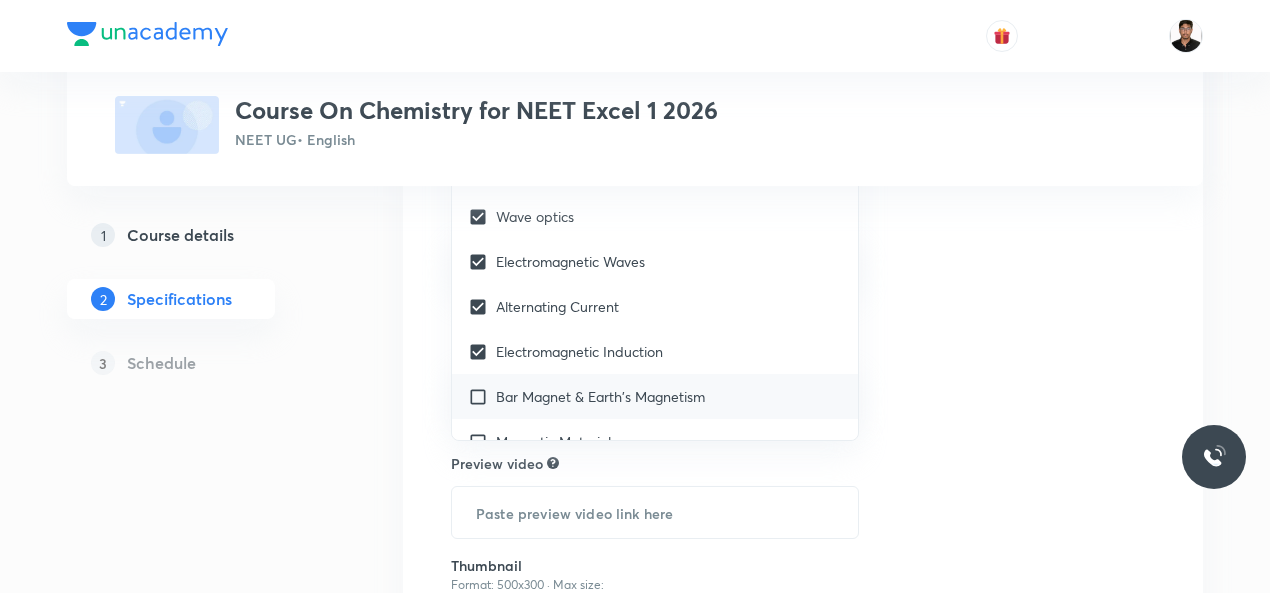 click at bounding box center [482, 396] 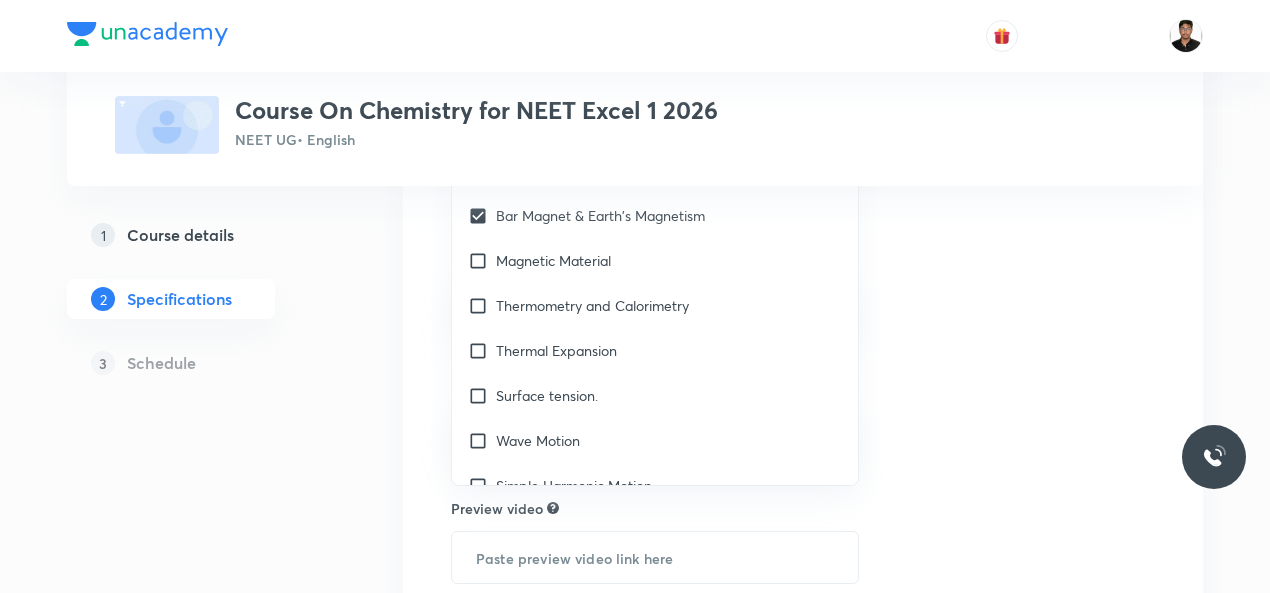 scroll, scrollTop: 4006, scrollLeft: 0, axis: vertical 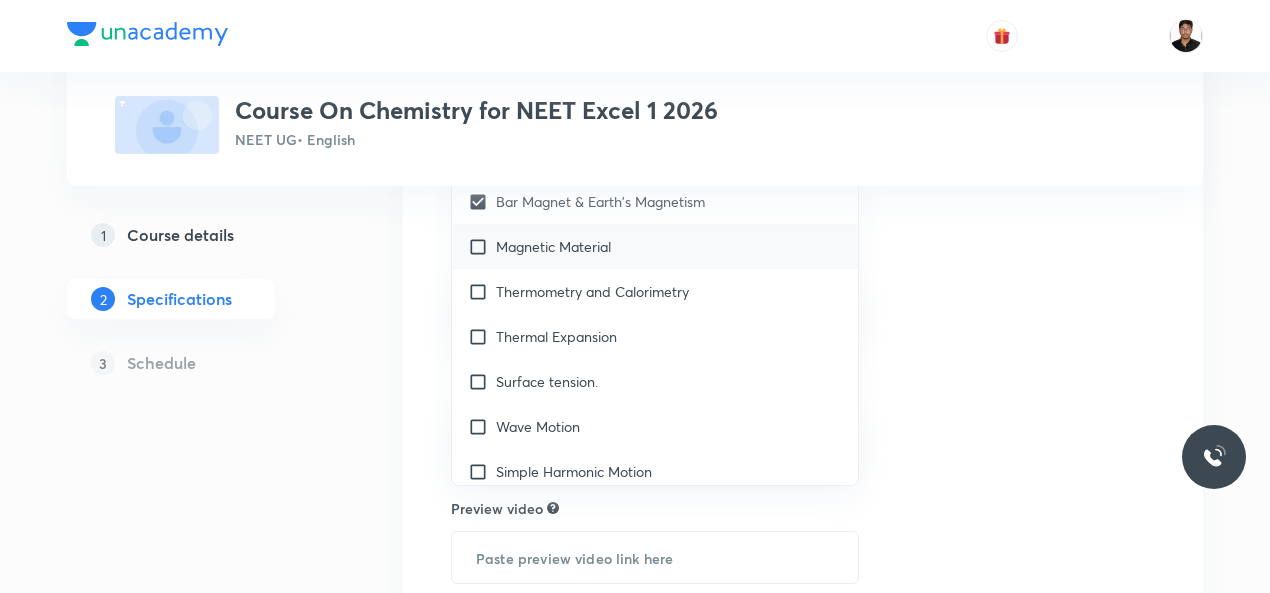 click at bounding box center [482, 246] 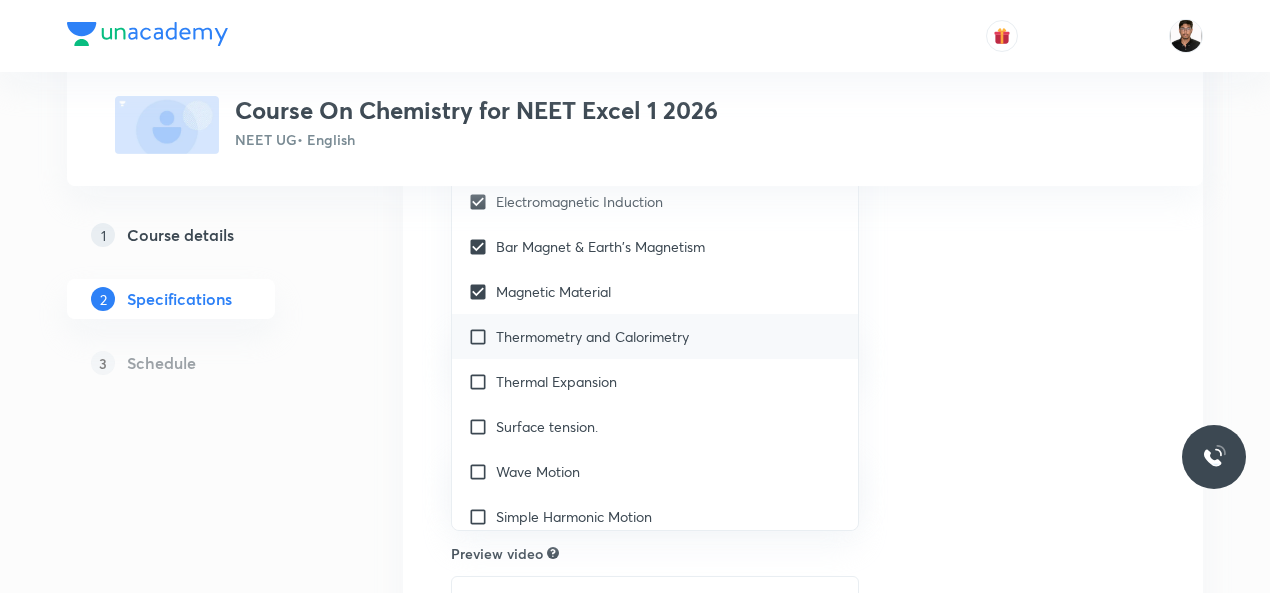 click at bounding box center [482, 336] 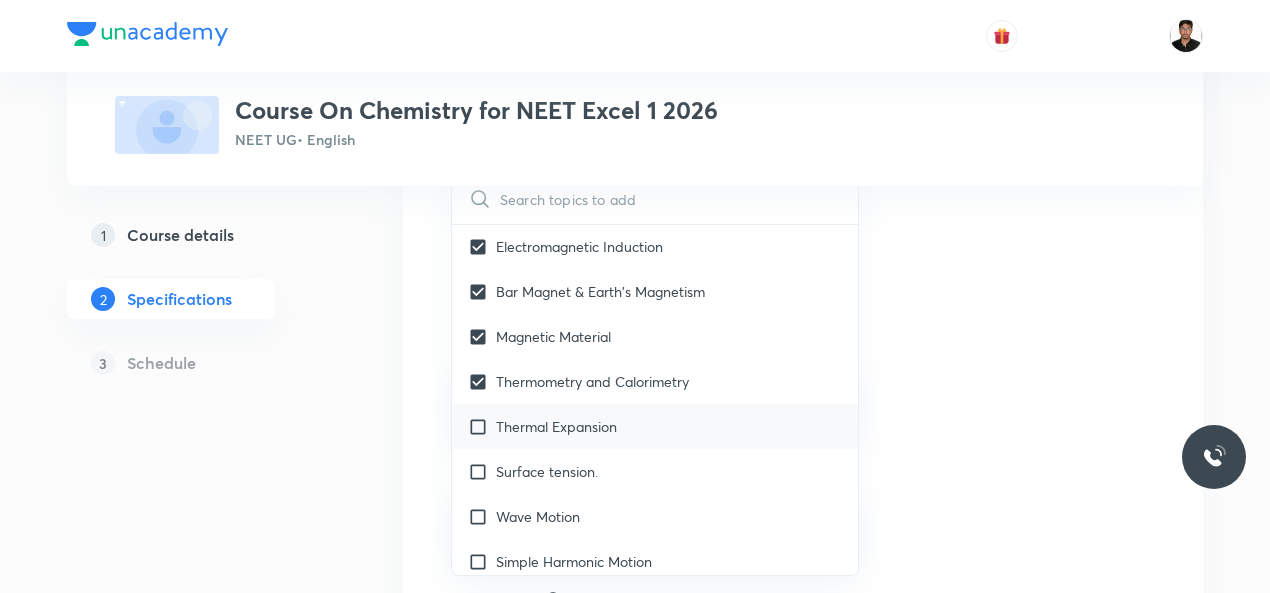 click at bounding box center (482, 426) 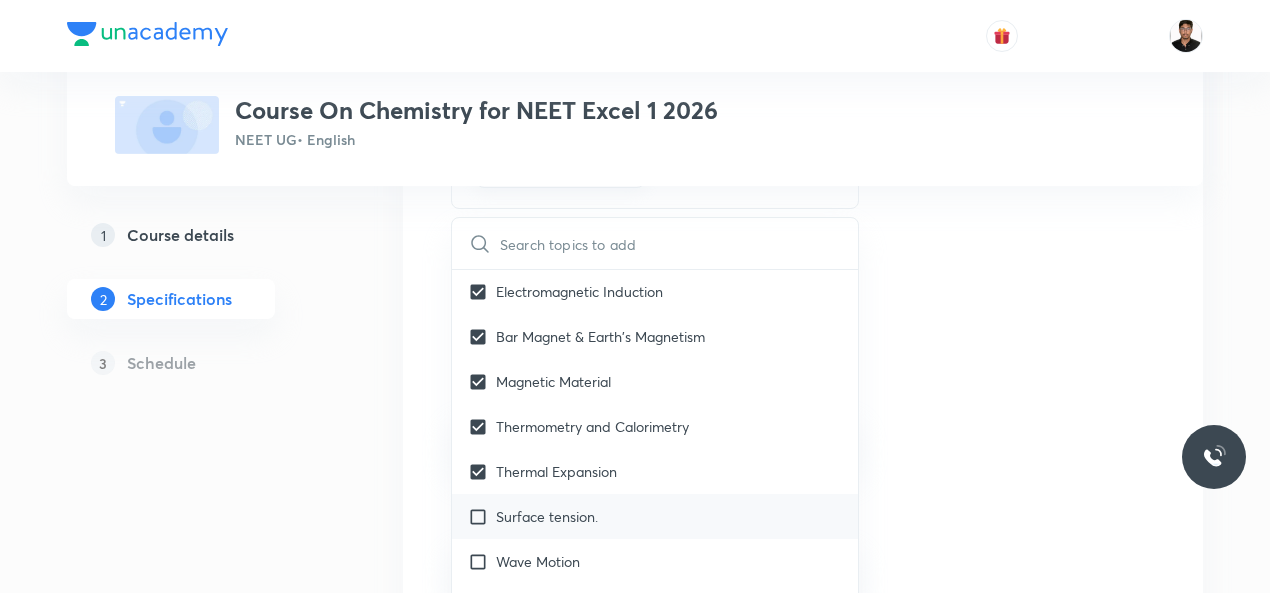 click at bounding box center (482, 516) 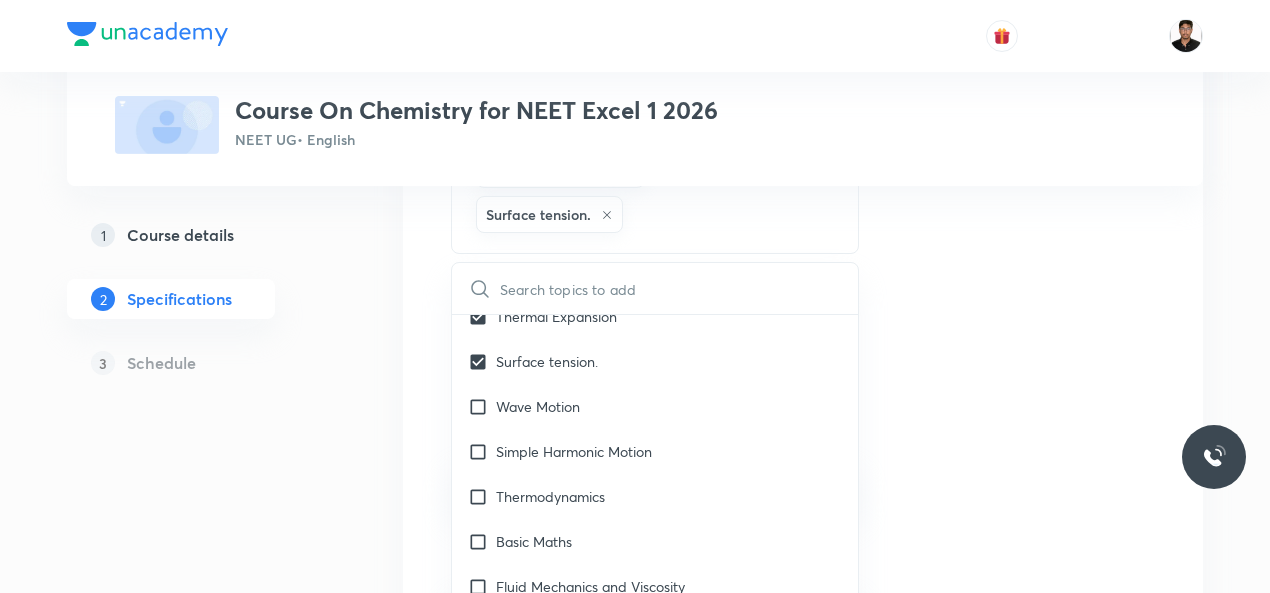 scroll, scrollTop: 4246, scrollLeft: 0, axis: vertical 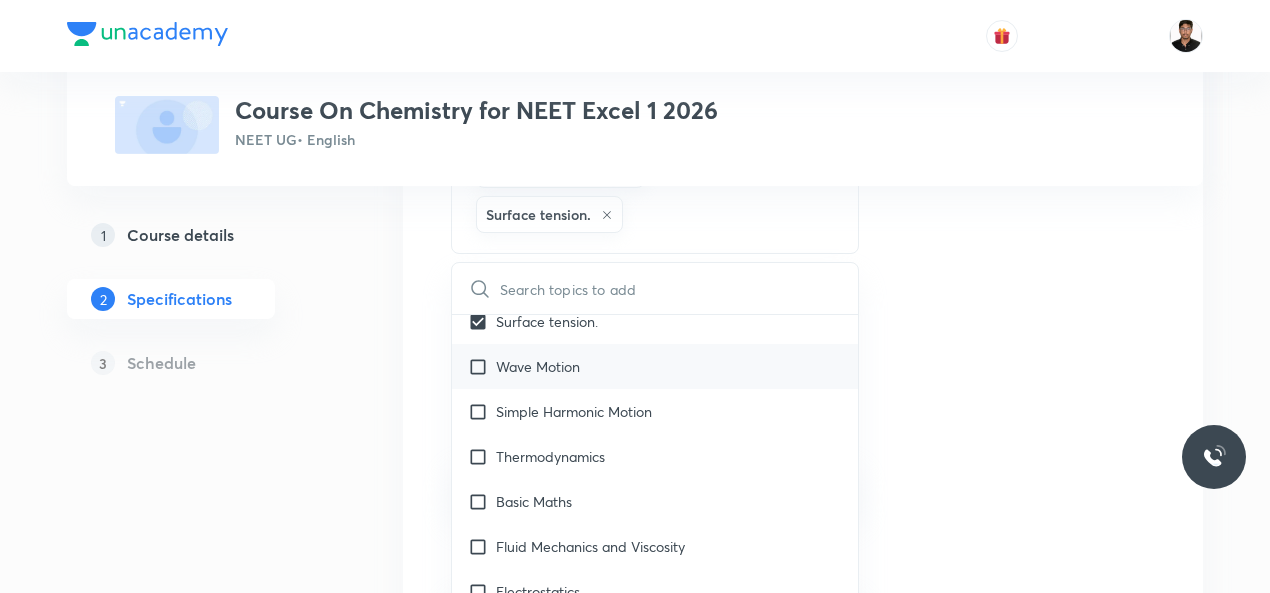 click at bounding box center [482, 366] 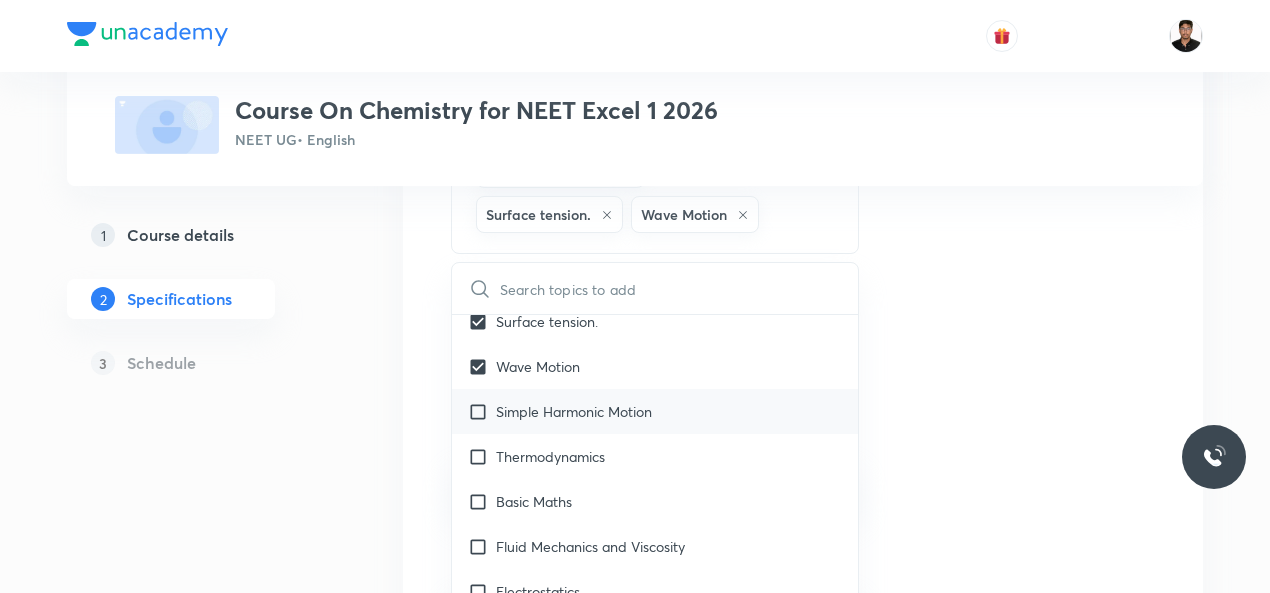 click at bounding box center (482, 411) 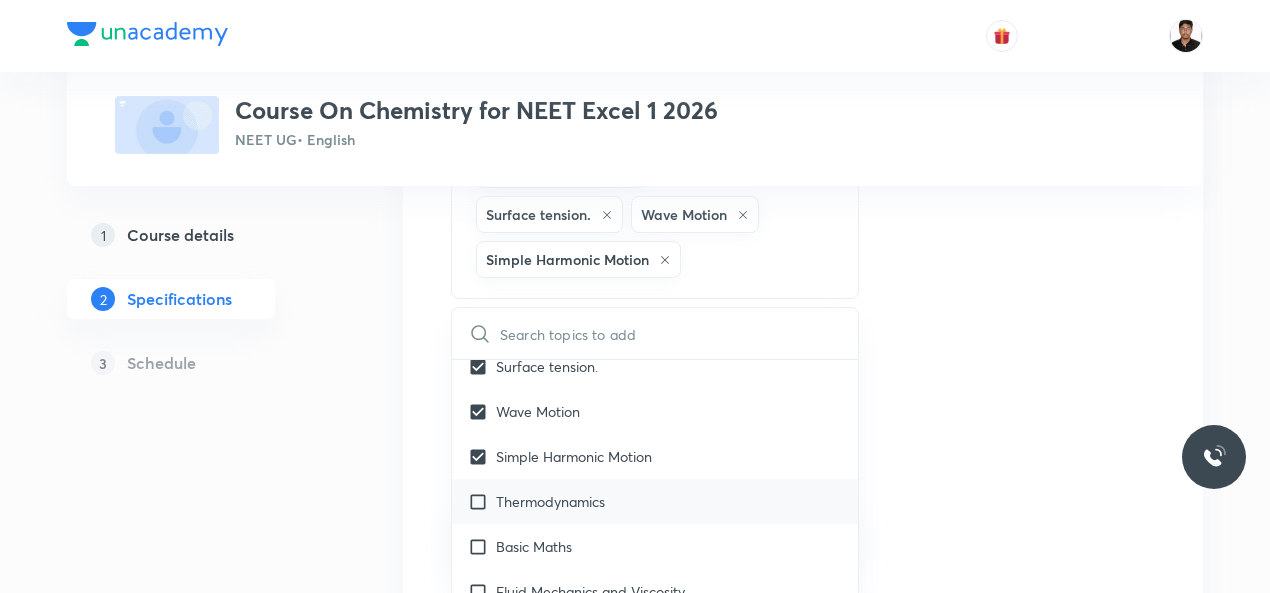 click at bounding box center [482, 501] 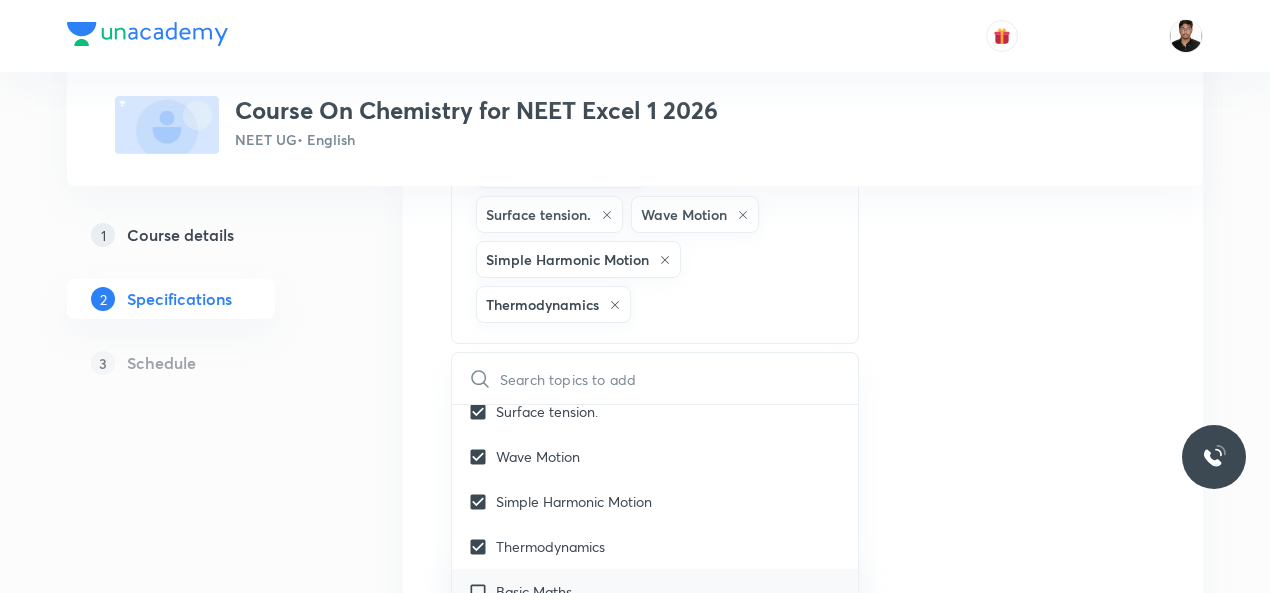 click at bounding box center [482, 591] 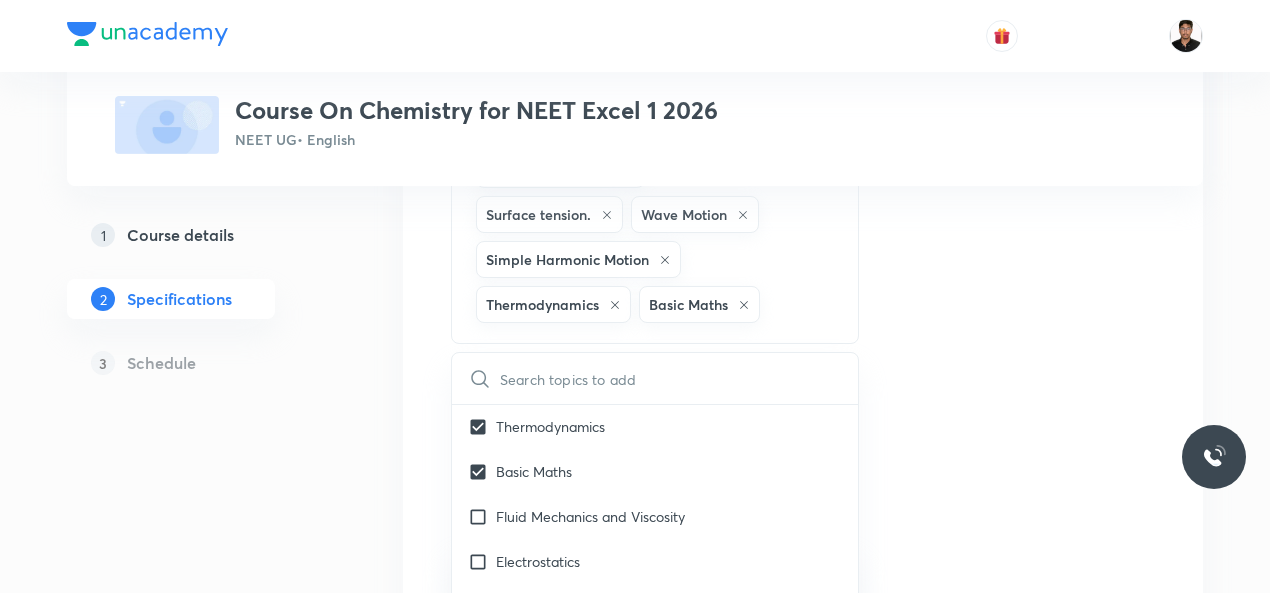 scroll, scrollTop: 4406, scrollLeft: 0, axis: vertical 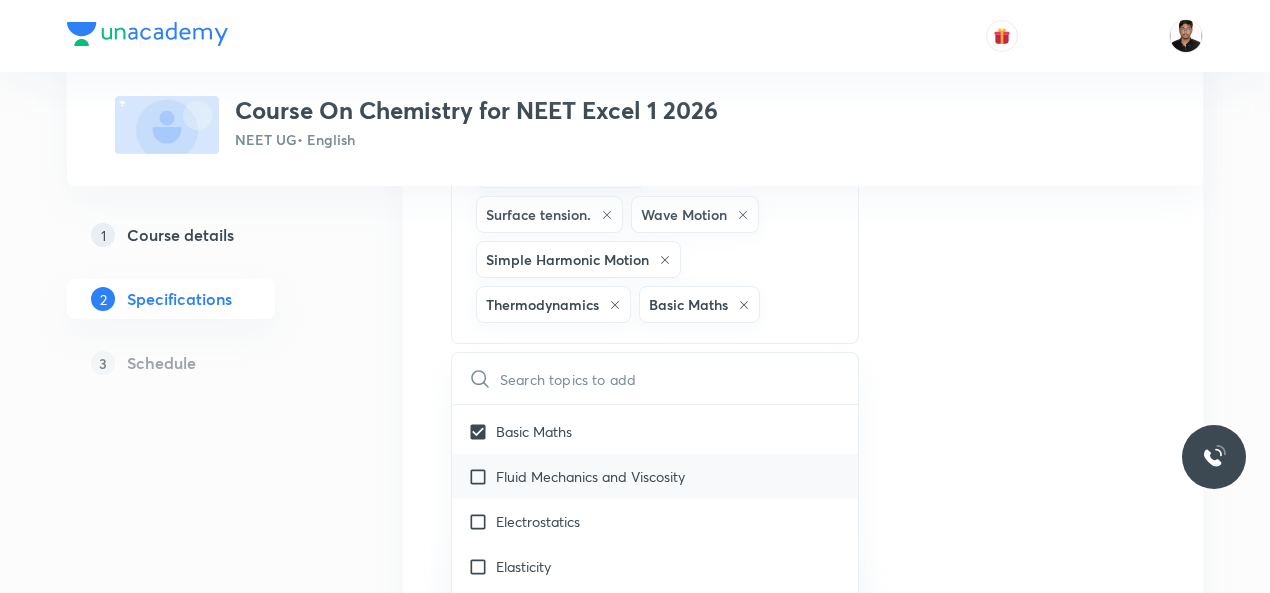 click at bounding box center (482, 476) 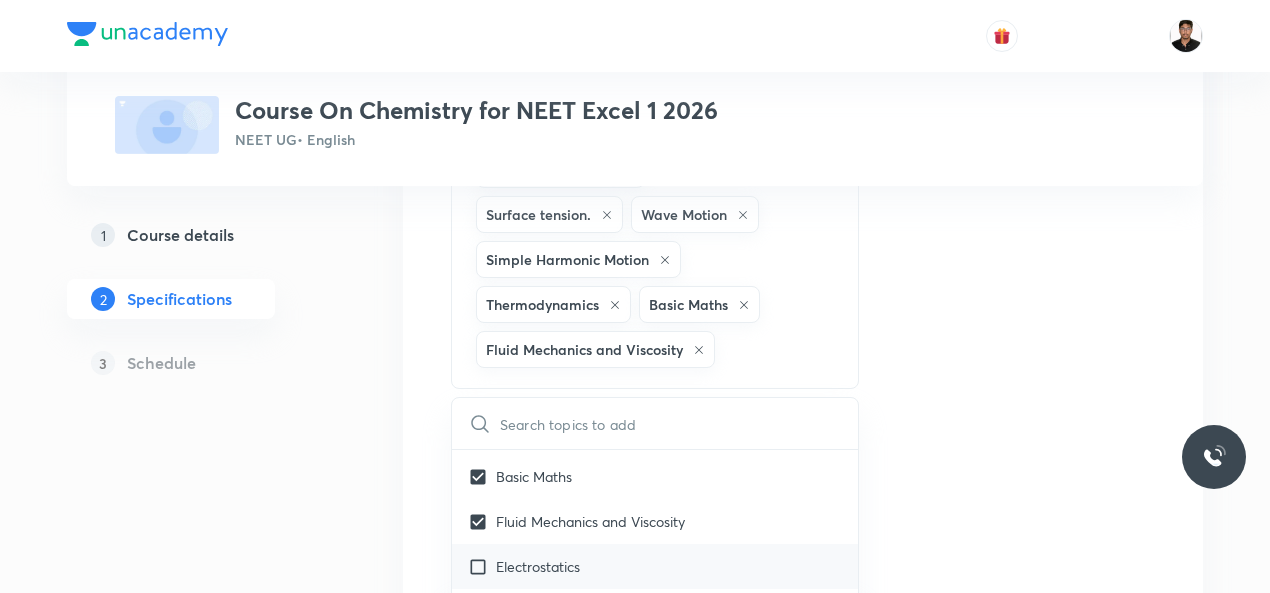 click at bounding box center [482, 566] 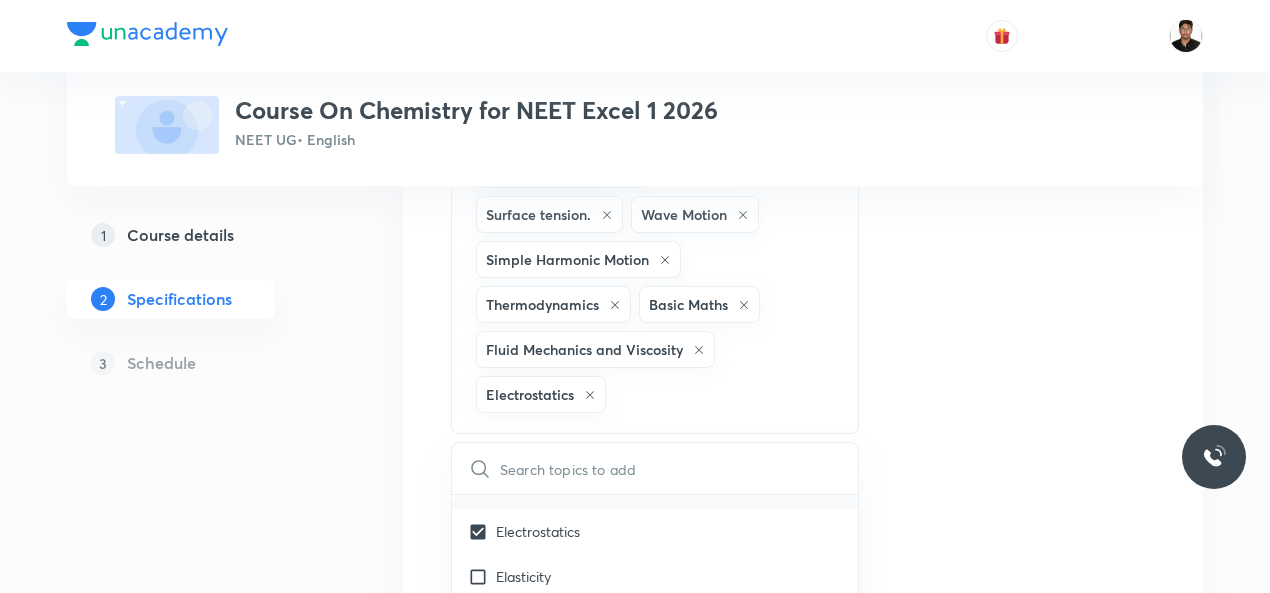scroll, scrollTop: 4526, scrollLeft: 0, axis: vertical 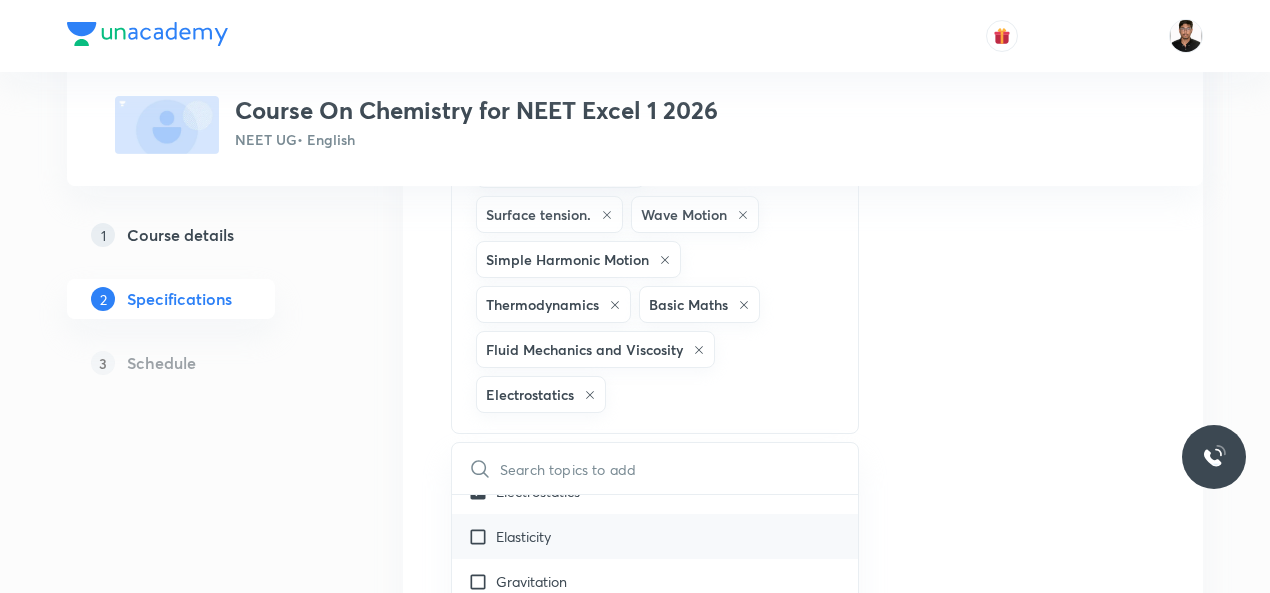 click at bounding box center [482, 536] 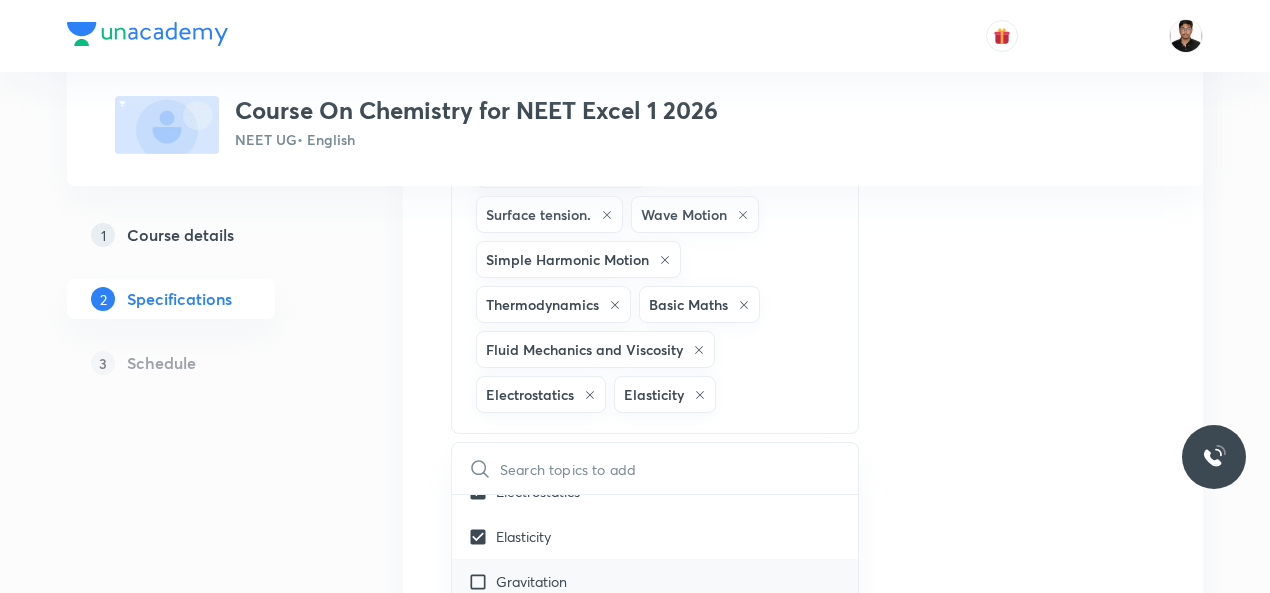 click at bounding box center [482, 581] 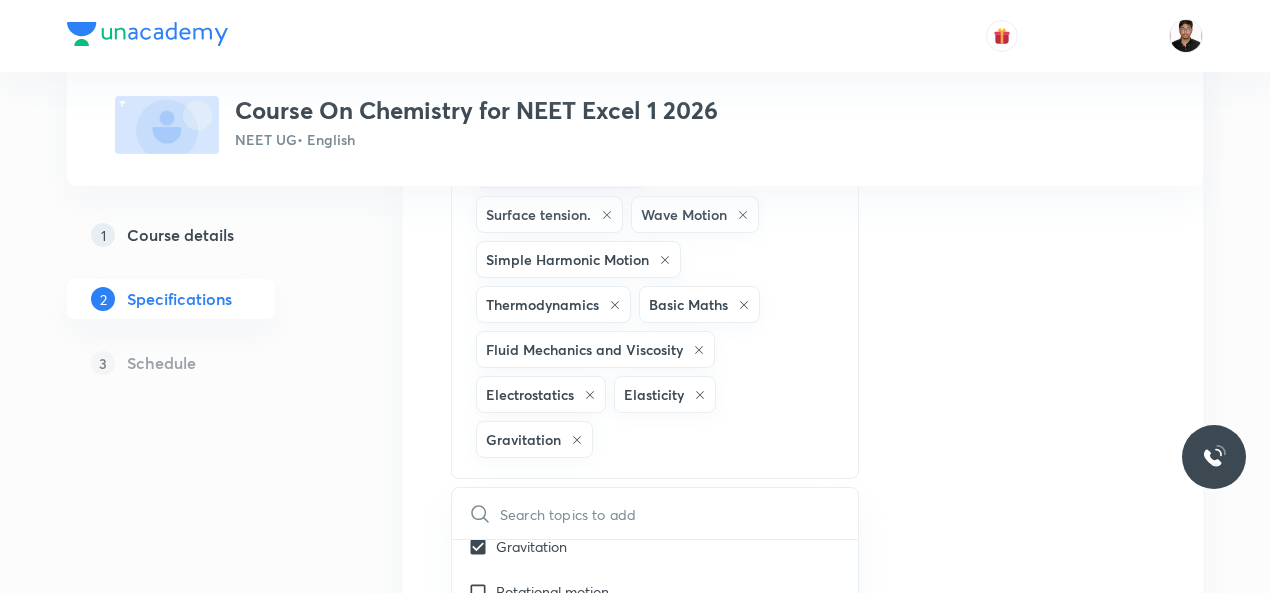 scroll, scrollTop: 4646, scrollLeft: 0, axis: vertical 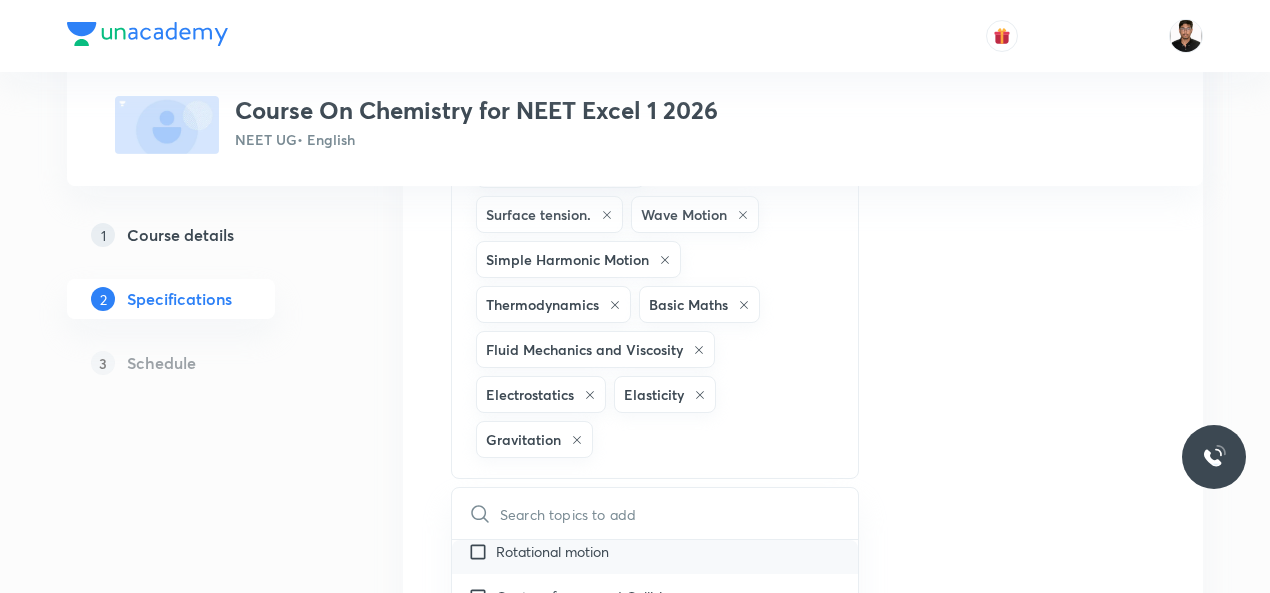 click at bounding box center [482, 551] 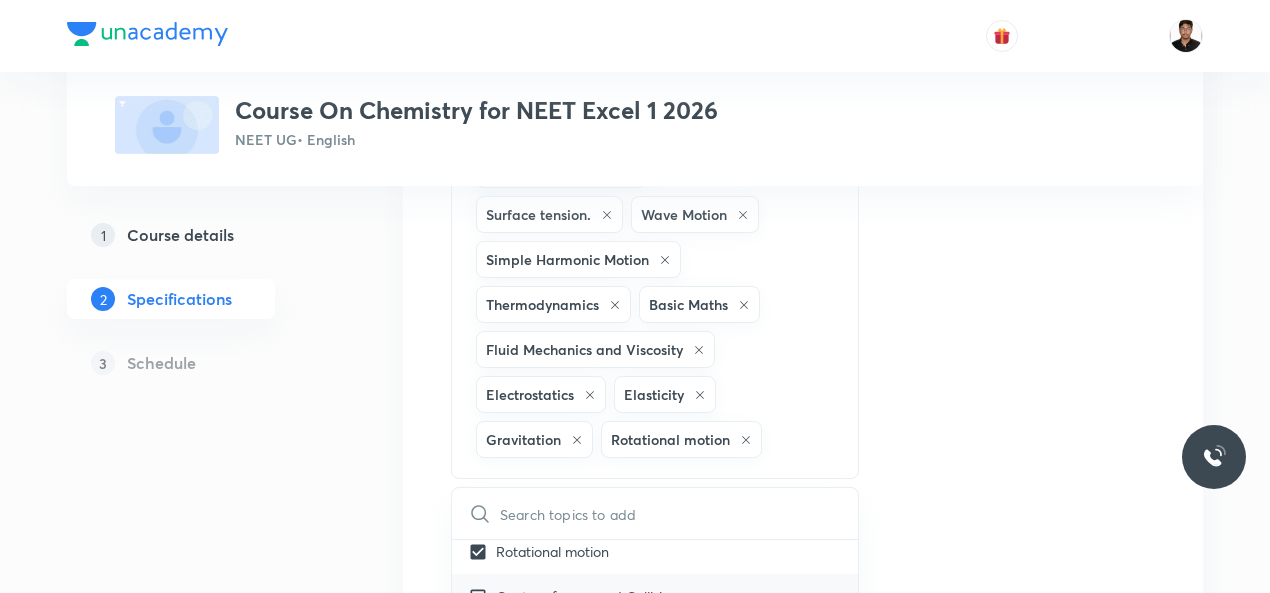 click at bounding box center (482, 596) 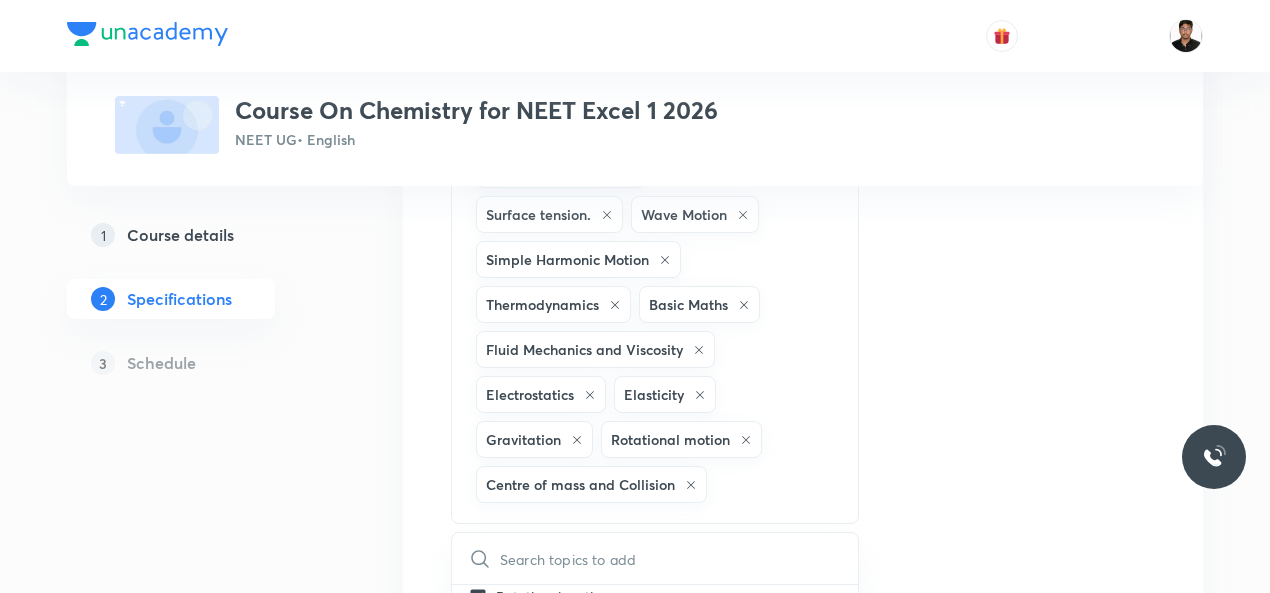 scroll, scrollTop: 1557, scrollLeft: 0, axis: vertical 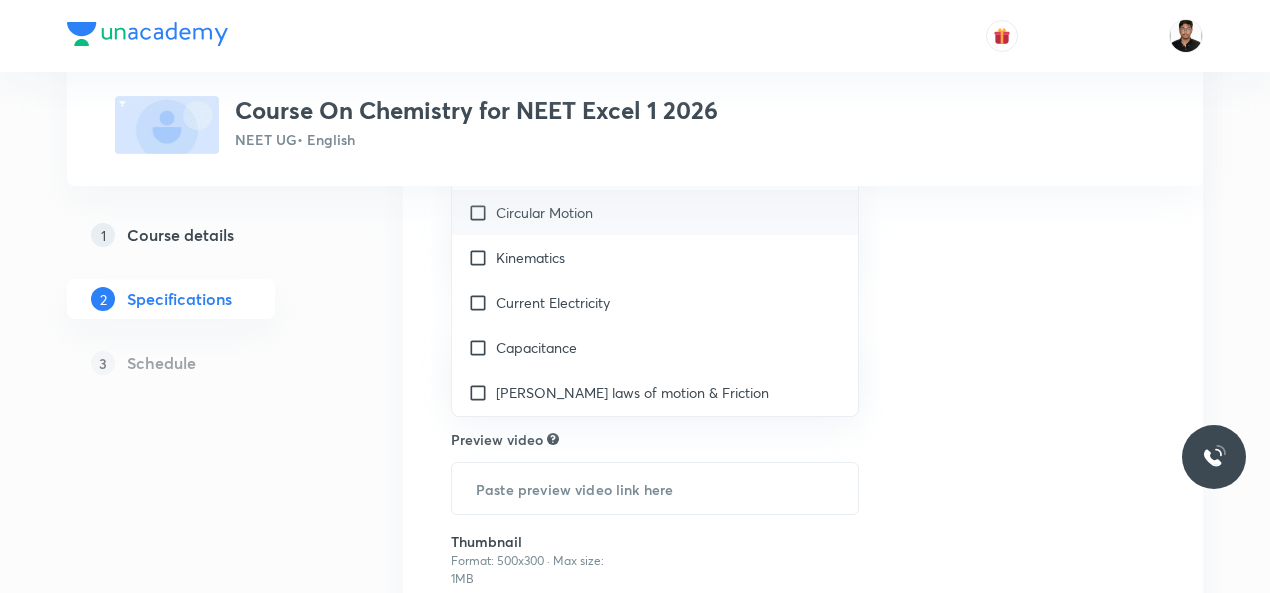 click at bounding box center [482, 212] 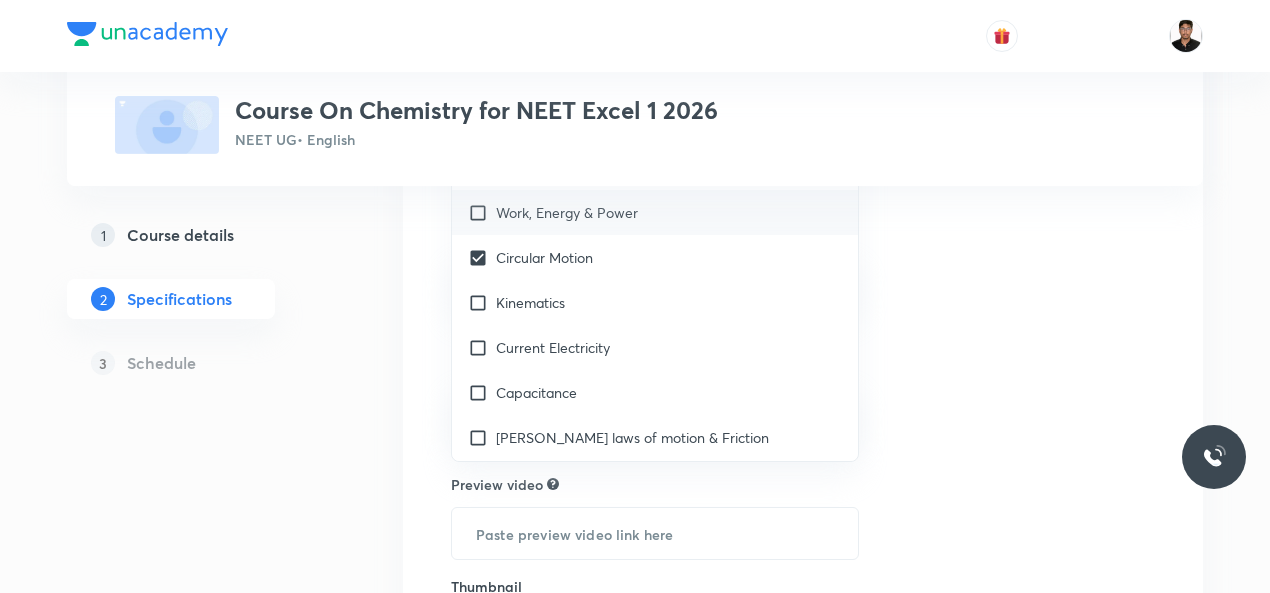 click at bounding box center [482, 212] 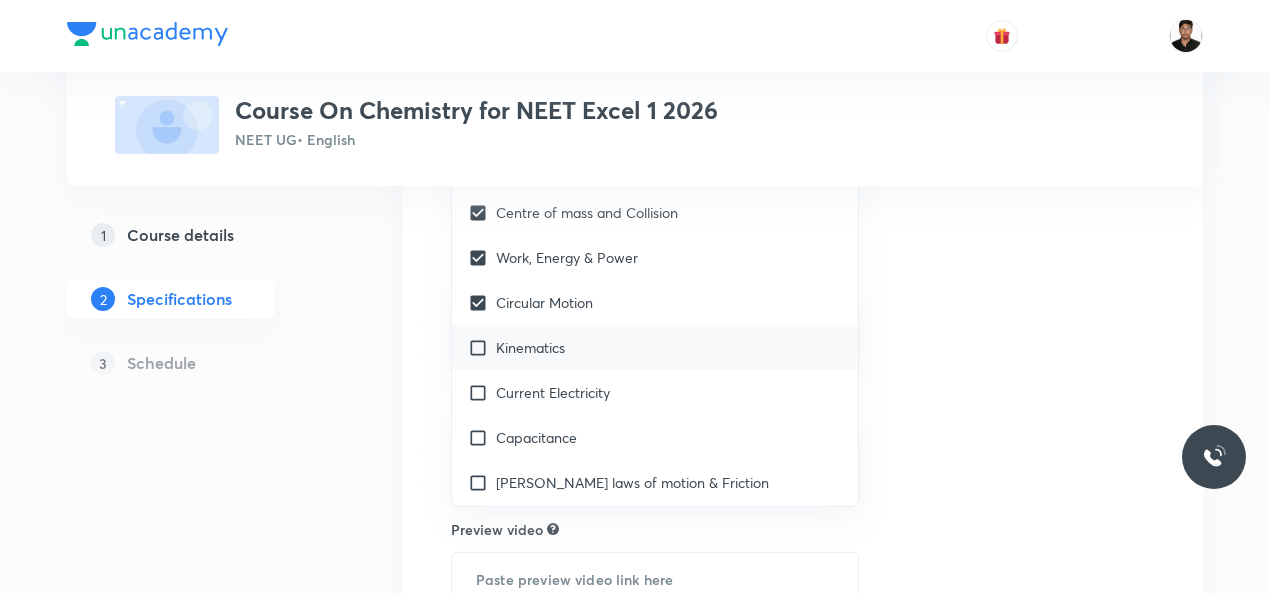 click at bounding box center (482, 347) 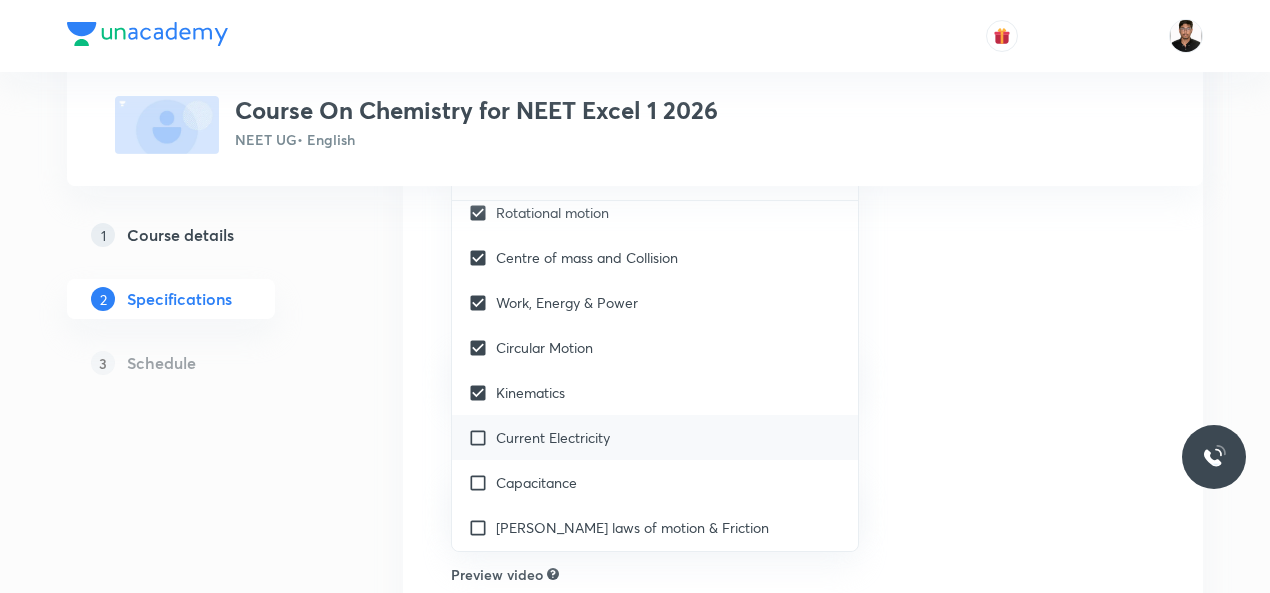 click at bounding box center [482, 437] 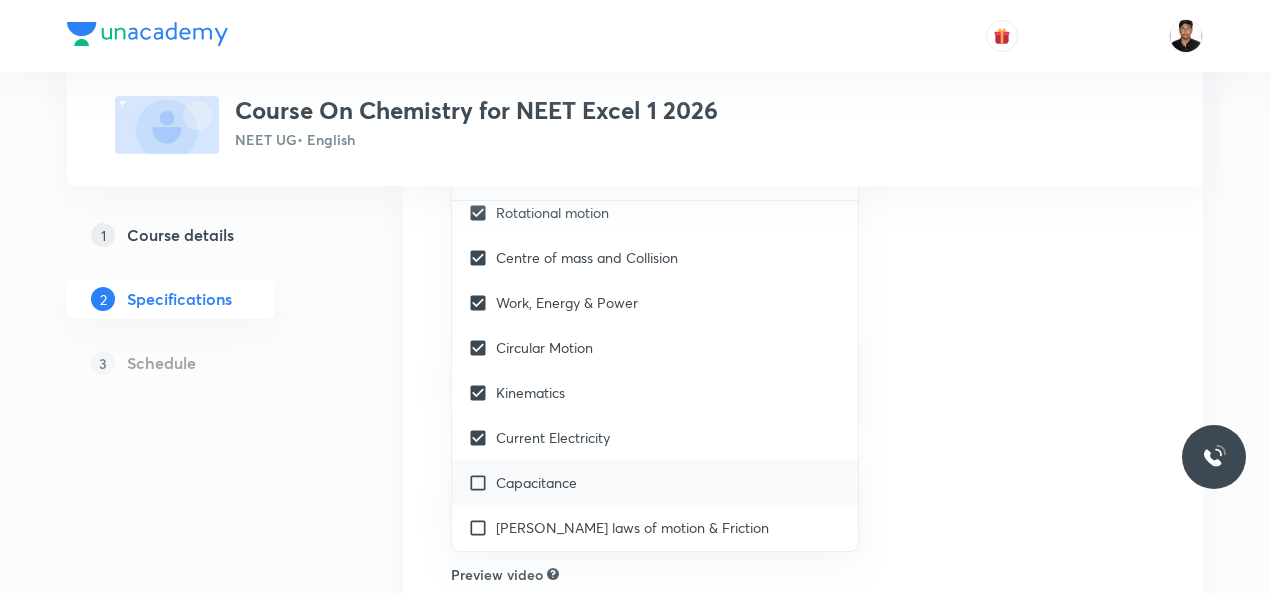 click at bounding box center [482, 482] 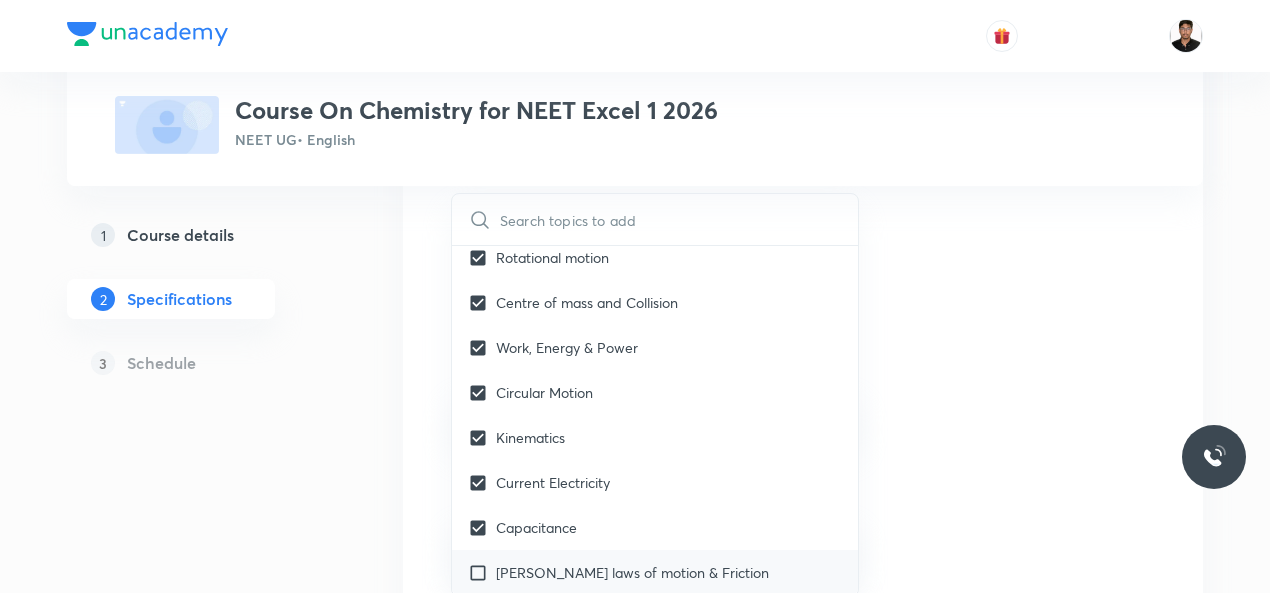 click at bounding box center (482, 572) 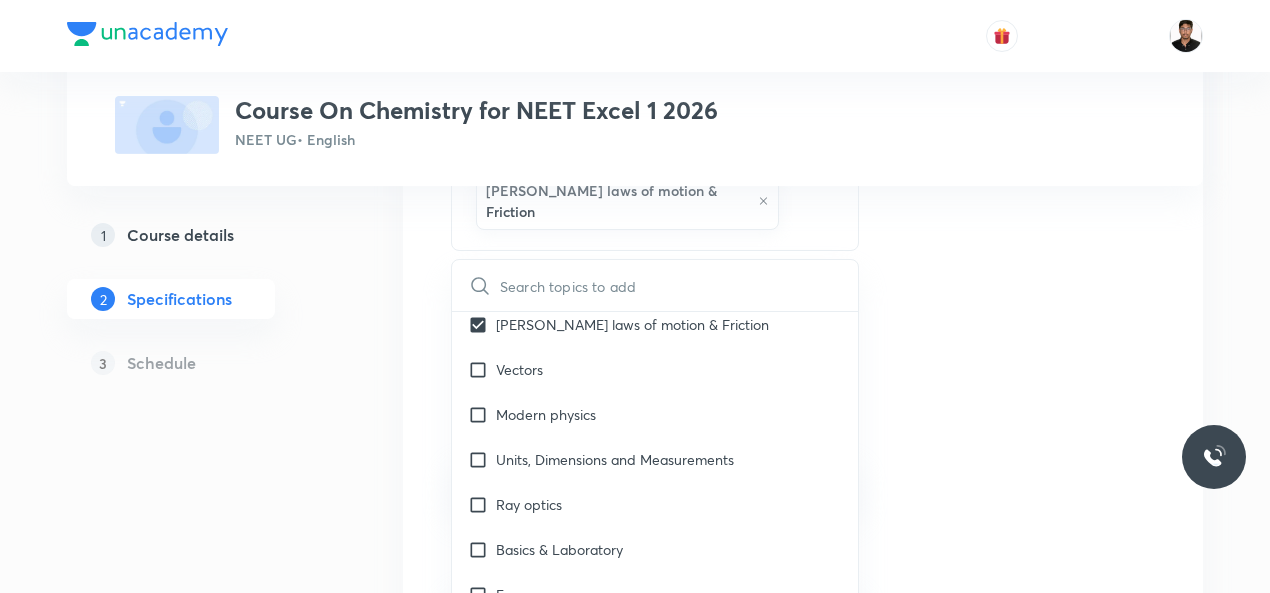 scroll, scrollTop: 4966, scrollLeft: 0, axis: vertical 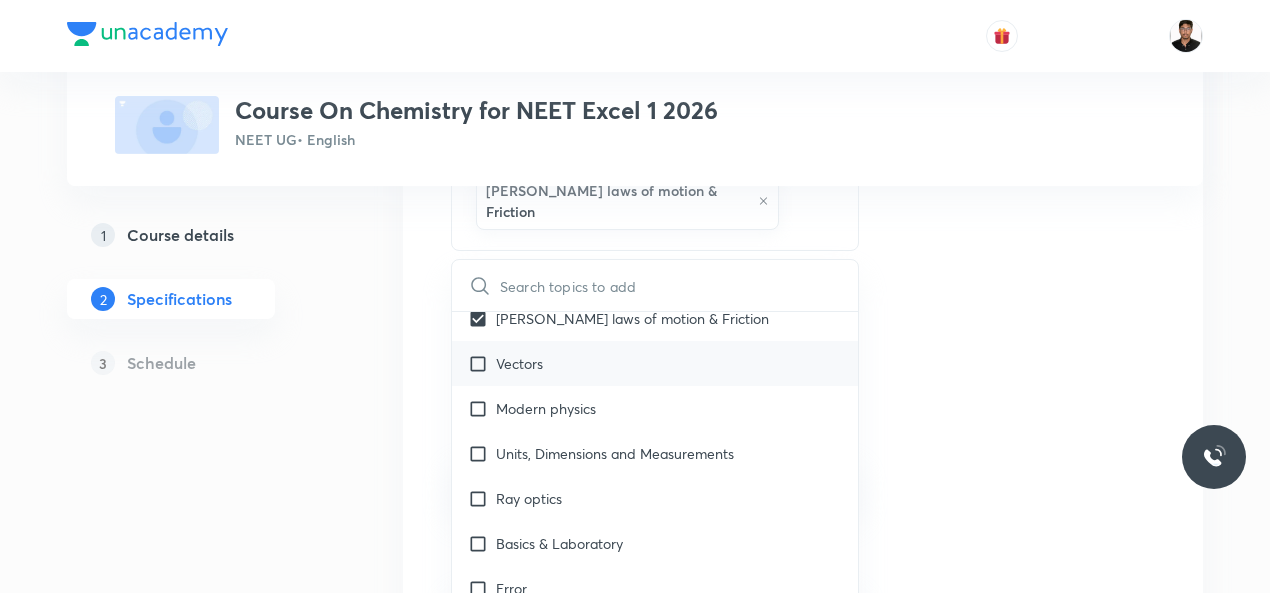 click at bounding box center (482, 363) 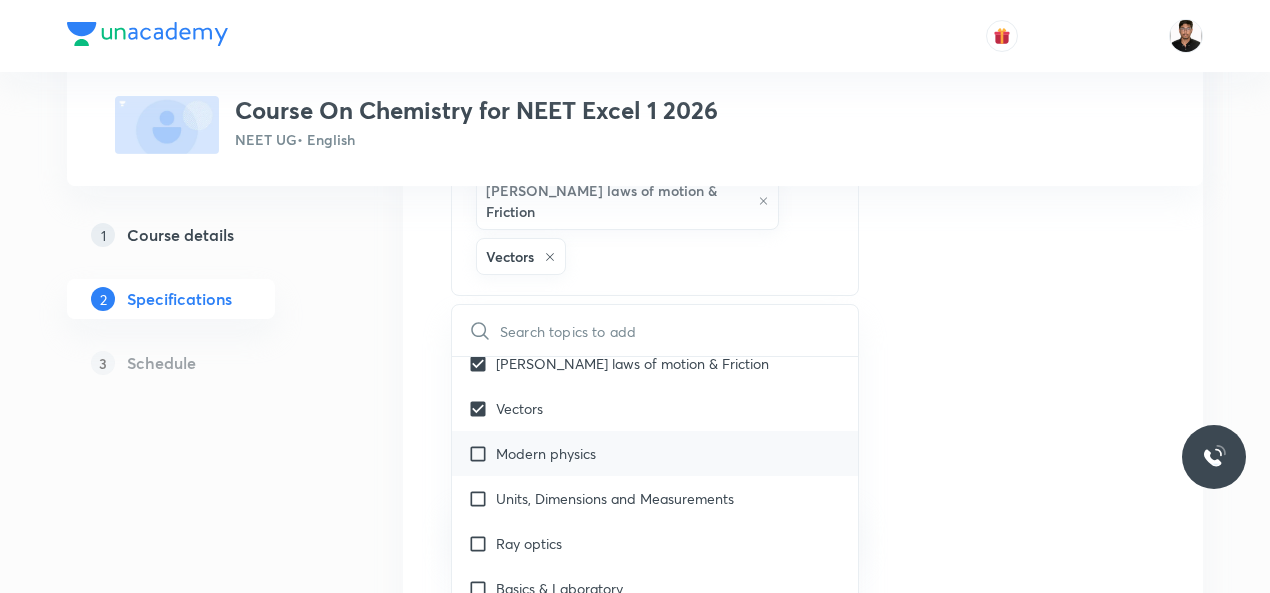 click at bounding box center [482, 453] 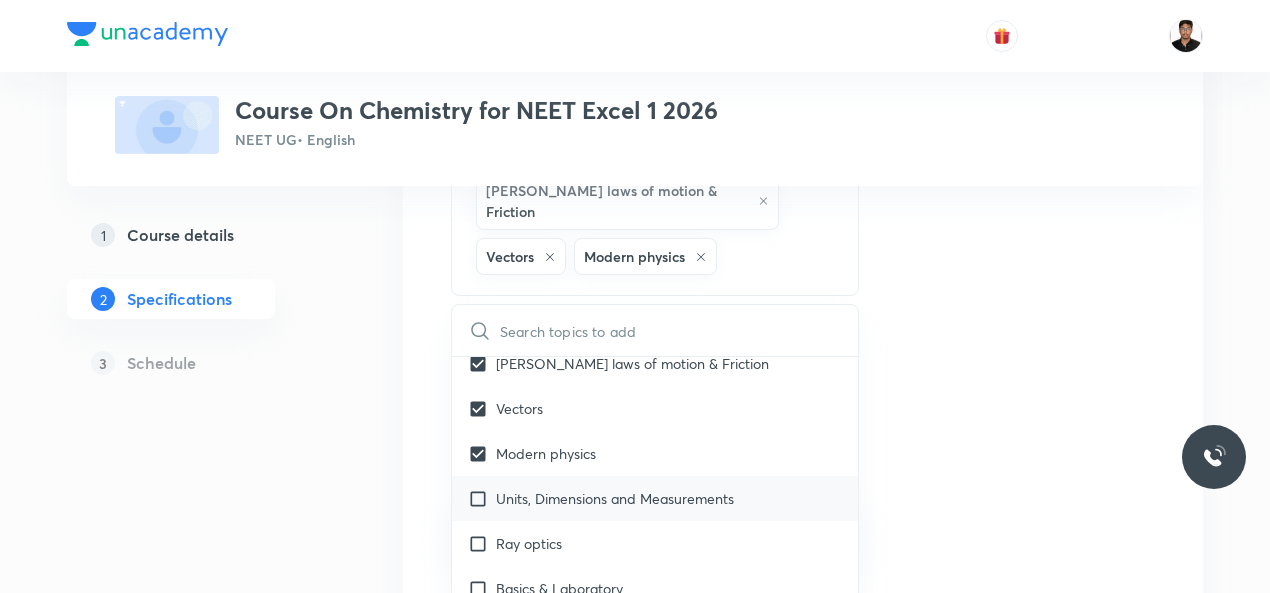 click at bounding box center [482, 498] 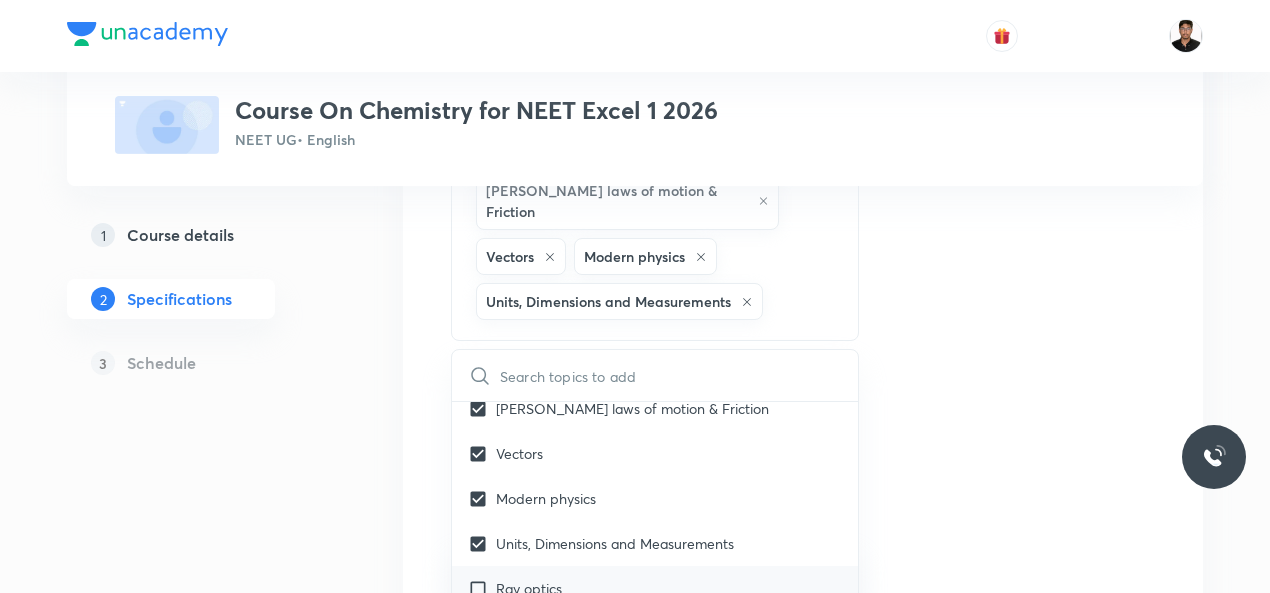 click at bounding box center [482, 588] 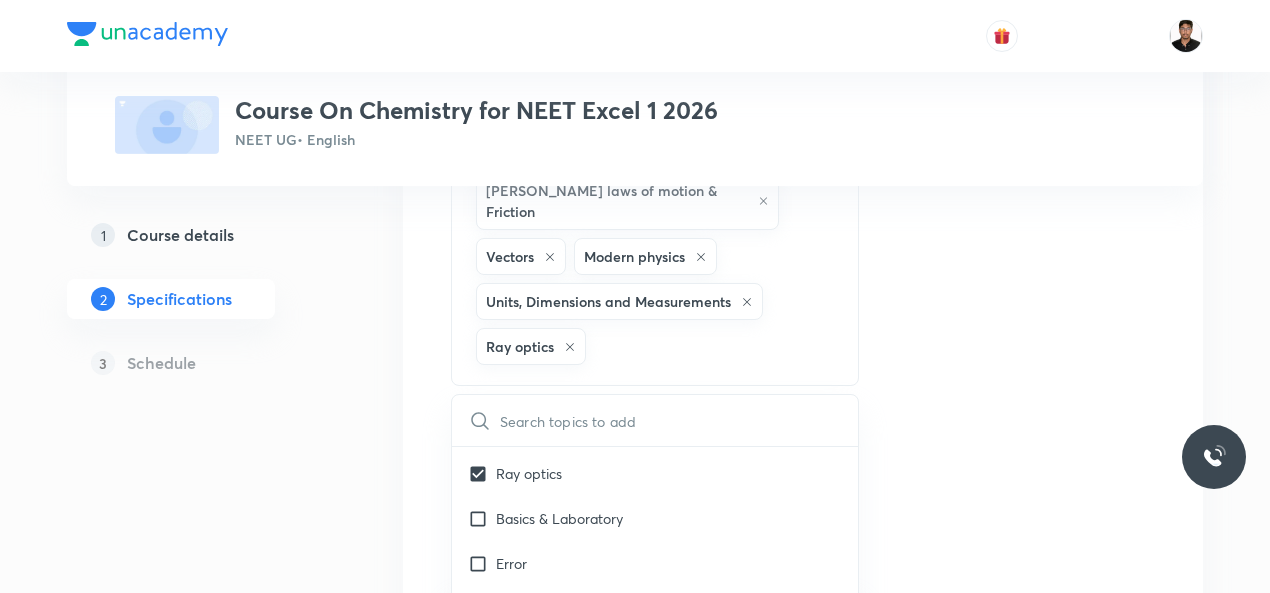 scroll, scrollTop: 5166, scrollLeft: 0, axis: vertical 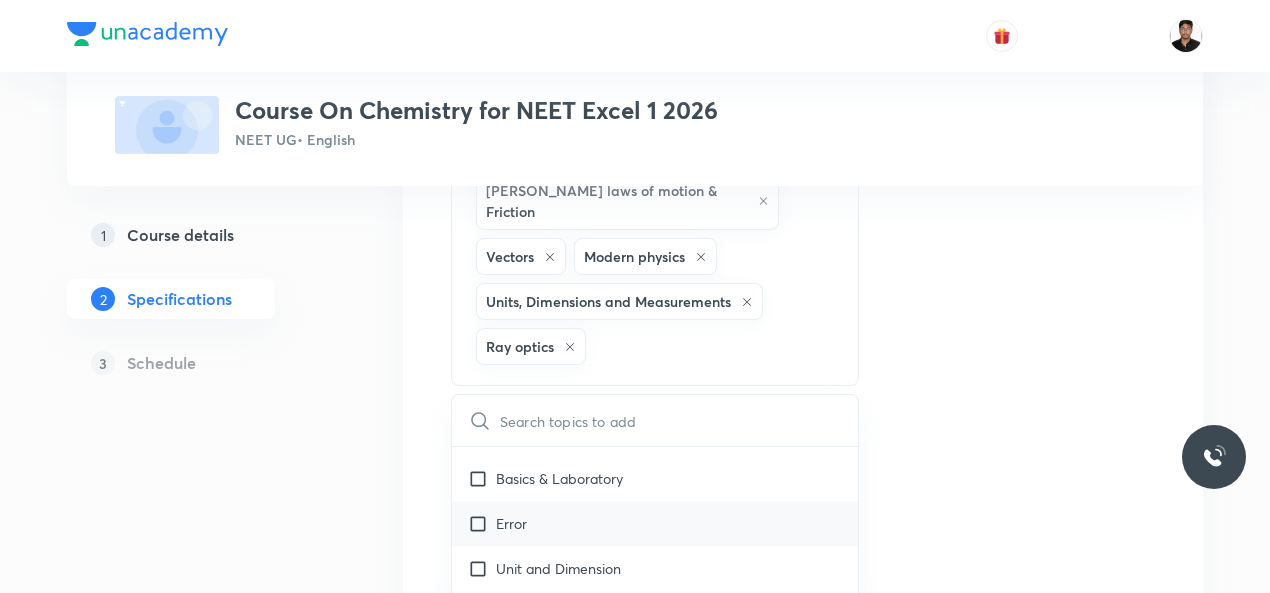 click at bounding box center [482, 523] 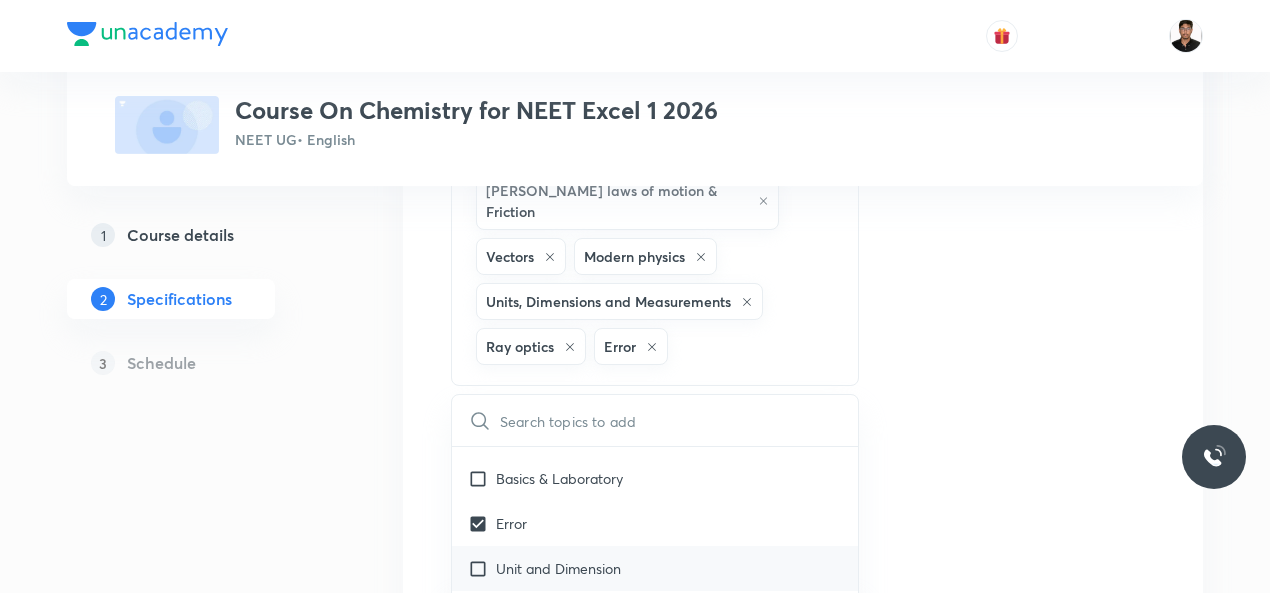 click at bounding box center (482, 568) 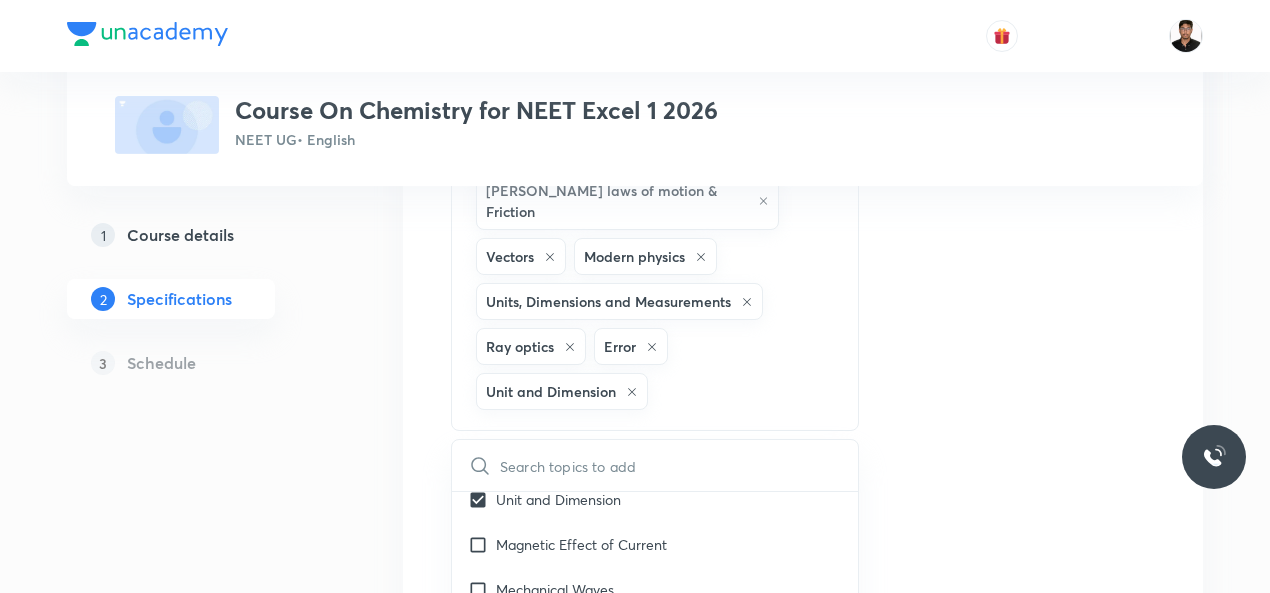 scroll, scrollTop: 5286, scrollLeft: 0, axis: vertical 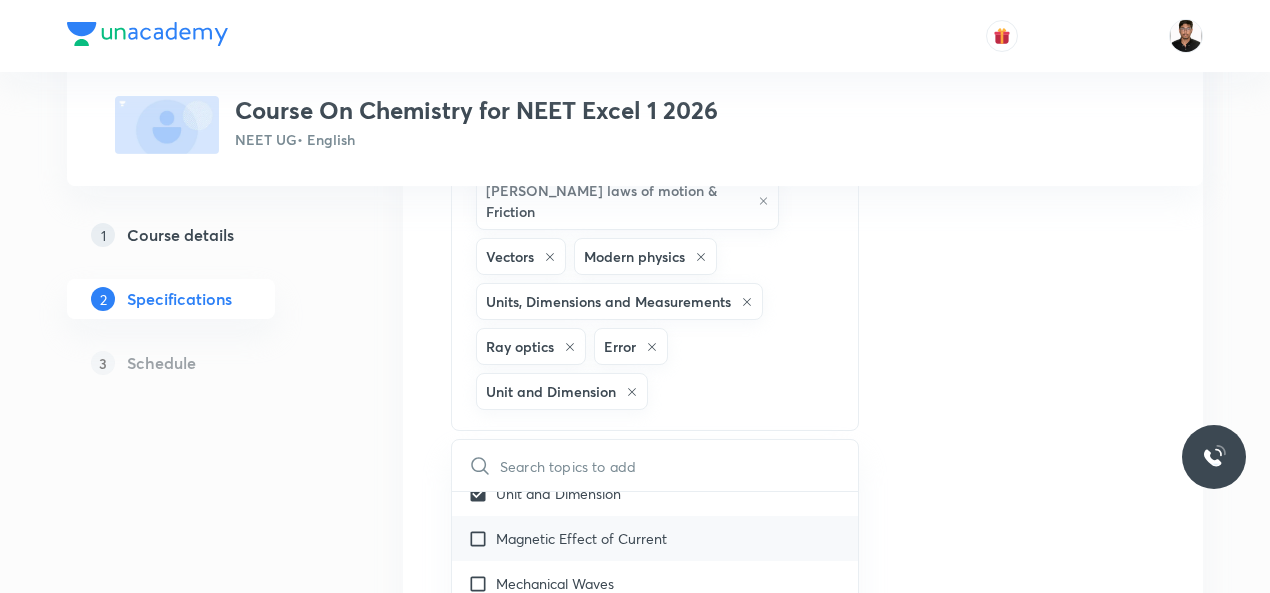 click at bounding box center (482, 538) 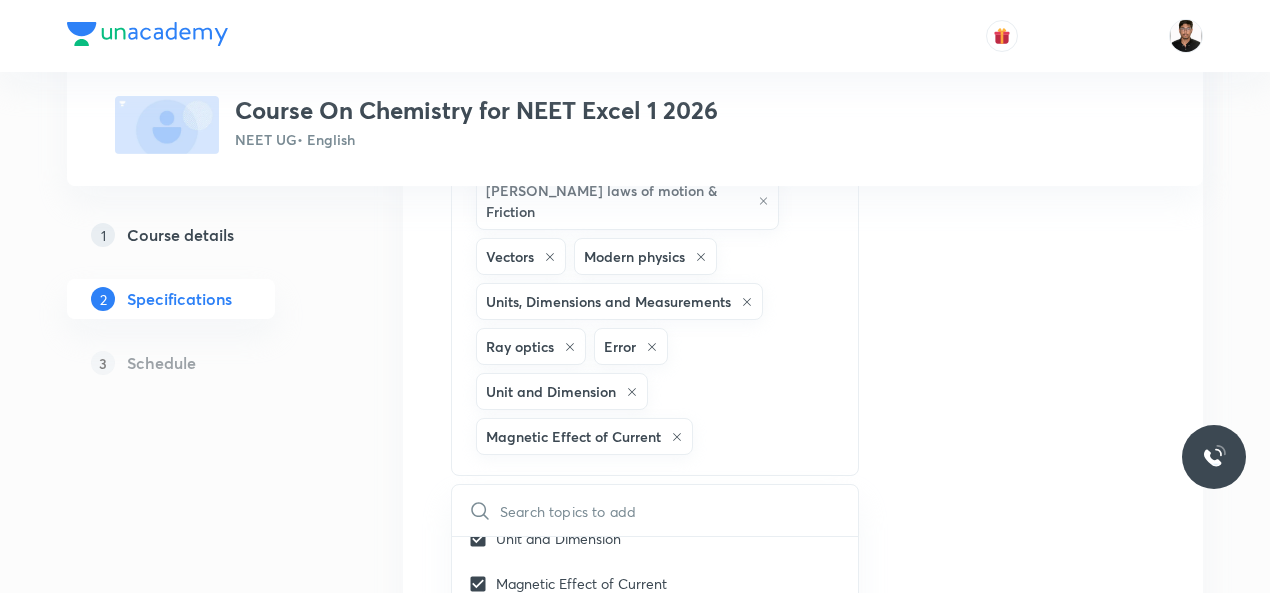 click at bounding box center [482, 628] 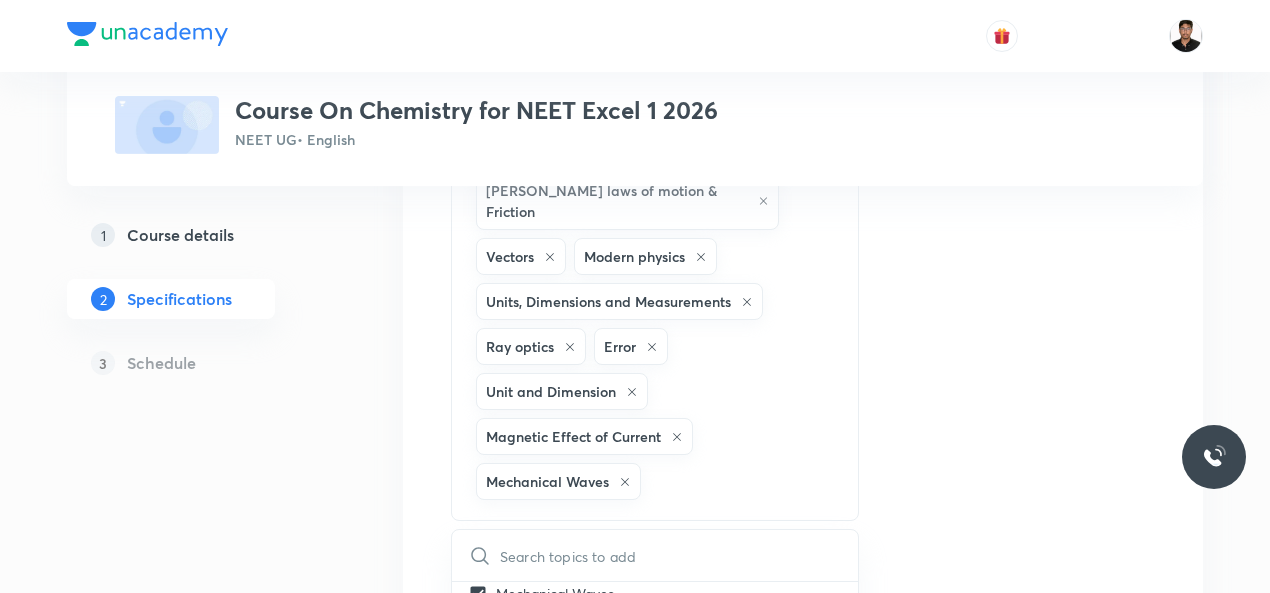 scroll, scrollTop: 5406, scrollLeft: 0, axis: vertical 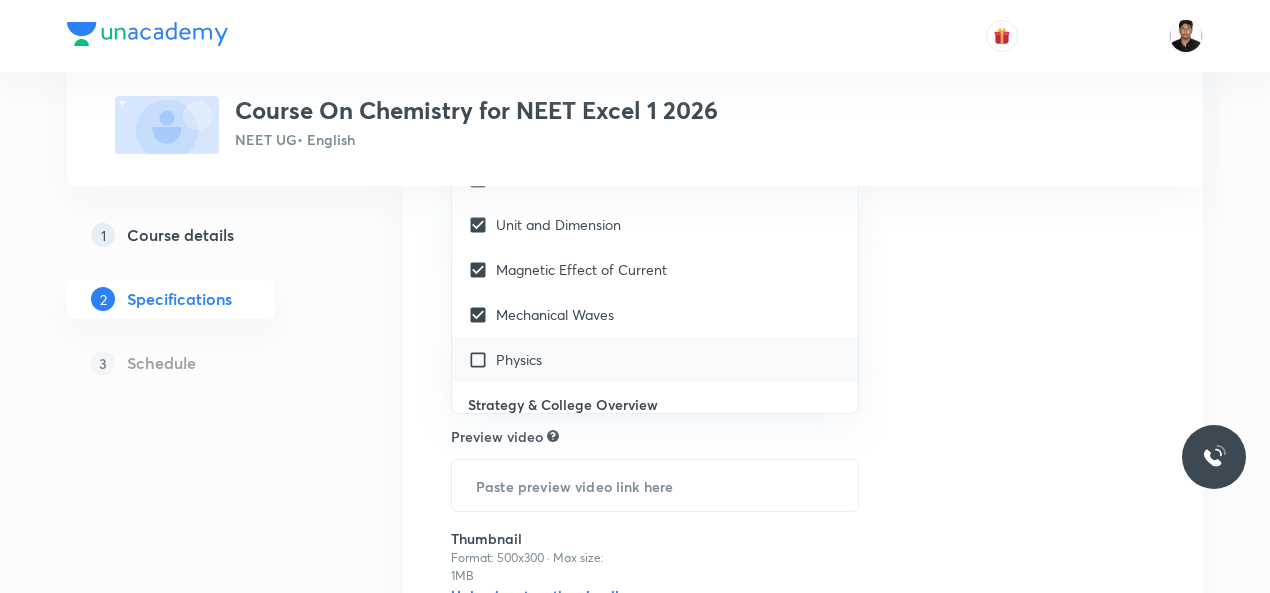 click at bounding box center [482, 359] 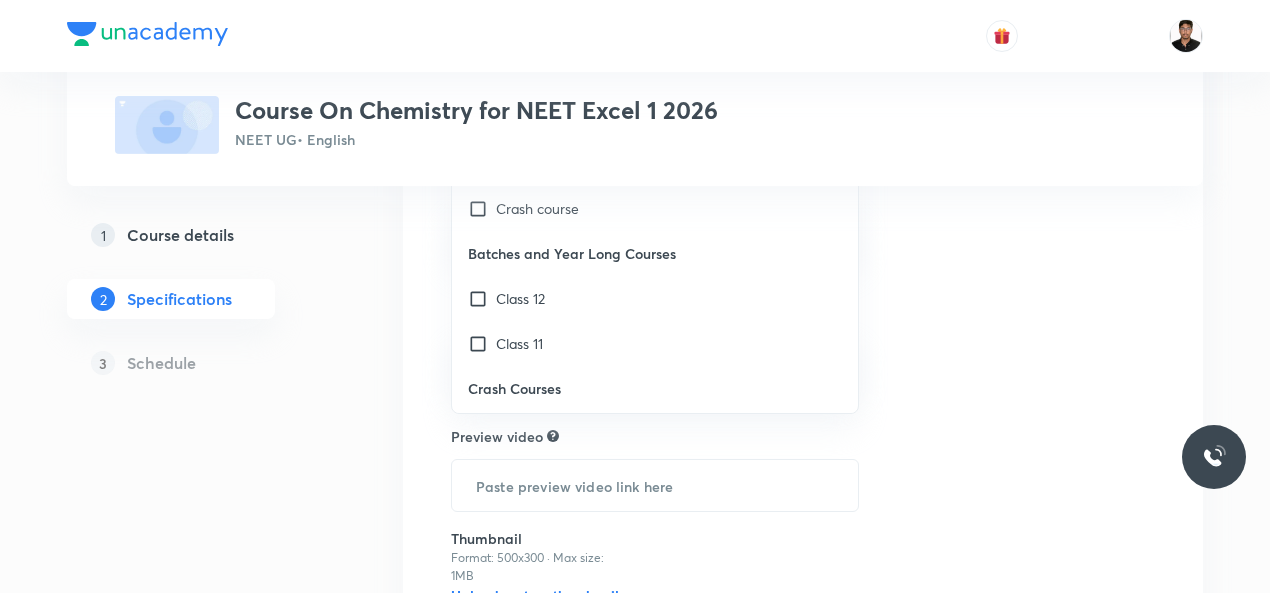 scroll, scrollTop: 5486, scrollLeft: 0, axis: vertical 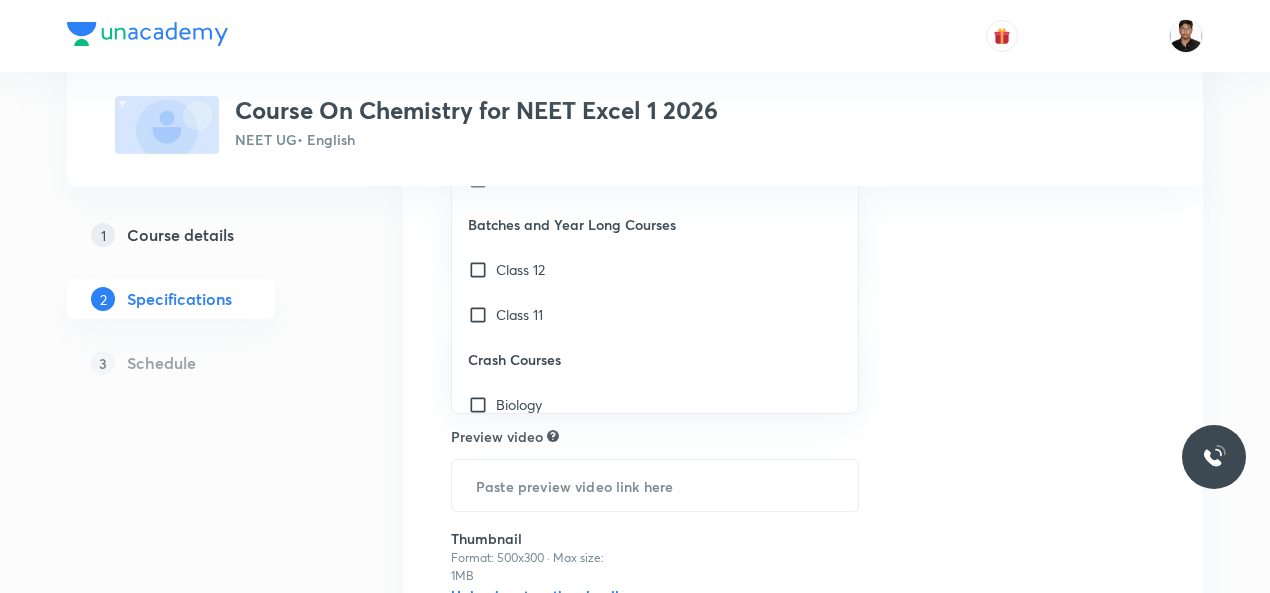 click on "Topics Previous Year & Mock Questions Basics & Laboratory Mechanics Solid & Fluid Mechanics Electricity & Magnetism Waves Thermal Physics Modern Physics Geometrical and Wave Optics Physics Crash Course Kinetic Theory of gases Heat Transfer Semiconductor & Logic Gates Nuclear physics Wave optics Electromagnetic Waves Alternating Current Electromagnetic Induction Bar Magnet & Earth's Magnetism Magnetic Material Thermometry and Calorimetry Thermal Expansion Surface tension. Wave Motion Simple Harmonic Motion Thermodynamics Basic Maths Fluid Mechanics and Viscosity Electrostatics  Elasticity Gravitation Rotational motion Centre of mass and Collision Circular Motion Work, Energy & Power Kinematics Current Electricity Capacitance [PERSON_NAME] laws of motion & Friction Vectors Modern physics Units, Dimensions and Measurements Ray optics Error Unit and Dimension Magnetic Effect of Current Mechanical Waves Physics CLEAR ​ Biology Previous Year & Mock Questions Diversity of Living Organisms Structural Organisation Frog ​" at bounding box center (803, -502) 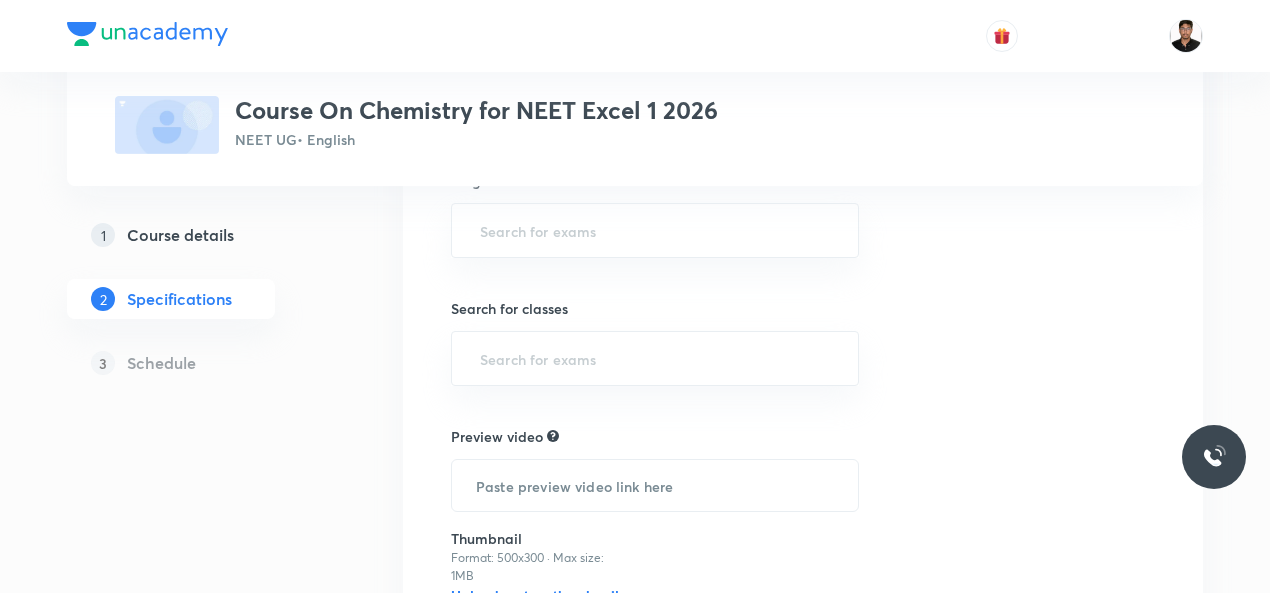click on "Topics Previous Year & Mock Questions Basics & Laboratory Mechanics Solid & Fluid Mechanics Electricity & Magnetism Waves Thermal Physics Modern Physics Geometrical and Wave Optics Physics Crash Course Kinetic Theory of gases Heat Transfer Semiconductor & Logic Gates Nuclear physics Wave optics Electromagnetic Waves Alternating Current Electromagnetic Induction Bar Magnet & Earth's Magnetism Magnetic Material Thermometry and Calorimetry Thermal Expansion Surface tension. Wave Motion Simple Harmonic Motion Thermodynamics Basic Maths Fluid Mechanics and Viscosity Electrostatics  Elasticity Gravitation Rotational motion Centre of mass and Collision Circular Motion Work, Energy & Power Kinematics Current Electricity Capacitance [PERSON_NAME] laws of motion & Friction Vectors Modern physics Units, Dimensions and Measurements Ray optics Error Unit and Dimension Magnetic Effect of Current Mechanical Waves Physics CLEAR Course type Select the course type Target exams ​ Search for classes ​ Preview video ​ Thumbnail" at bounding box center (803, -502) 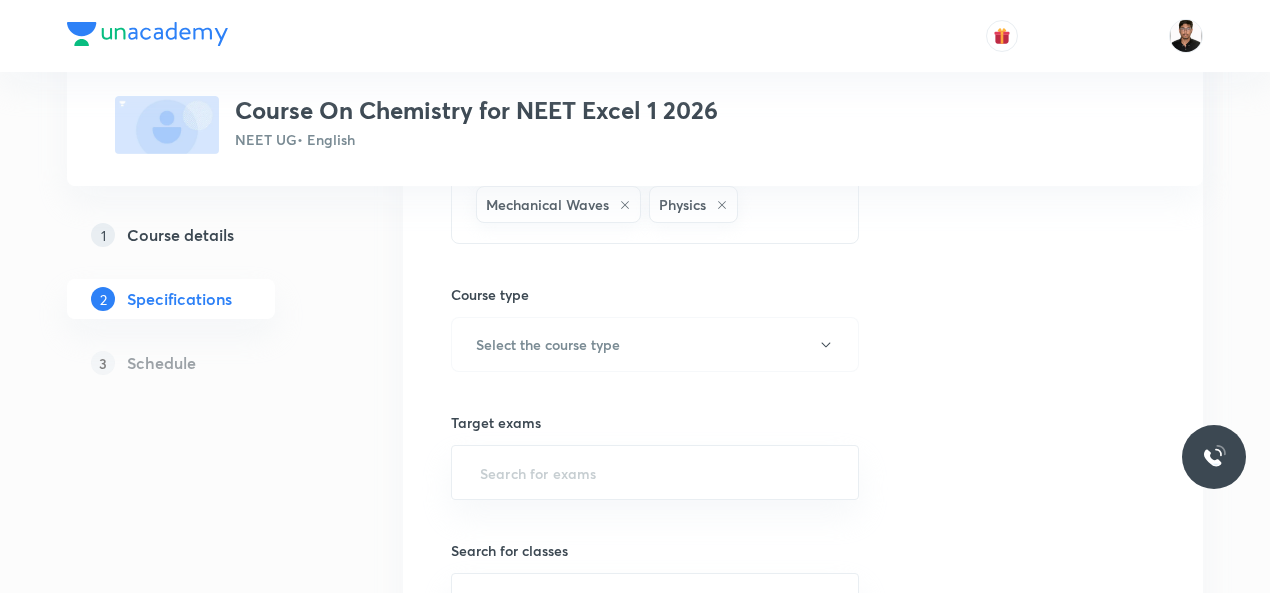scroll, scrollTop: 1836, scrollLeft: 0, axis: vertical 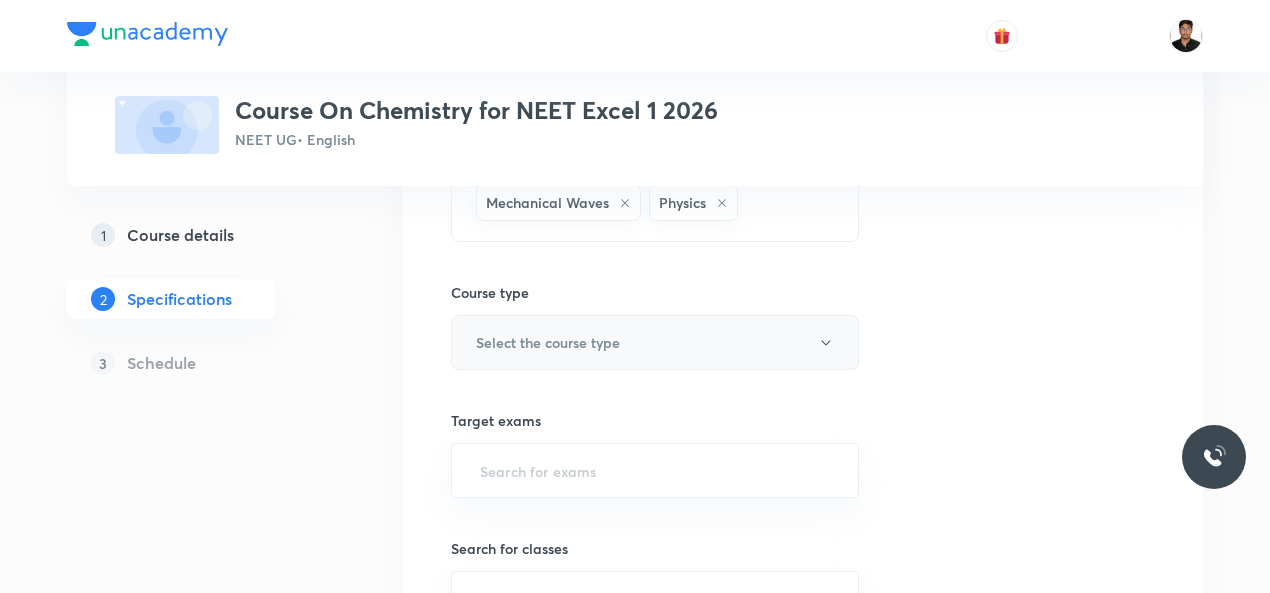click on "Select the course type" at bounding box center (655, 342) 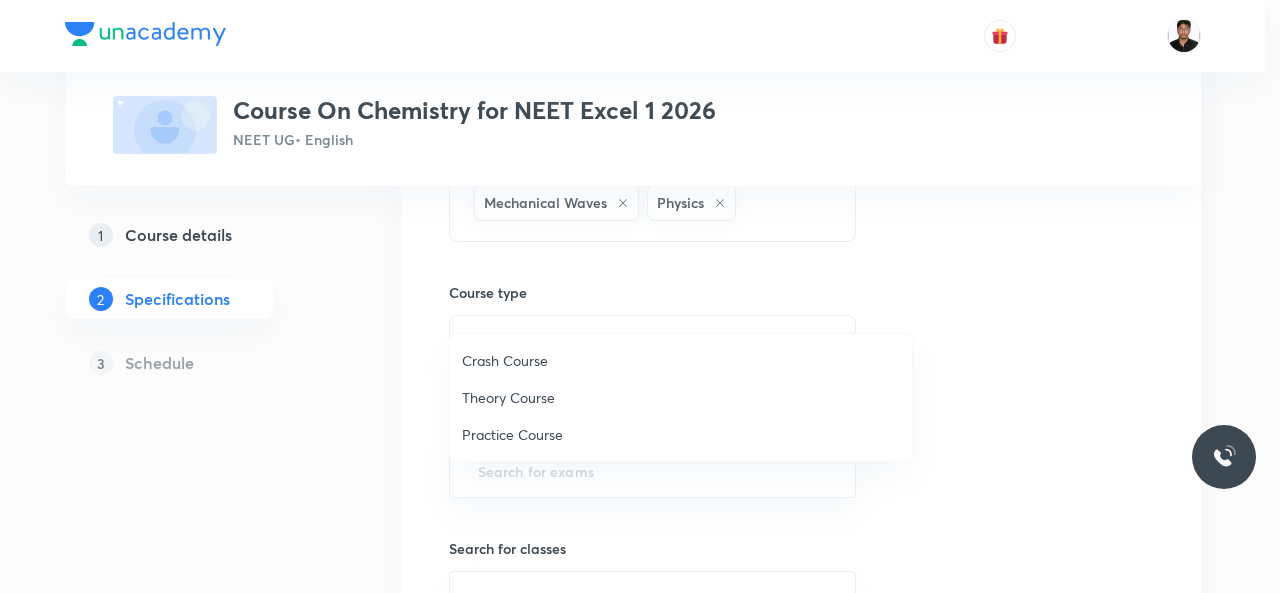 click on "Theory Course" at bounding box center [681, 397] 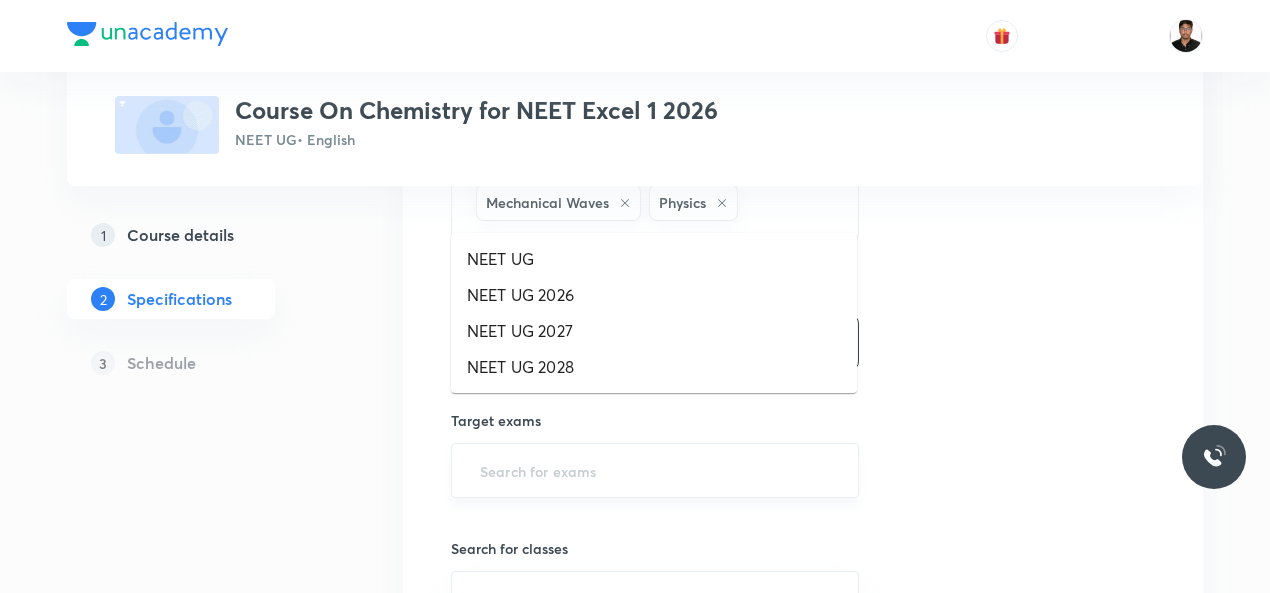 click at bounding box center [655, 470] 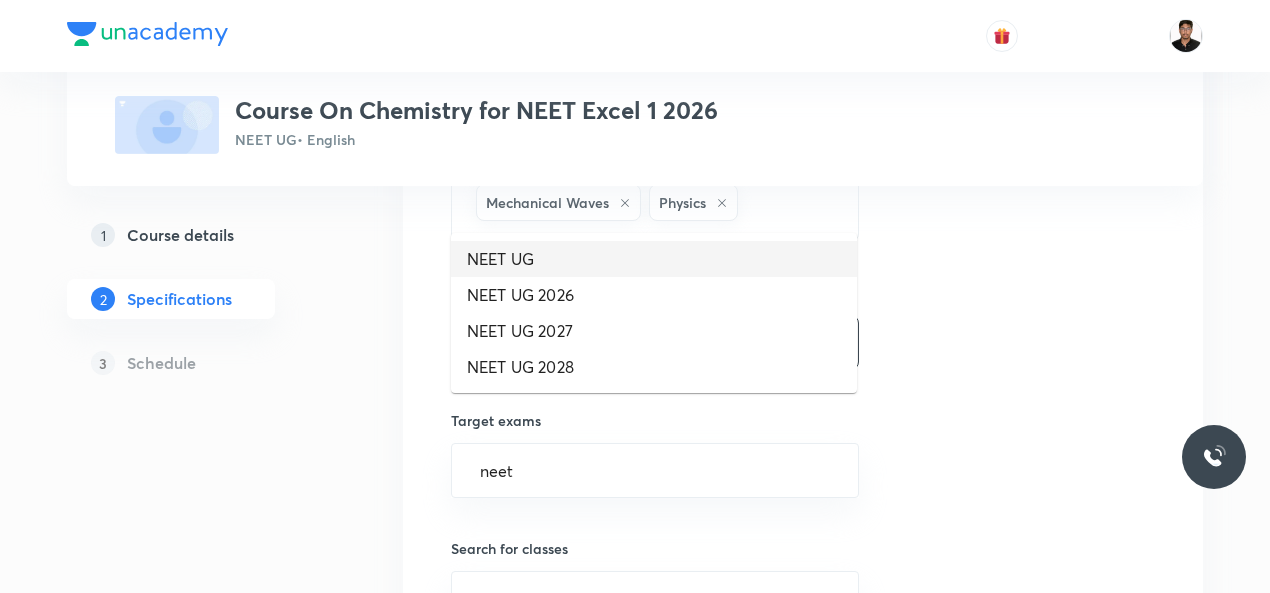 click on "NEET UG" at bounding box center (654, 259) 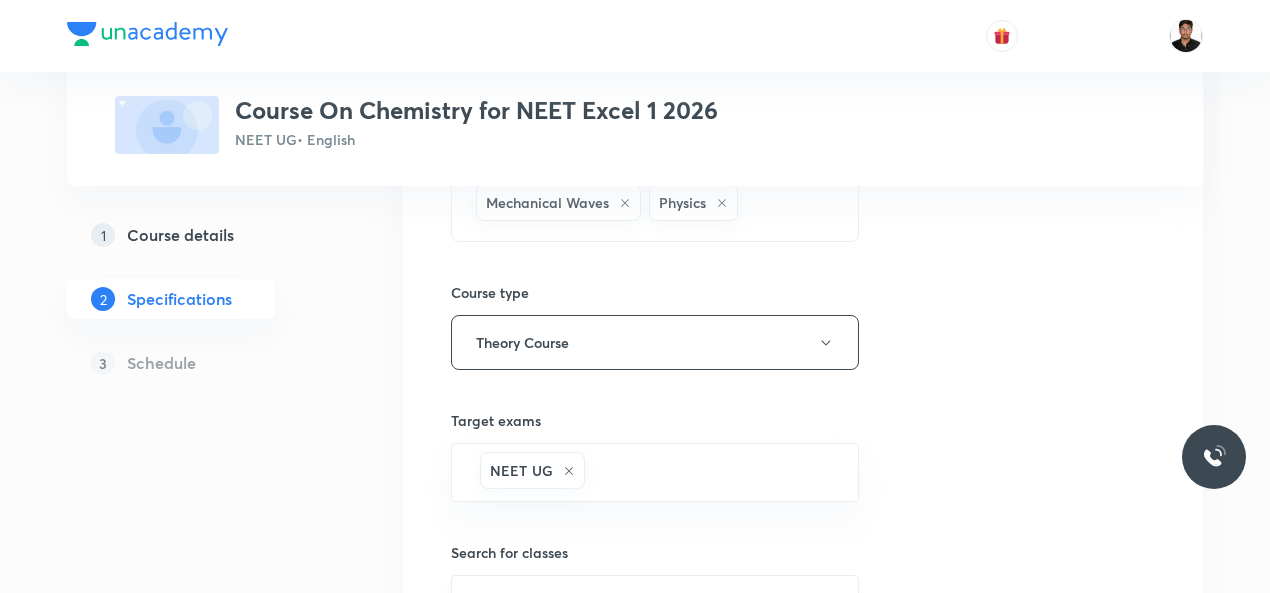click at bounding box center [655, 602] 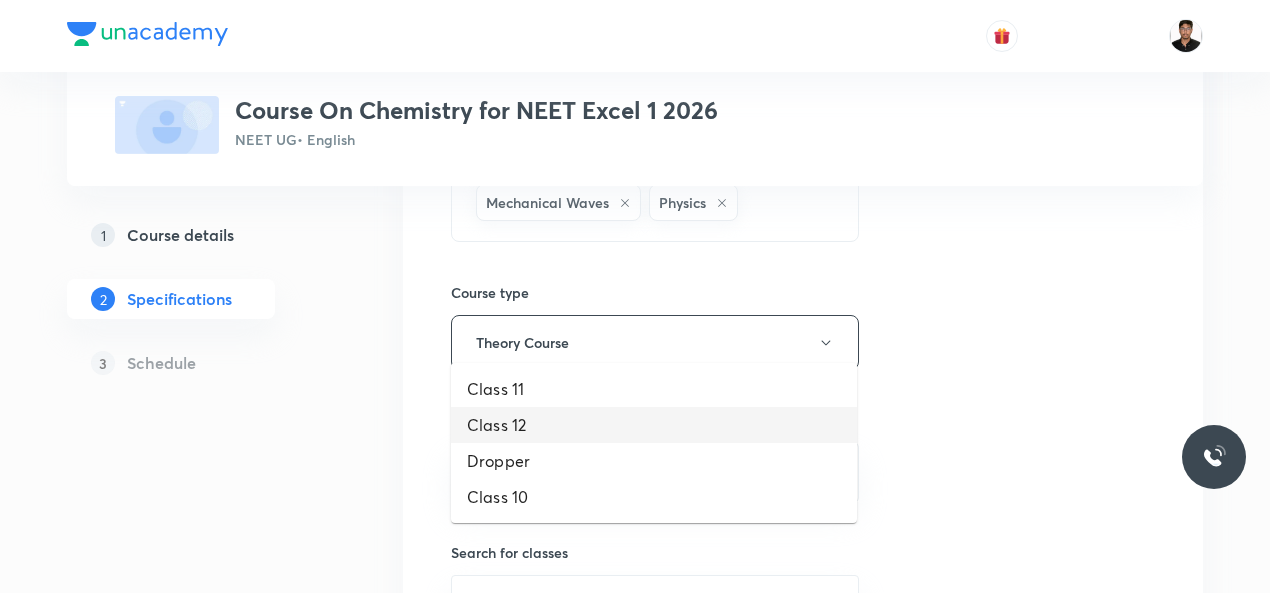 click on "Class 12" at bounding box center [654, 425] 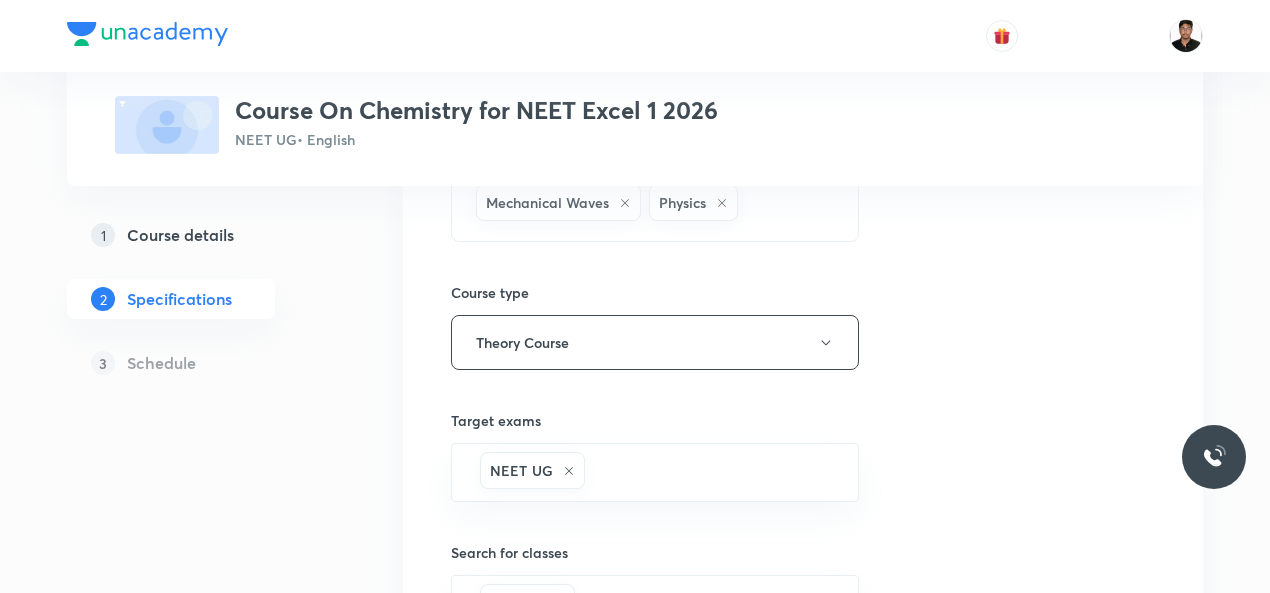 click on "Topics Previous Year & Mock Questions Basics & Laboratory Mechanics Solid & Fluid Mechanics Electricity & Magnetism Waves Thermal Physics Modern Physics Geometrical and Wave Optics Physics Crash Course Kinetic Theory of gases Heat Transfer Semiconductor & Logic Gates Nuclear physics Wave optics Electromagnetic Waves Alternating Current Electromagnetic Induction Bar Magnet & Earth's Magnetism Magnetic Material Thermometry and Calorimetry Thermal Expansion Surface tension. Wave Motion Simple Harmonic Motion Thermodynamics Basic Maths Fluid Mechanics and Viscosity Electrostatics  Elasticity Gravitation Rotational motion Centre of mass and Collision Circular Motion Work, Energy & Power Kinematics Current Electricity Capacitance [PERSON_NAME] laws of motion & Friction Vectors Modern physics Units, Dimensions and Measurements Ray optics Error Unit and Dimension Magnetic Effect of Current Mechanical Waves Physics CLEAR Course type Theory Course Target exams NEET UG ​ Search for classes Class 12 ​ Preview video ​" at bounding box center (803, -258) 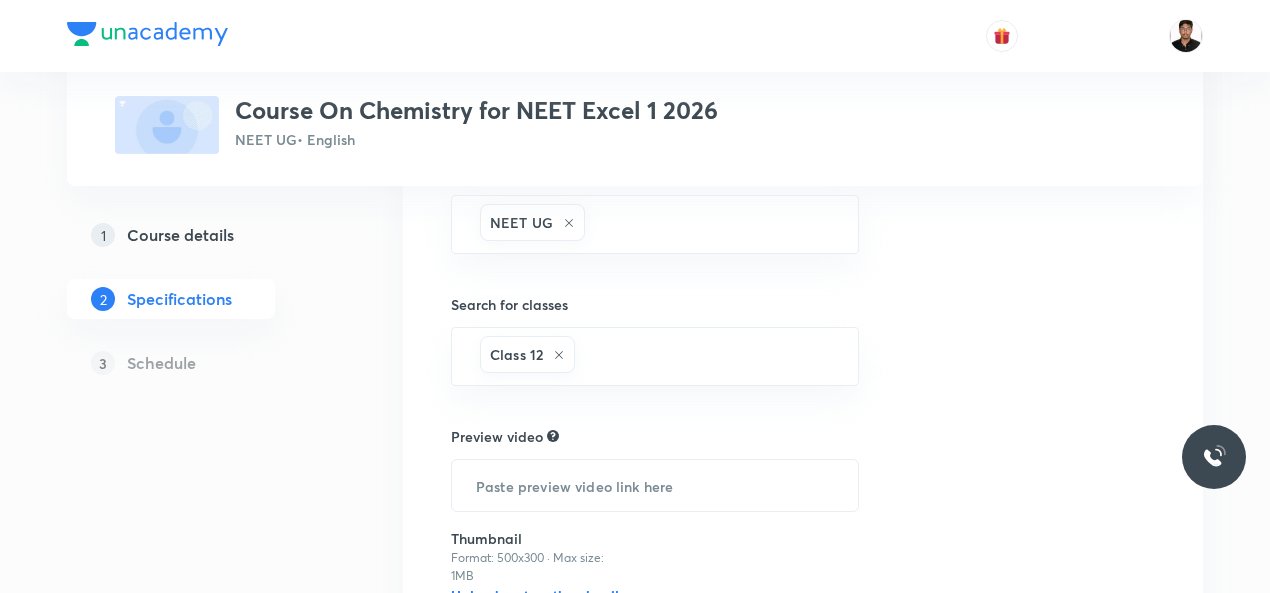 scroll, scrollTop: 2116, scrollLeft: 0, axis: vertical 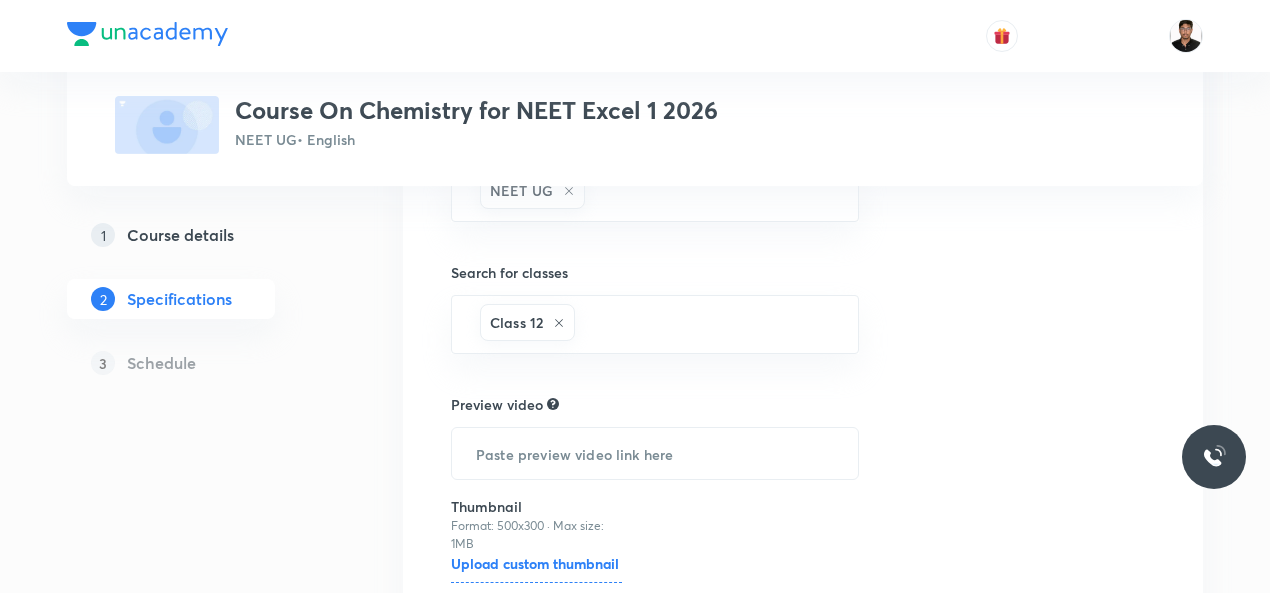 click on "Topics Previous Year & Mock Questions Basics & Laboratory Mechanics Solid & Fluid Mechanics Electricity & Magnetism Waves Thermal Physics Modern Physics Geometrical and Wave Optics Physics Crash Course Kinetic Theory of gases Heat Transfer Semiconductor & Logic Gates Nuclear physics Wave optics Electromagnetic Waves Alternating Current Electromagnetic Induction Bar Magnet & Earth's Magnetism Magnetic Material Thermometry and Calorimetry Thermal Expansion Surface tension. Wave Motion Simple Harmonic Motion Thermodynamics Basic Maths Fluid Mechanics and Viscosity Electrostatics  Elasticity Gravitation Rotational motion Centre of mass and Collision Circular Motion Work, Energy & Power Kinematics Current Electricity Capacitance [PERSON_NAME] laws of motion & Friction Vectors Modern physics Units, Dimensions and Measurements Ray optics Error Unit and Dimension Magnetic Effect of Current Mechanical Waves Physics CLEAR Course type Theory Course Target exams NEET UG ​ Search for classes Class 12 ​ Preview video ​" at bounding box center [803, -538] 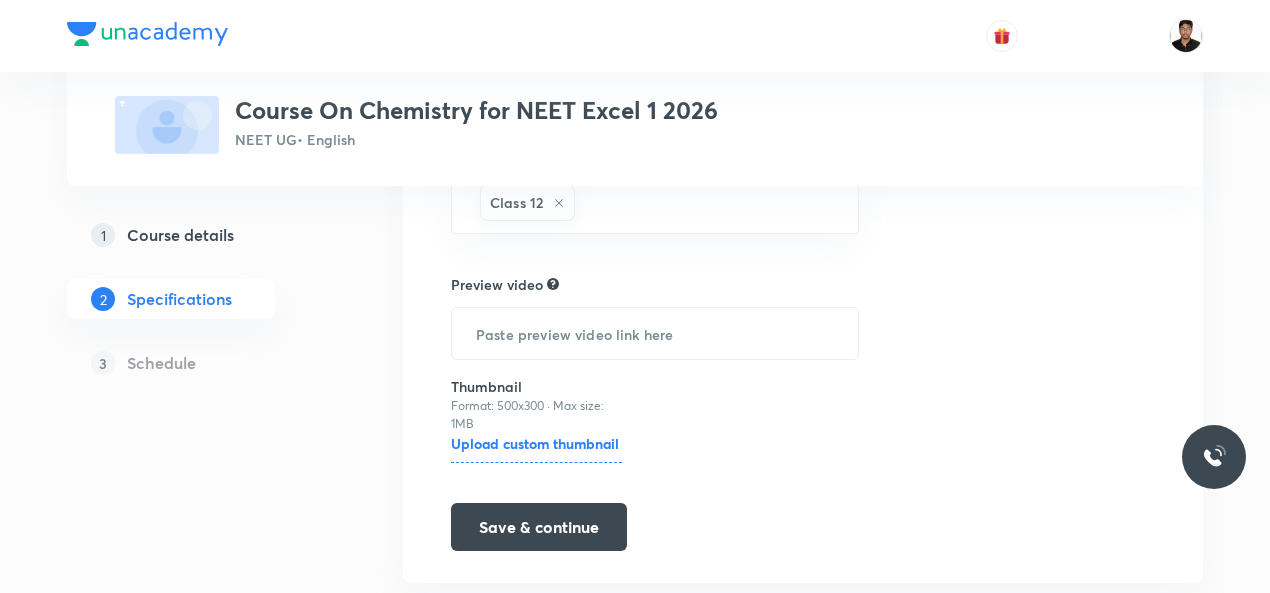 scroll, scrollTop: 2240, scrollLeft: 0, axis: vertical 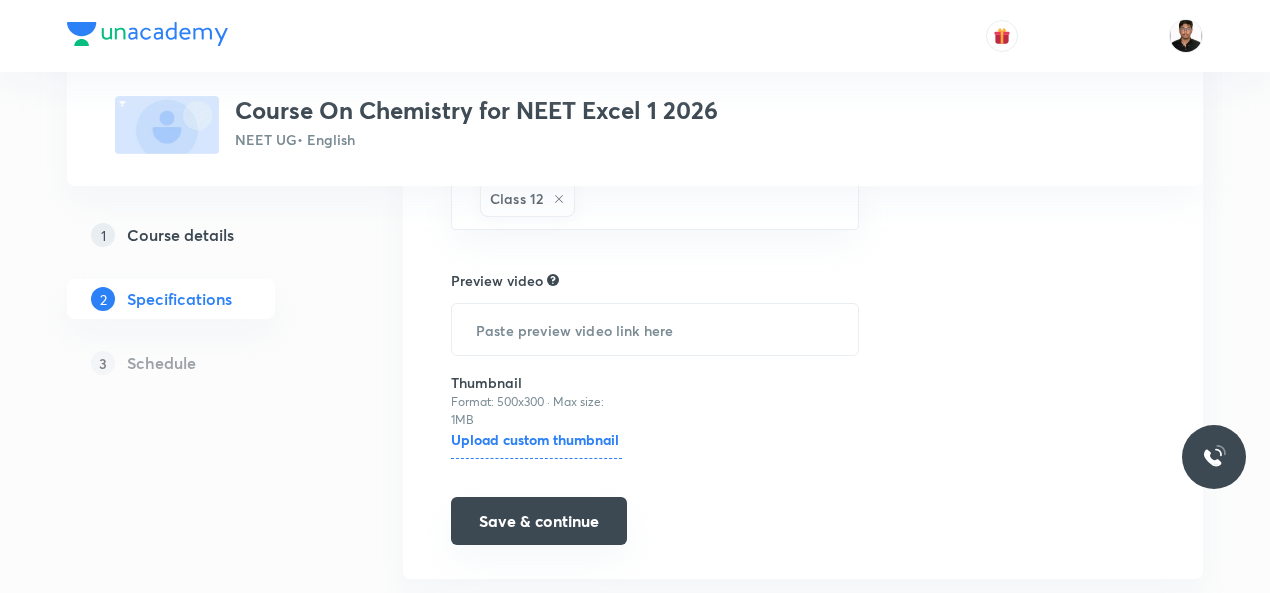 click on "Save & continue" at bounding box center [539, 521] 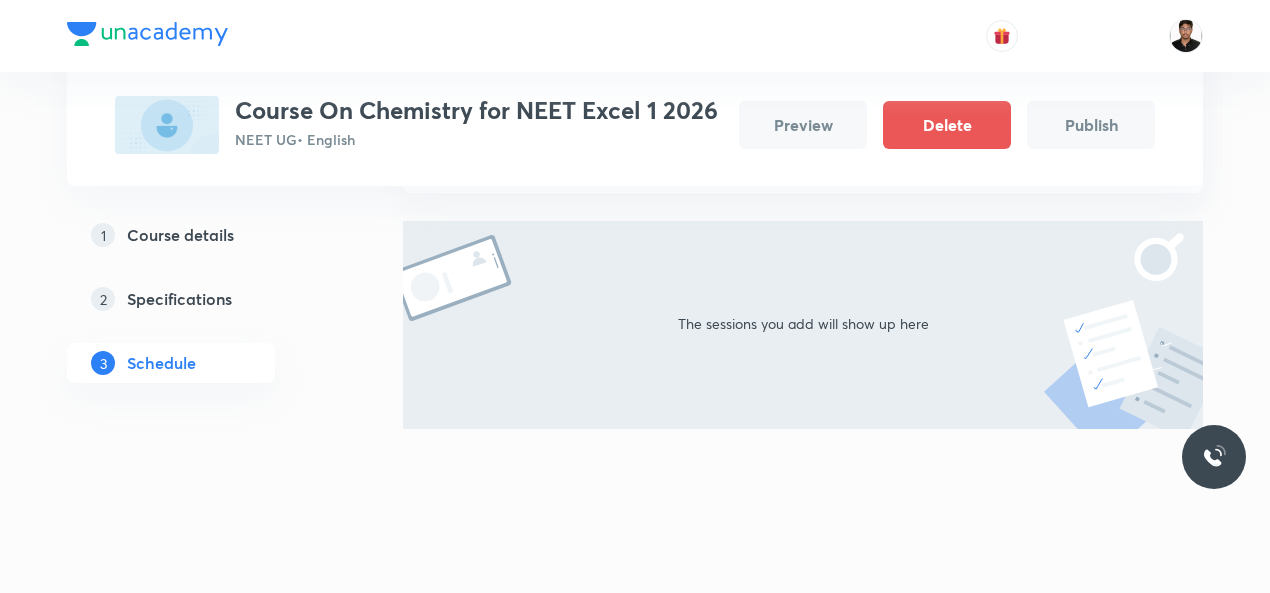 scroll, scrollTop: 0, scrollLeft: 0, axis: both 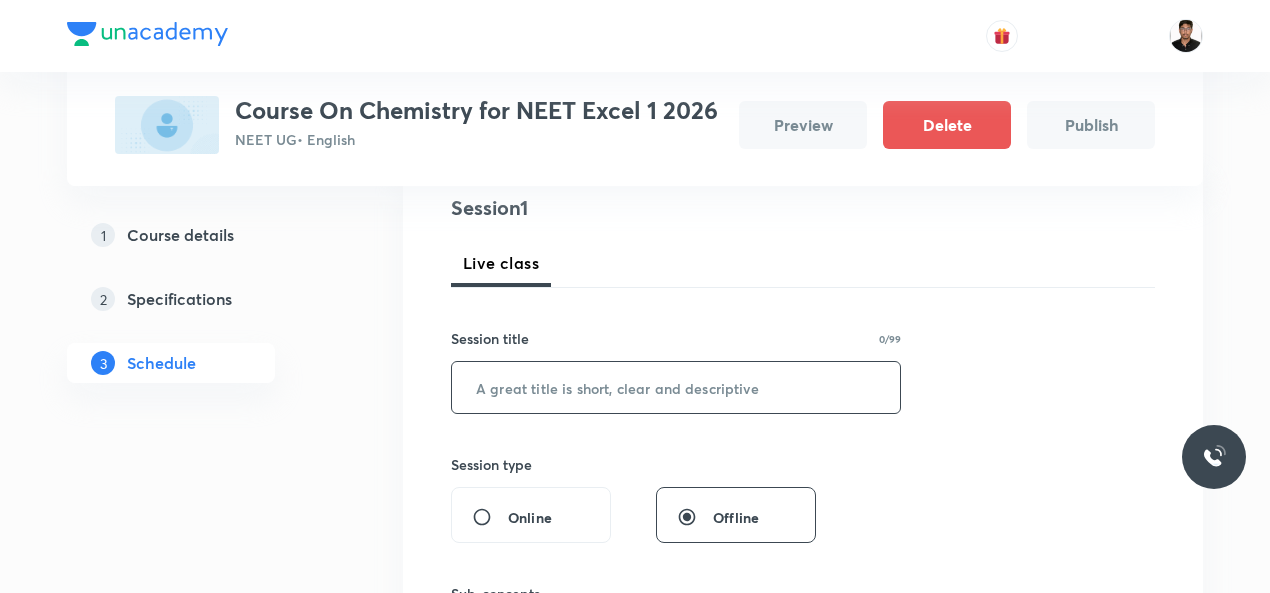 click at bounding box center [676, 387] 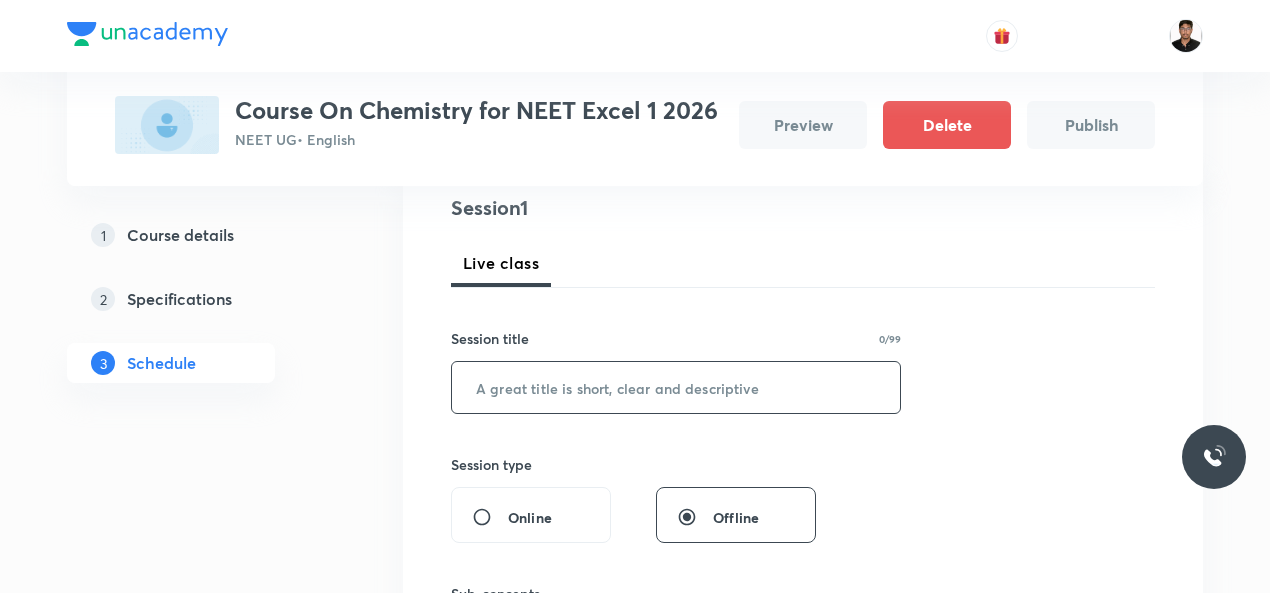 click at bounding box center (676, 387) 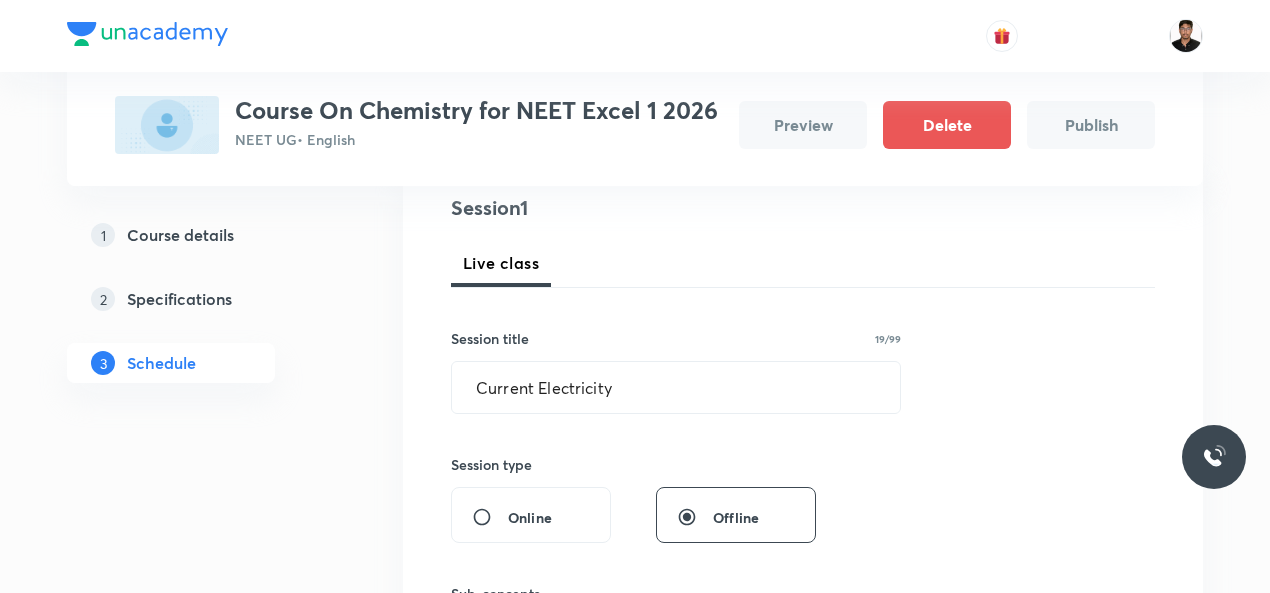 click on "Session  1 Live class Session title 19/99 Current Electricity ​   Session type Online Offline Sub-concepts Select concepts that wil be covered in this session Add Cancel" at bounding box center [803, 472] 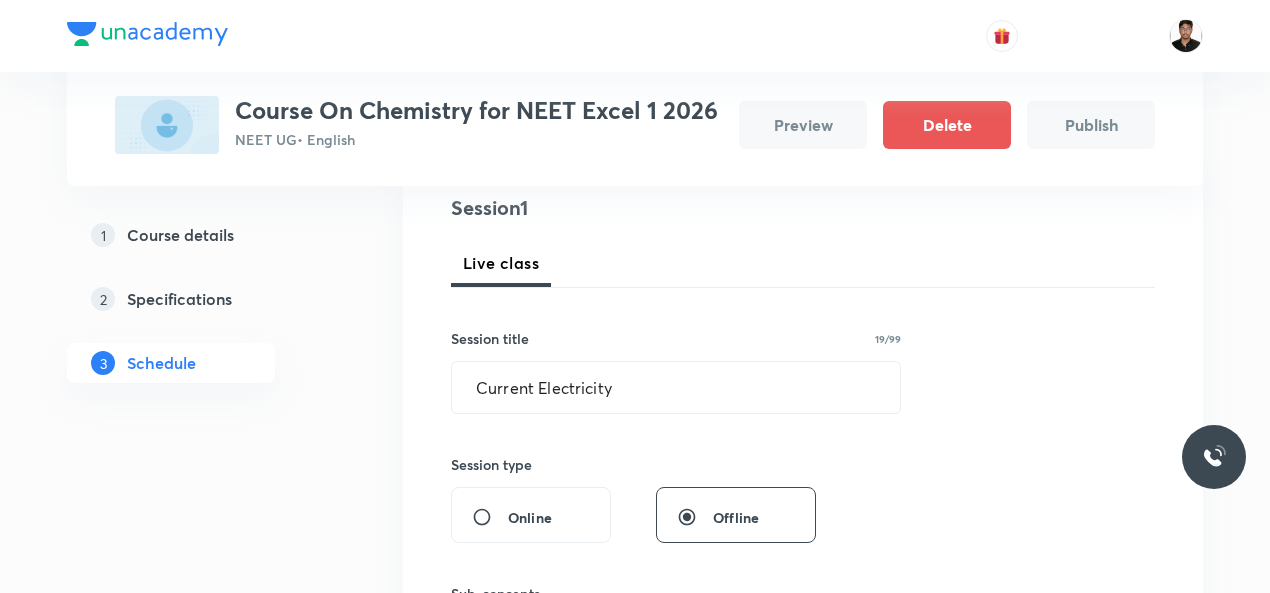 scroll, scrollTop: 758, scrollLeft: 0, axis: vertical 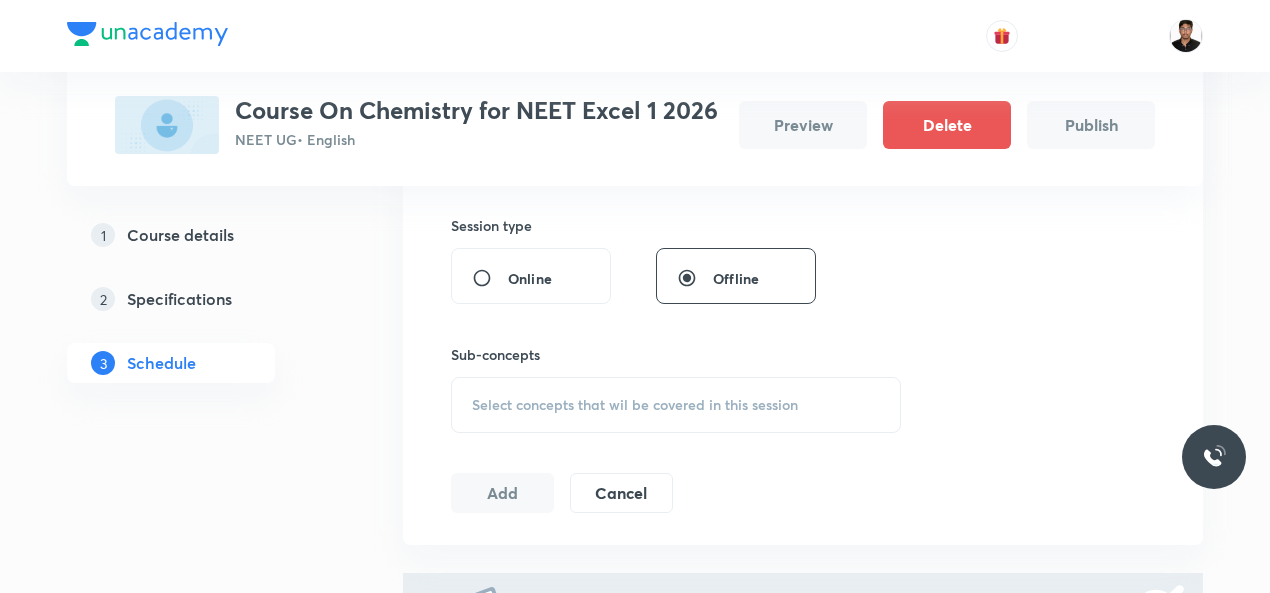 click on "Select concepts that wil be covered in this session" at bounding box center [635, 405] 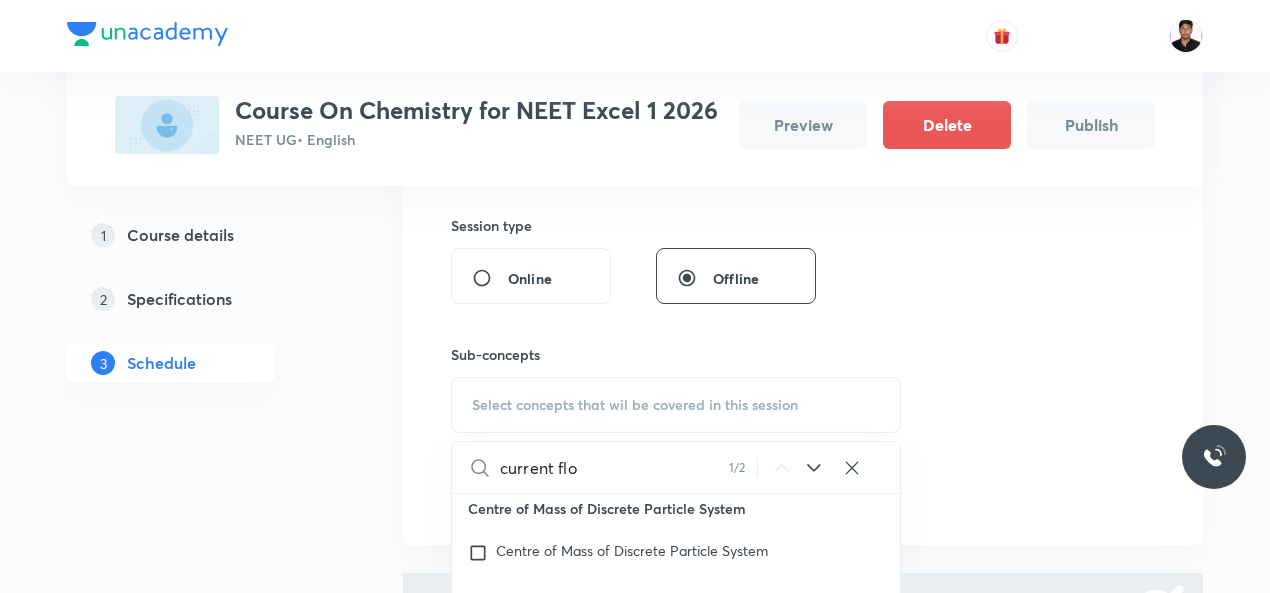 scroll, scrollTop: 47990, scrollLeft: 0, axis: vertical 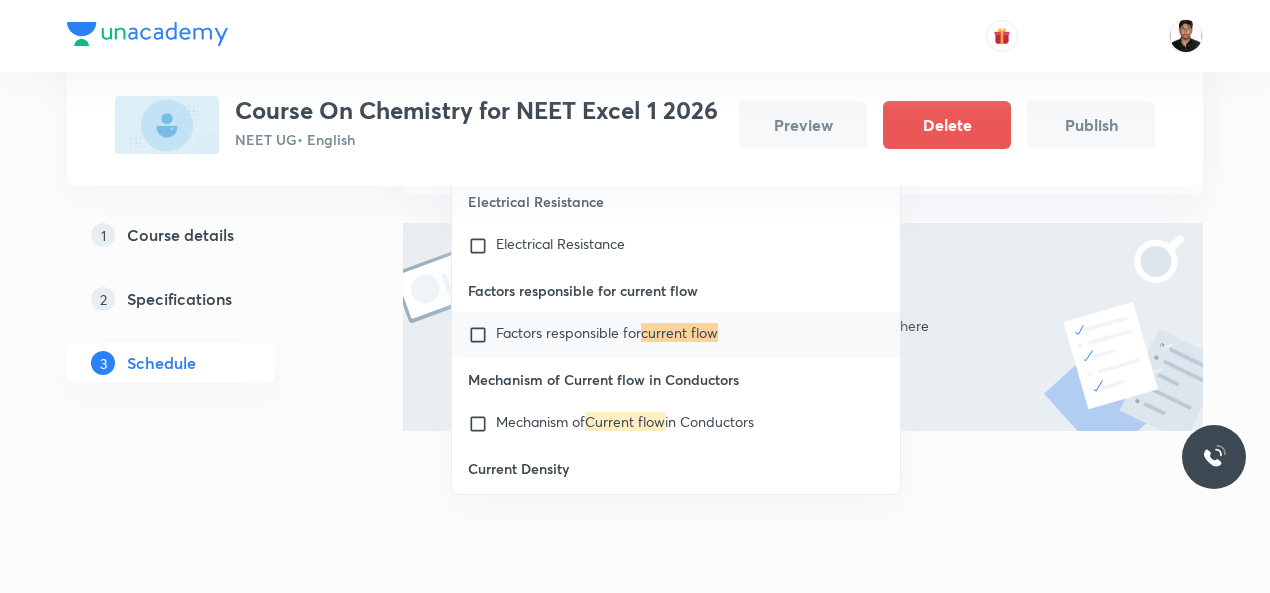 click at bounding box center (482, 335) 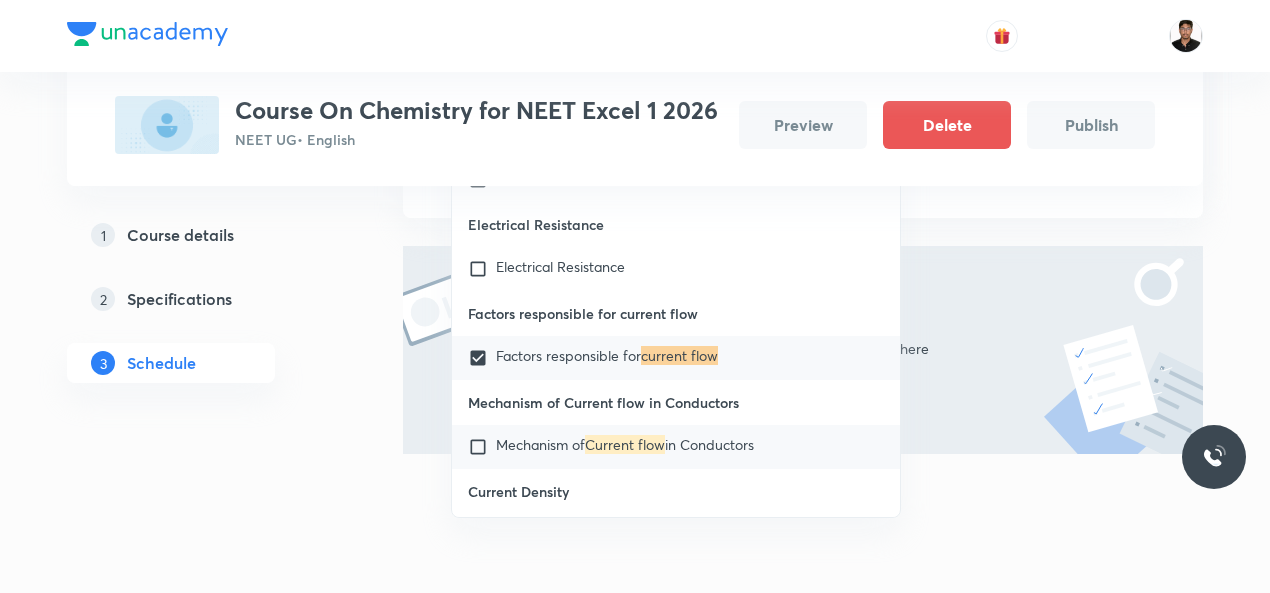 click at bounding box center [482, 447] 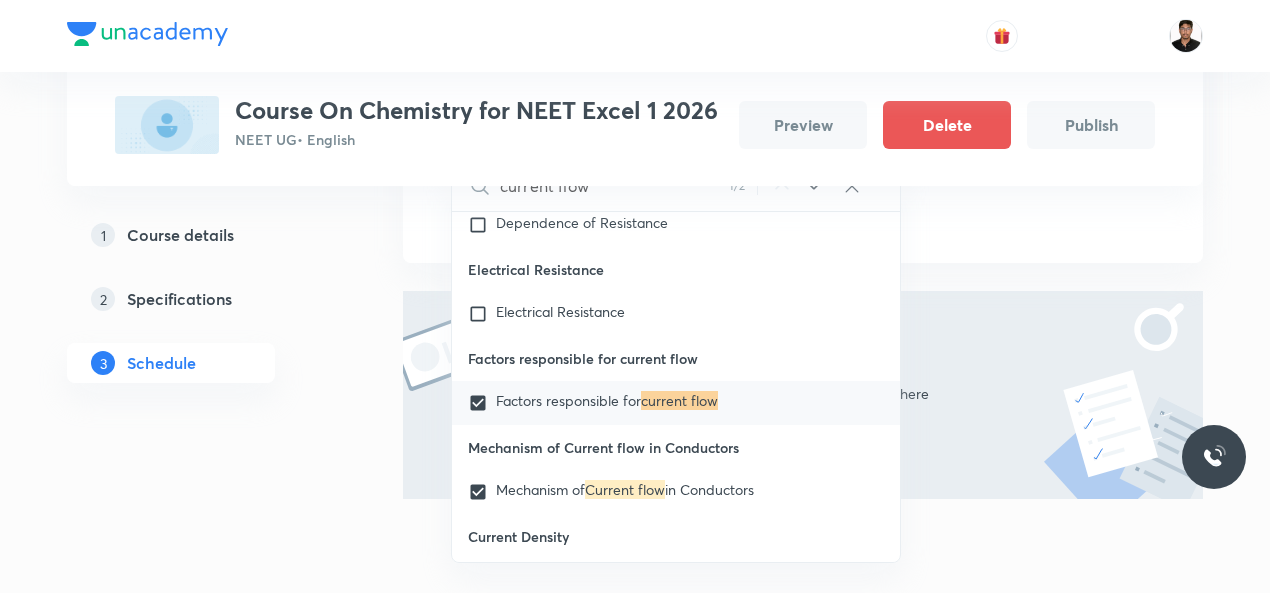click on "1 Course details 2 Specifications 3 Schedule" at bounding box center [203, 68] 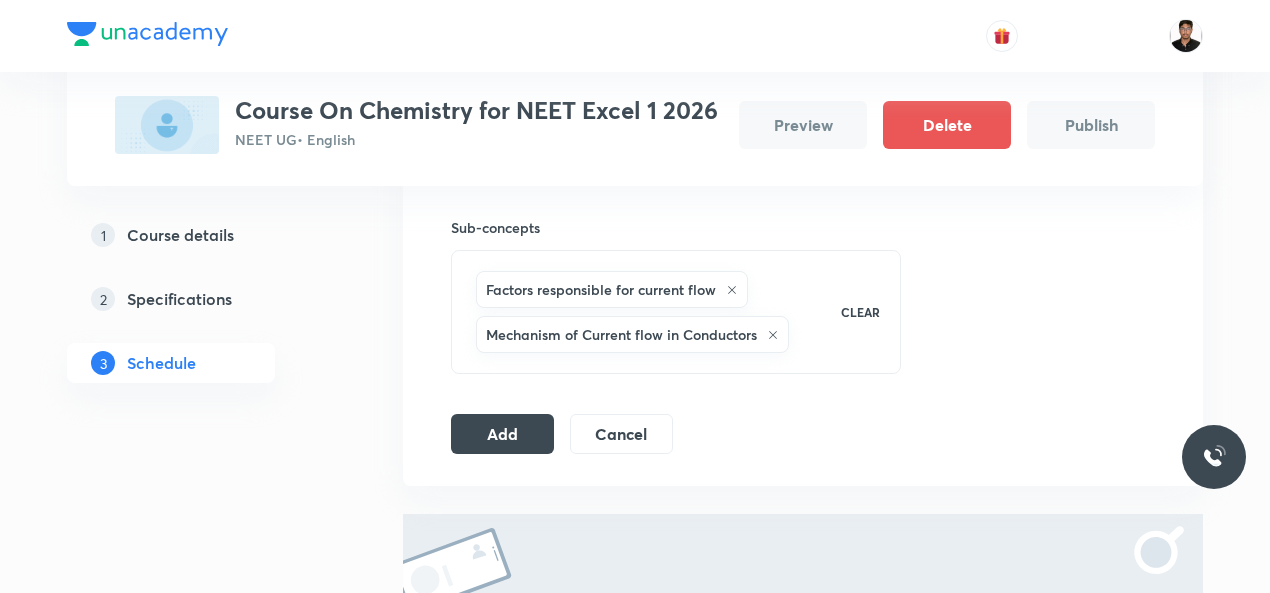 scroll, scrollTop: 588, scrollLeft: 0, axis: vertical 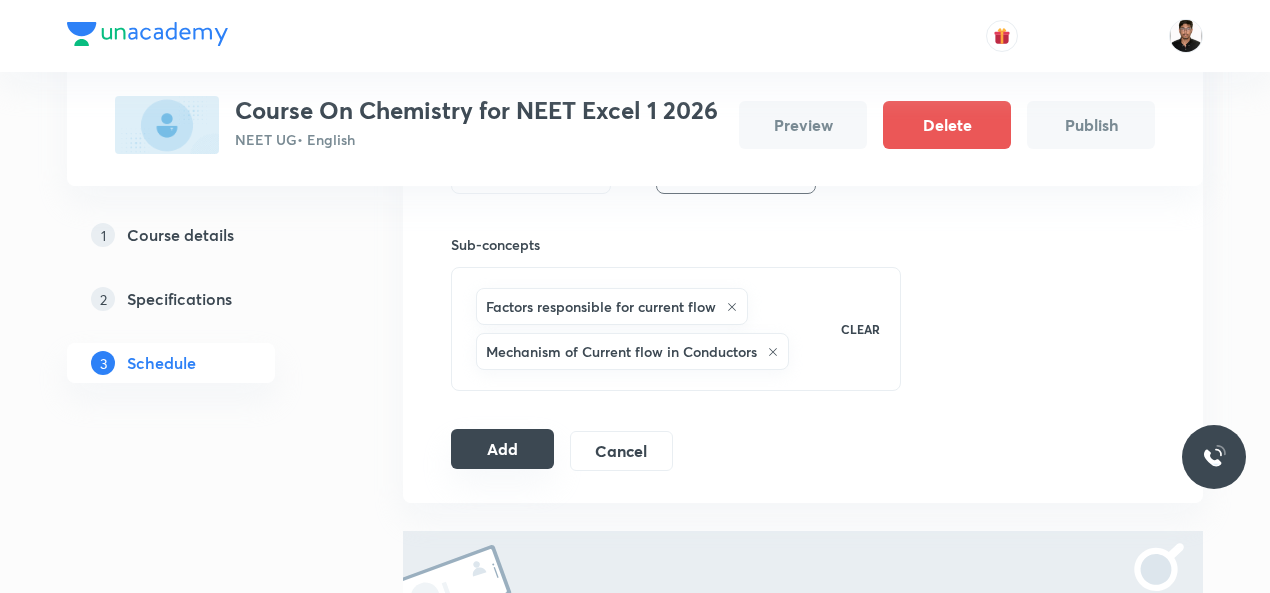 click on "Add" at bounding box center (502, 449) 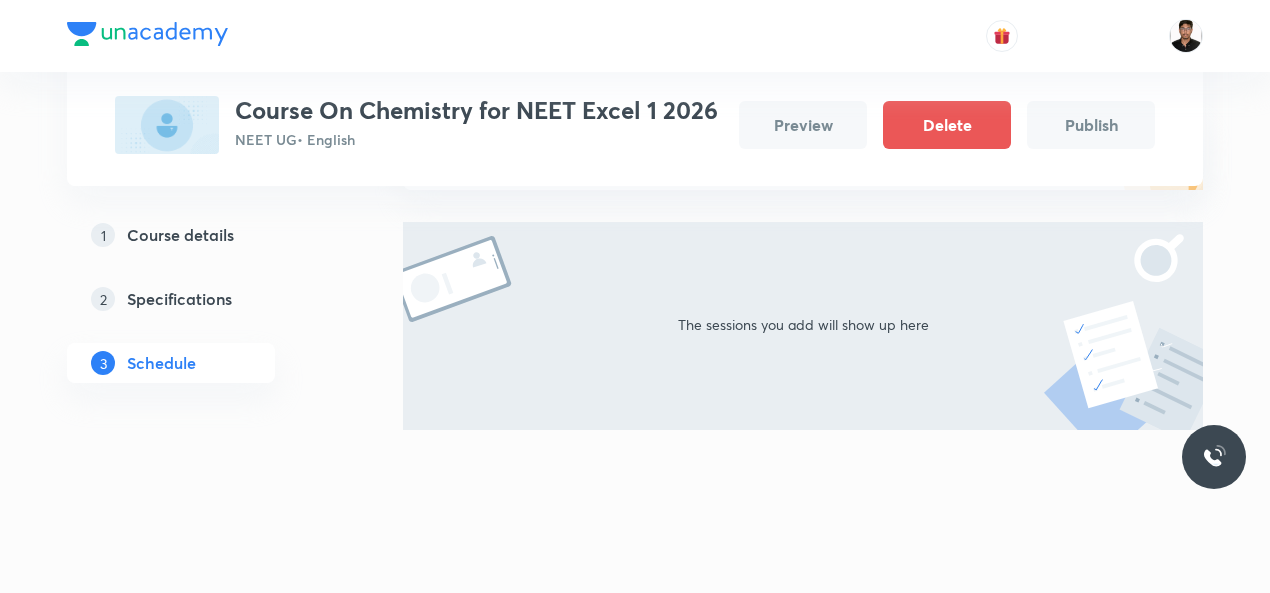 scroll, scrollTop: 263, scrollLeft: 0, axis: vertical 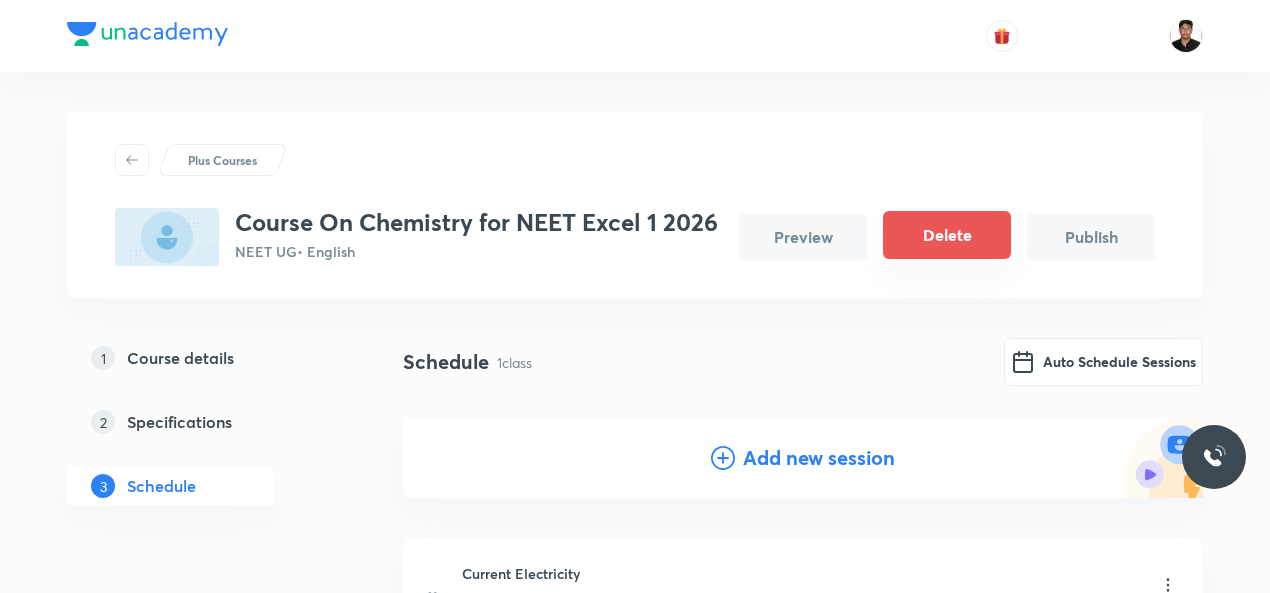 click on "Delete" at bounding box center [947, 235] 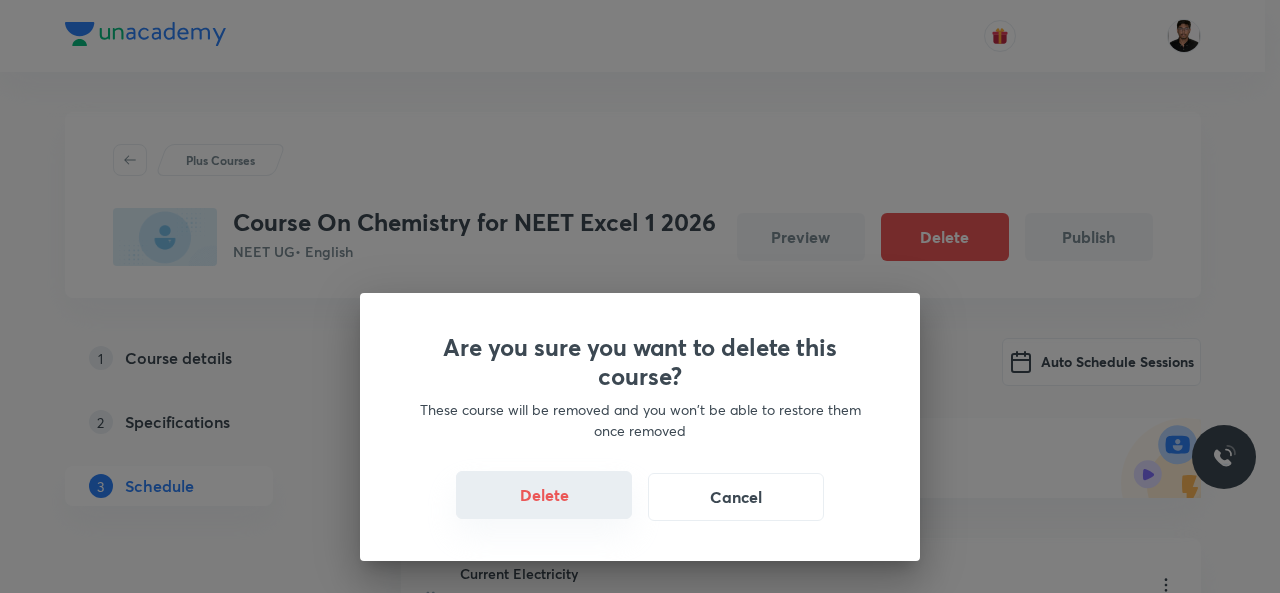 click on "Delete" at bounding box center [544, 495] 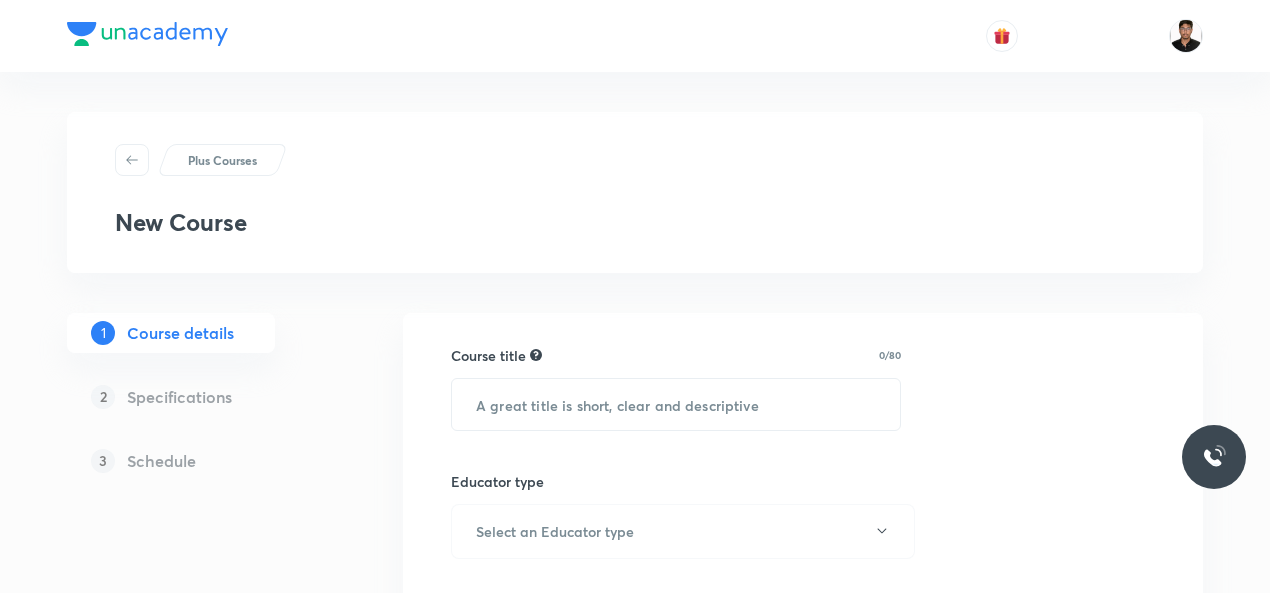 scroll, scrollTop: 0, scrollLeft: 0, axis: both 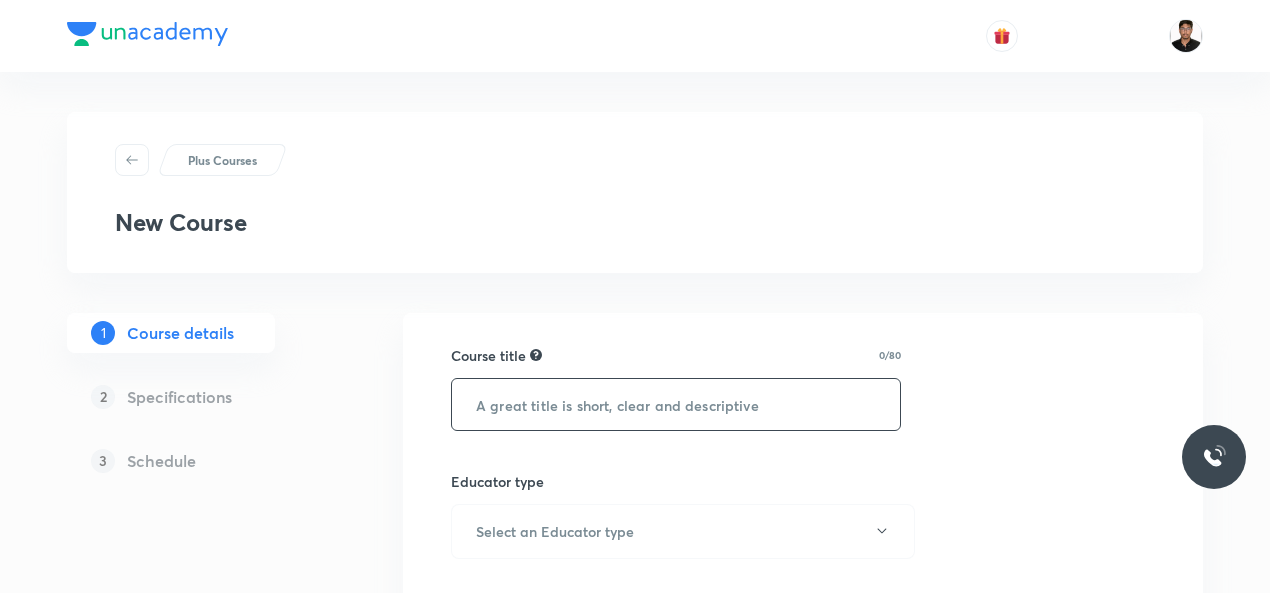 click at bounding box center [676, 404] 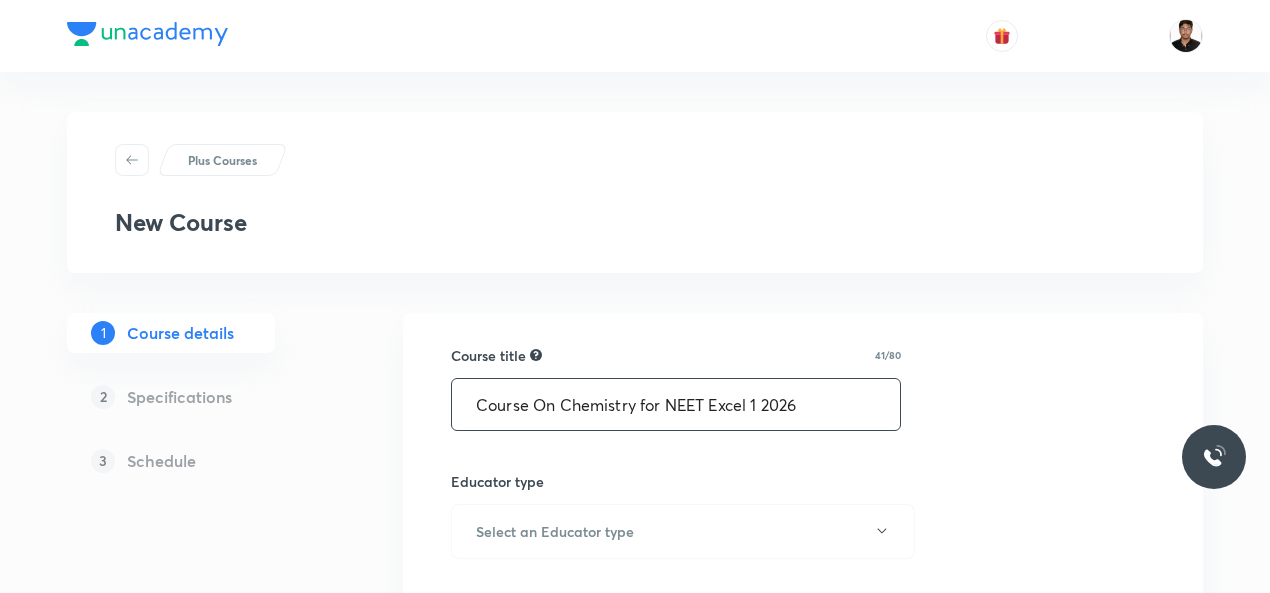 click on "Course On Chemistry for NEET Excel 1 2026" at bounding box center [676, 404] 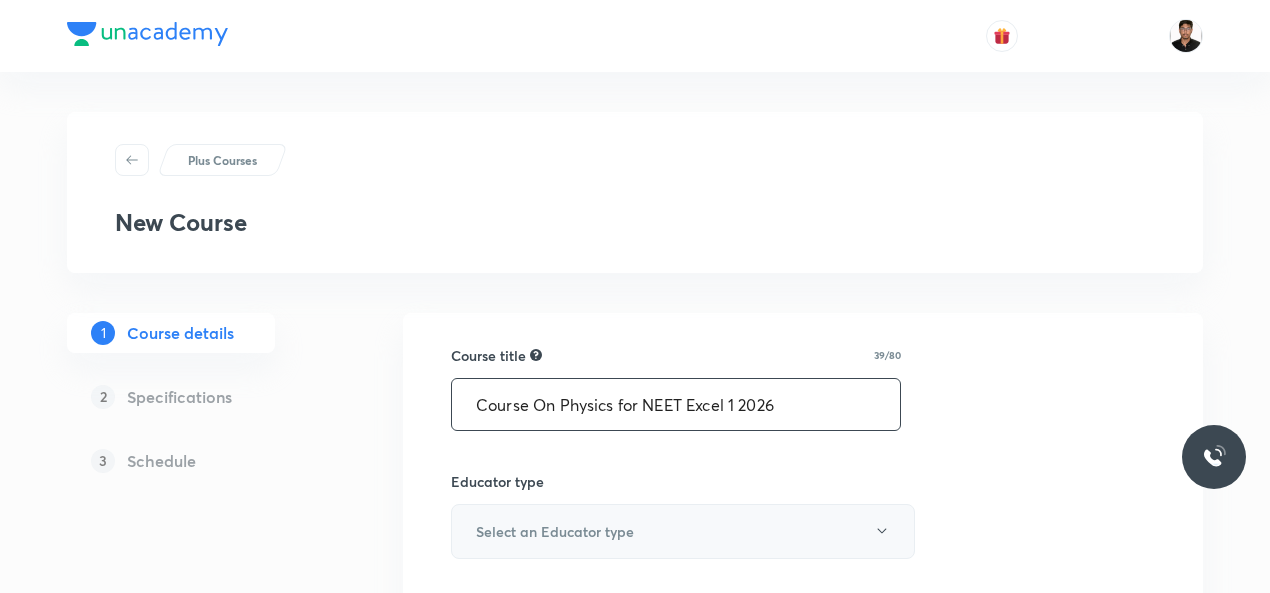 type on "Course On Physics for NEET Excel 1 2026" 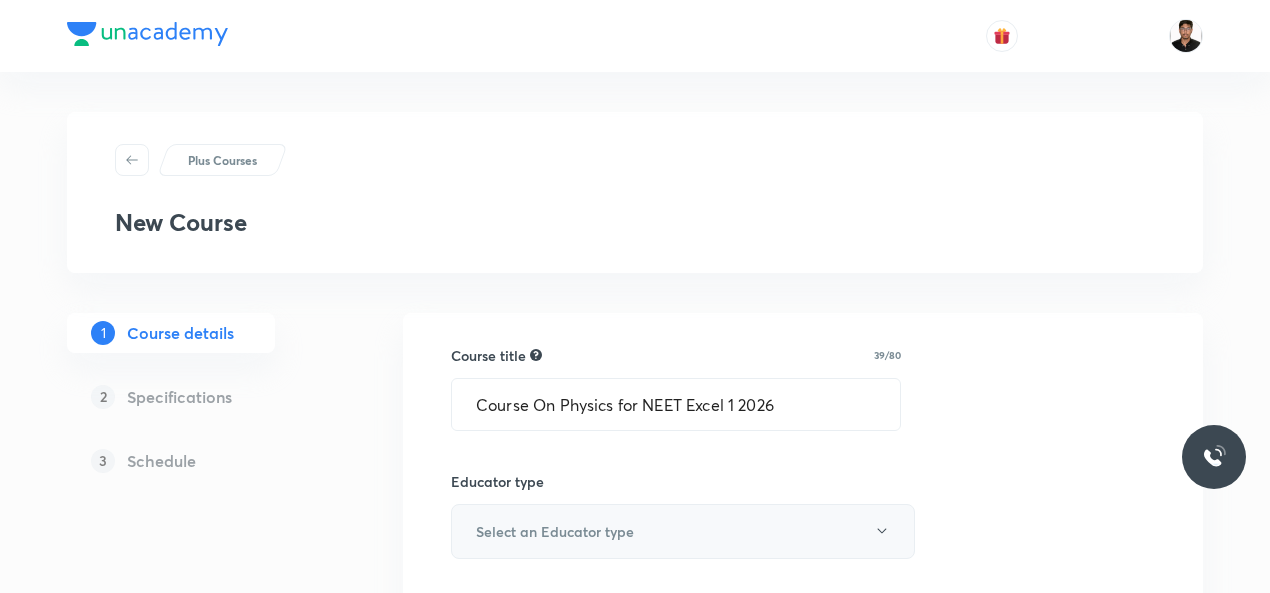 click on "Select an Educator type" at bounding box center (683, 531) 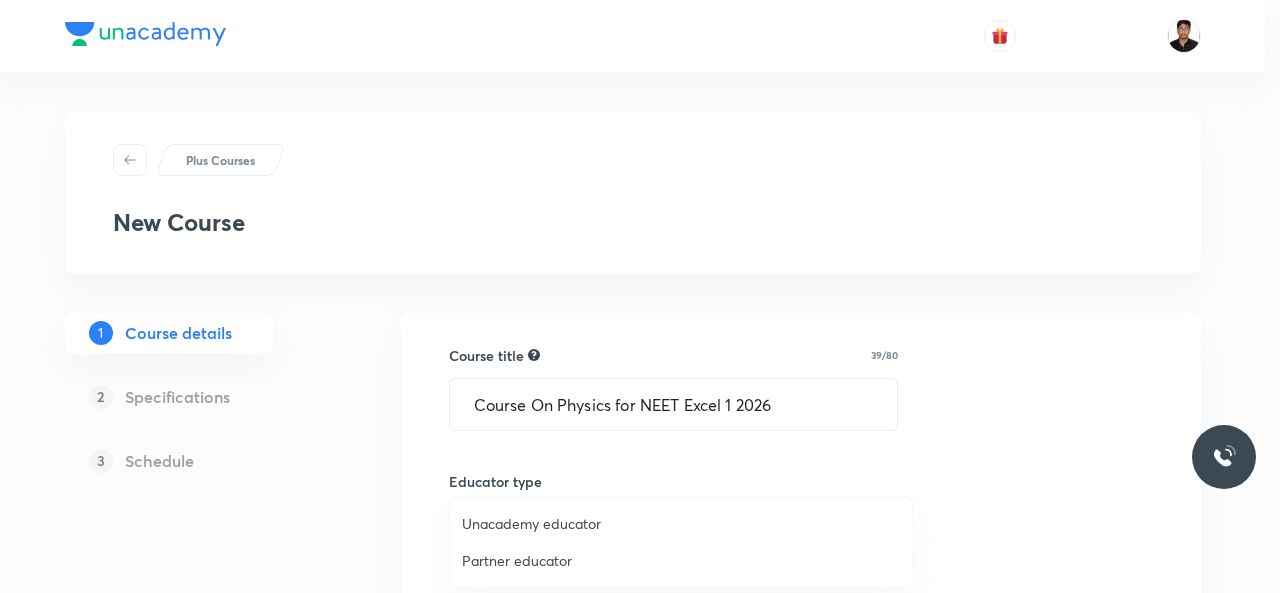 click on "Unacademy educator" at bounding box center [681, 523] 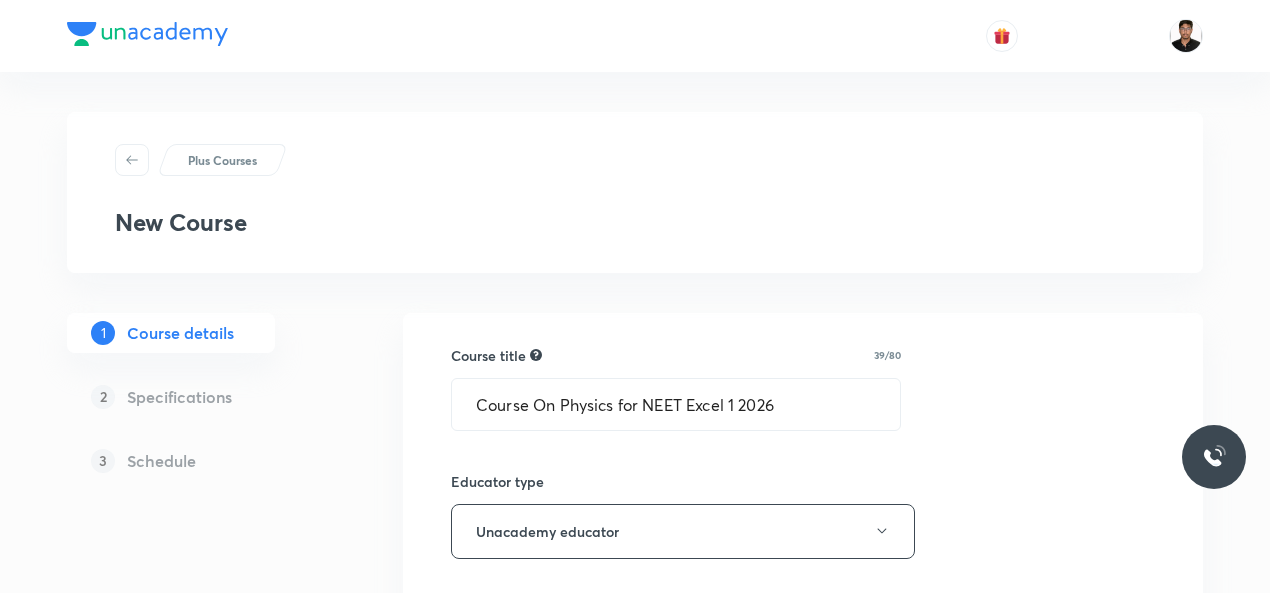 click on "Course title 39/80 Course On Physics for NEET Excel 1 2026 ​ Educator type Unacademy educator   Course type Online only Hybrid (Unacademy centre) Hybrid (non-offline) Only select if both recorded and live classes would be added to the course Course description 0/500 ​ Spoken Language Select a language Written Content/Slide Language ​ Select a goal ​ Educators ​ Save & continue" at bounding box center (803, 984) 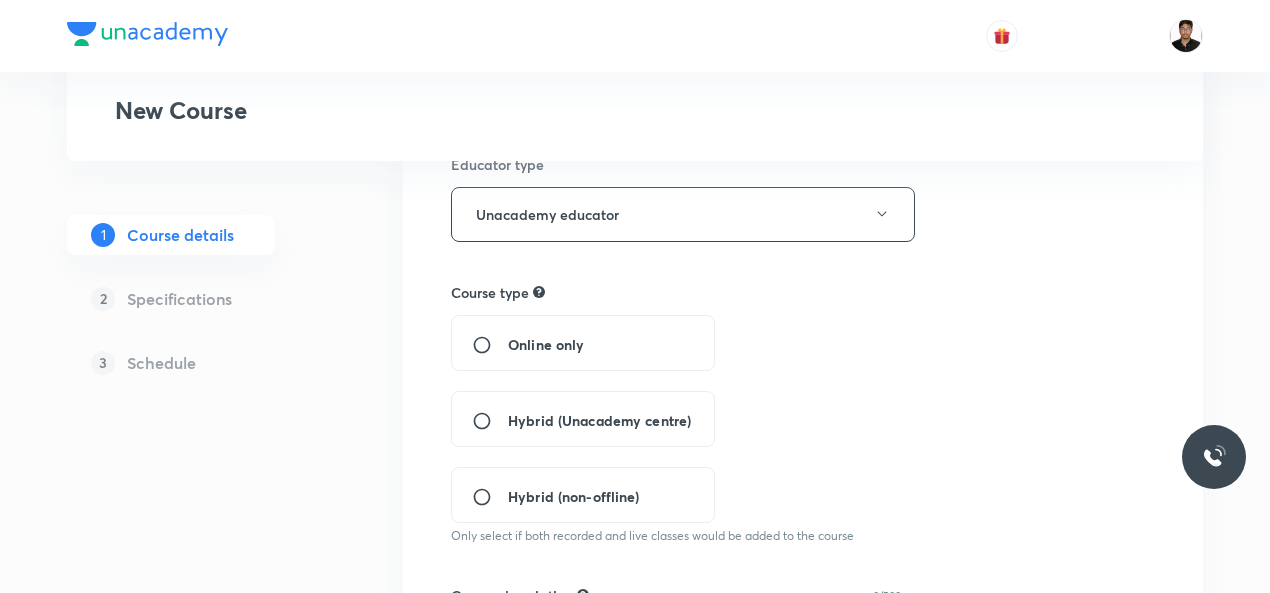 scroll, scrollTop: 320, scrollLeft: 0, axis: vertical 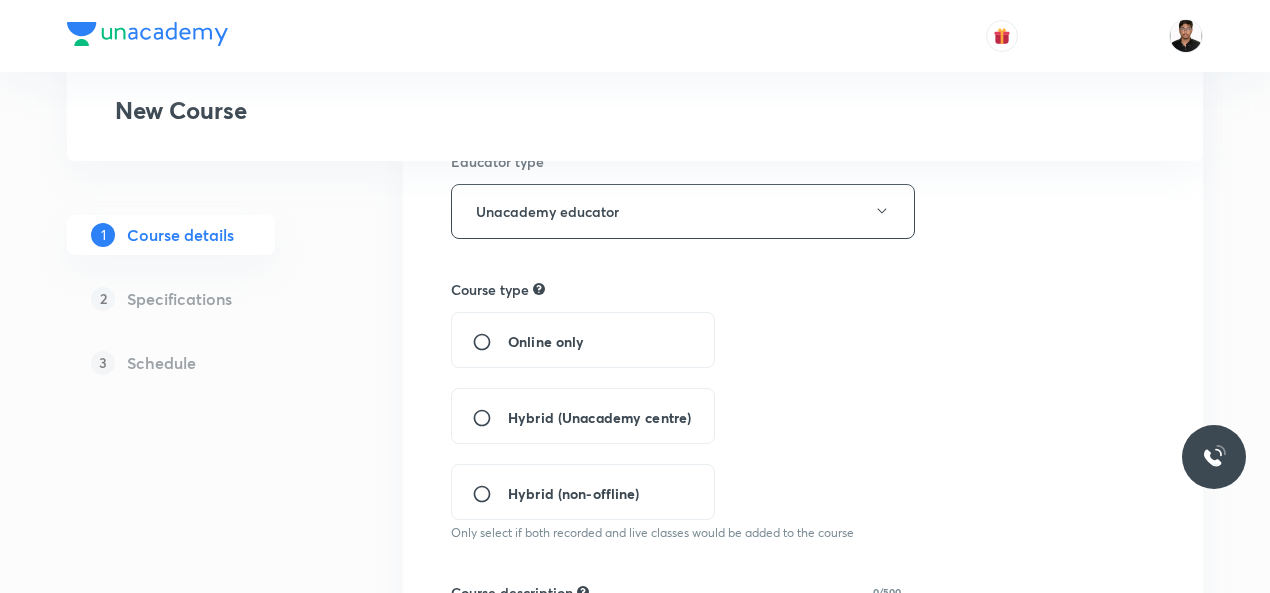 click on "Hybrid (Unacademy centre)" at bounding box center [490, 418] 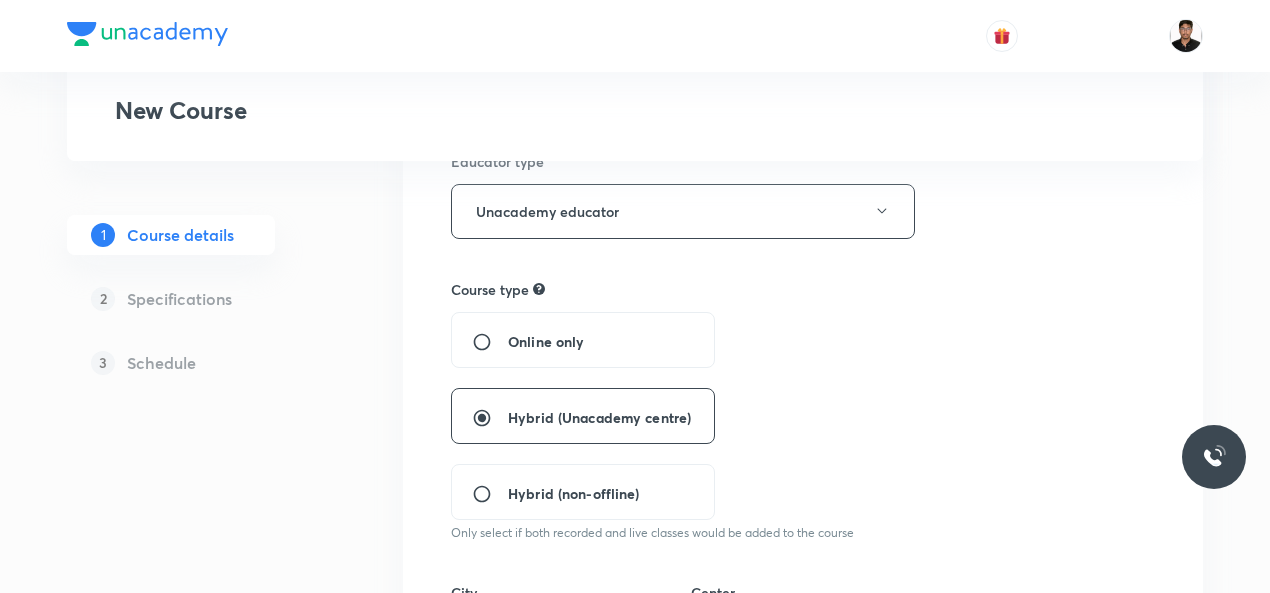 click on "Course title 39/80 Course On Physics for NEET Excel 1 2026 ​ Educator type Unacademy educator   Course type Online only Hybrid (Unacademy centre) Hybrid (non-offline) Only select if both recorded and live classes would be added to the course City Select a city Center Select an Unacademy centre This is a TA powered course Checking this flag will make this course available to online learners as well Course description 0/500 ​ Spoken Language Select a language Written Content/Slide Language ​ Select a goal ​ Educators ​ Save & continue" at bounding box center (803, 779) 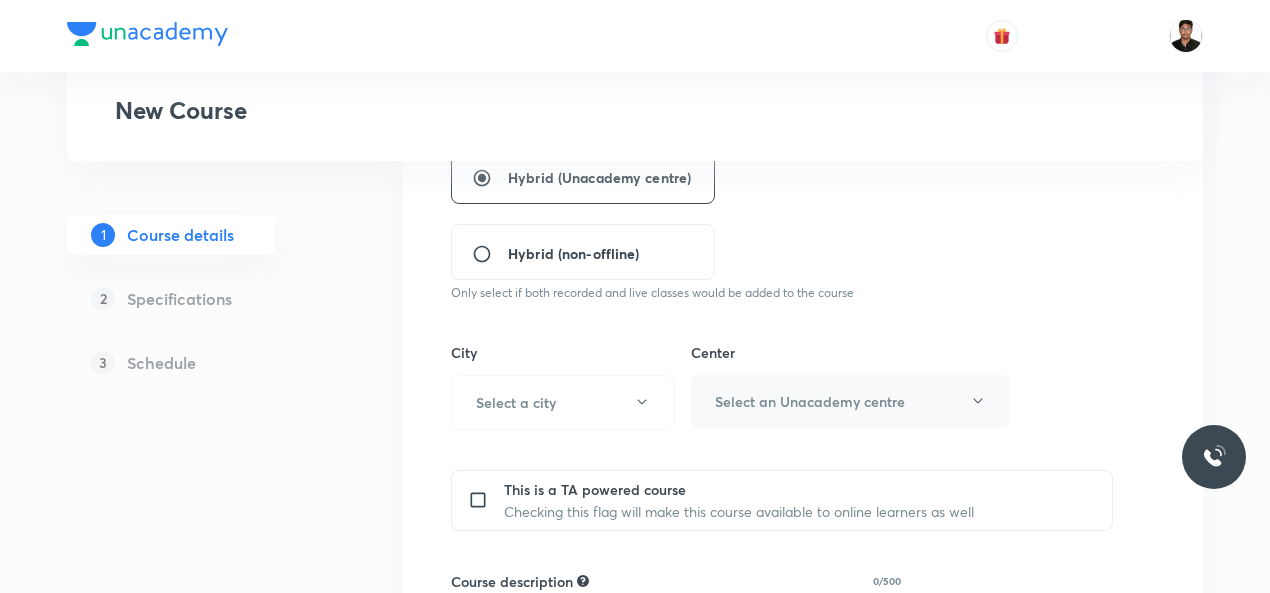 scroll, scrollTop: 600, scrollLeft: 0, axis: vertical 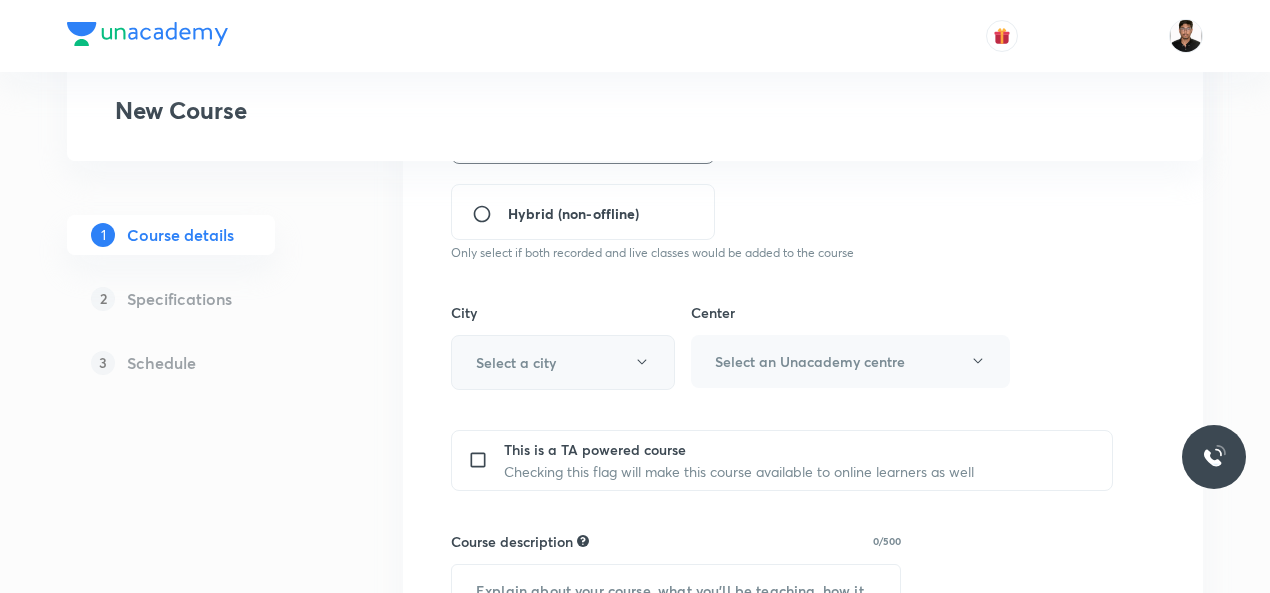 click 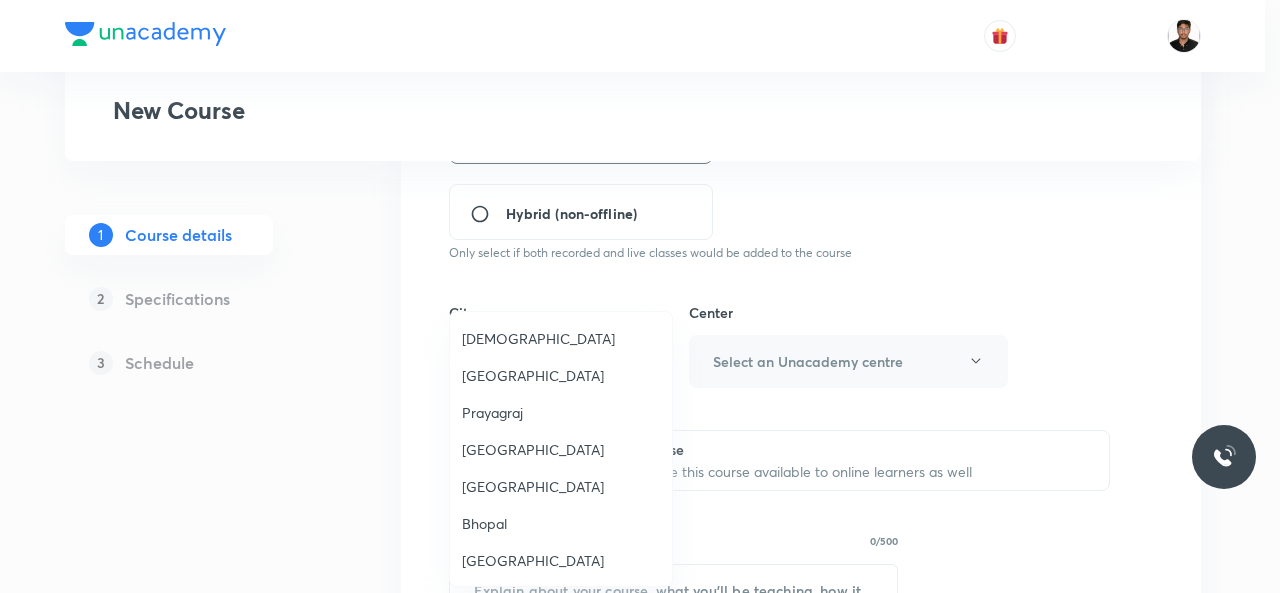 click on "[GEOGRAPHIC_DATA]" at bounding box center [561, 486] 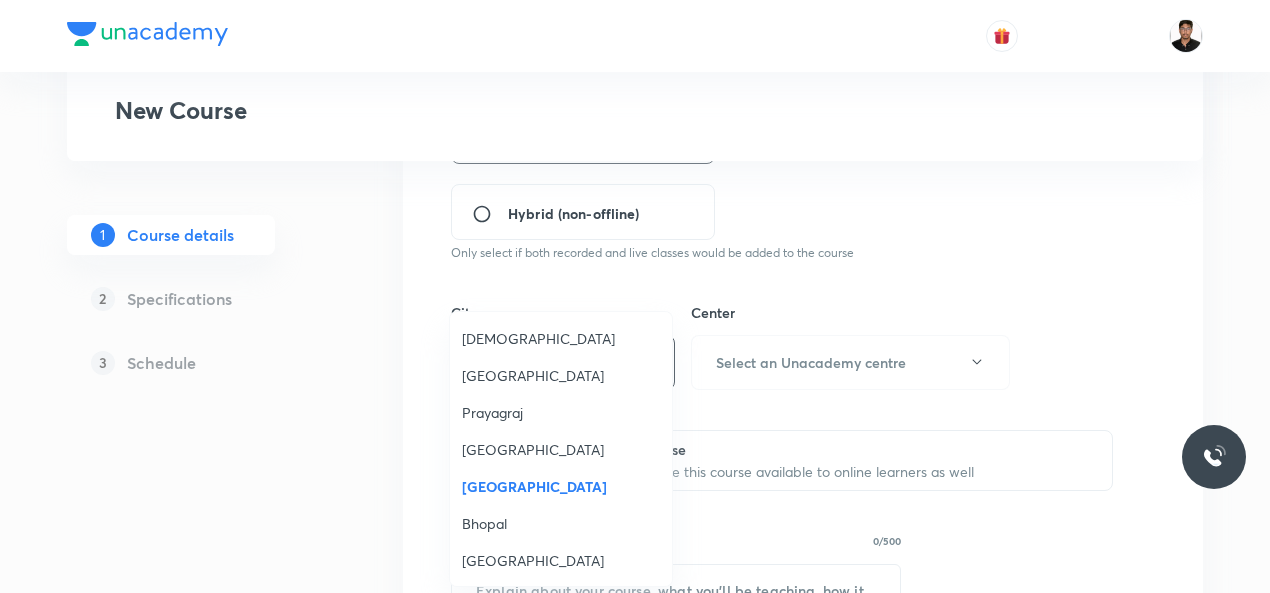 type 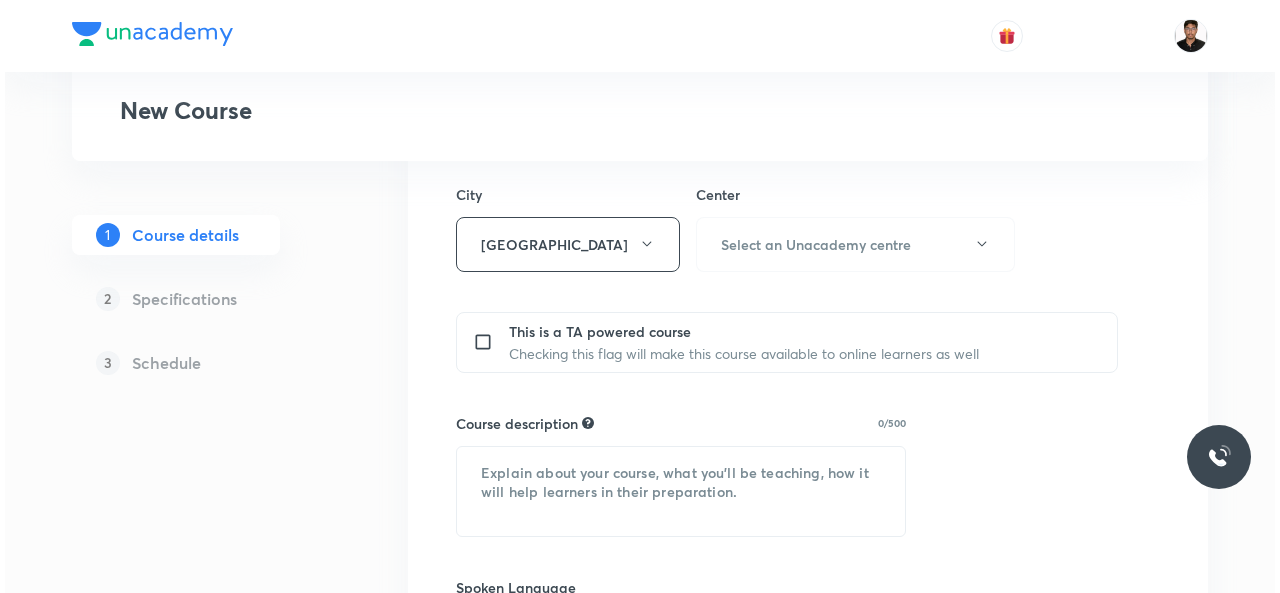 scroll, scrollTop: 720, scrollLeft: 0, axis: vertical 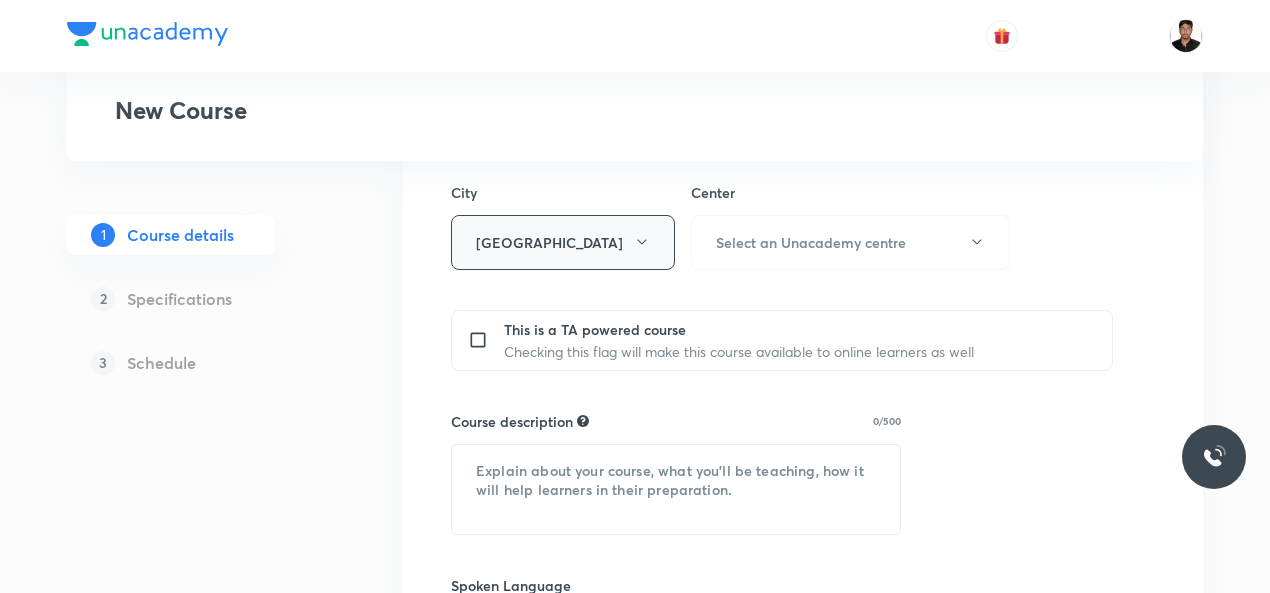 click 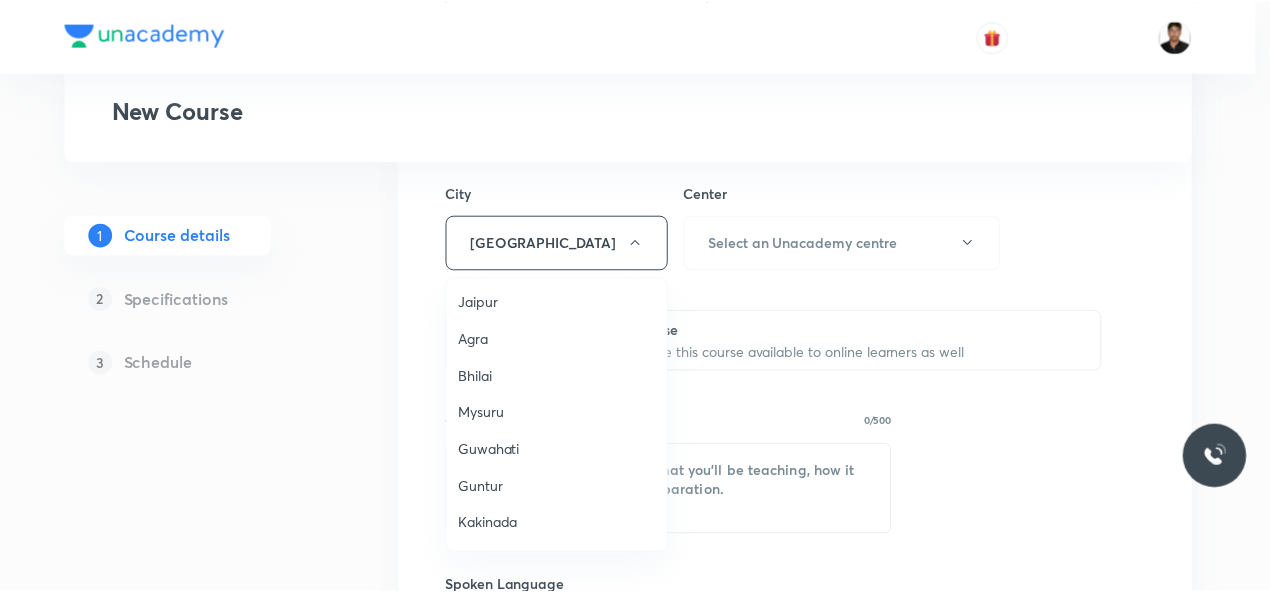 scroll, scrollTop: 600, scrollLeft: 0, axis: vertical 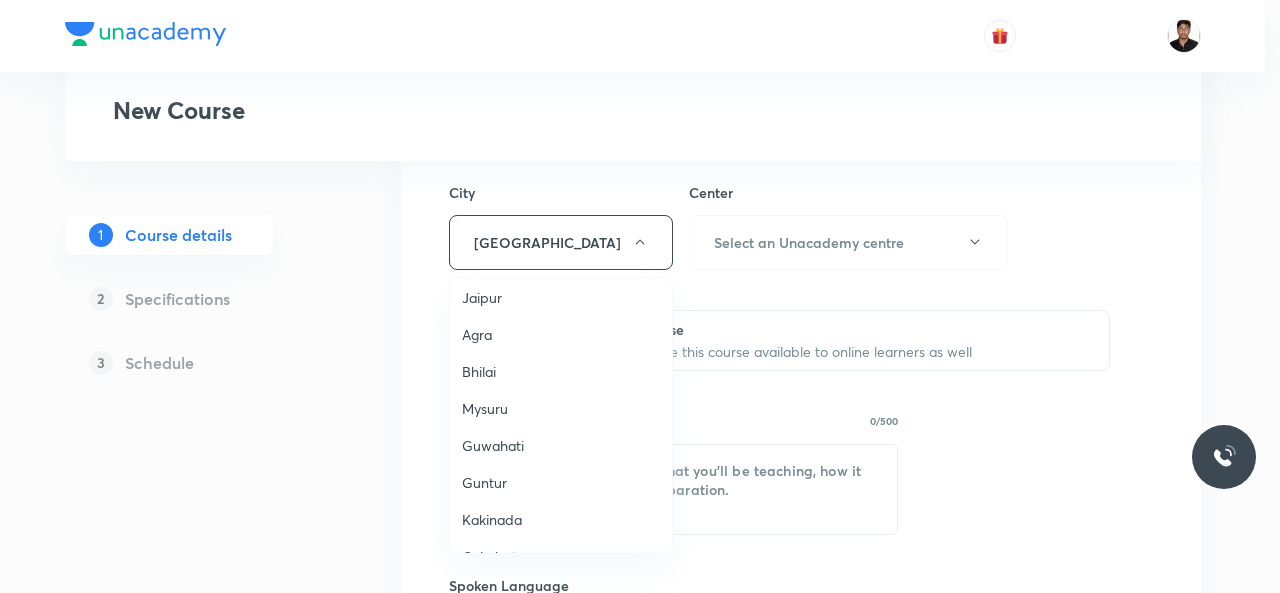click on "Guwahati" at bounding box center (561, 445) 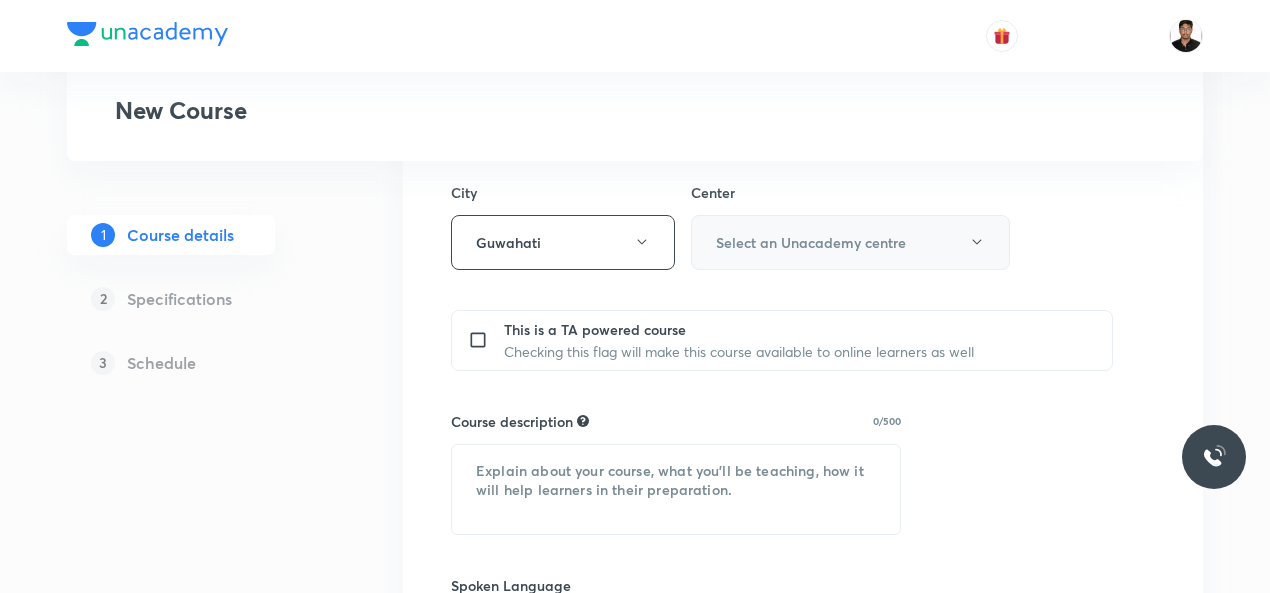 click on "Select an Unacademy centre" at bounding box center [850, 242] 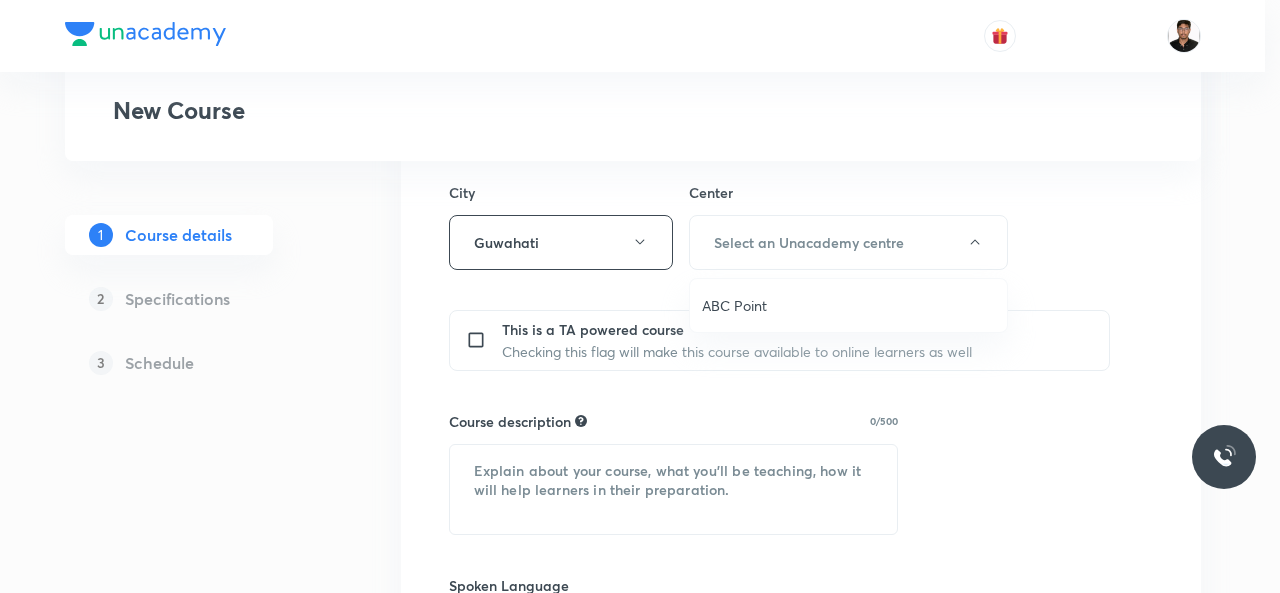 click on "ABC Point" at bounding box center [848, 305] 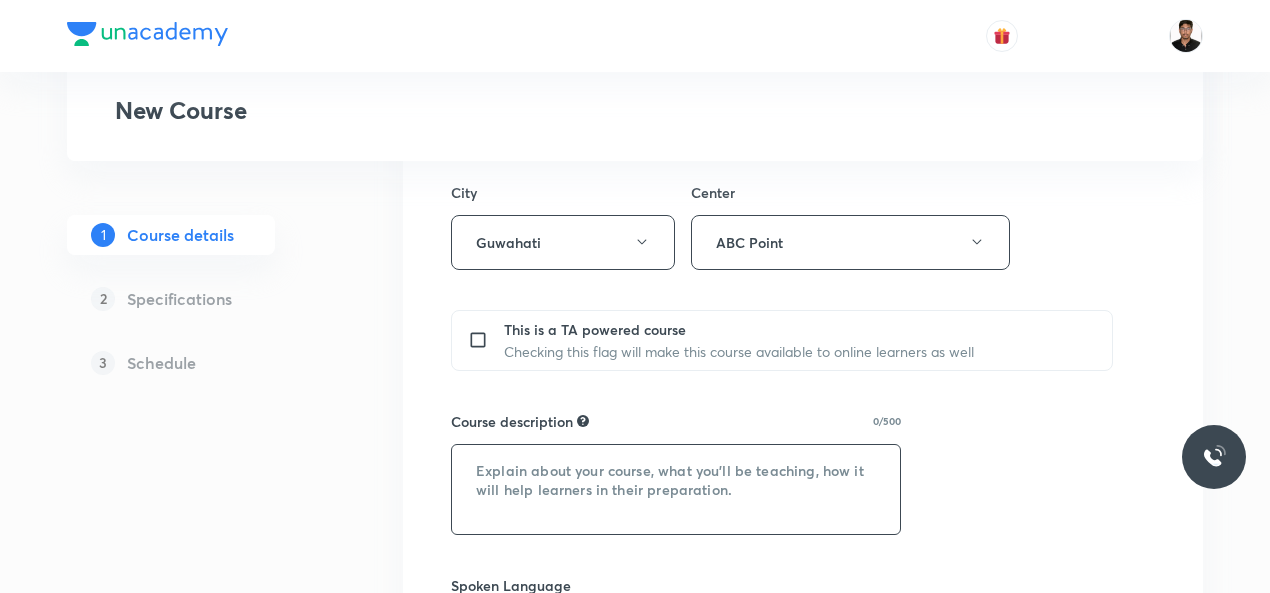 click at bounding box center (676, 489) 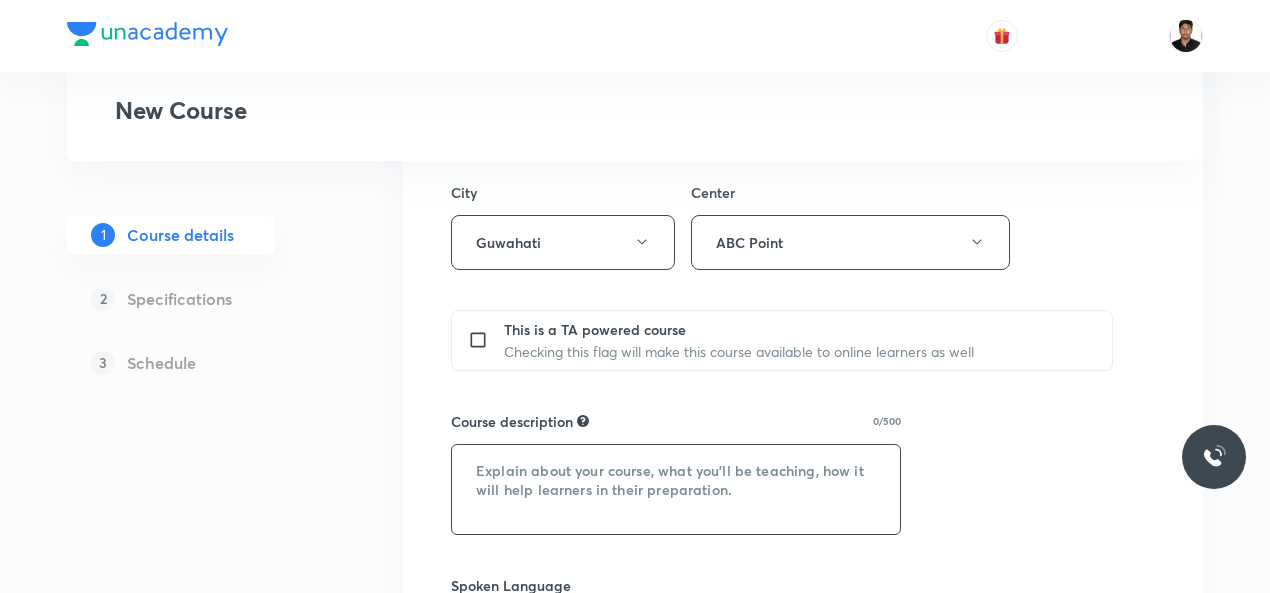 click at bounding box center (676, 489) 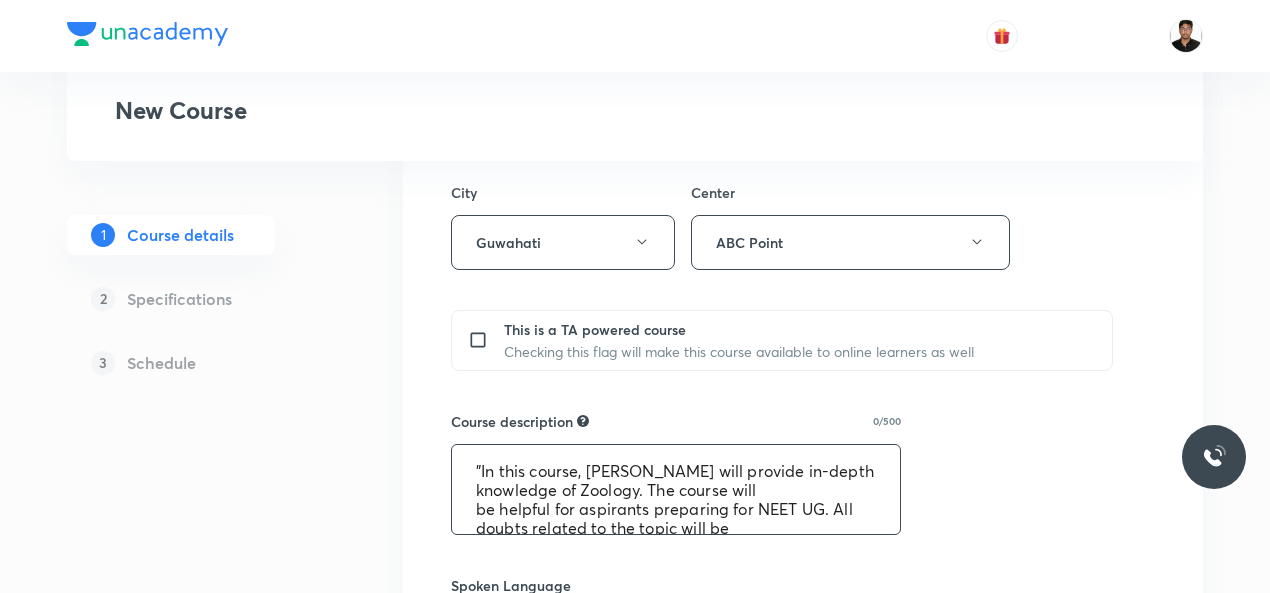 scroll, scrollTop: 61, scrollLeft: 0, axis: vertical 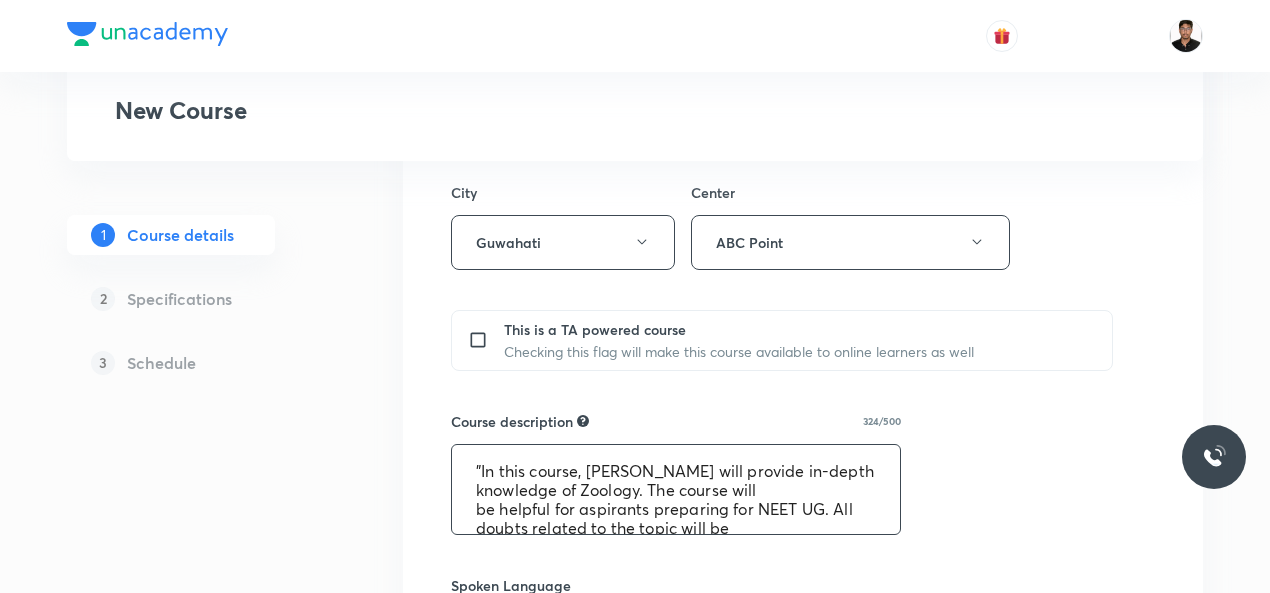 click on ""In this course, [PERSON_NAME] will provide in-depth knowledge of Zoology. The course will
be helpful for aspirants preparing for NEET UG. All doubts related to the topic will be
clarified during the doubt-clearing sessions in the course. The course will be covered in Hinglish and the notes will be provided in English"" at bounding box center (676, 489) 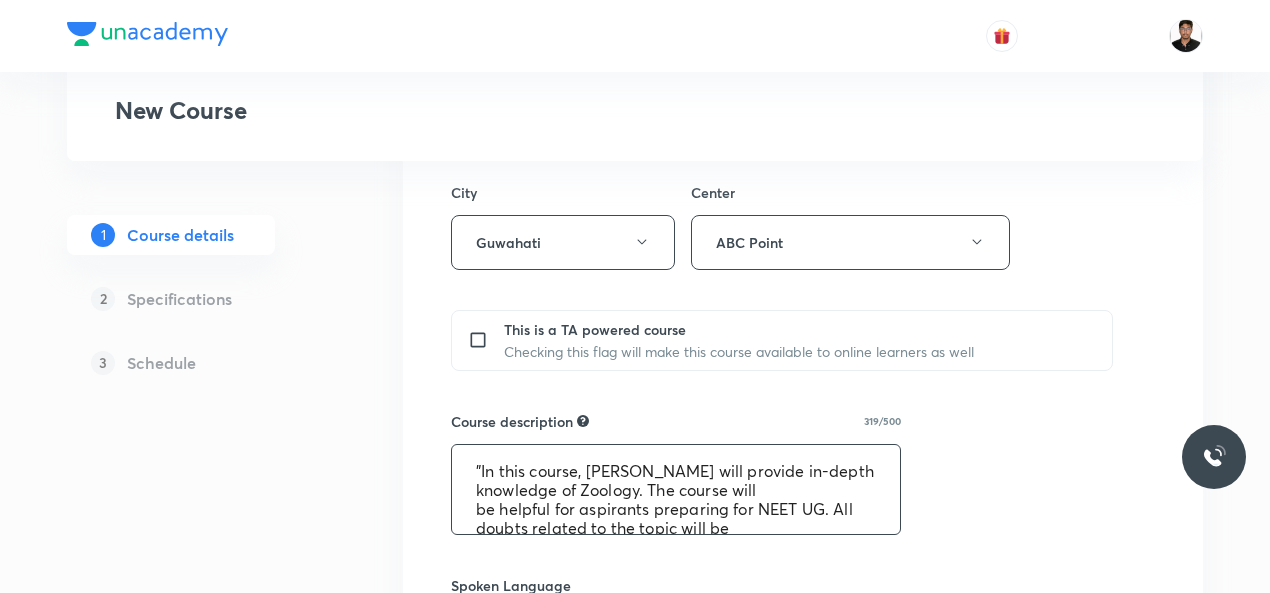 click on ""In this course, [PERSON_NAME] will provide in-depth knowledge of Zoology. The course will
be helpful for aspirants preparing for NEET UG. All doubts related to the topic will be
clarified during the doubt-clearing sessions in the course. The course will be covered in Hinglish and the notes will be provided in English"" at bounding box center (676, 489) 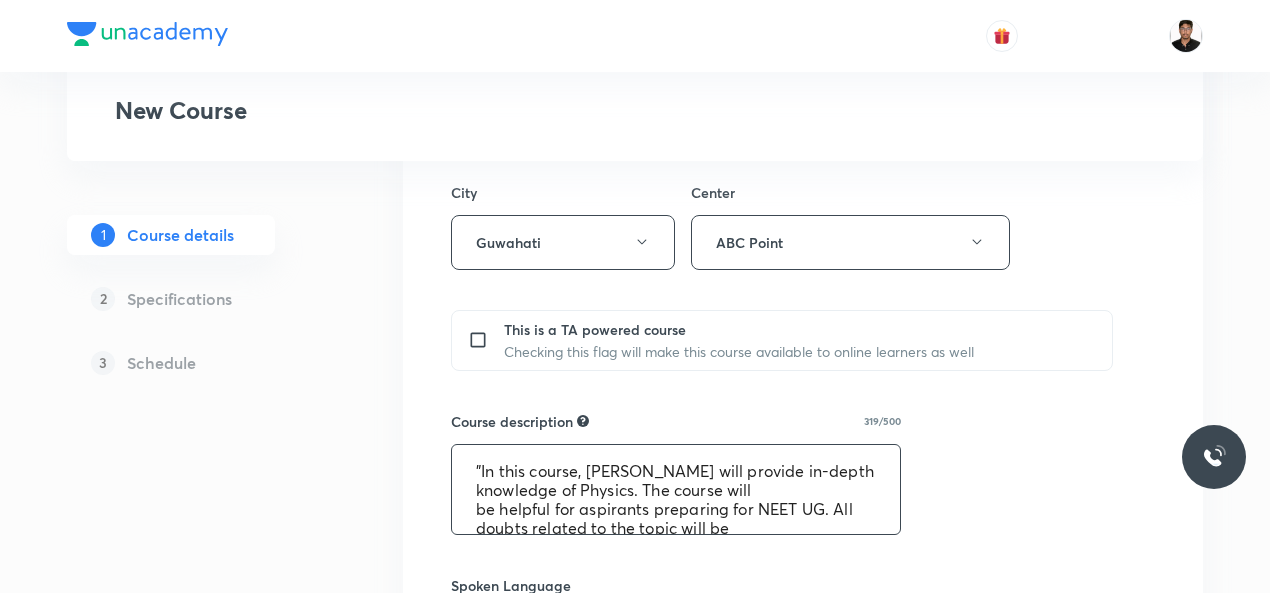 scroll, scrollTop: 40, scrollLeft: 0, axis: vertical 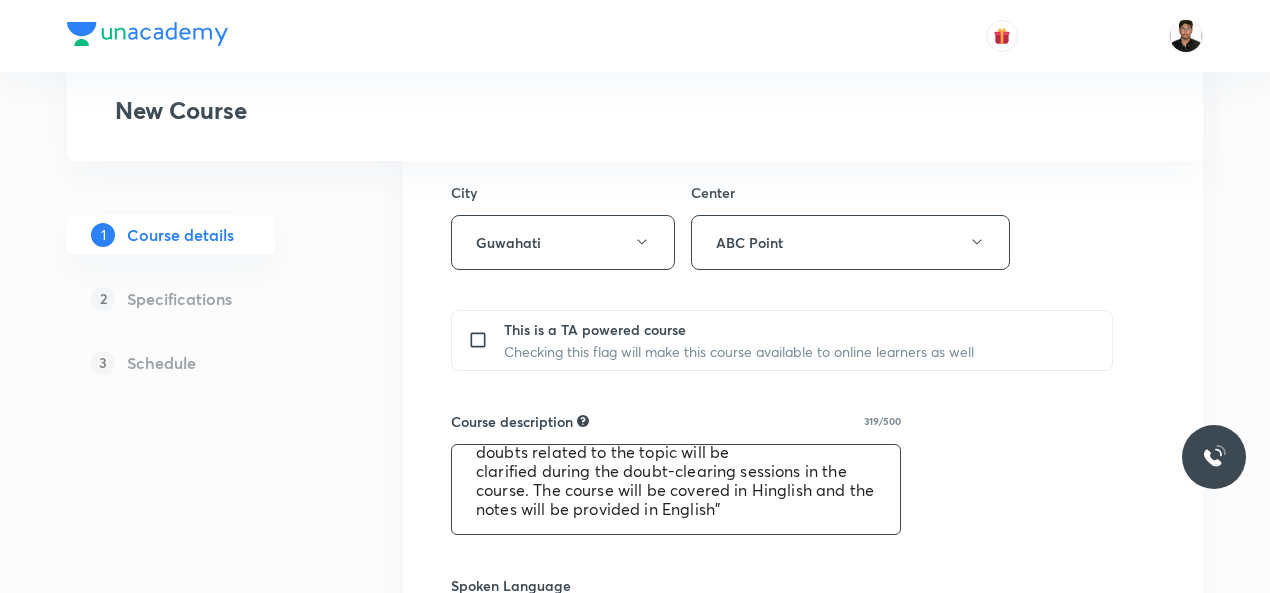 type on ""In this course, [PERSON_NAME] will provide in-depth knowledge of Physics. The course will
be helpful for aspirants preparing for NEET UG. All doubts related to the topic will be
clarified during the doubt-clearing sessions in the course. The course will be covered in Hinglish and the notes will be provided in English"" 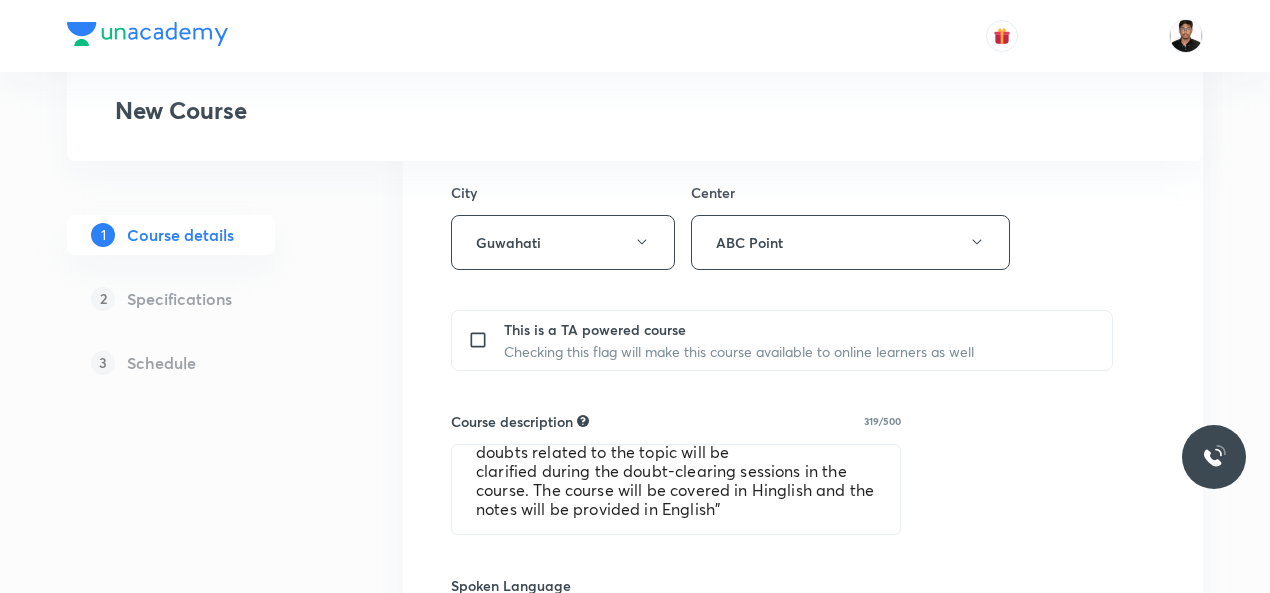 click on "Course title 39/80 Course On Physics for NEET Excel 1 2026 ​ Educator type Unacademy educator   Course type Online only Hybrid (Unacademy centre) Hybrid (non-offline) Only select if both recorded and live classes would be added to the course City Guwahati Center ABC Point This is a TA powered course Checking this flag will make this course available to online learners as well Course description 319/500 "In this course, Abhishek Deb will provide in-depth knowledge of Physics. The course will
be helpful for aspirants preparing for NEET UG. All doubts related to the topic will be
clarified during the doubt-clearing sessions in the course. The course will be covered in Hinglish and the notes will be provided in English" ​ Spoken Language Select a language Written Content/Slide Language ​ Select a goal ​ Educators ​ Save & continue" at bounding box center (803, 379) 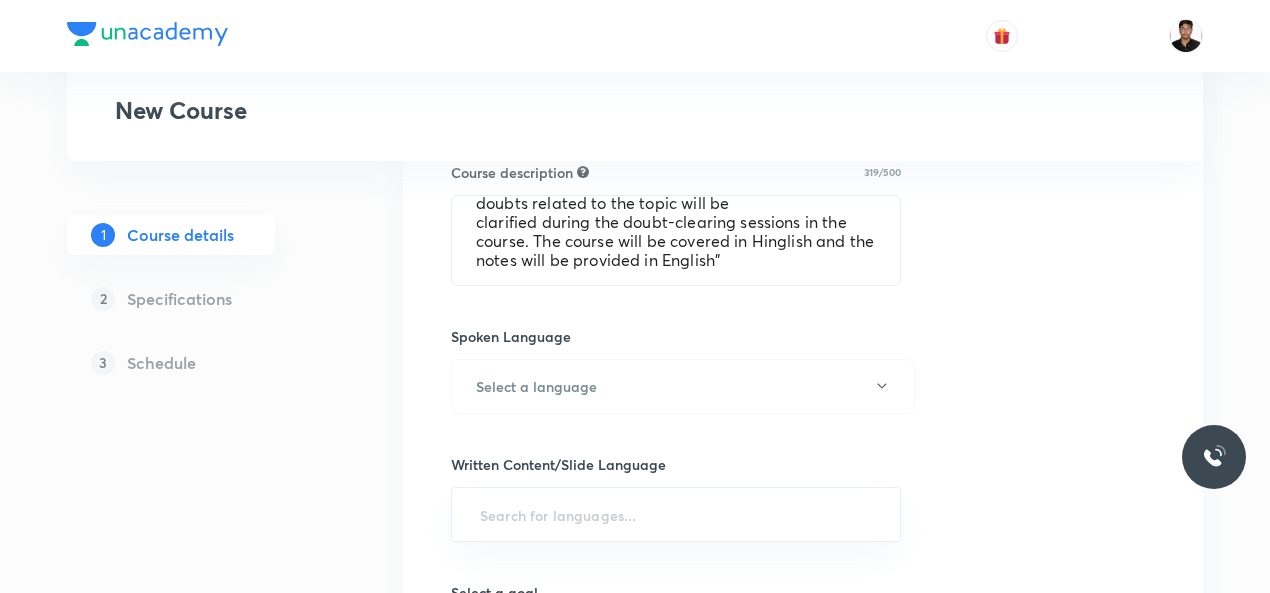 scroll, scrollTop: 1000, scrollLeft: 0, axis: vertical 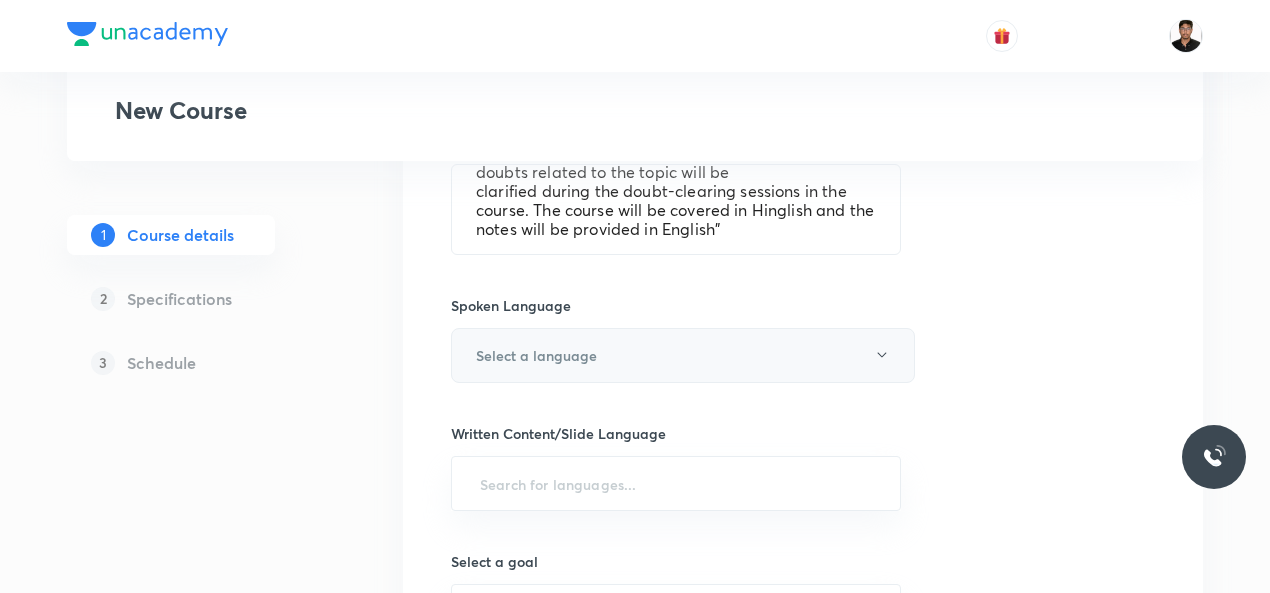 click on "Select a language" at bounding box center (683, 355) 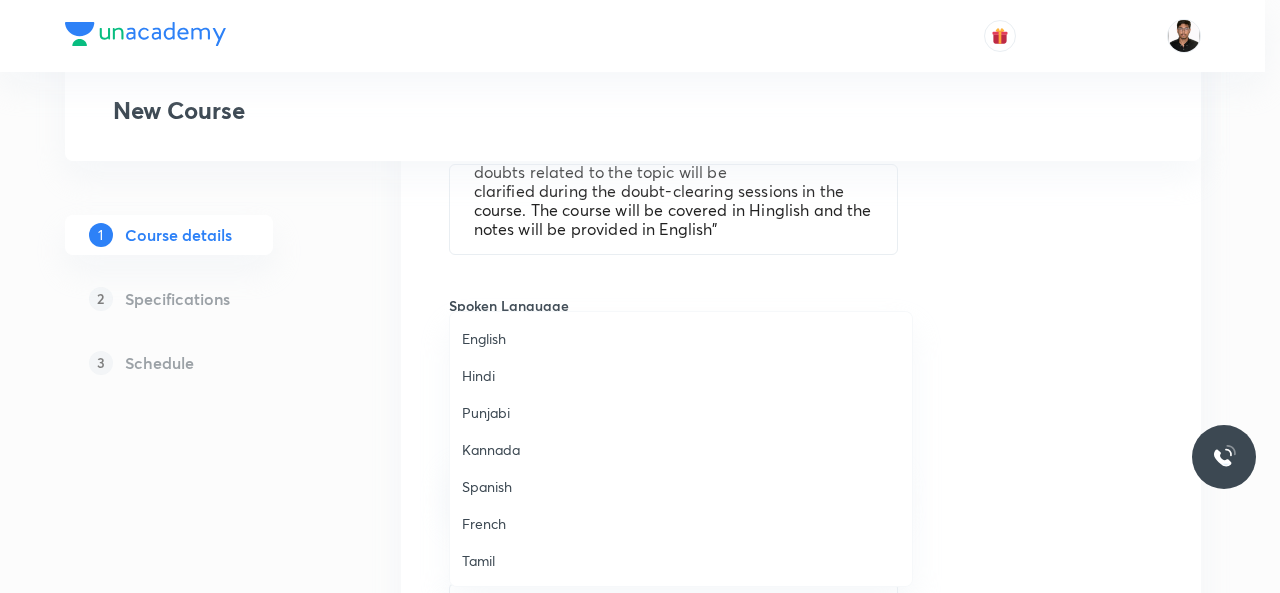 click on "English" at bounding box center (681, 338) 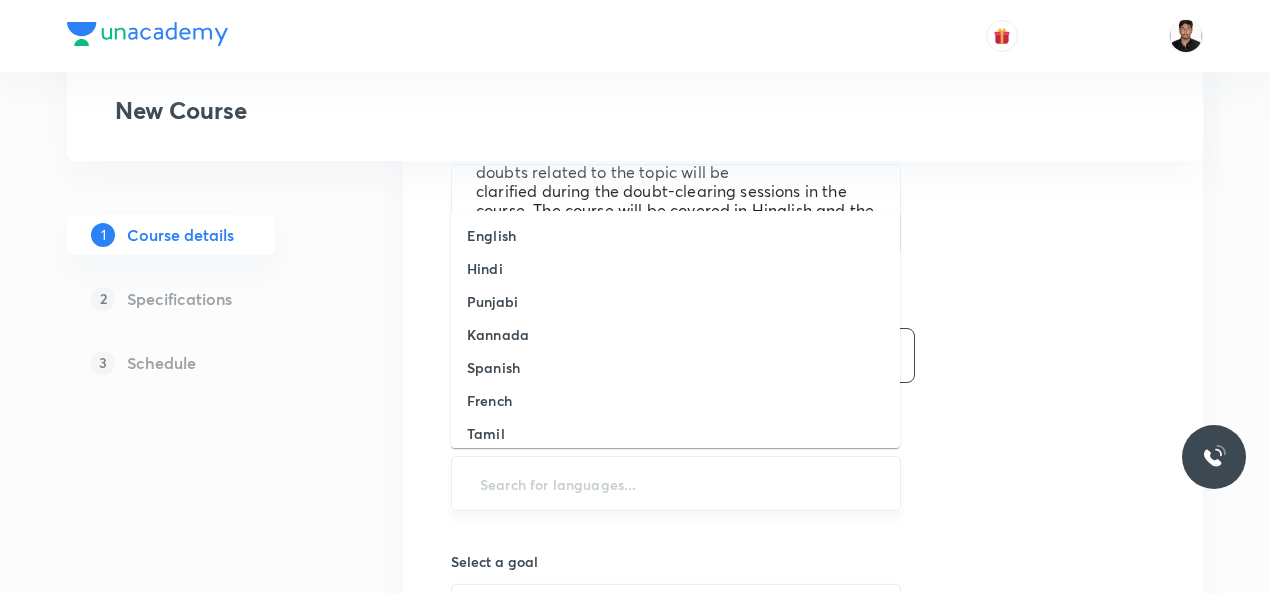 click at bounding box center [676, 483] 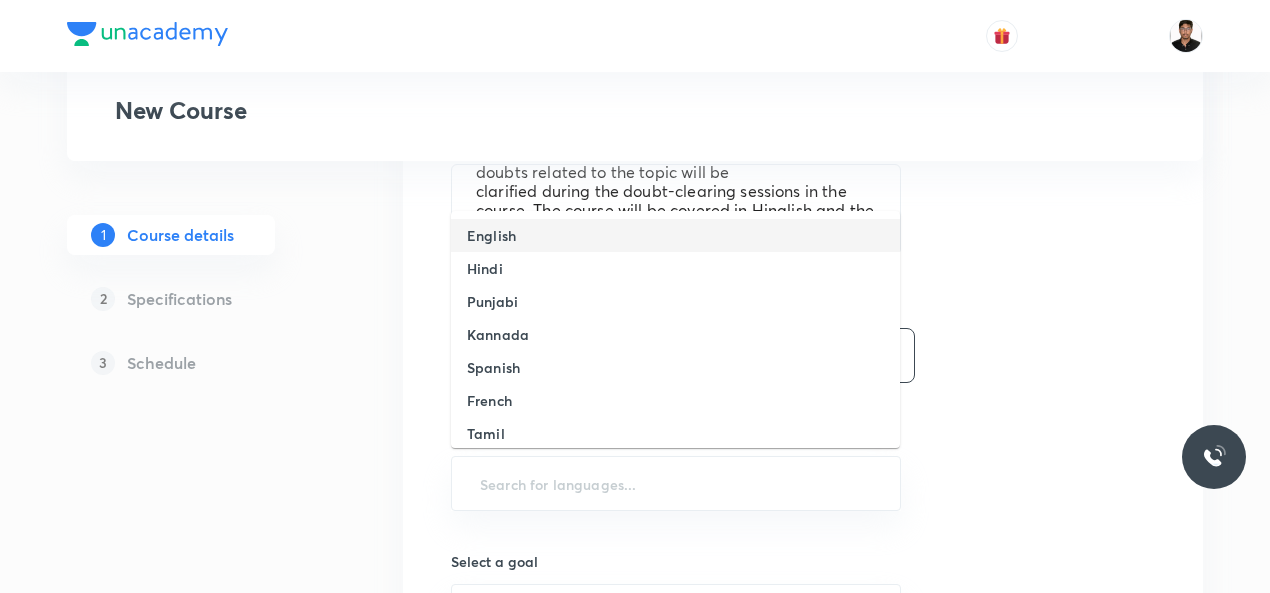 click on "English" at bounding box center [675, 235] 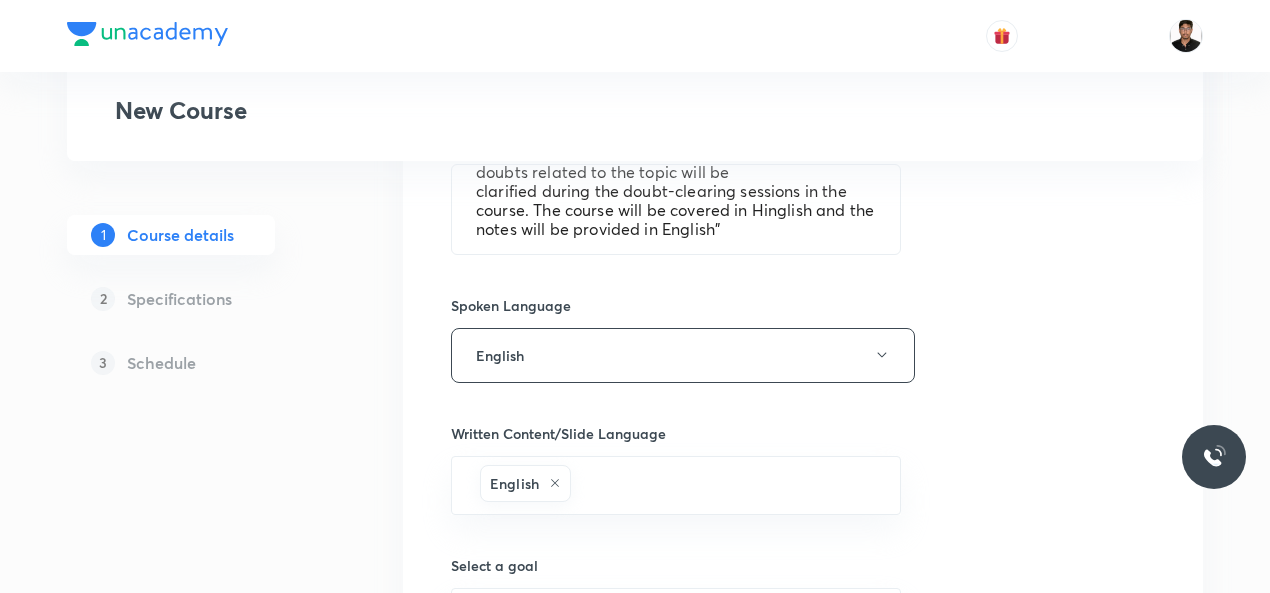 click on "Course title 39/80 Course On Physics for NEET Excel 1 2026 ​ Educator type Unacademy educator   Course type Online only Hybrid (Unacademy centre) Hybrid (non-offline) Only select if both recorded and live classes would be added to the course City Guwahati Center ABC Point This is a TA powered course Checking this flag will make this course available to online learners as well Course description 319/500 "In this course, Abhishek Deb will provide in-depth knowledge of Physics. The course will
be helpful for aspirants preparing for NEET UG. All doubts related to the topic will be
clarified during the doubt-clearing sessions in the course. The course will be covered in Hinglish and the notes will be provided in English" ​ Spoken Language English Written Content/Slide Language English ​ Select a goal ​ Educators ​ Save & continue" at bounding box center [803, 101] 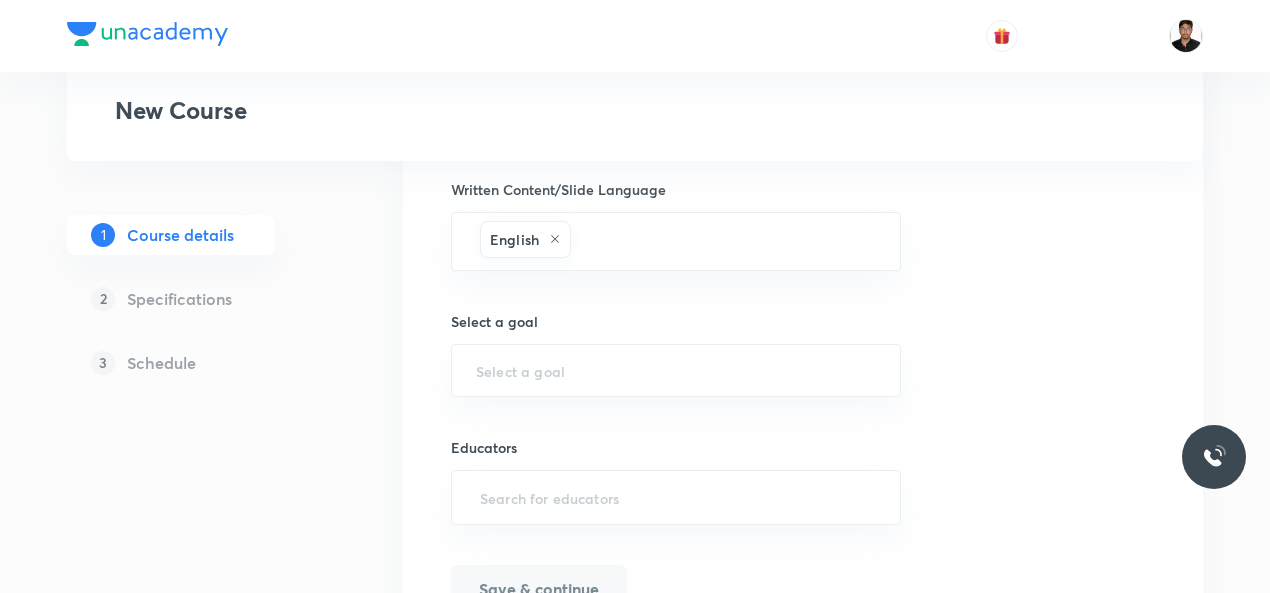 scroll, scrollTop: 1280, scrollLeft: 0, axis: vertical 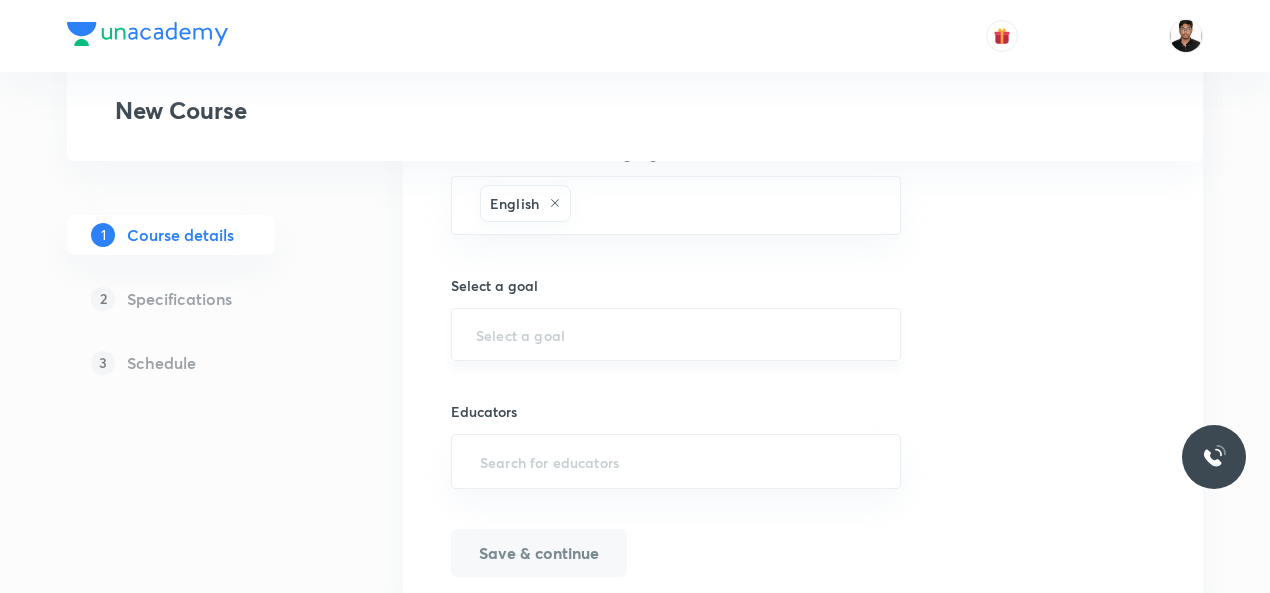 click on "​" at bounding box center [676, 334] 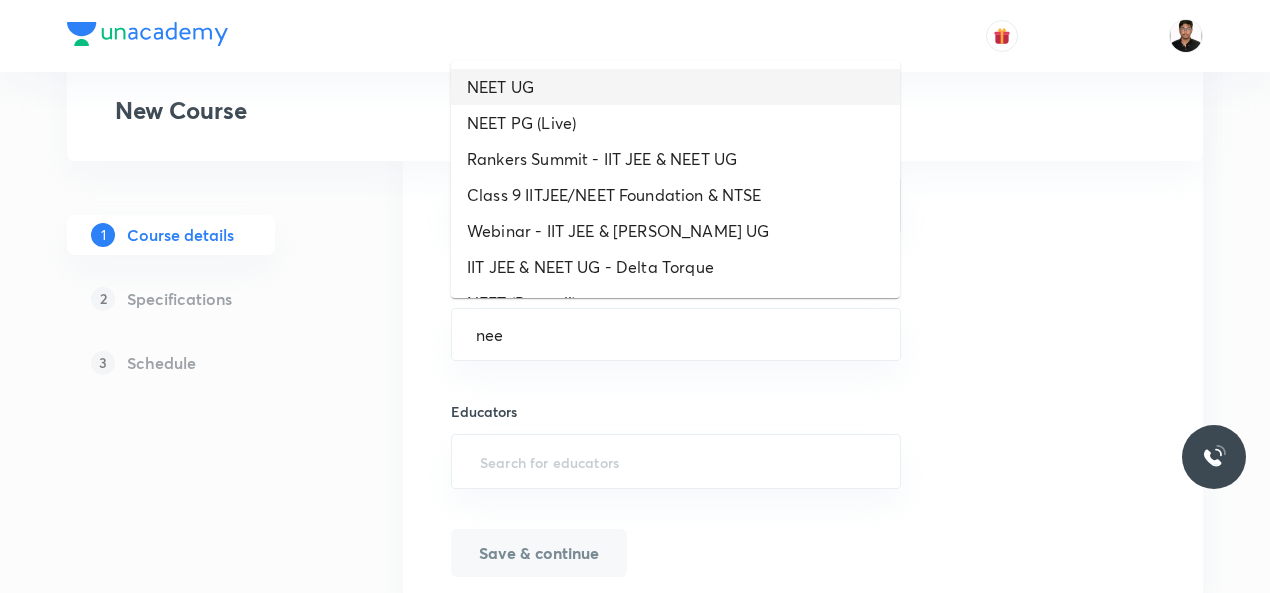 click on "NEET UG" at bounding box center [675, 87] 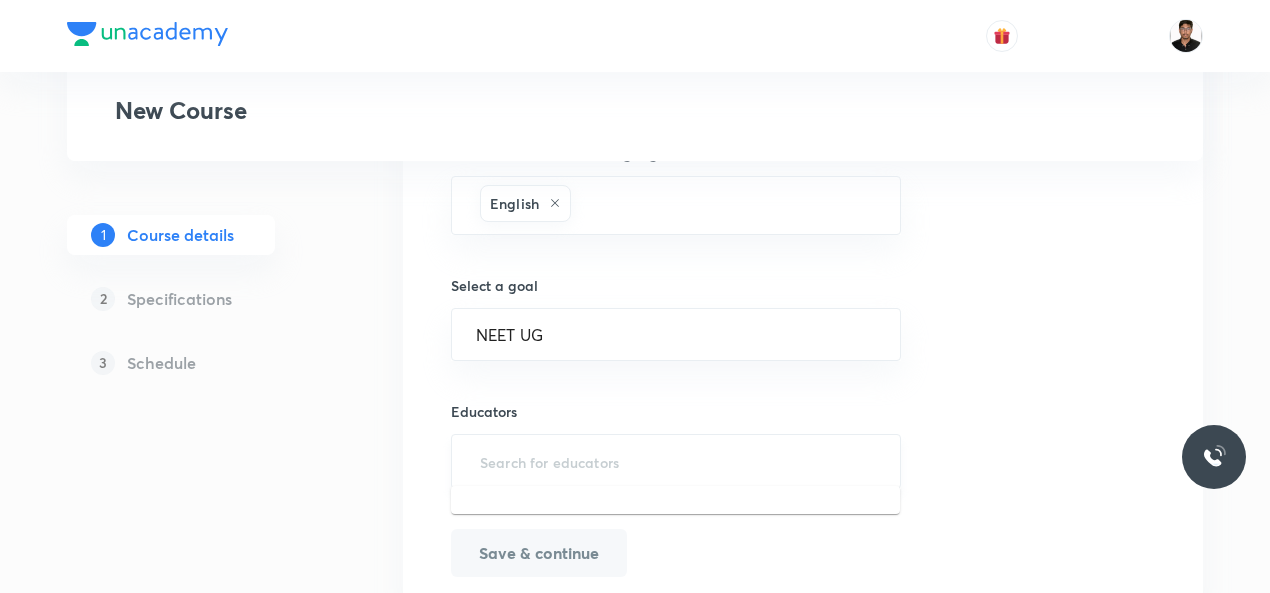 click at bounding box center (676, 461) 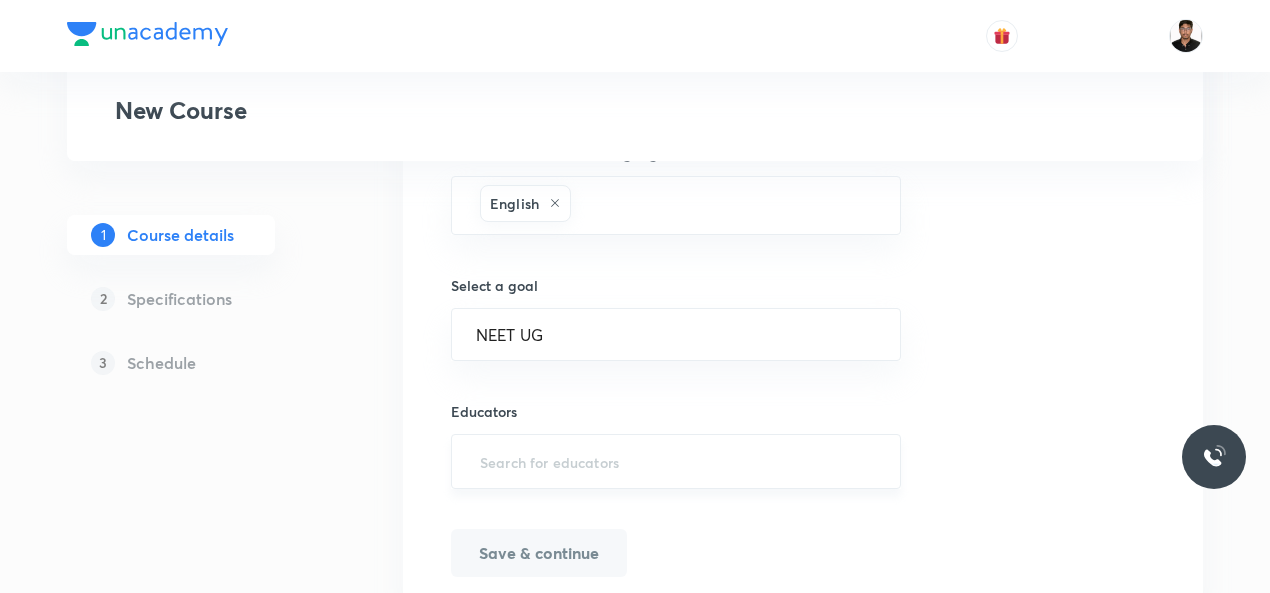 click at bounding box center (676, 461) 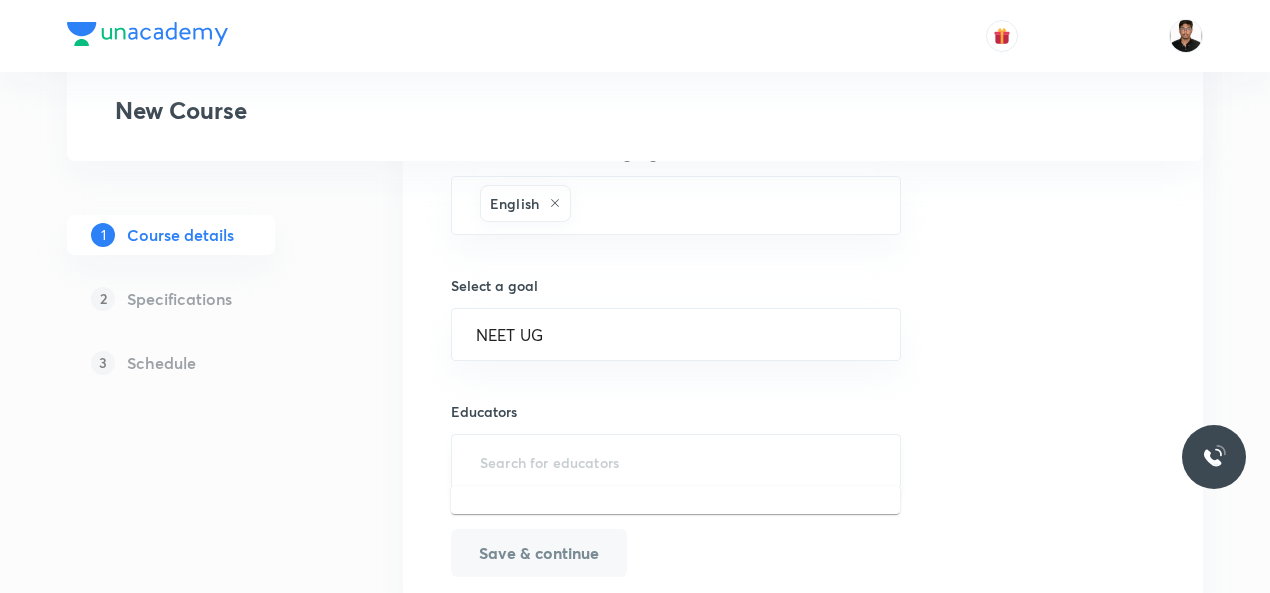 paste on "AbhishekDeb-5766" 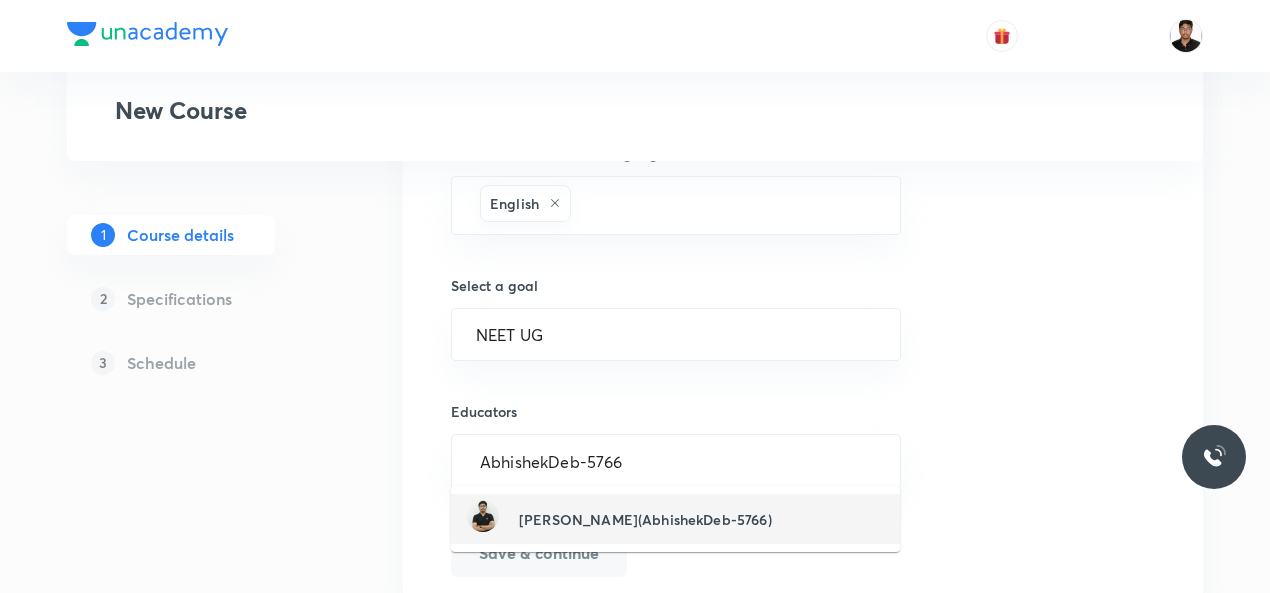 click on "[PERSON_NAME](AbhishekDeb-5766)" at bounding box center (645, 519) 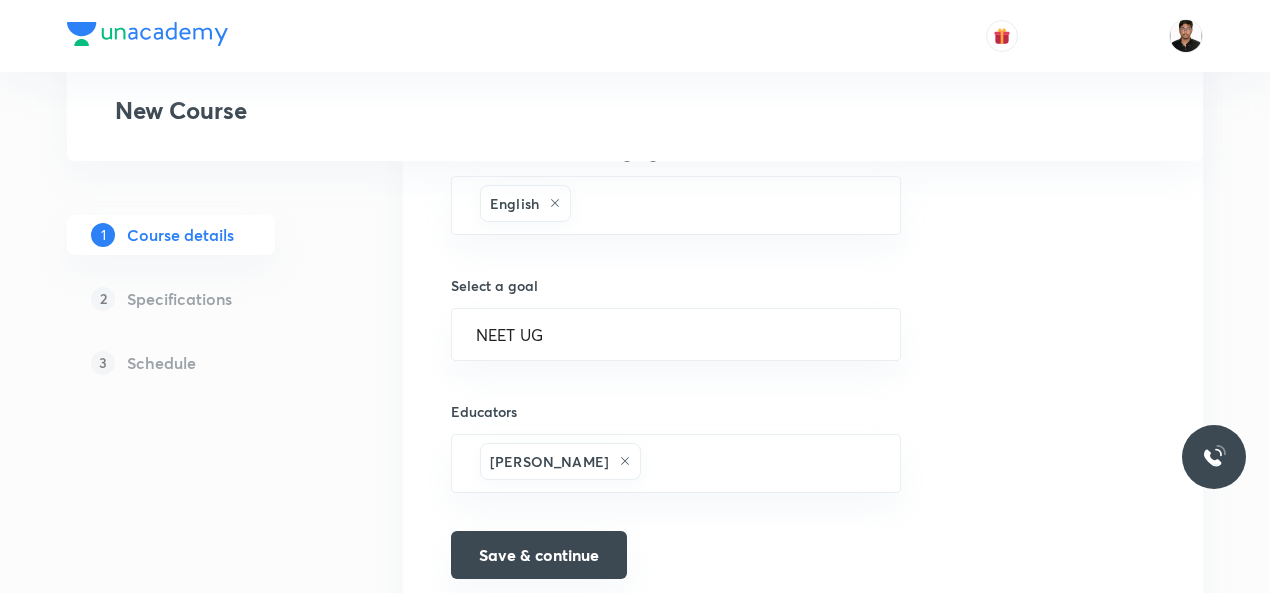 click on "Save & continue" at bounding box center [539, 555] 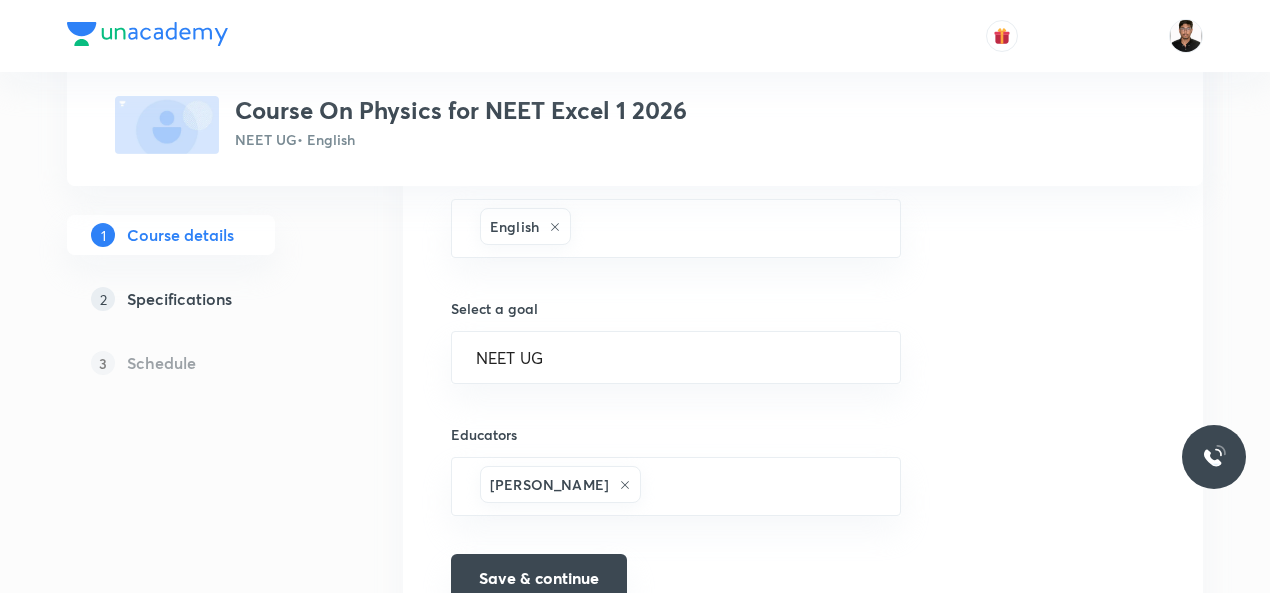 scroll, scrollTop: 1305, scrollLeft: 0, axis: vertical 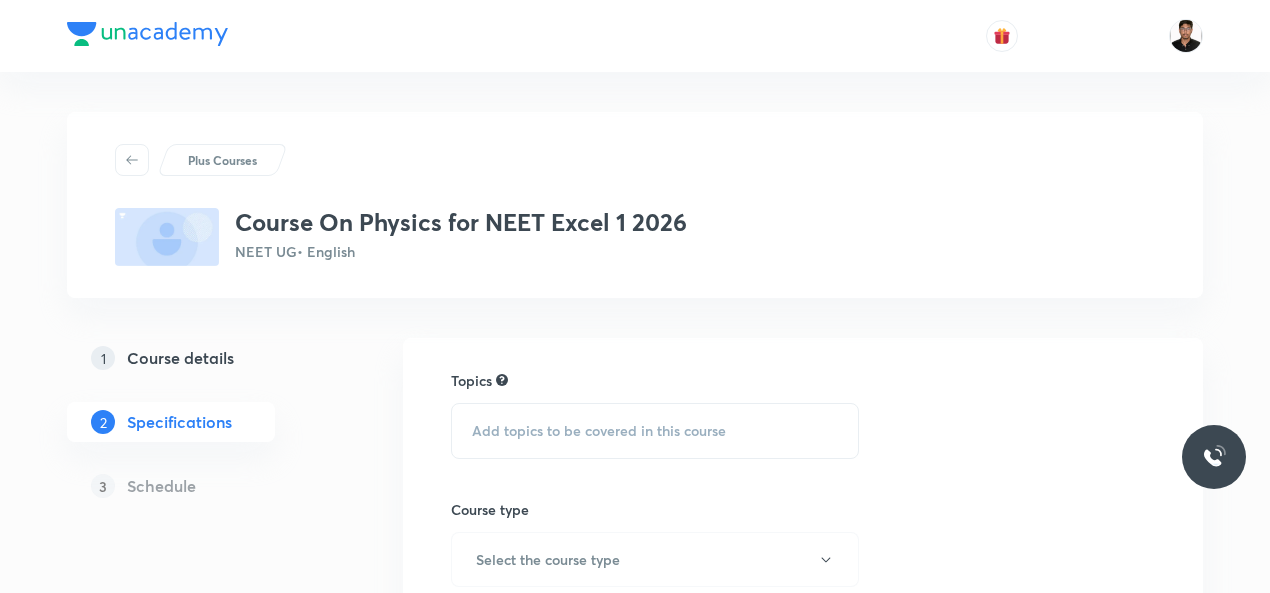 click on "Add topics to be covered in this course" at bounding box center (655, 431) 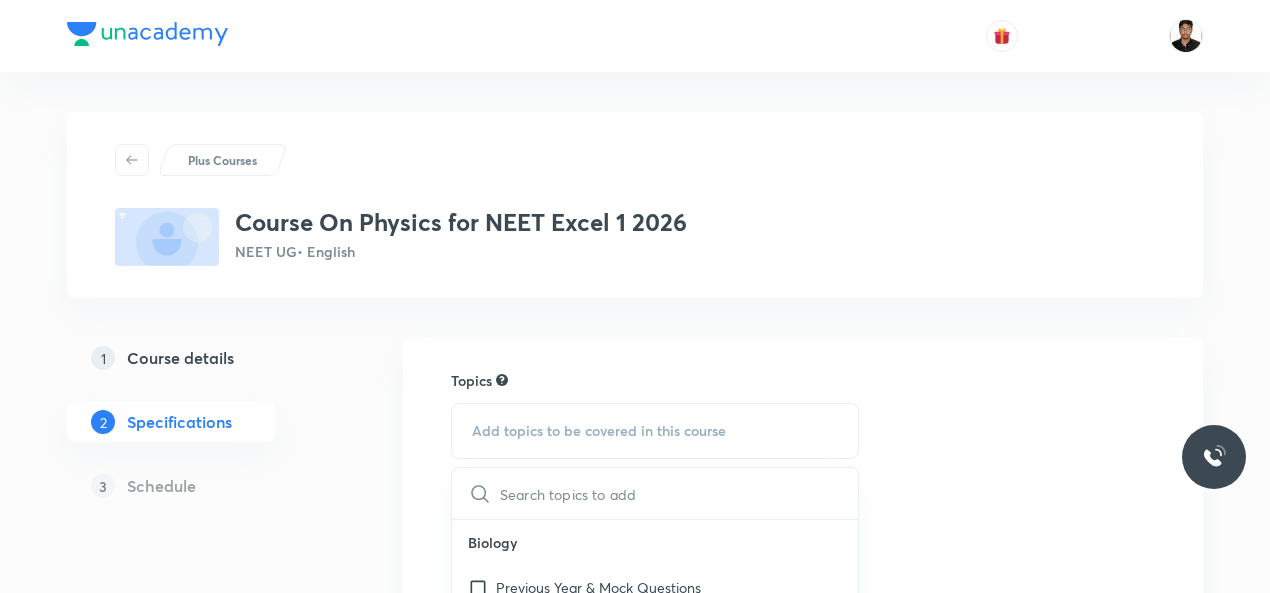 scroll, scrollTop: 519, scrollLeft: 0, axis: vertical 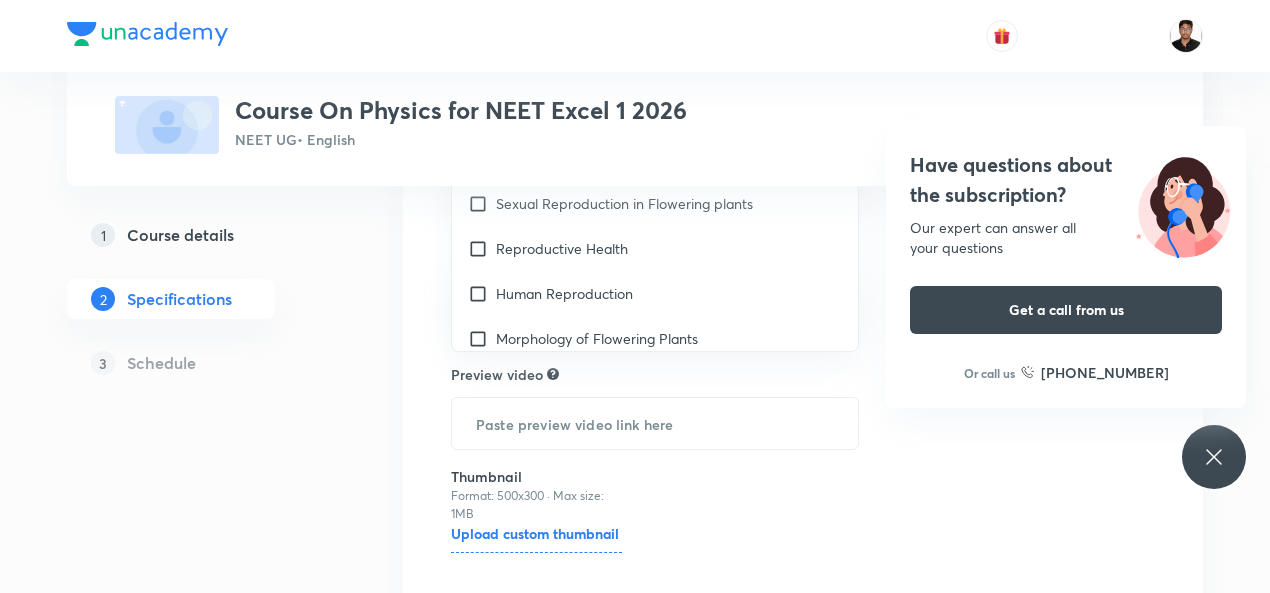 click 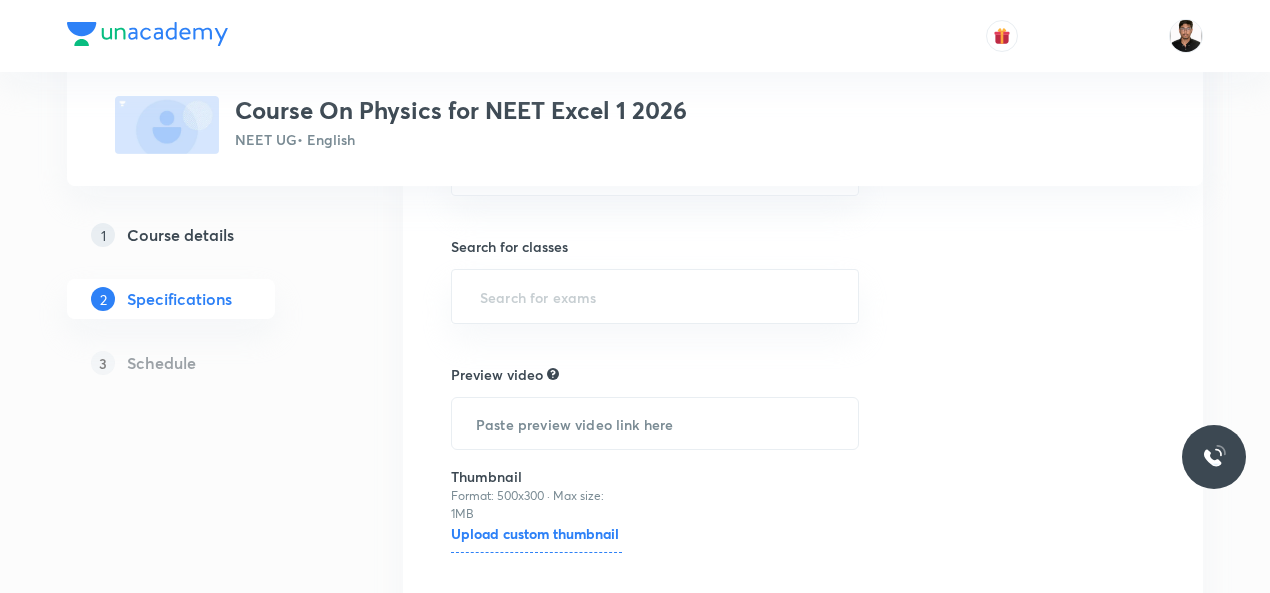 click on "Topics Add topics to be covered in this course Course type Select the course type Target exams ​ Search for classes ​ Preview video ​ Thumbnail Format: 500x300 · Max size: 1MB Upload custom thumbnail Save & continue" at bounding box center [803, 246] 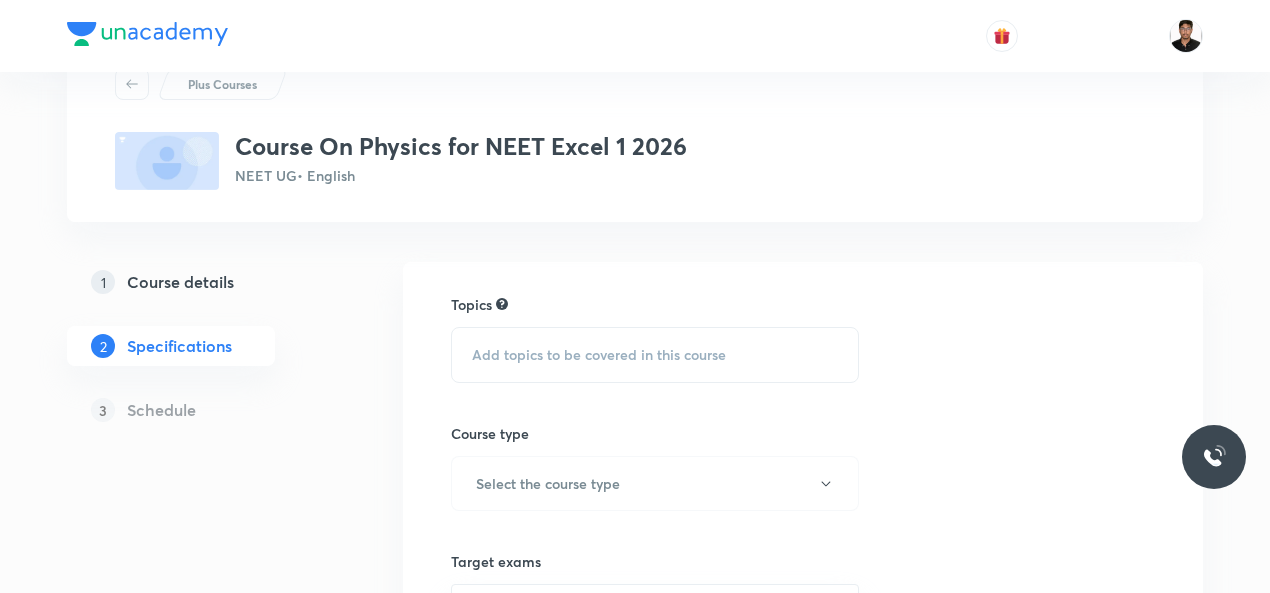 scroll, scrollTop: 80, scrollLeft: 0, axis: vertical 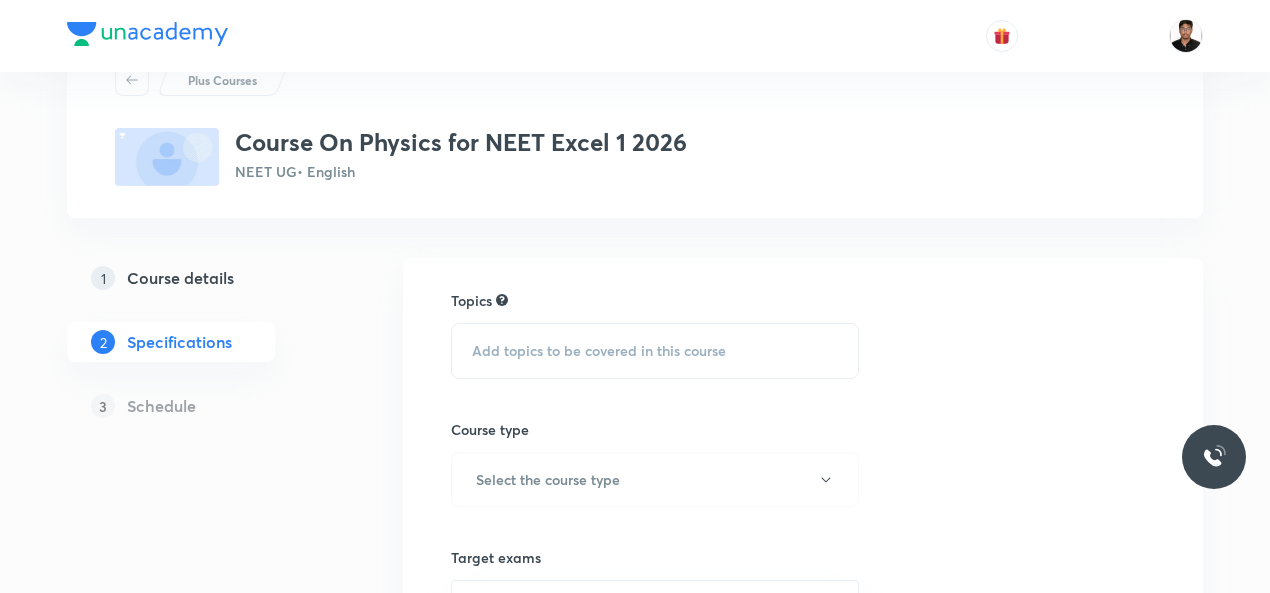 click on "Add topics to be covered in this course" at bounding box center [599, 351] 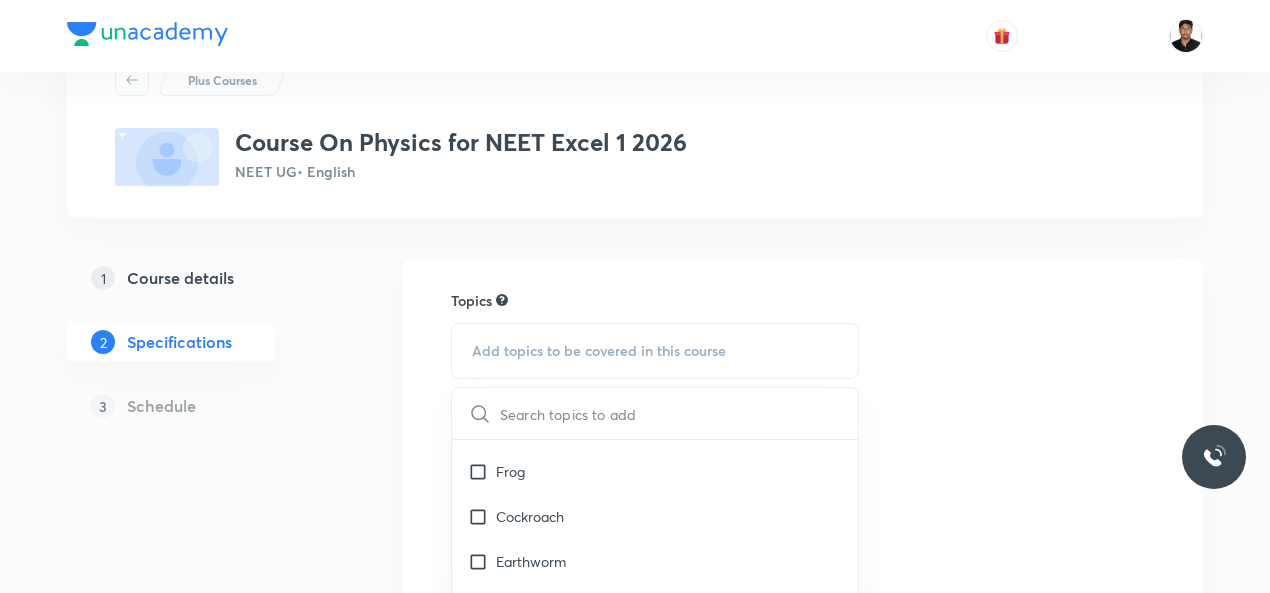 scroll, scrollTop: 2142, scrollLeft: 0, axis: vertical 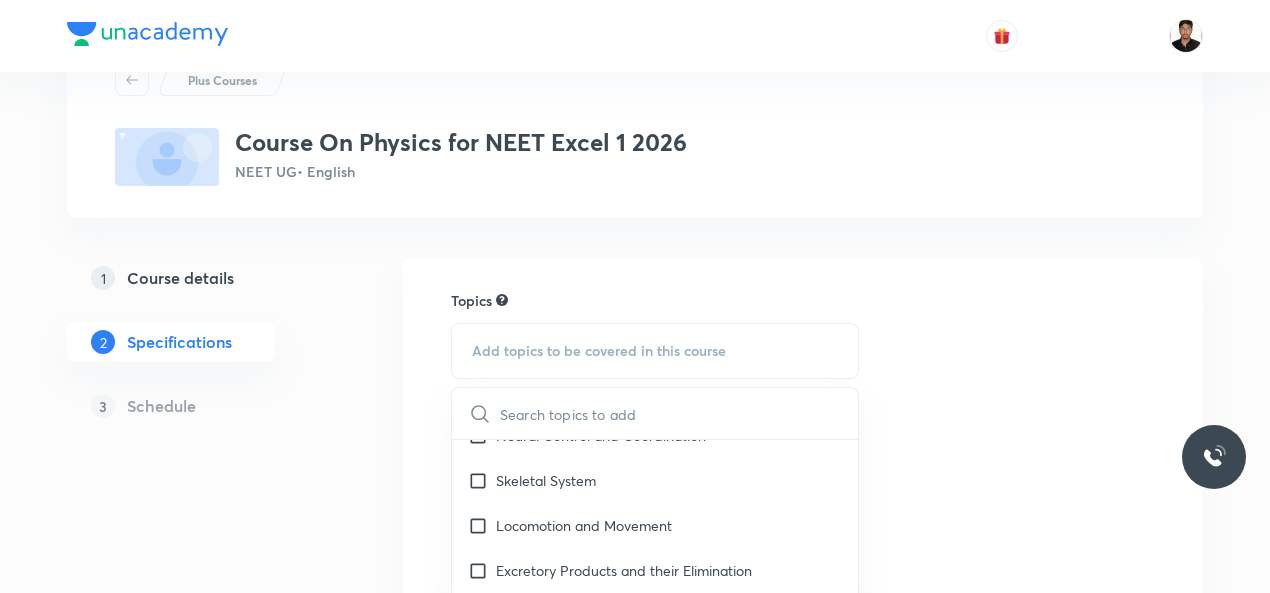 click on "Topics Add topics to be covered in this course ​ Biology Previous Year & Mock Questions Diversity of Living Organisms Structural Organisation Cell Structure & Function Plant Physiology Human Physiology Reproduction Genetics & Evolution Biology & Human Welfare Biotechnology & Applications Environment & Ecology Cell - The Unit of Life Crash Course Reproduction in Organisms Biological Classification The Living World Cell Cycle and Cell Division Plant Kingdom Principles of Inheritance and Variation (Genetics) Sexual Reproduction in Flowering plants Reproductive Health Human Reproduction Morphology of Flowering Plants Respiration in Plants Photosynthesis in Higher Plants Mineral Nutrition Transport in Plants Anatomy of Flowering Plants Environmental Issues Biodiversity and Conservation Ecosystem Organism, Population and Community Microbes in Human Welfare Strategies for Enhancement in Food Production Molecular Basis of Inheritance Biotechnology and Its Application Biotechnology Principles and Processes Frog ​" at bounding box center [803, 685] 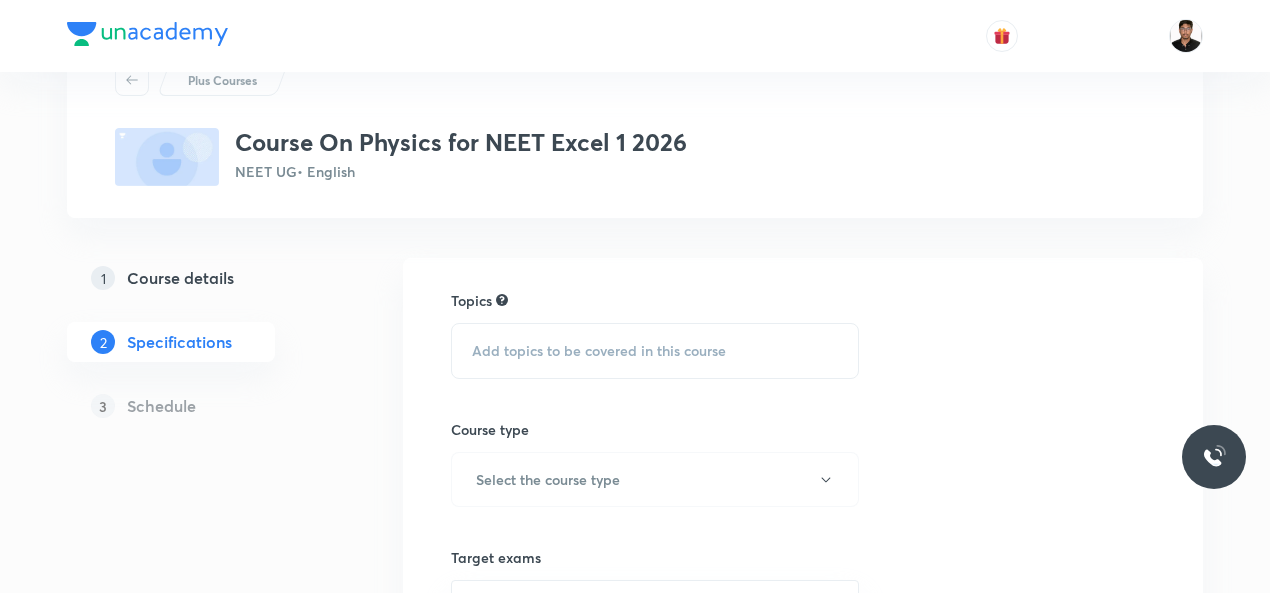 click on "Add topics to be covered in this course" at bounding box center (655, 351) 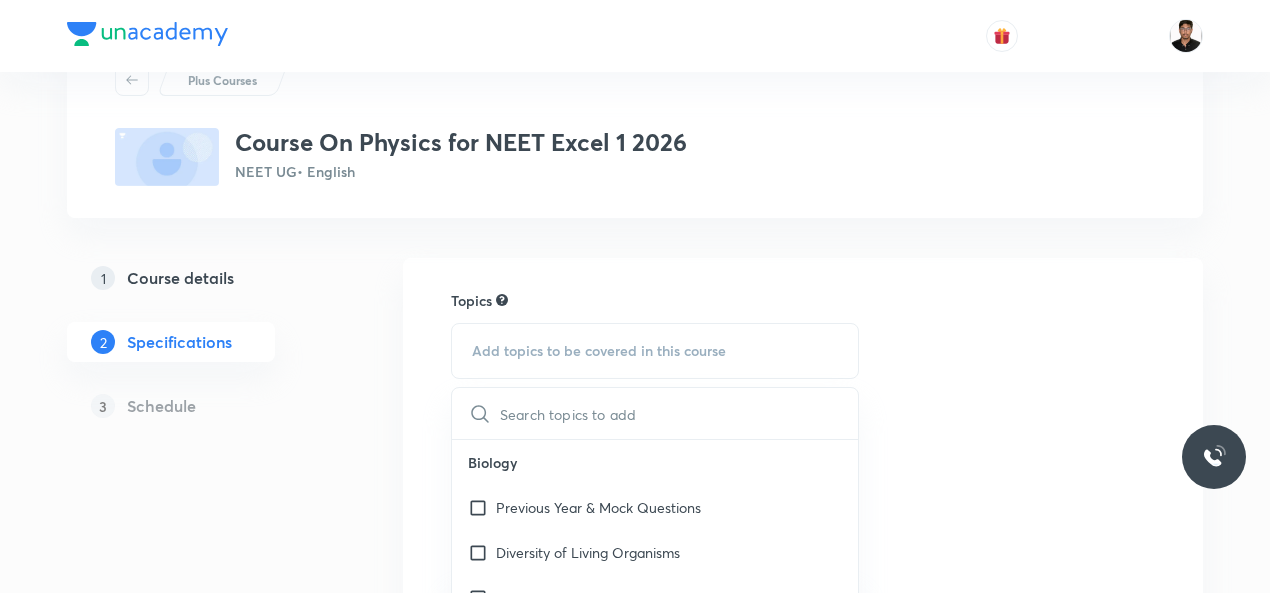 scroll, scrollTop: 599, scrollLeft: 0, axis: vertical 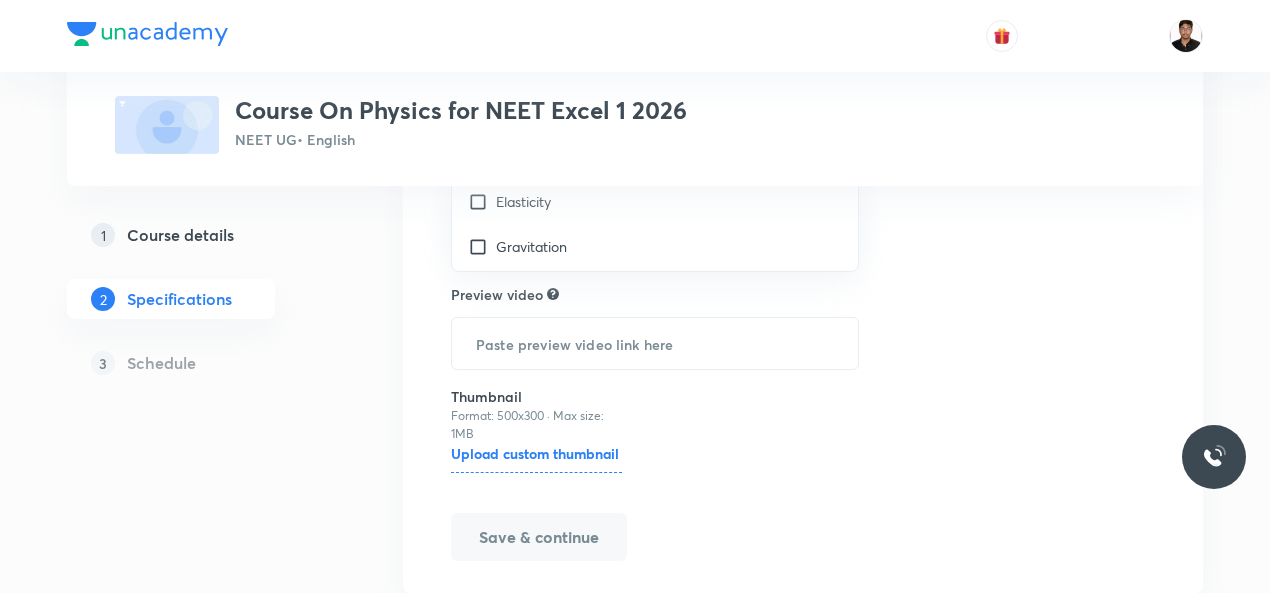 click on "Topics Add topics to be covered in this course ​ Biology Previous Year & Mock Questions Diversity of Living Organisms Structural Organisation Cell Structure & Function Plant Physiology Human Physiology Reproduction Genetics & Evolution Biology & Human Welfare Biotechnology & Applications Environment & Ecology Cell - The Unit of Life Crash Course Reproduction in Organisms Biological Classification The Living World Cell Cycle and Cell Division Plant Kingdom Principles of Inheritance and Variation (Genetics) Sexual Reproduction in Flowering plants Reproductive Health Human Reproduction Morphology of Flowering Plants Respiration in Plants Photosynthesis in Higher Plants Mineral Nutrition Transport in Plants Anatomy of Flowering Plants Environmental Issues Biodiversity and Conservation Ecosystem Organism, Population and Community Microbes in Human Welfare Strategies for Enhancement in Food Production Molecular Basis of Inheritance Biotechnology and Its Application Biotechnology Principles and Processes Frog ​" at bounding box center [803, 166] 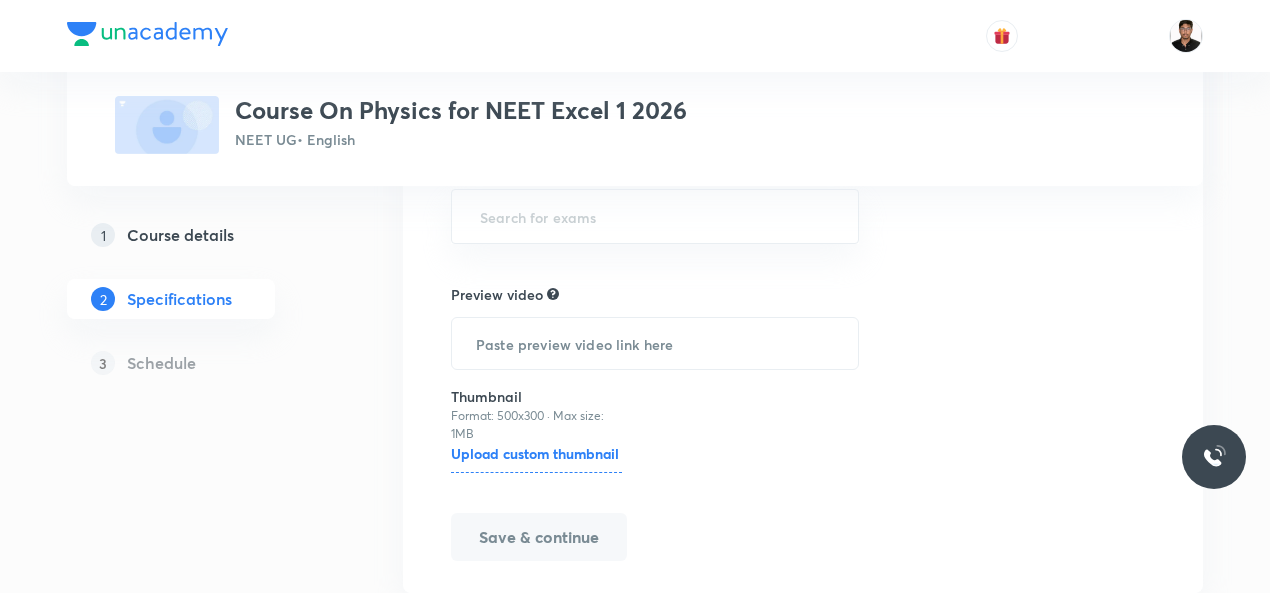 scroll, scrollTop: 80, scrollLeft: 0, axis: vertical 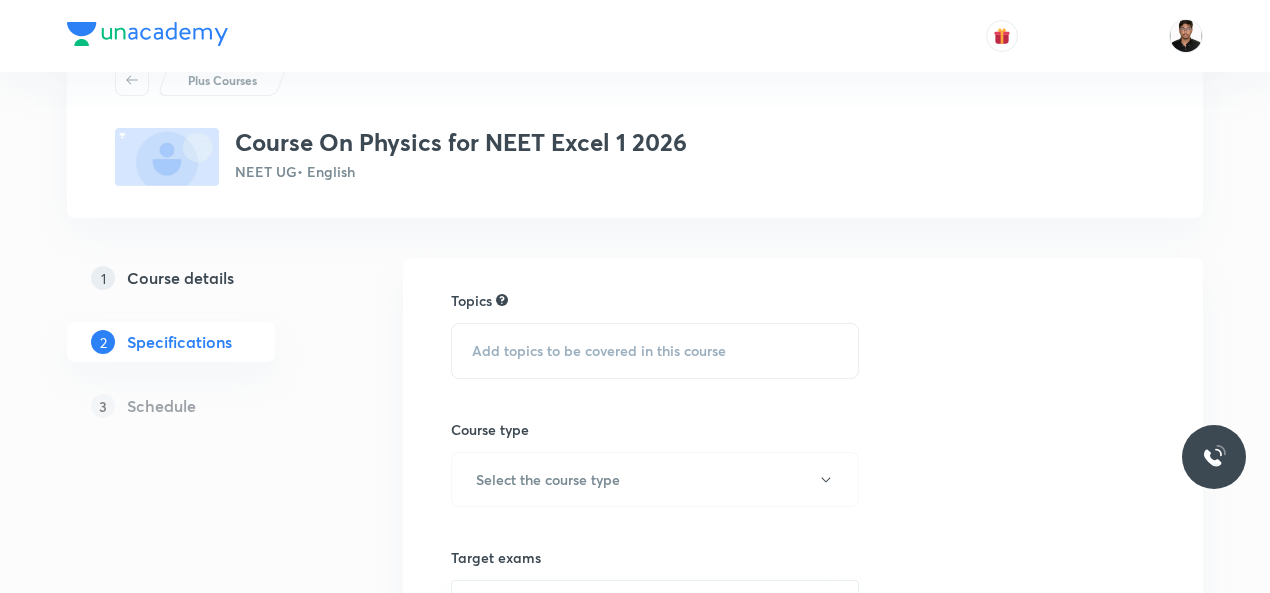 click on "Add topics to be covered in this course" at bounding box center (655, 351) 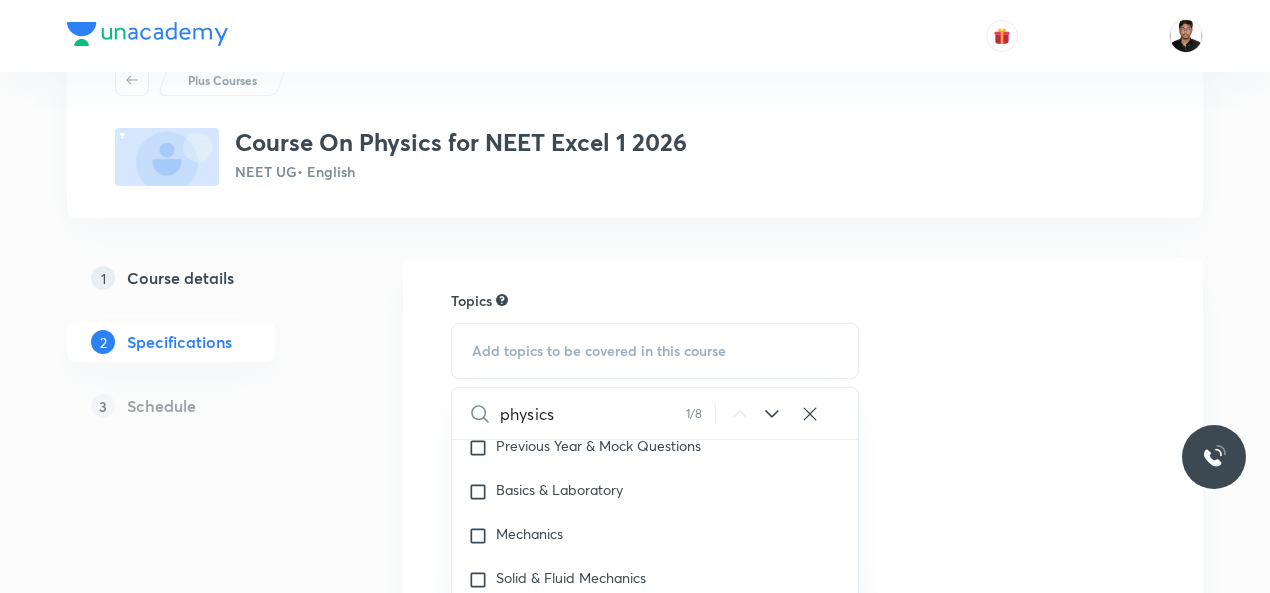 scroll, scrollTop: 3199, scrollLeft: 0, axis: vertical 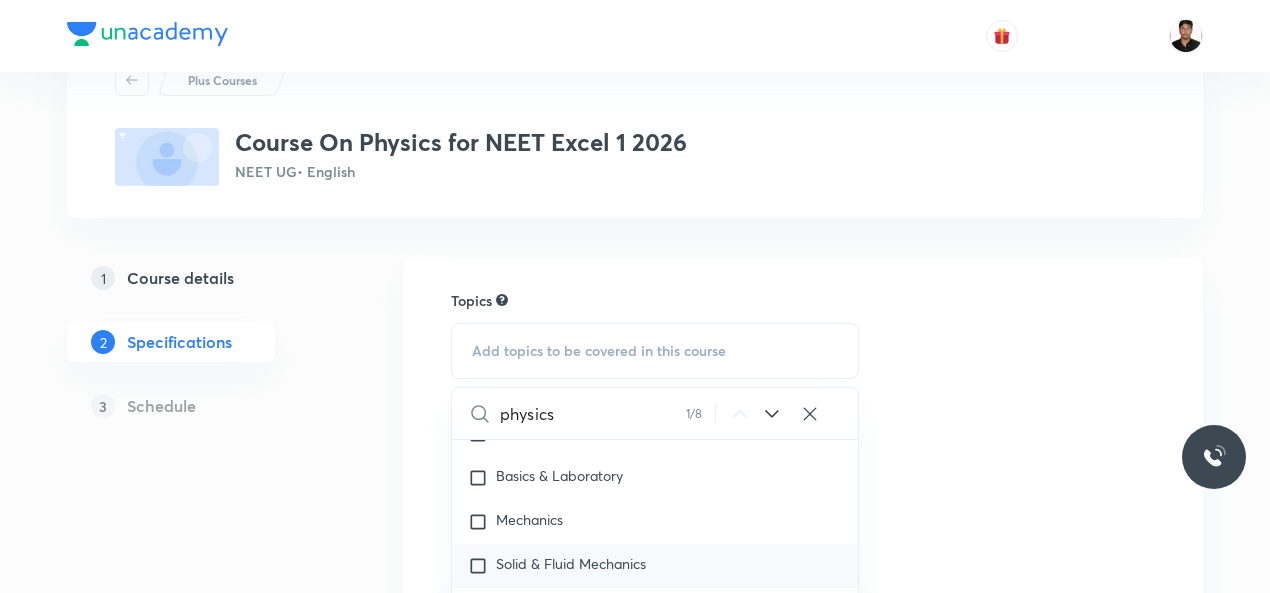 type on "physics" 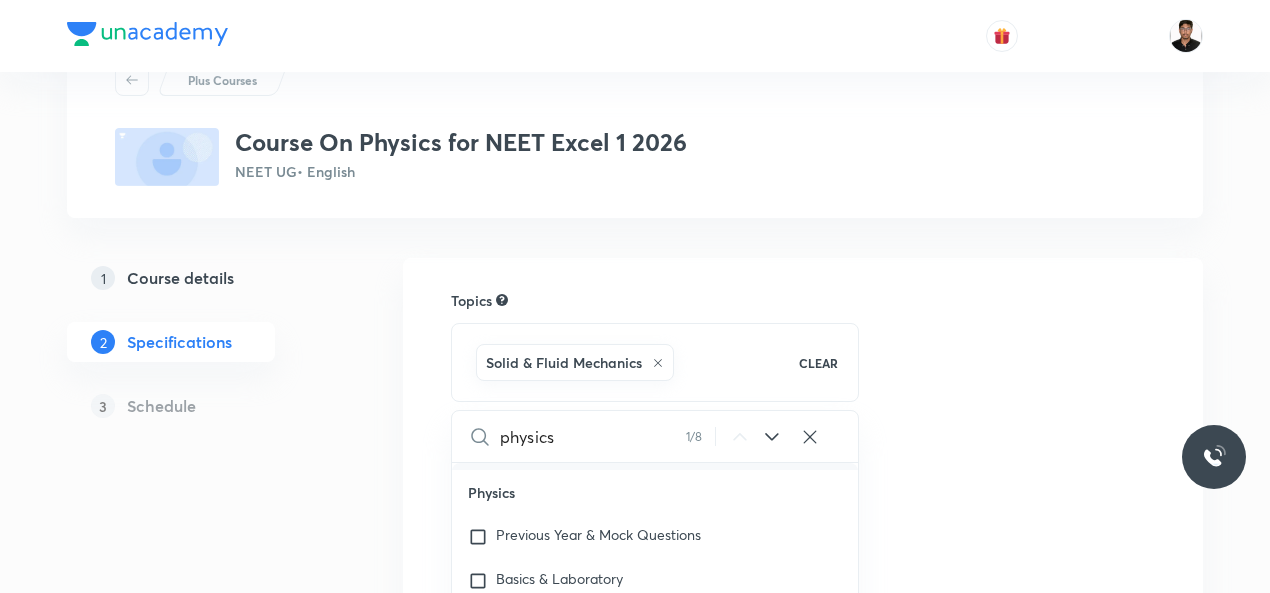 scroll, scrollTop: 3159, scrollLeft: 0, axis: vertical 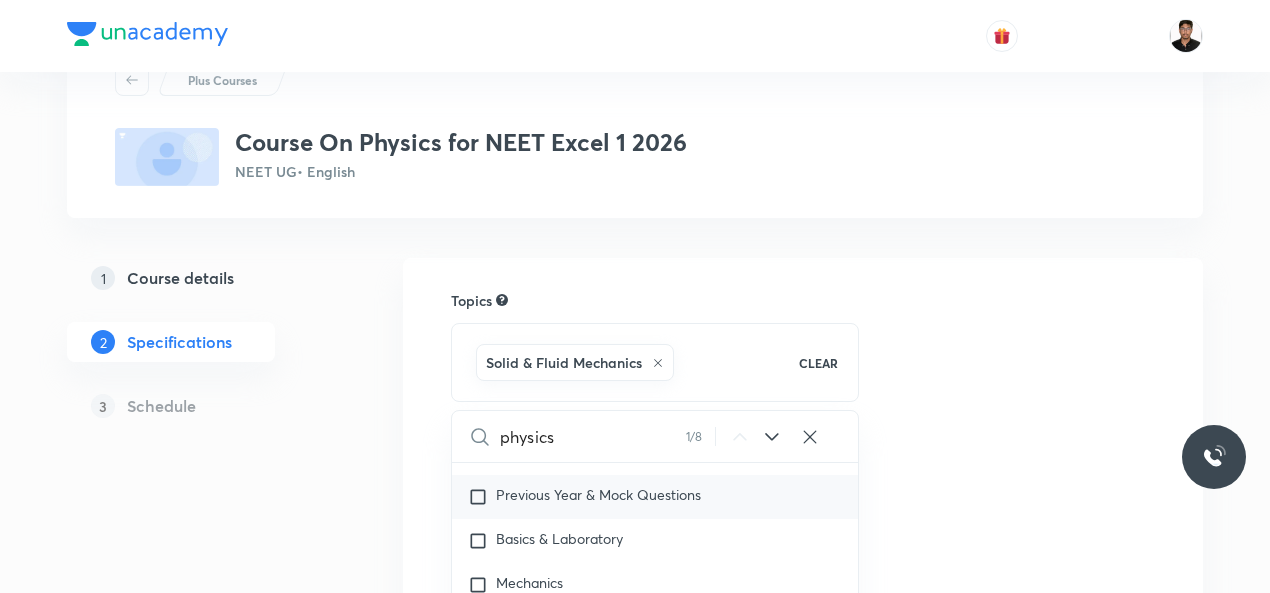 click at bounding box center (482, 497) 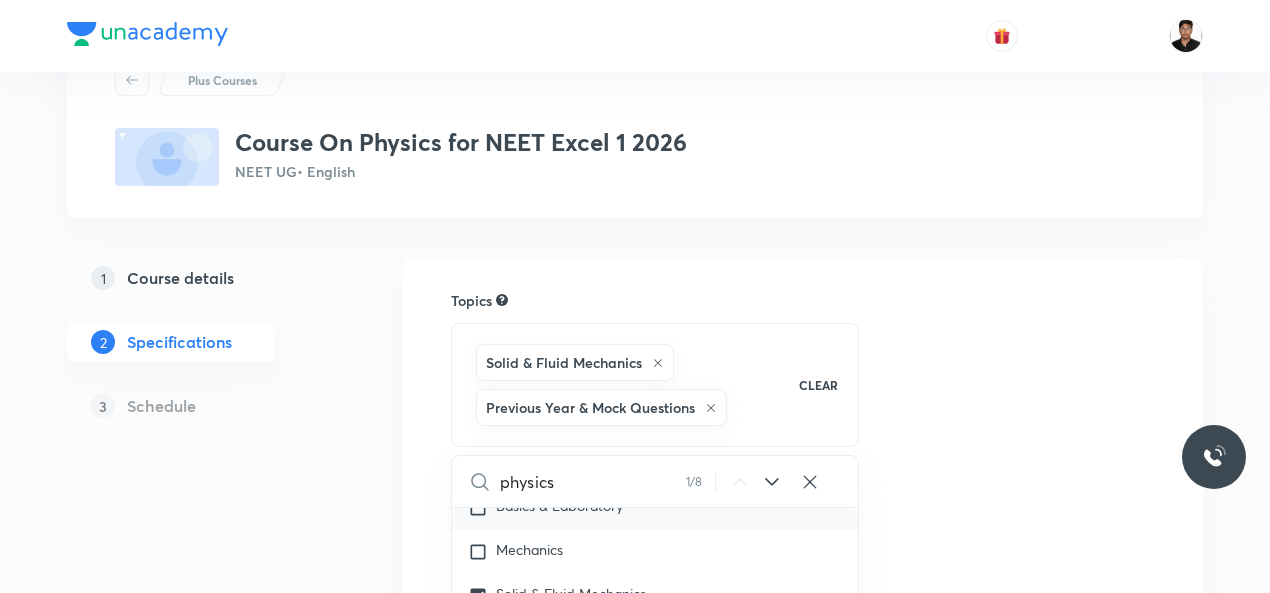 scroll, scrollTop: 3239, scrollLeft: 0, axis: vertical 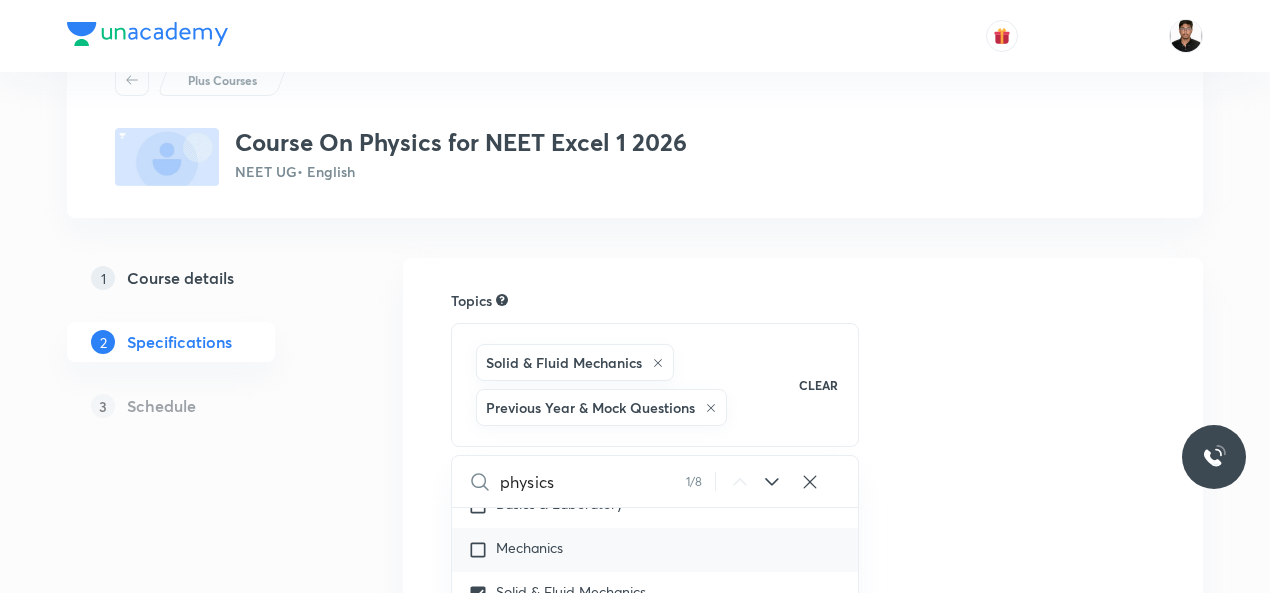 click at bounding box center [482, 550] 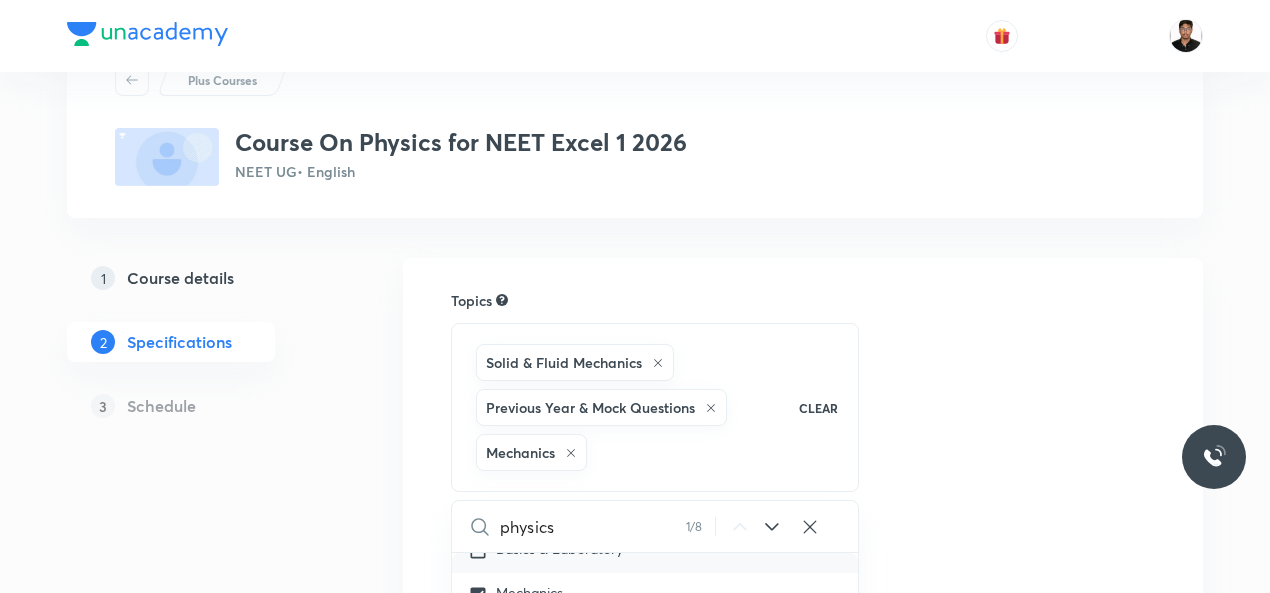 click at bounding box center (482, 551) 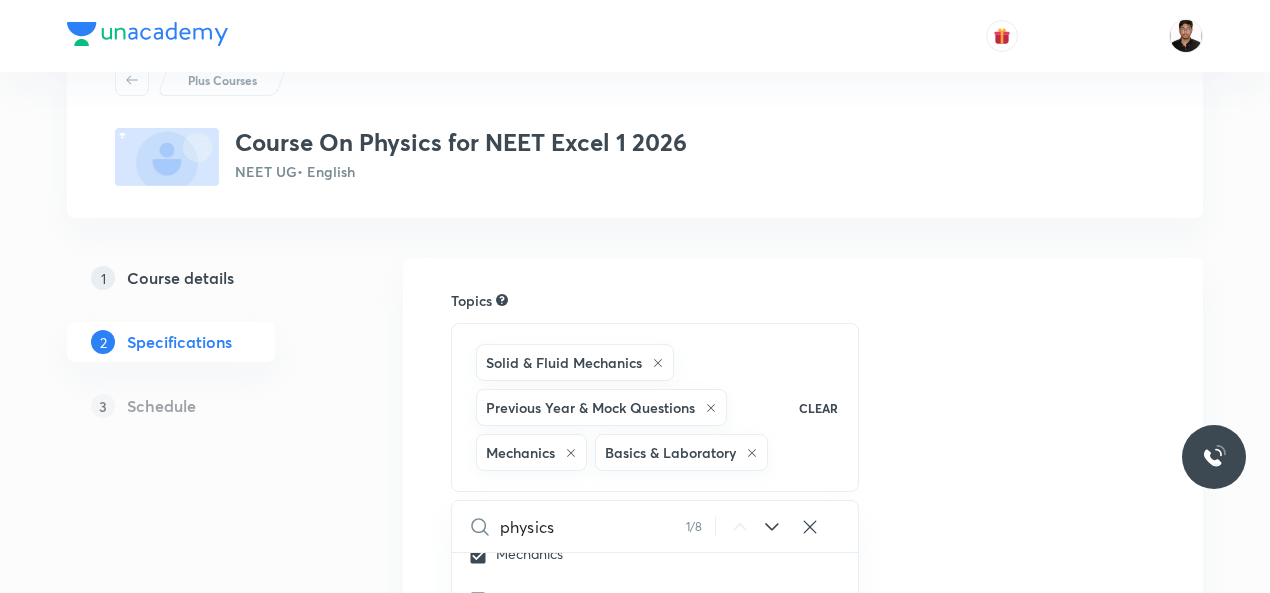 scroll, scrollTop: 3279, scrollLeft: 0, axis: vertical 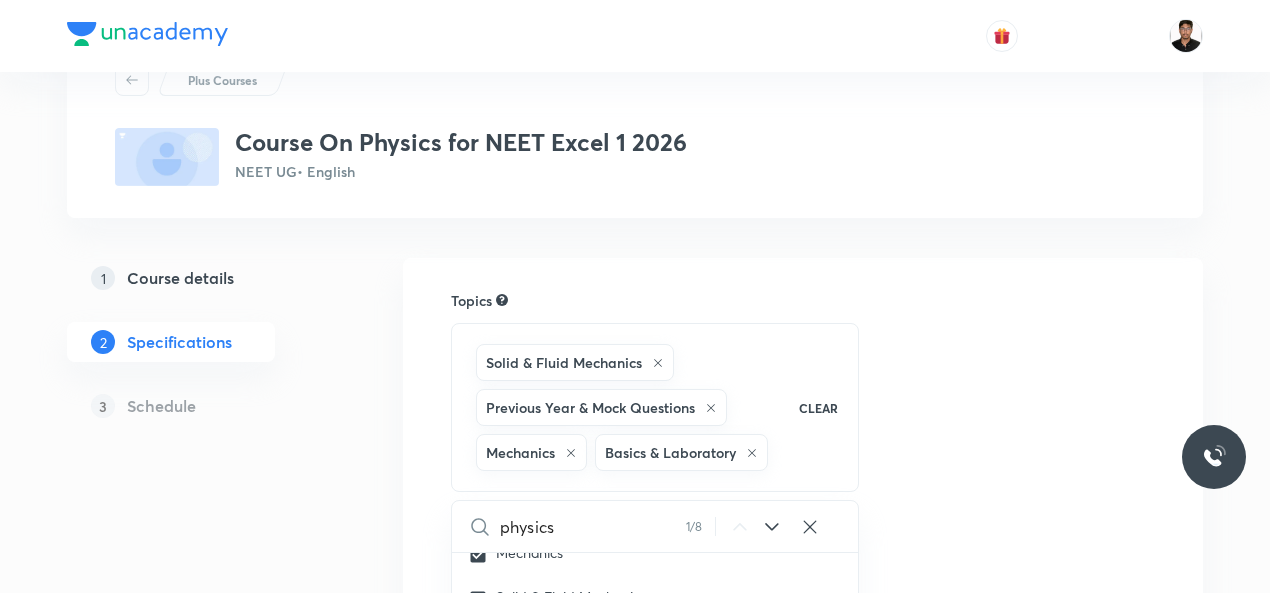 click 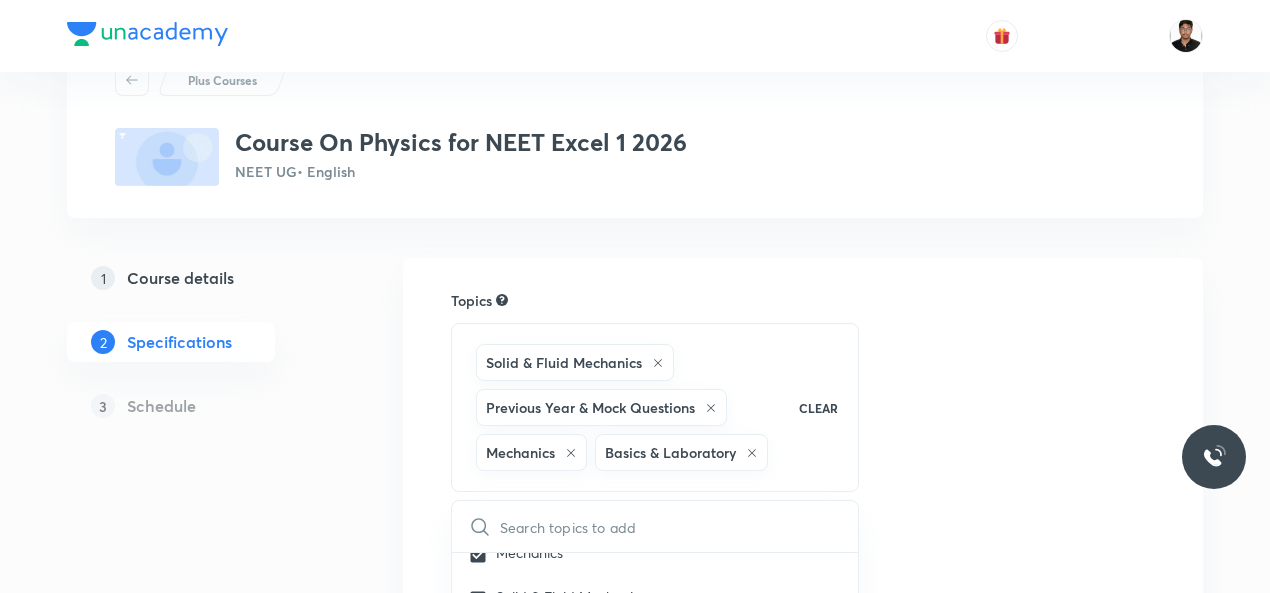 scroll, scrollTop: 599, scrollLeft: 0, axis: vertical 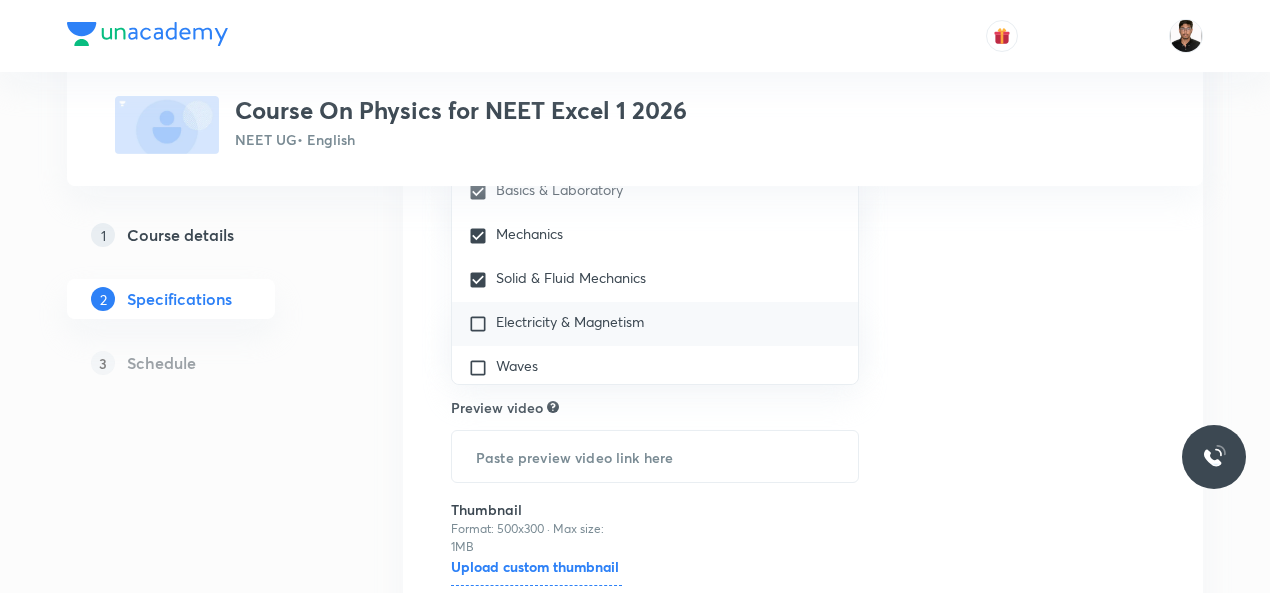 click at bounding box center (482, 324) 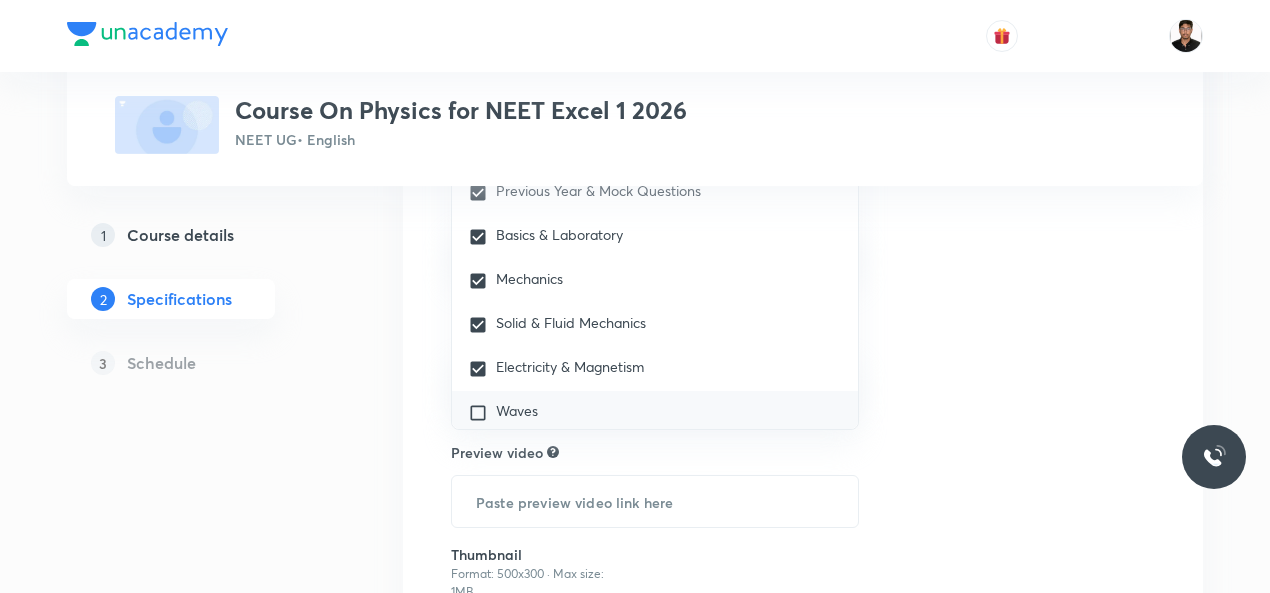 click at bounding box center [482, 413] 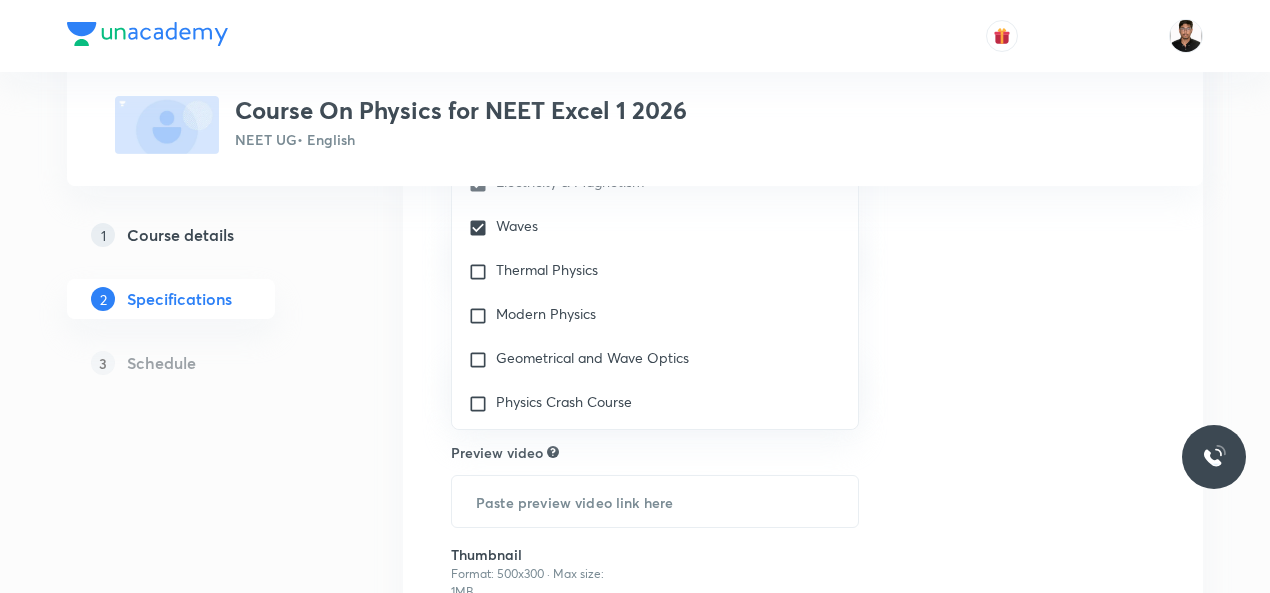 scroll, scrollTop: 3279, scrollLeft: 0, axis: vertical 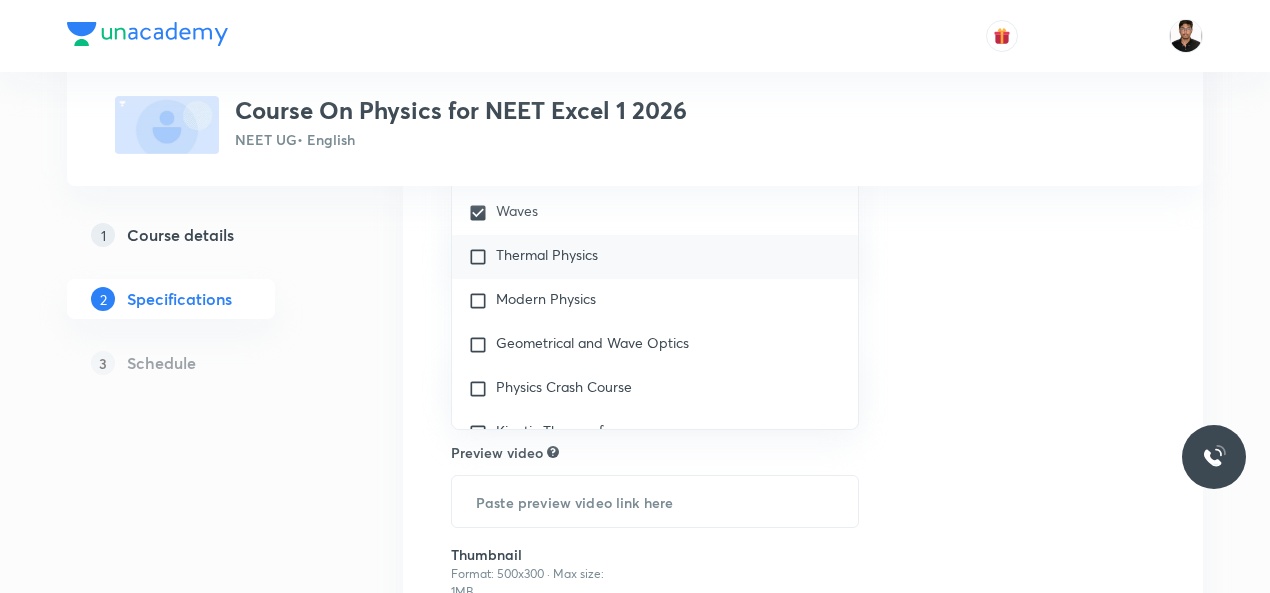 click at bounding box center [482, 257] 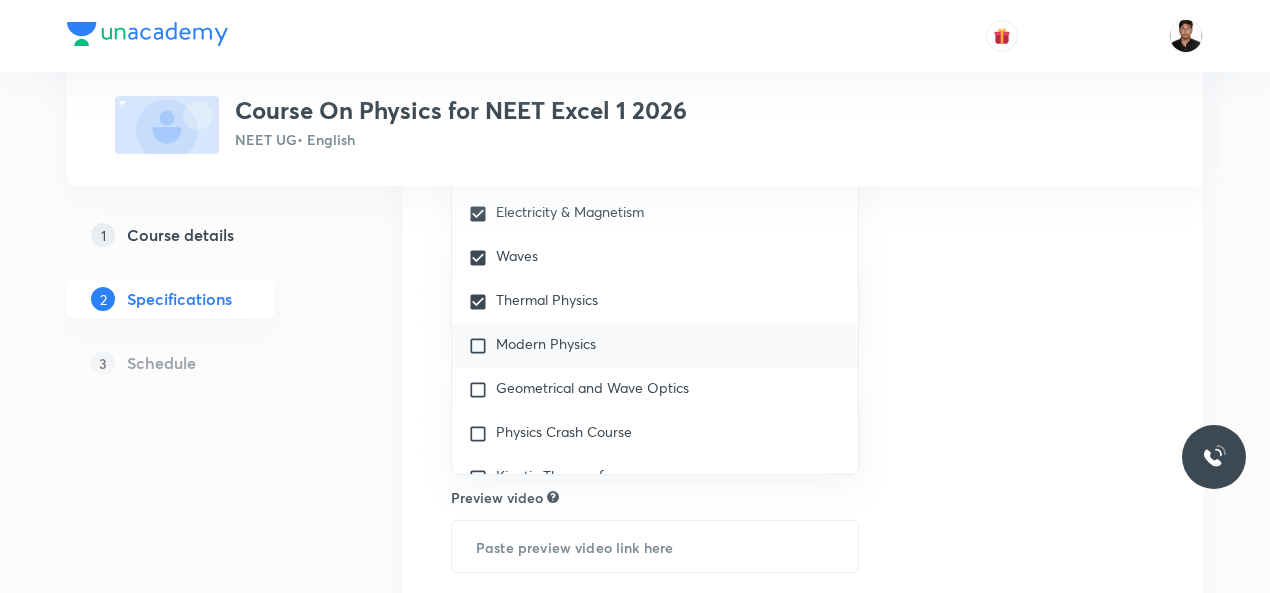 click at bounding box center (482, 346) 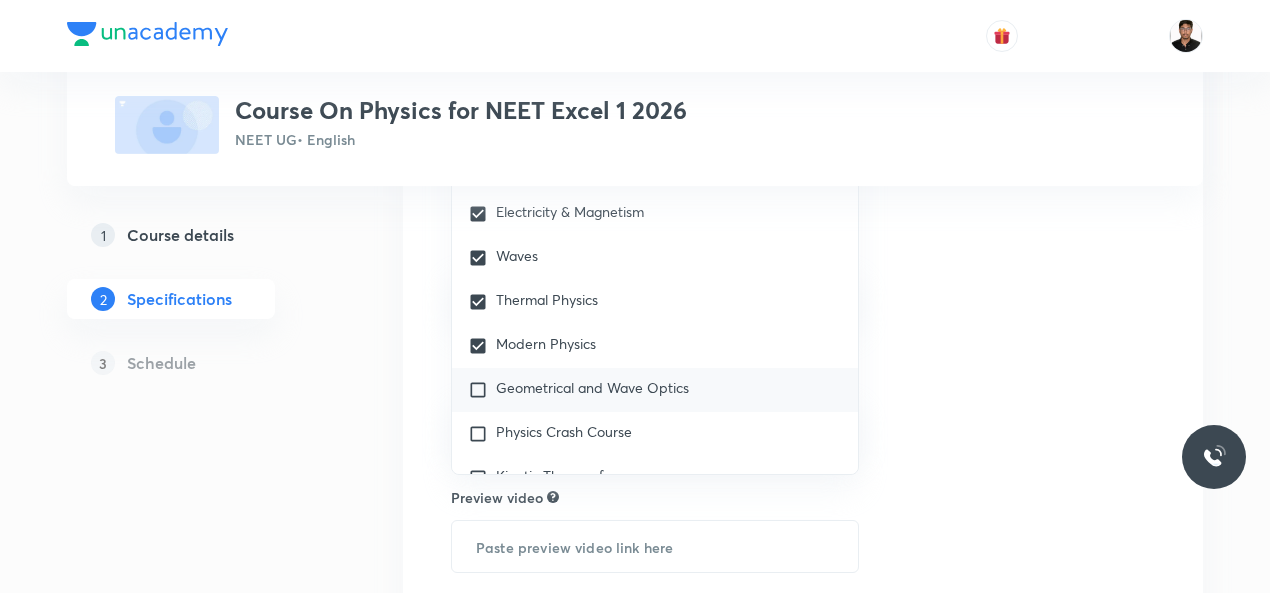click at bounding box center (482, 390) 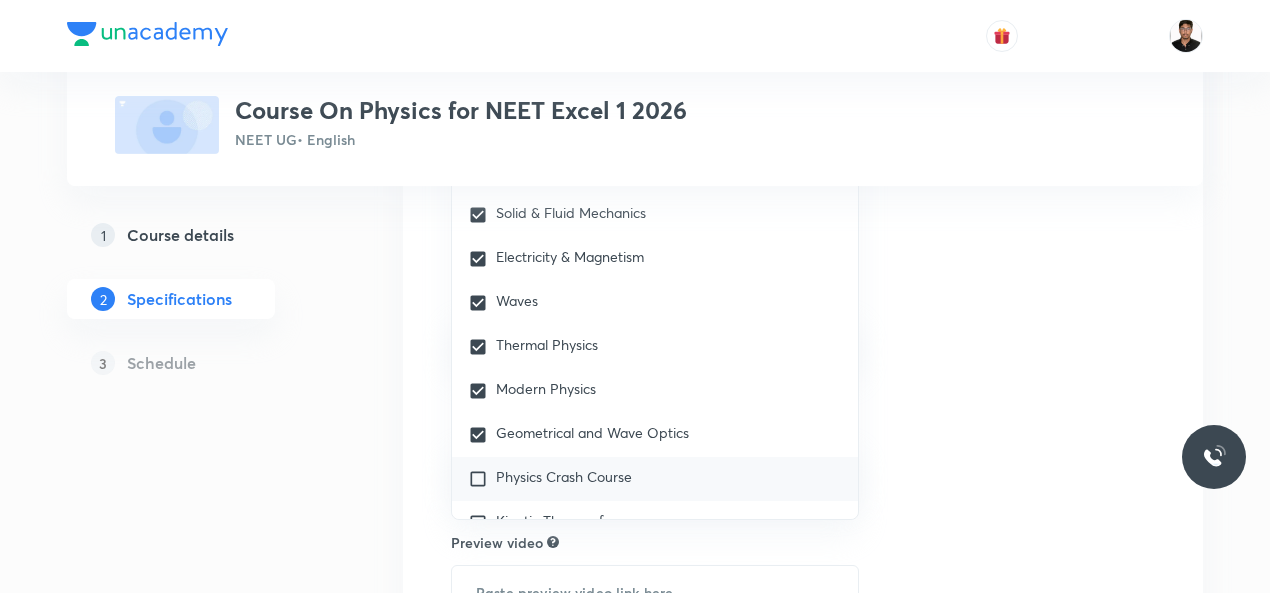 click at bounding box center (482, 479) 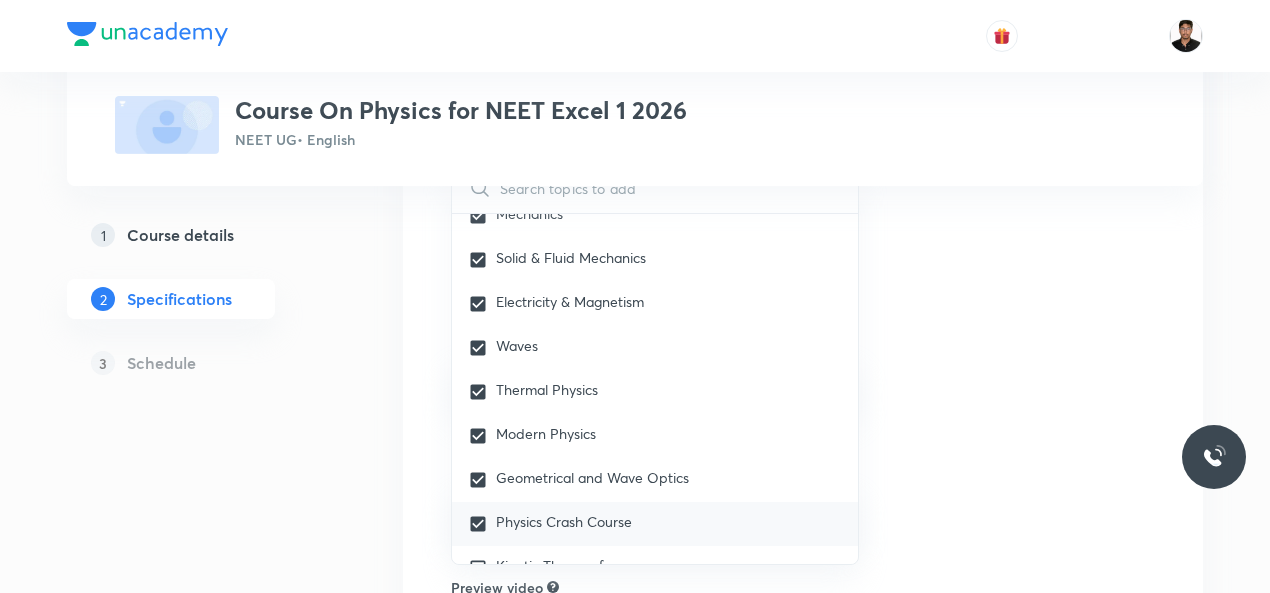 click at bounding box center (482, 524) 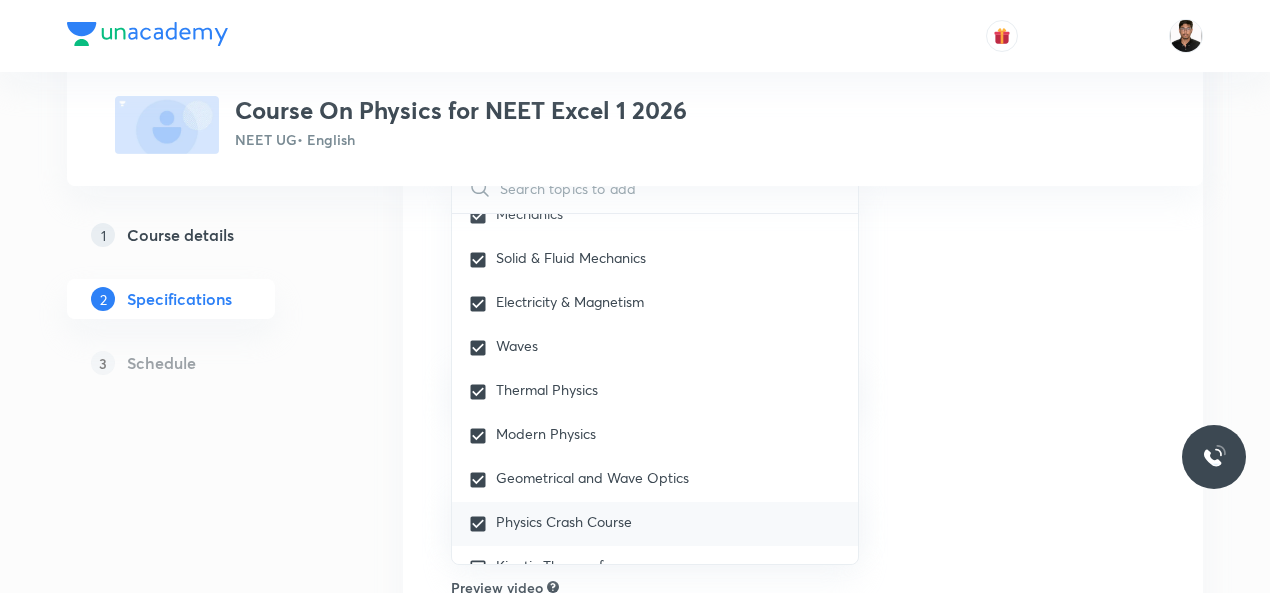 checkbox on "false" 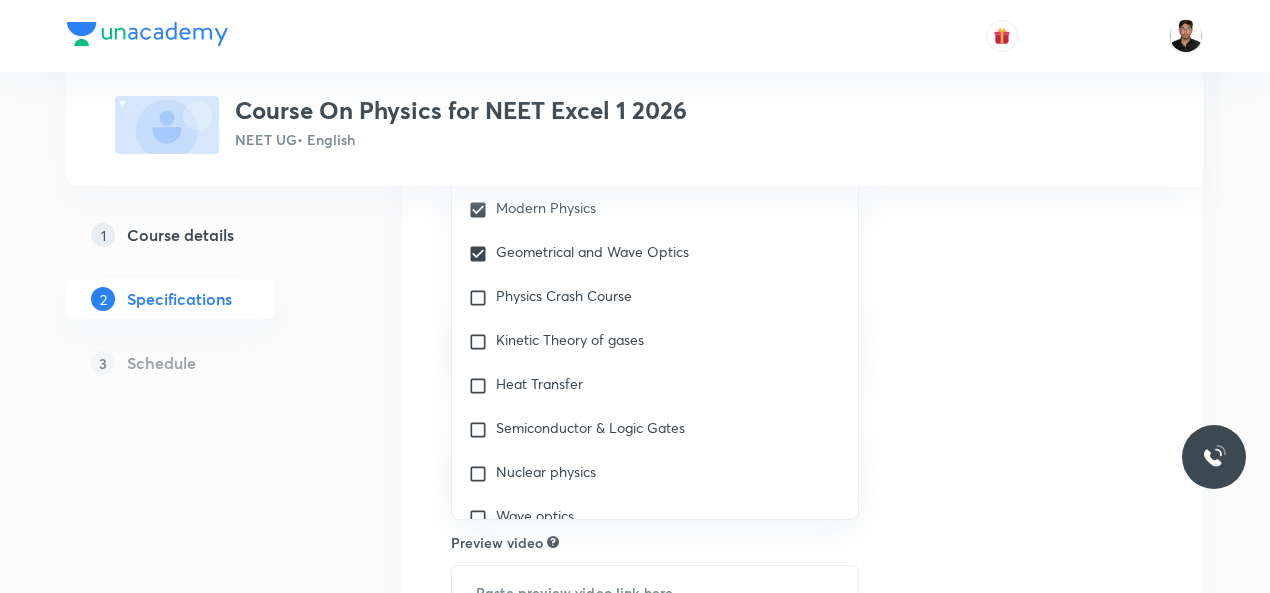scroll, scrollTop: 3479, scrollLeft: 0, axis: vertical 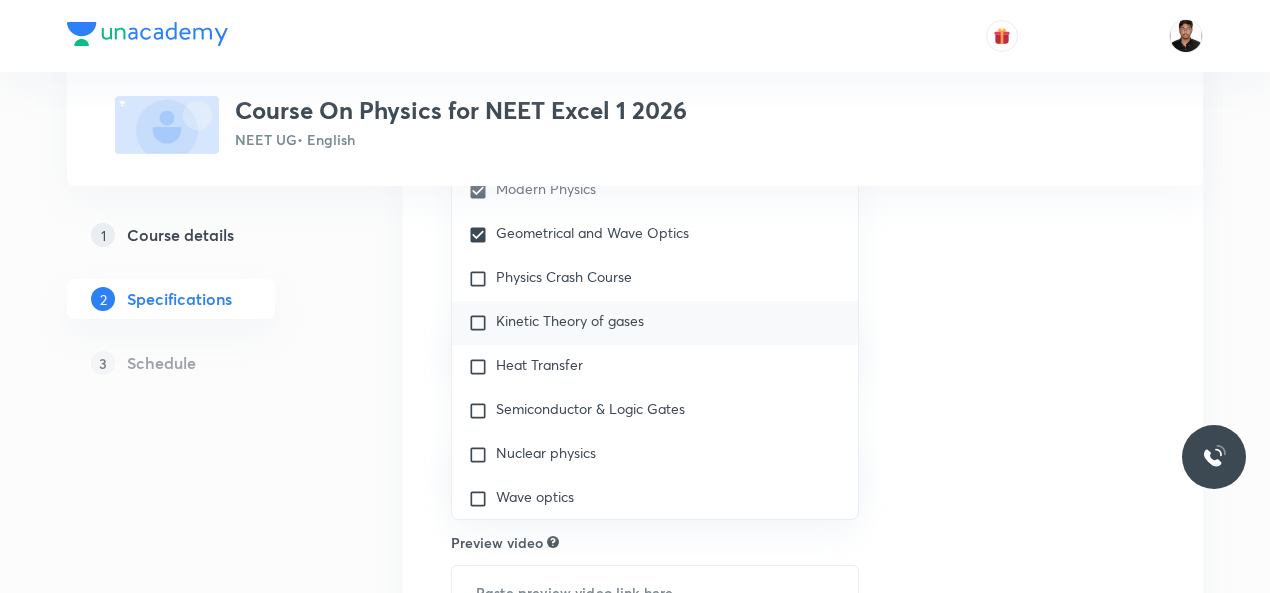 click at bounding box center (482, 323) 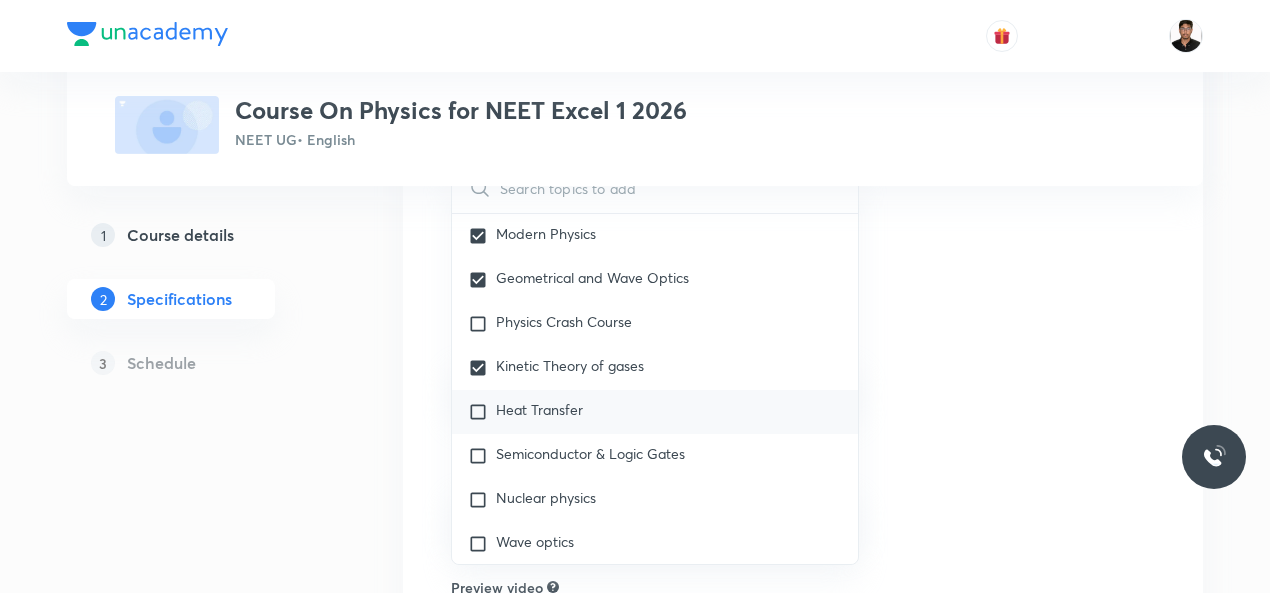 click at bounding box center [482, 412] 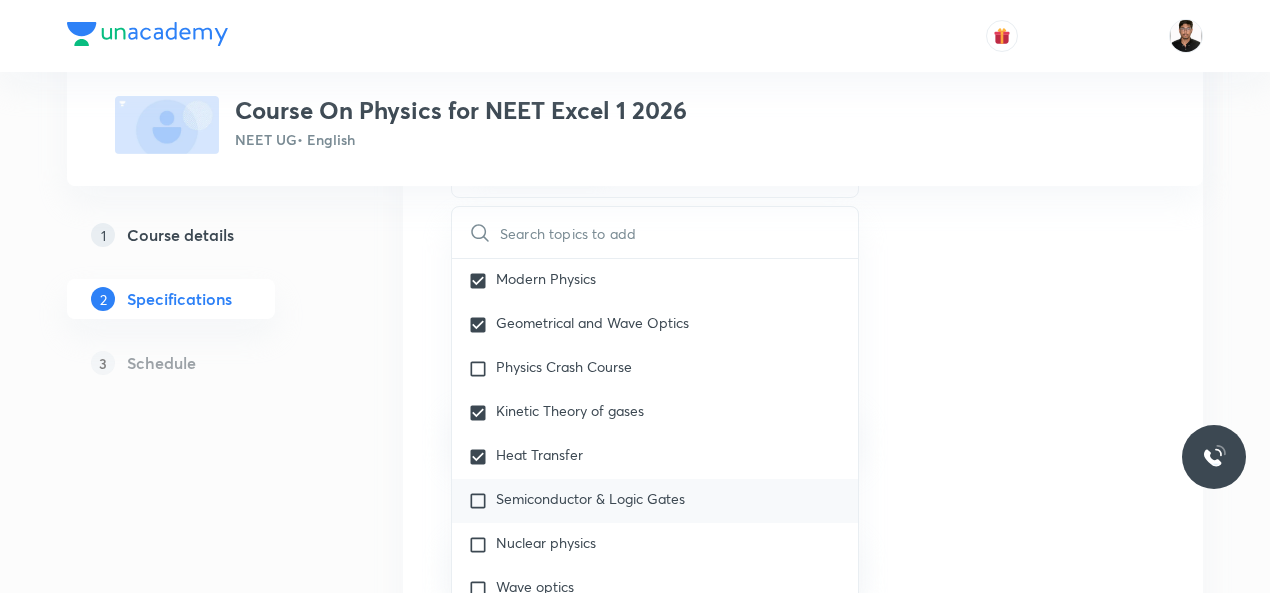 click at bounding box center [482, 501] 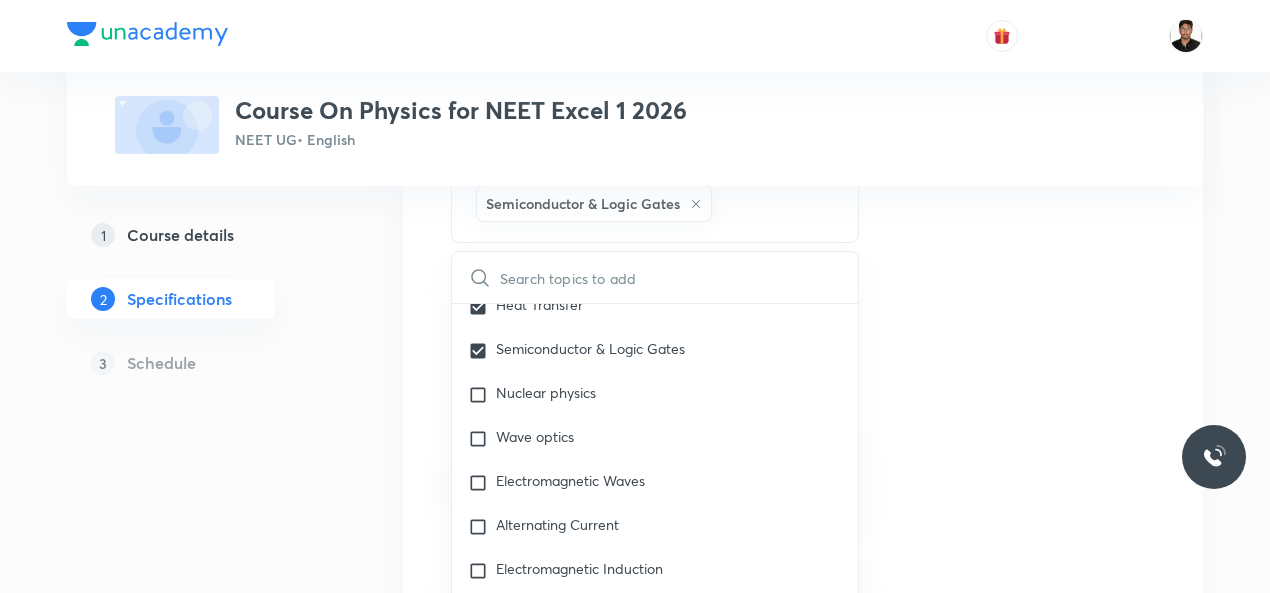 scroll, scrollTop: 3679, scrollLeft: 0, axis: vertical 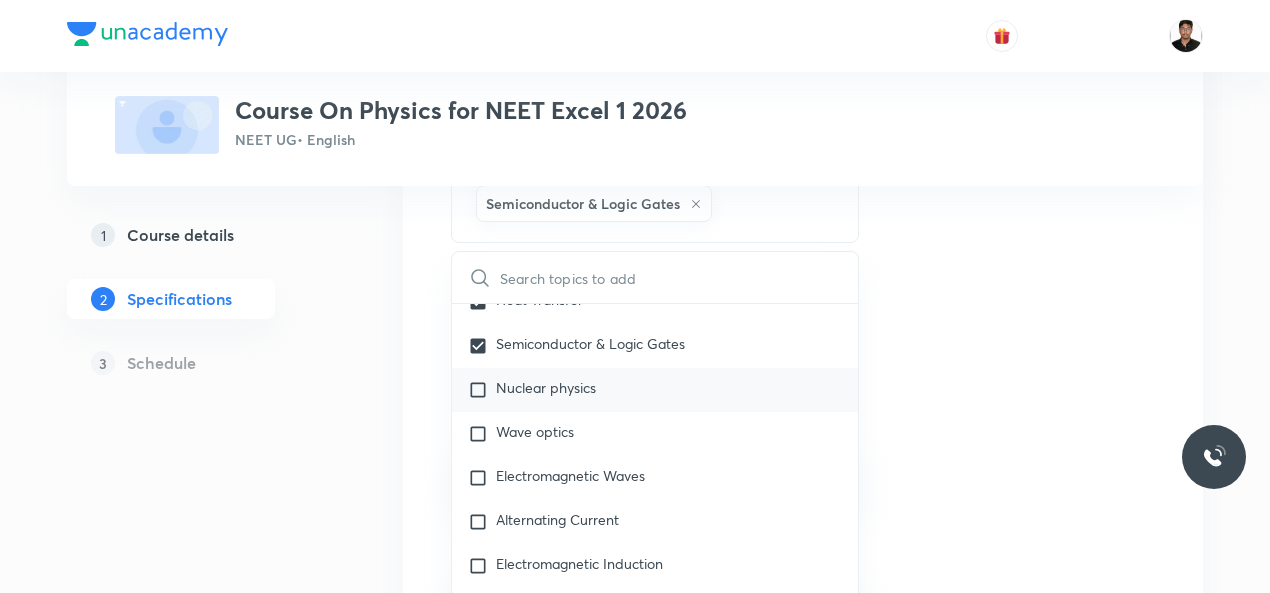 click at bounding box center [482, 390] 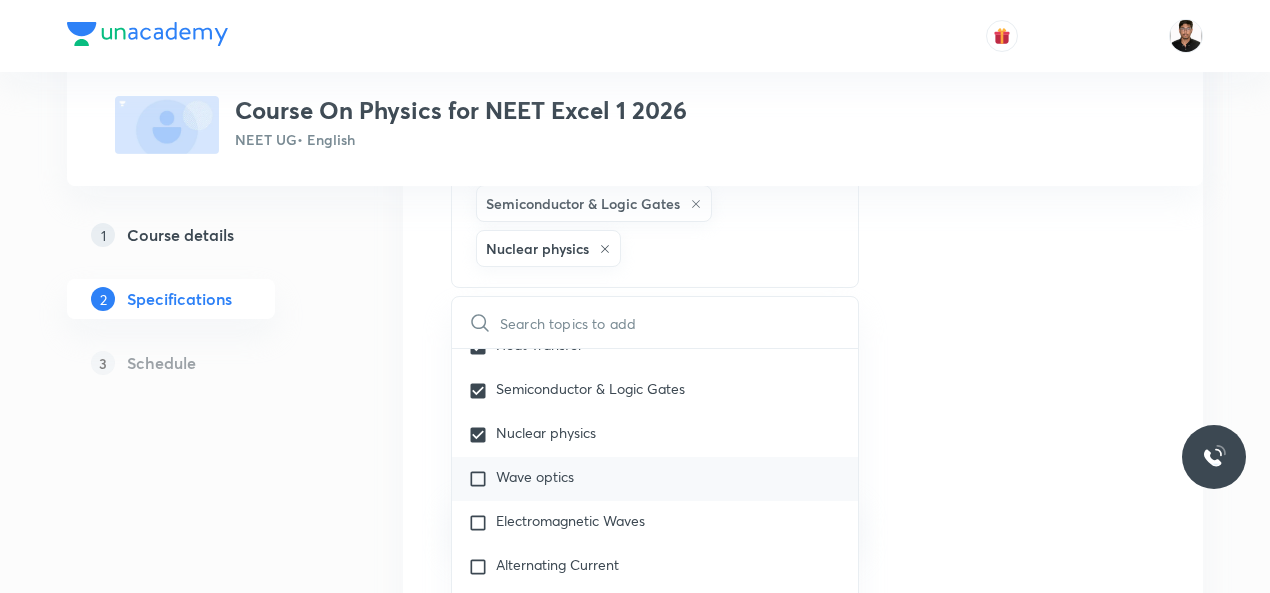 click at bounding box center (482, 479) 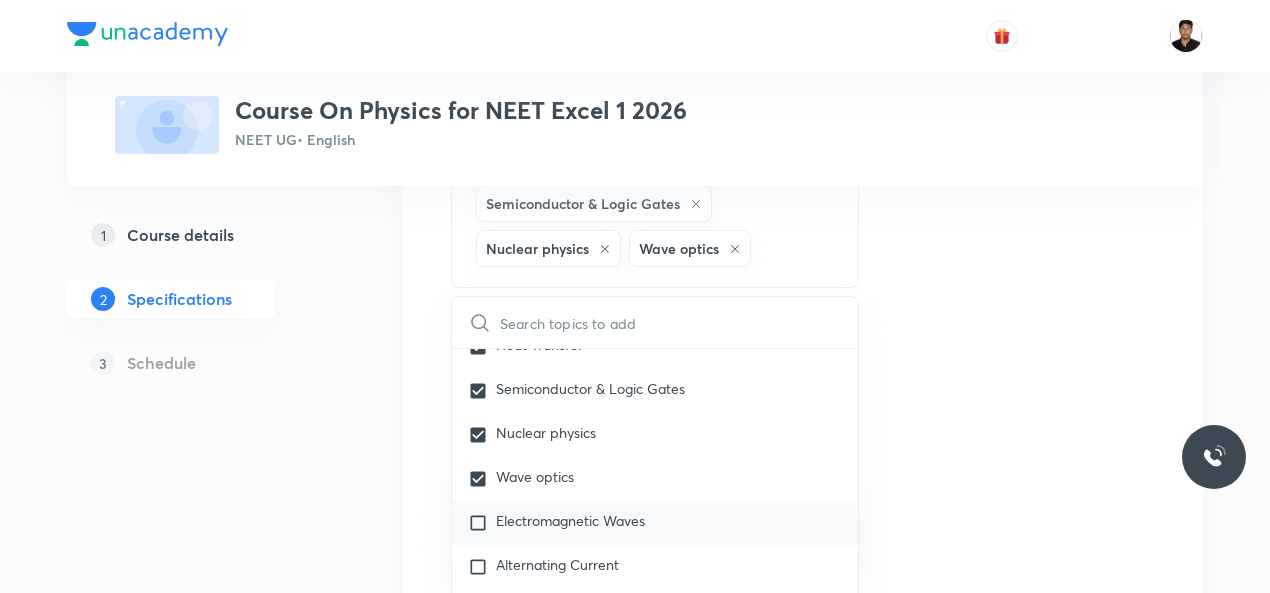 click at bounding box center (482, 523) 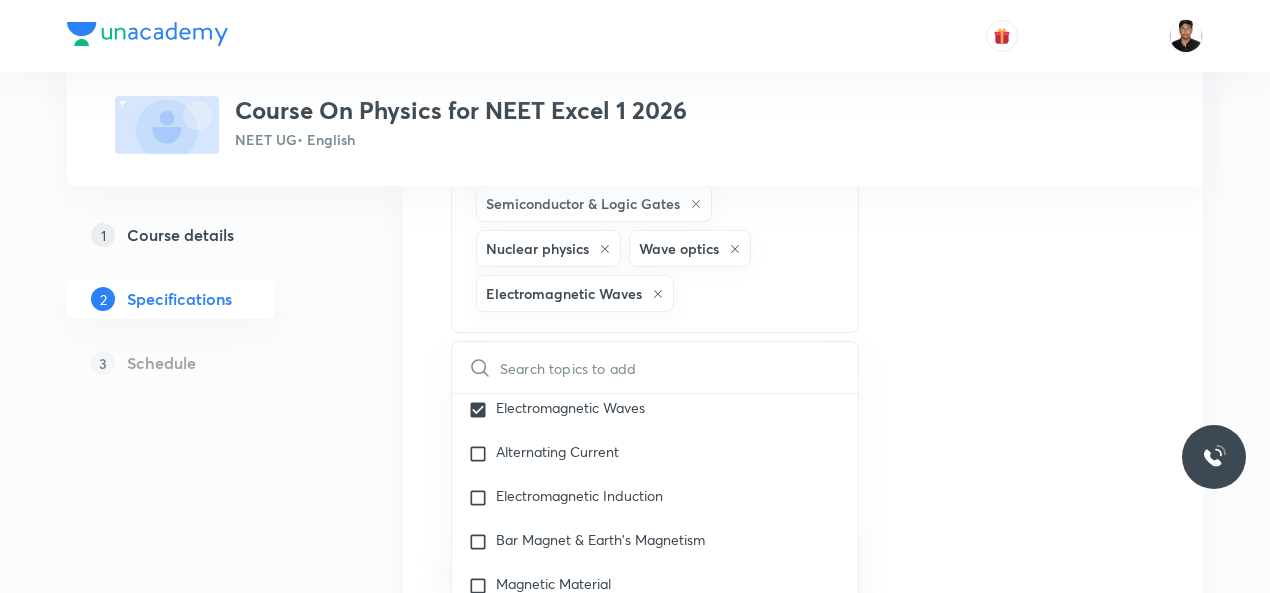 scroll, scrollTop: 3839, scrollLeft: 0, axis: vertical 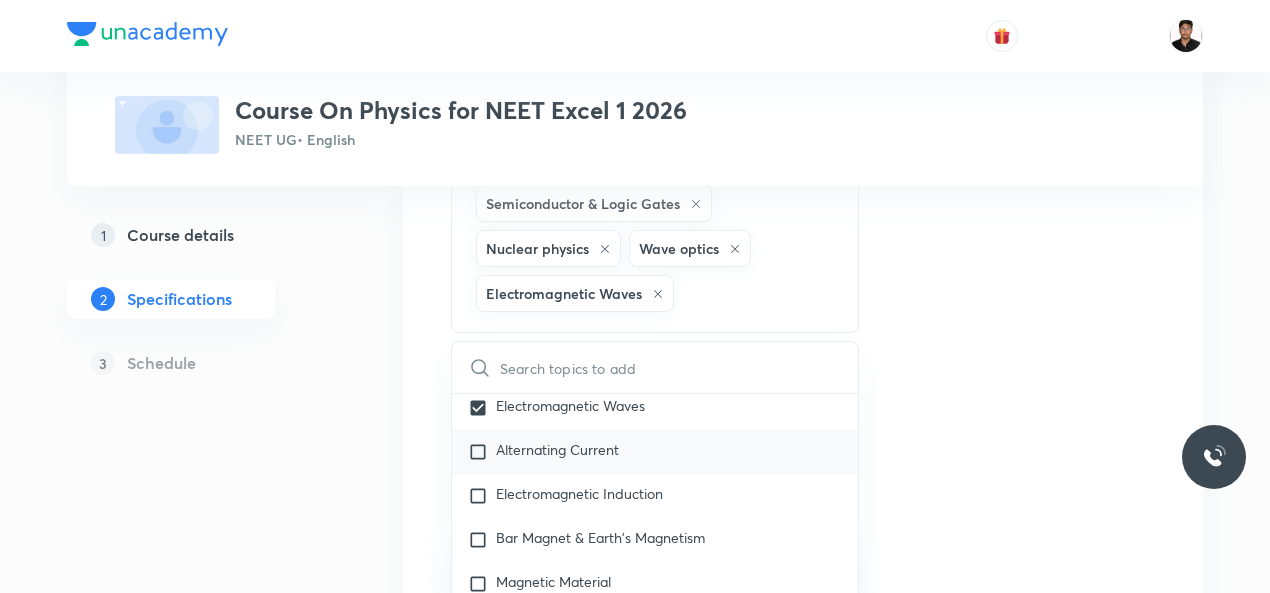 click at bounding box center (482, 452) 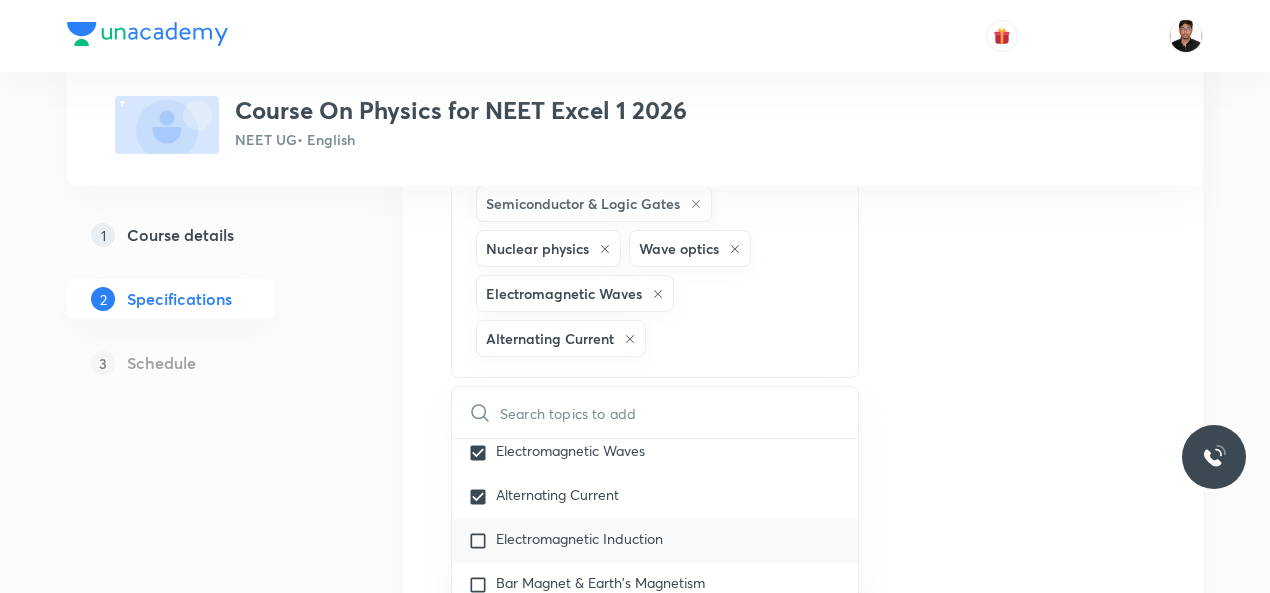 click at bounding box center [482, 541] 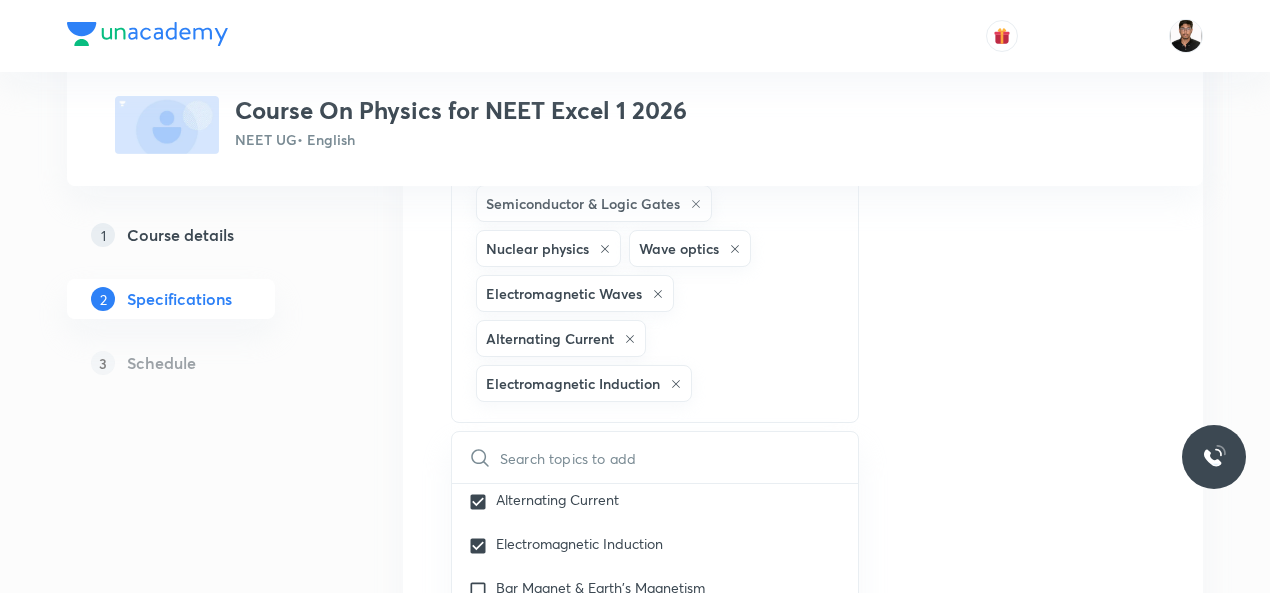 scroll, scrollTop: 3919, scrollLeft: 0, axis: vertical 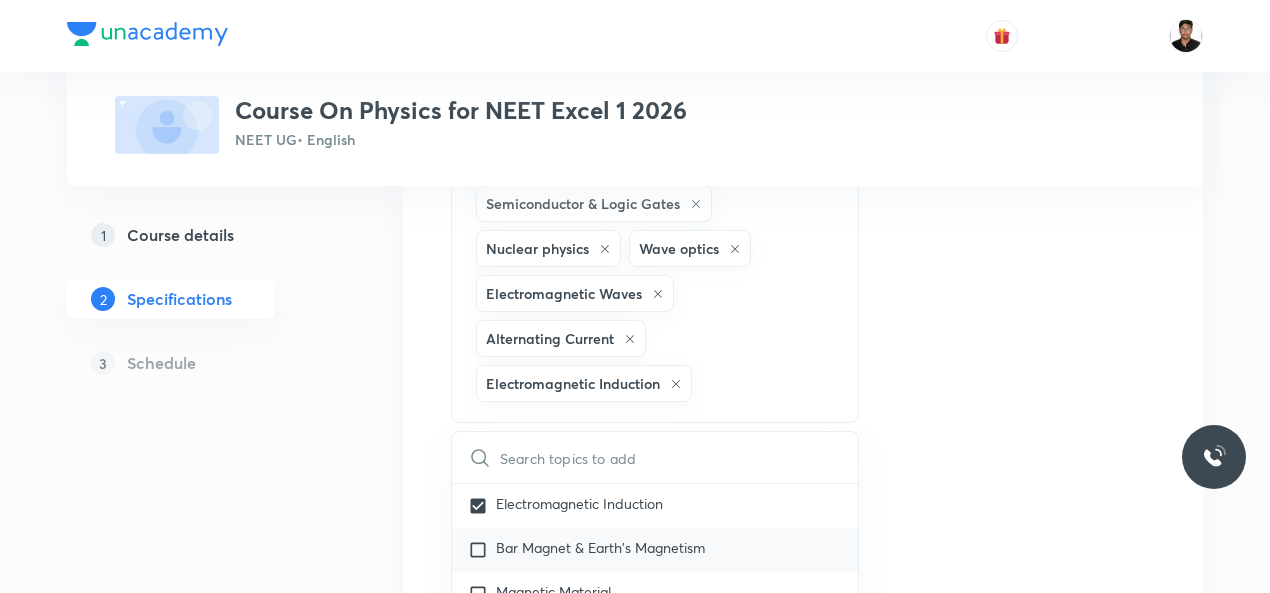 click at bounding box center (482, 550) 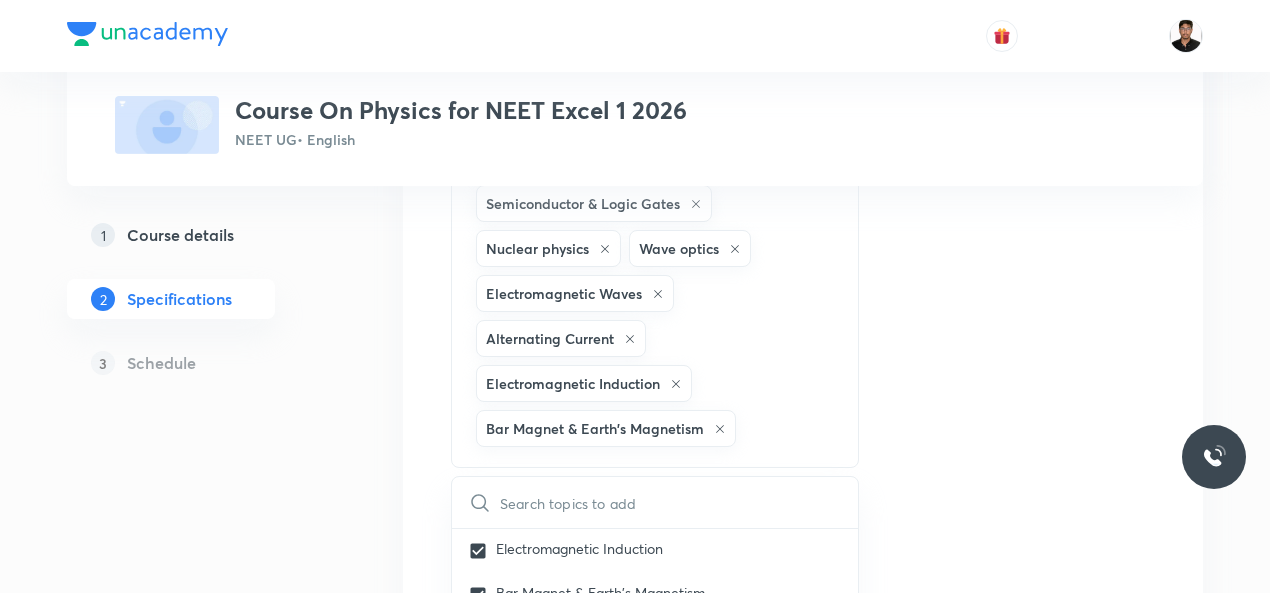 click on "Topics Solid & Fluid Mechanics Previous Year & Mock Questions Mechanics Basics & Laboratory Electricity & Magnetism Waves Thermal Physics Modern Physics Geometrical and Wave Optics Kinetic Theory of gases Heat Transfer Semiconductor & Logic Gates Nuclear physics Wave optics Electromagnetic Waves Alternating Current Electromagnetic Induction Bar Magnet & Earth's Magnetism CLEAR ​ Biology Previous Year & Mock Questions Diversity of Living Organisms Structural Organisation Cell Structure & Function Plant Physiology Human Physiology Reproduction Genetics & Evolution Biology & Human Welfare Biotechnology & Applications Environment & Ecology Cell - The Unit of Life Crash Course Reproduction in Organisms Biological Classification The Living World Cell Cycle and Cell Division Plant Kingdom Principles of Inheritance and Variation (Genetics) Sexual Reproduction in Flowering plants Reproductive Health Human Reproduction Morphology of Flowering Plants Respiration in Plants Photosynthesis in Higher Plants Ecosystem Frog" at bounding box center (803, 470) 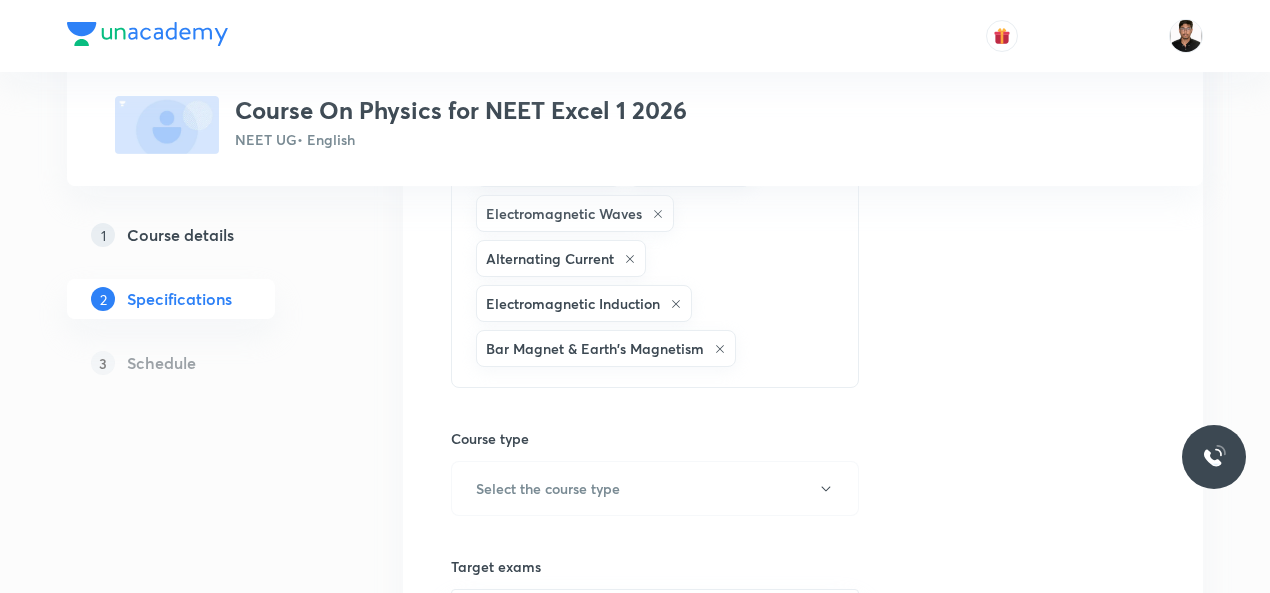 scroll, scrollTop: 719, scrollLeft: 0, axis: vertical 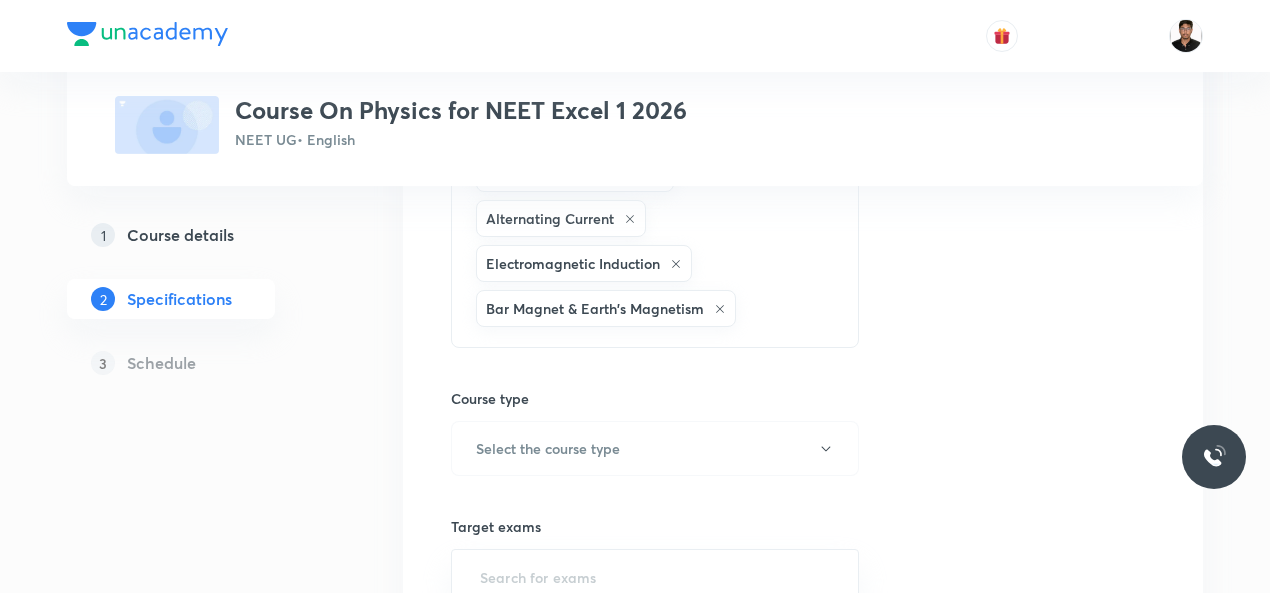 click on "Solid & Fluid Mechanics Previous Year & Mock Questions Mechanics Basics & Laboratory Electricity & Magnetism Waves Thermal Physics Modern Physics Geometrical and Wave Optics Kinetic Theory of gases Heat Transfer Semiconductor & Logic Gates Nuclear physics Wave optics Electromagnetic Waves Alternating Current Electromagnetic Induction Bar Magnet & Earth's Magnetism CLEAR" at bounding box center [655, 16] 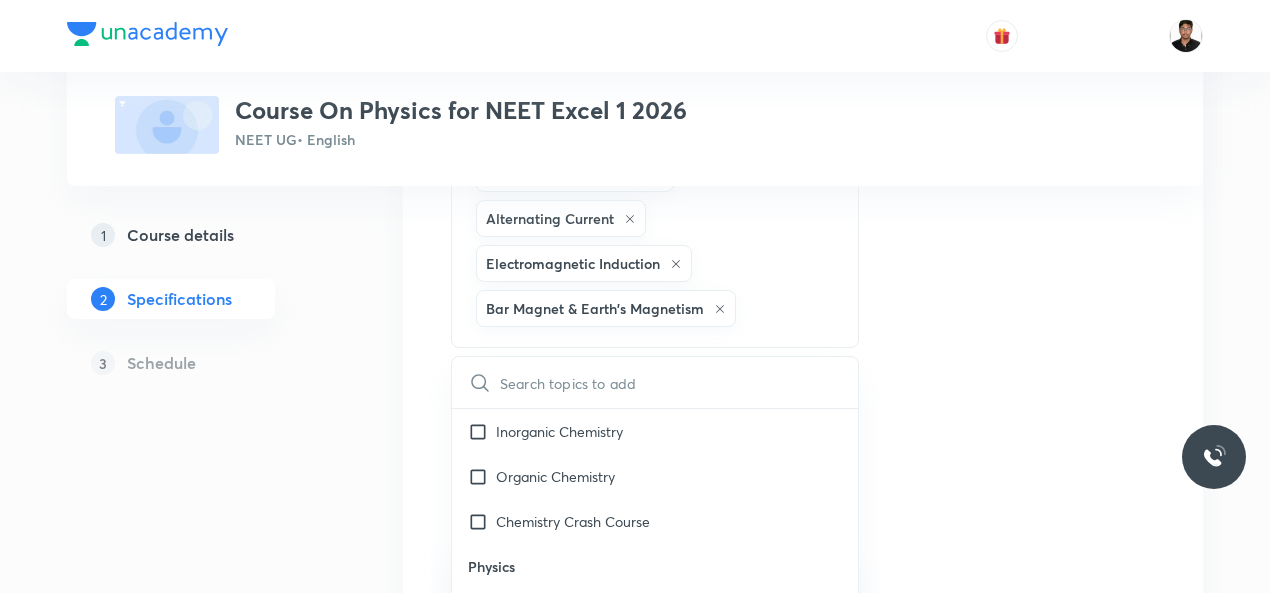 scroll, scrollTop: 3366, scrollLeft: 0, axis: vertical 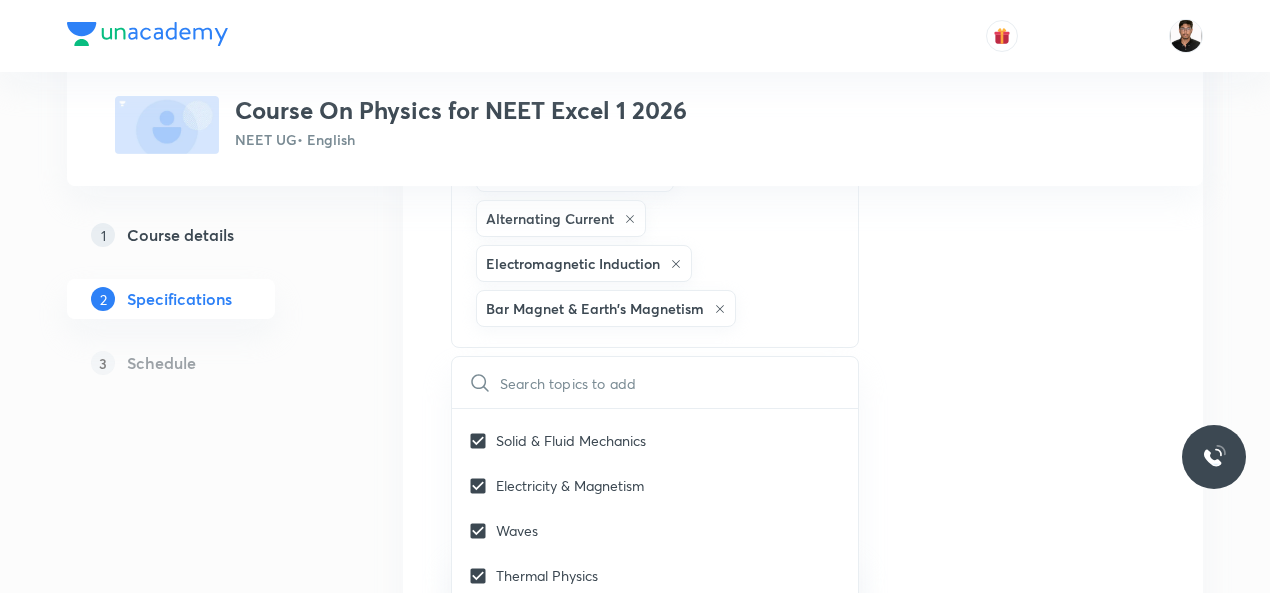 click on "Topics Solid & Fluid Mechanics Previous Year & Mock Questions Mechanics Basics & Laboratory Electricity & Magnetism Waves Thermal Physics Modern Physics Geometrical and Wave Optics Kinetic Theory of gases Heat Transfer Semiconductor & Logic Gates Nuclear physics Wave optics Electromagnetic Waves Alternating Current Electromagnetic Induction Bar Magnet & Earth's Magnetism CLEAR ​ Biology Previous Year & Mock Questions Diversity of Living Organisms Structural Organisation Cell Structure & Function Plant Physiology Human Physiology Reproduction Genetics & Evolution Biology & Human Welfare Biotechnology & Applications Environment & Ecology Cell - The Unit of Life Crash Course Reproduction in Organisms Biological Classification The Living World Cell Cycle and Cell Division Plant Kingdom Principles of Inheritance and Variation (Genetics) Sexual Reproduction in Flowering plants Reproductive Health Human Reproduction Morphology of Flowering Plants Respiration in Plants Photosynthesis in Higher Plants Ecosystem Frog" at bounding box center (803, 350) 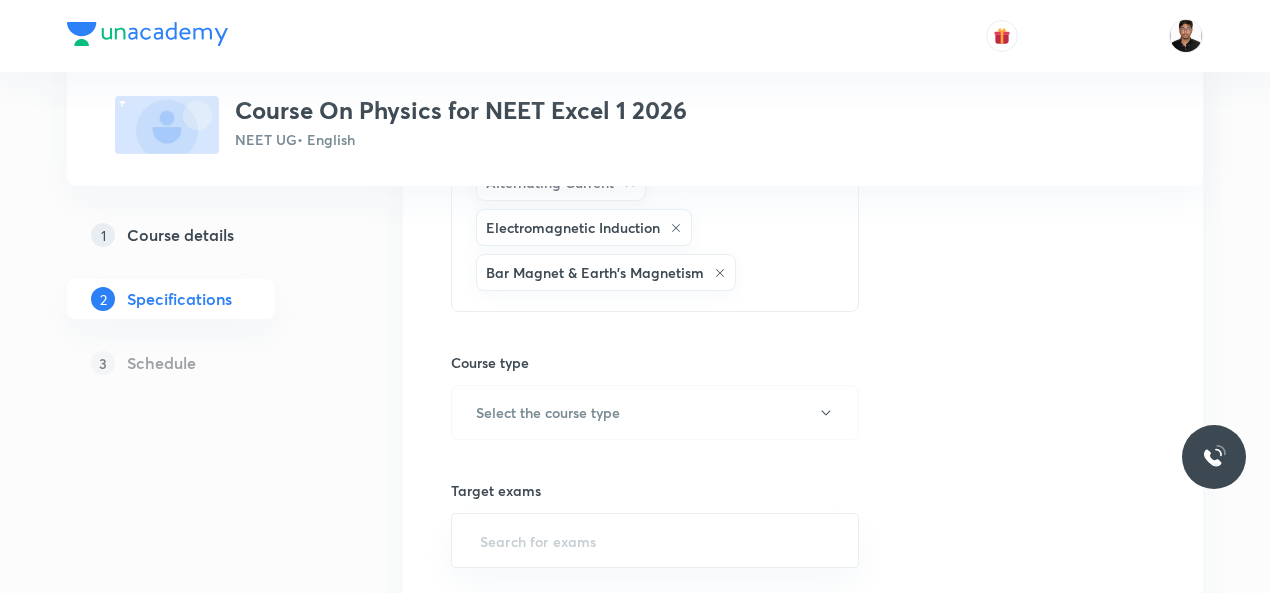 scroll, scrollTop: 759, scrollLeft: 0, axis: vertical 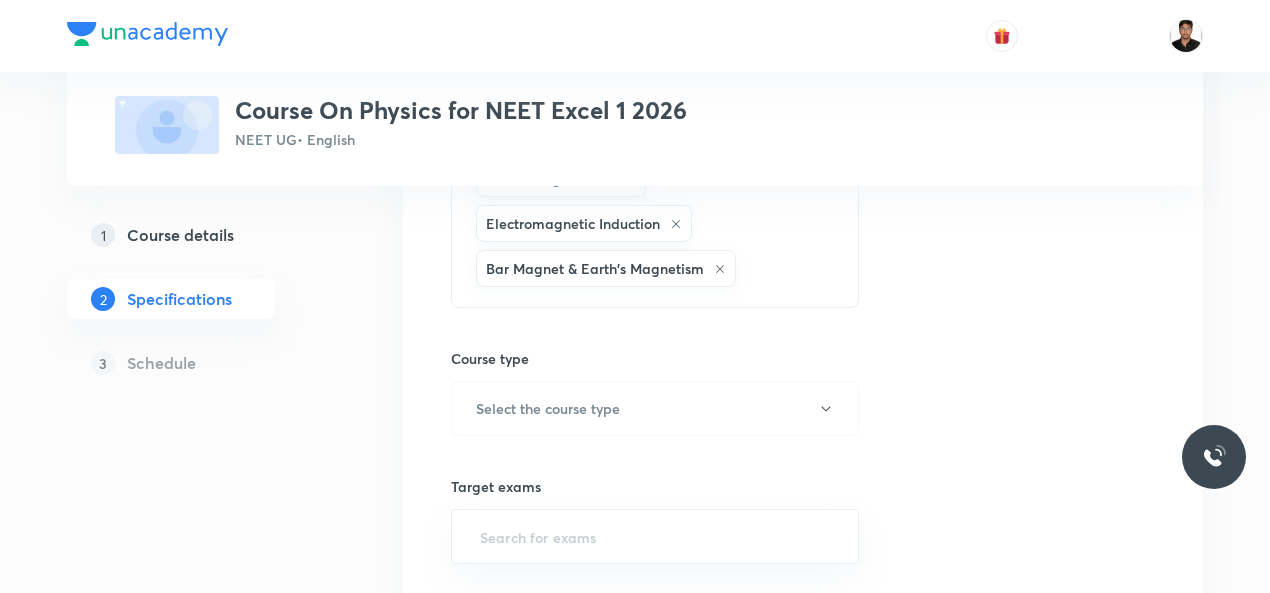 click on "Solid & Fluid Mechanics Previous Year & Mock Questions Mechanics Basics & Laboratory Electricity & Magnetism Waves Thermal Physics Modern Physics Geometrical and Wave Optics Kinetic Theory of gases Heat Transfer Semiconductor & Logic Gates Nuclear physics Wave optics Electromagnetic Waves Alternating Current Electromagnetic Induction Bar Magnet & Earth's Magnetism" at bounding box center (627, -24) 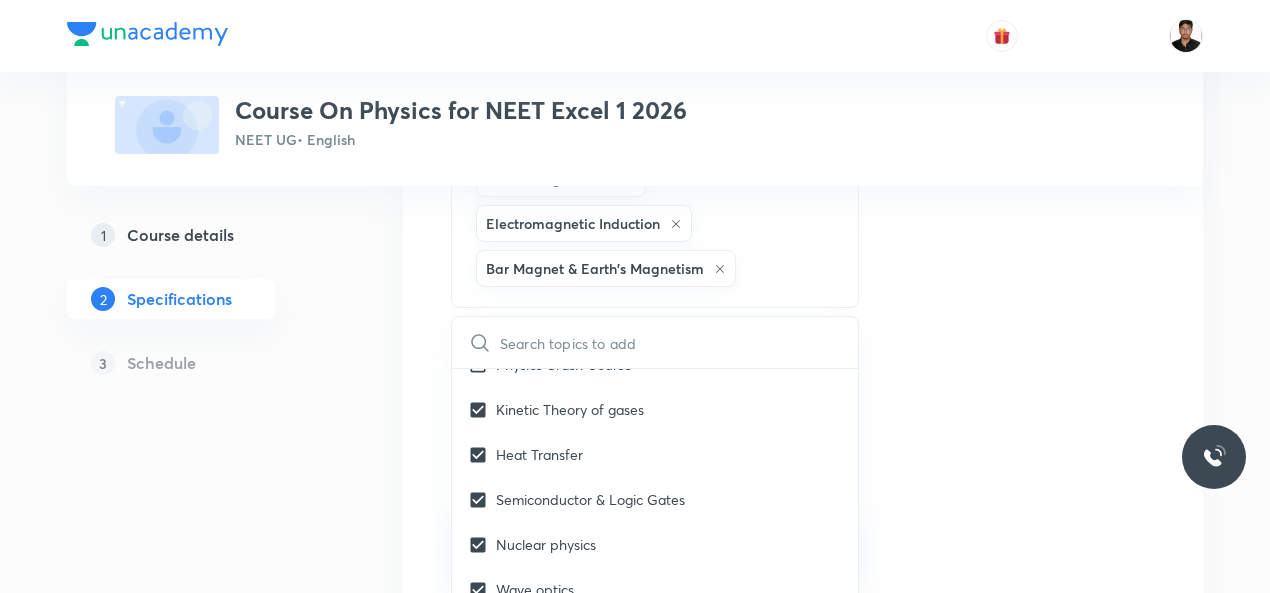 scroll, scrollTop: 3978, scrollLeft: 0, axis: vertical 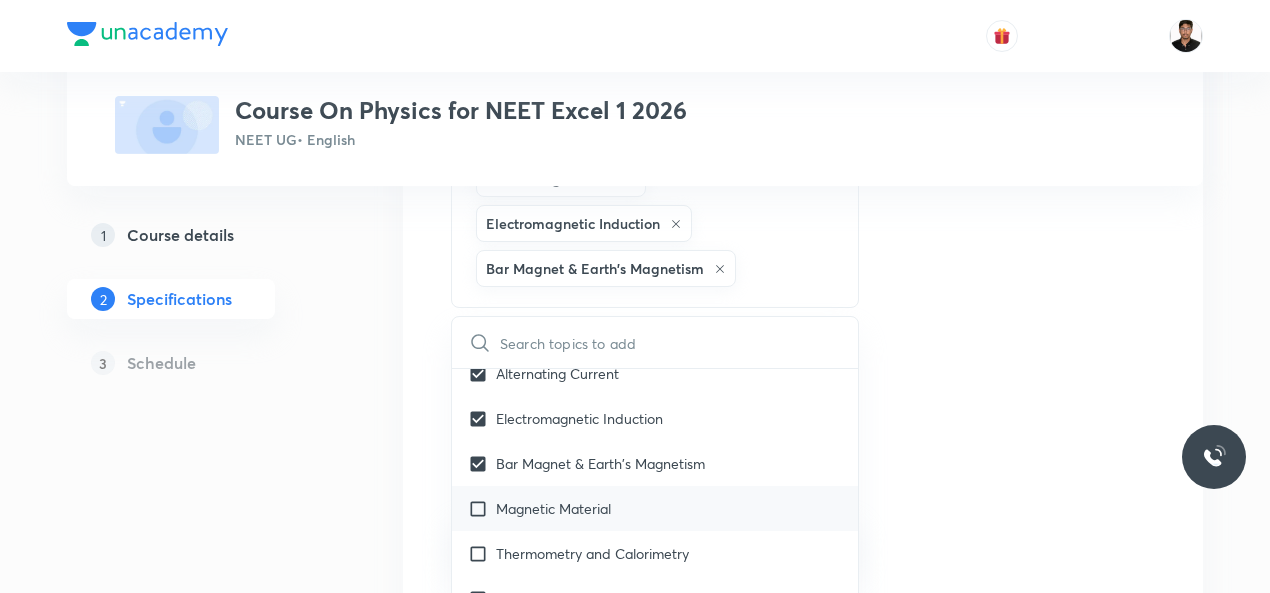 click at bounding box center [482, 508] 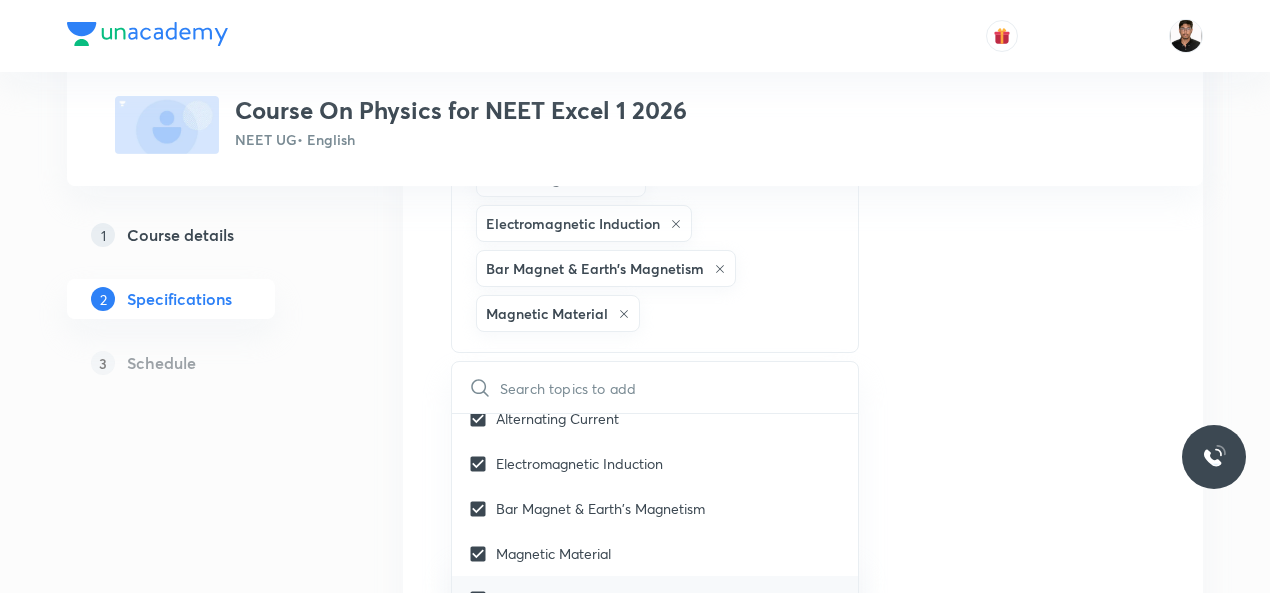 click at bounding box center (482, 598) 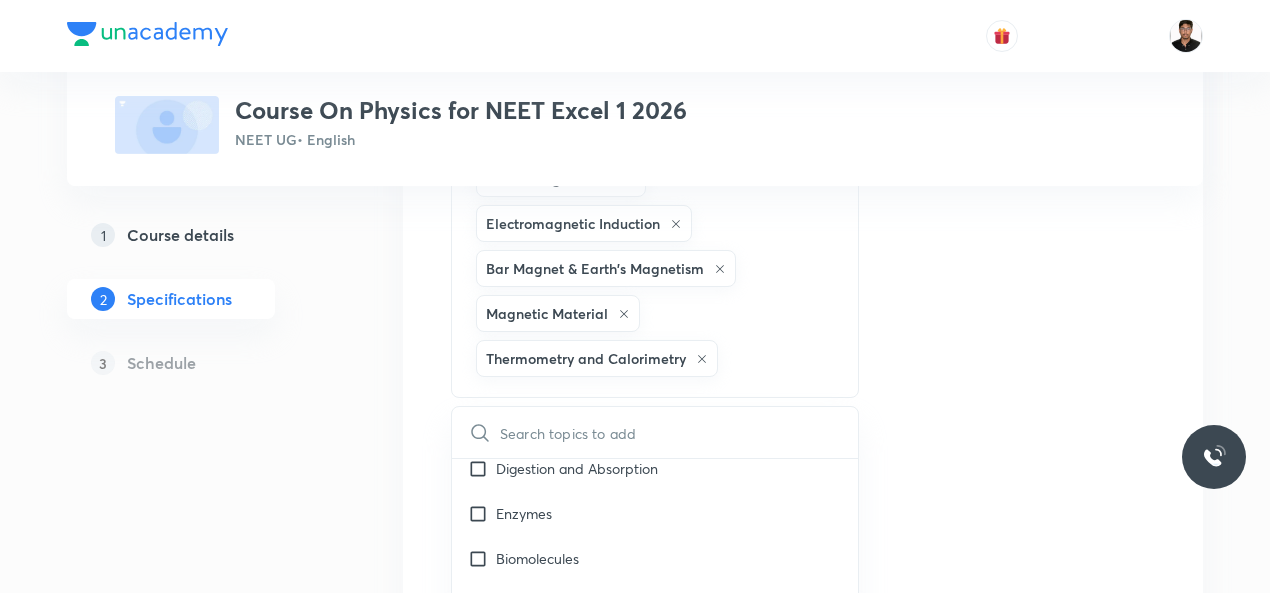 scroll, scrollTop: 2380, scrollLeft: 0, axis: vertical 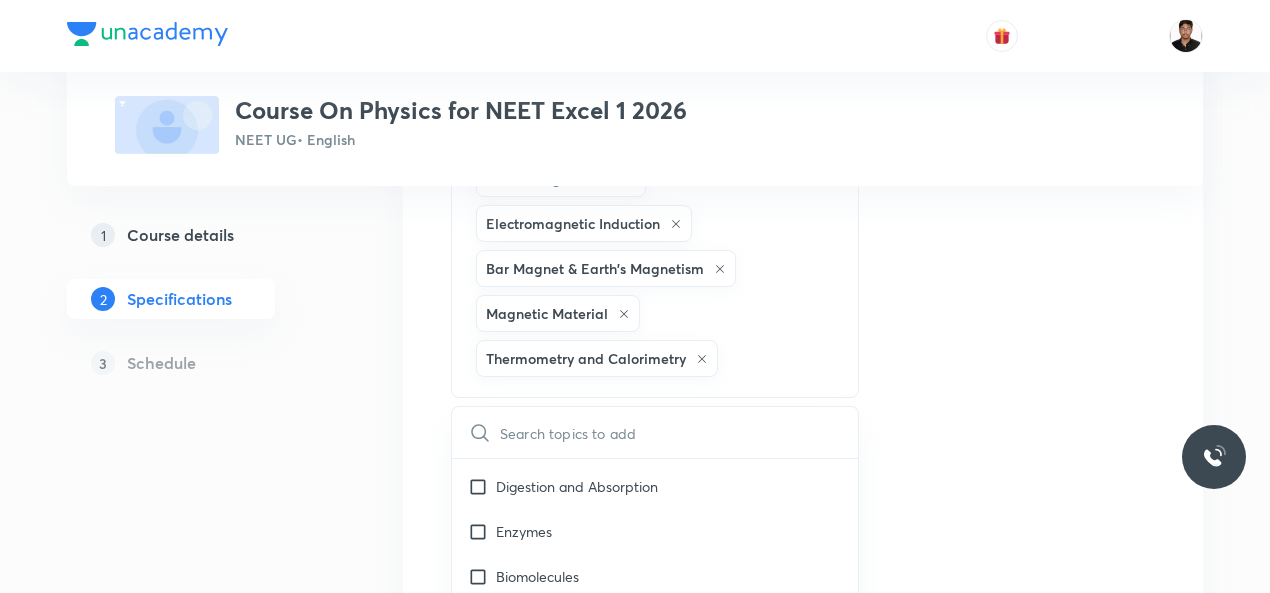 click on "Topics Solid & Fluid Mechanics Previous Year & Mock Questions Mechanics Basics & Laboratory Electricity & Magnetism Waves Thermal Physics Modern Physics Geometrical and Wave Optics Kinetic Theory of gases Heat Transfer Semiconductor & Logic Gates Nuclear physics Wave optics Electromagnetic Waves Alternating Current Electromagnetic Induction Bar Magnet & Earth's Magnetism Magnetic Material Thermometry and Calorimetry CLEAR ​ Biology Previous Year & Mock Questions Diversity of Living Organisms Structural Organisation Cell Structure & Function Plant Physiology Human Physiology Reproduction Genetics & Evolution Biology & Human Welfare Biotechnology & Applications Environment & Ecology Cell - The Unit of Life Crash Course Reproduction in Organisms Biological Classification The Living World Cell Cycle and Cell Division Plant Kingdom Principles of Inheritance and Variation (Genetics) Sexual Reproduction in Flowering plants Reproductive Health Human Reproduction Morphology of Flowering Plants Respiration in Plants" at bounding box center (803, 355) 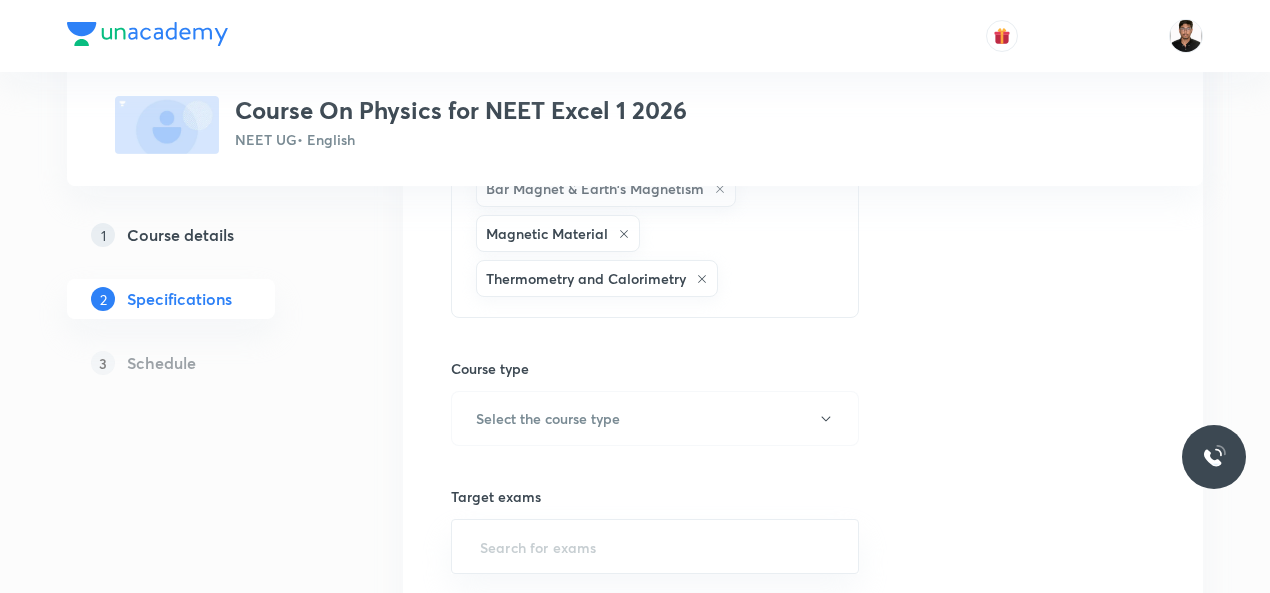 scroll, scrollTop: 719, scrollLeft: 0, axis: vertical 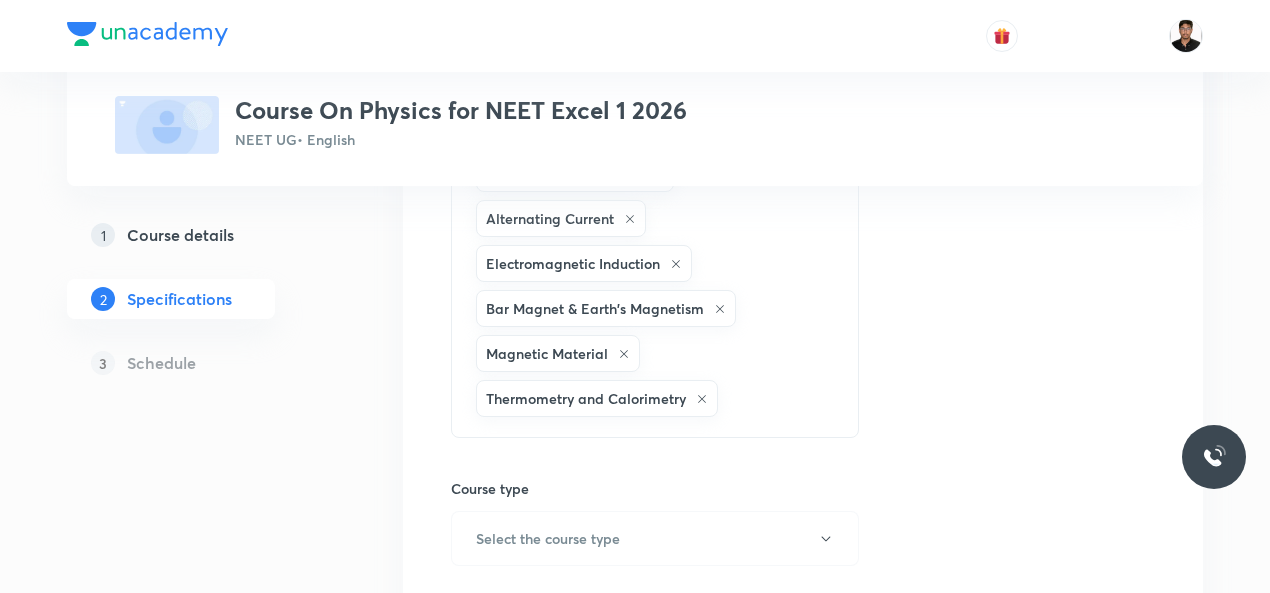 click on "Solid & Fluid Mechanics Previous Year & Mock Questions Mechanics Basics & Laboratory Electricity & Magnetism Waves Thermal Physics Modern Physics Geometrical and Wave Optics Kinetic Theory of gases Heat Transfer Semiconductor & Logic Gates Nuclear physics Wave optics Electromagnetic Waves Alternating Current Electromagnetic Induction Bar Magnet & Earth's Magnetism Magnetic Material Thermometry and Calorimetry" at bounding box center [627, 61] 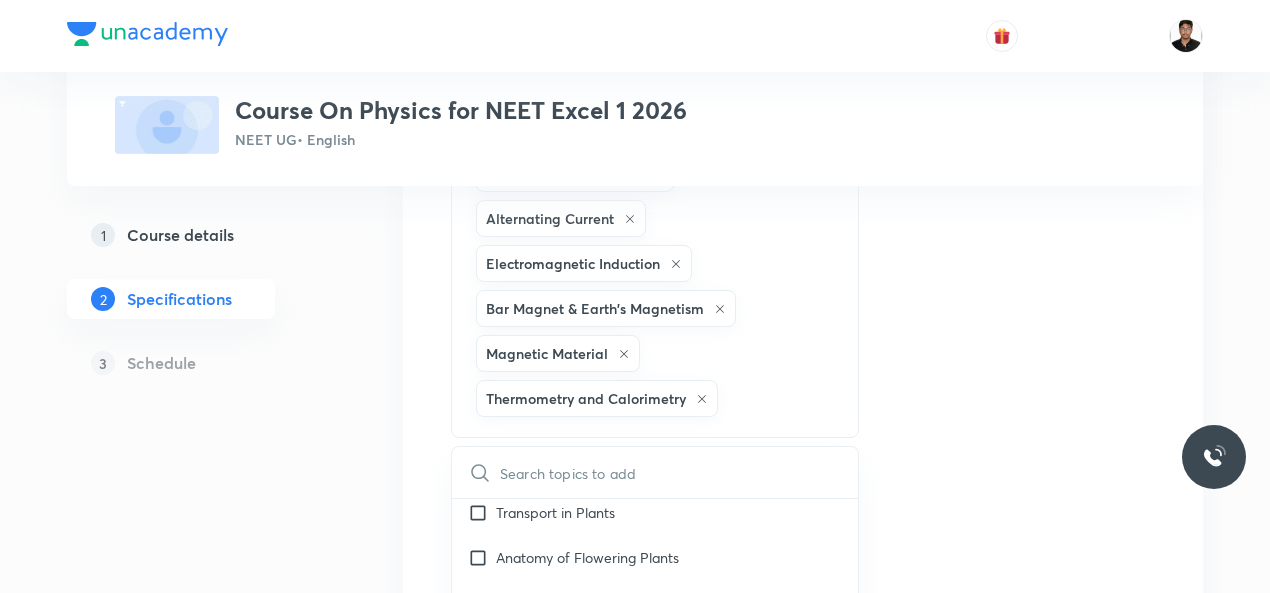 scroll, scrollTop: 1530, scrollLeft: 0, axis: vertical 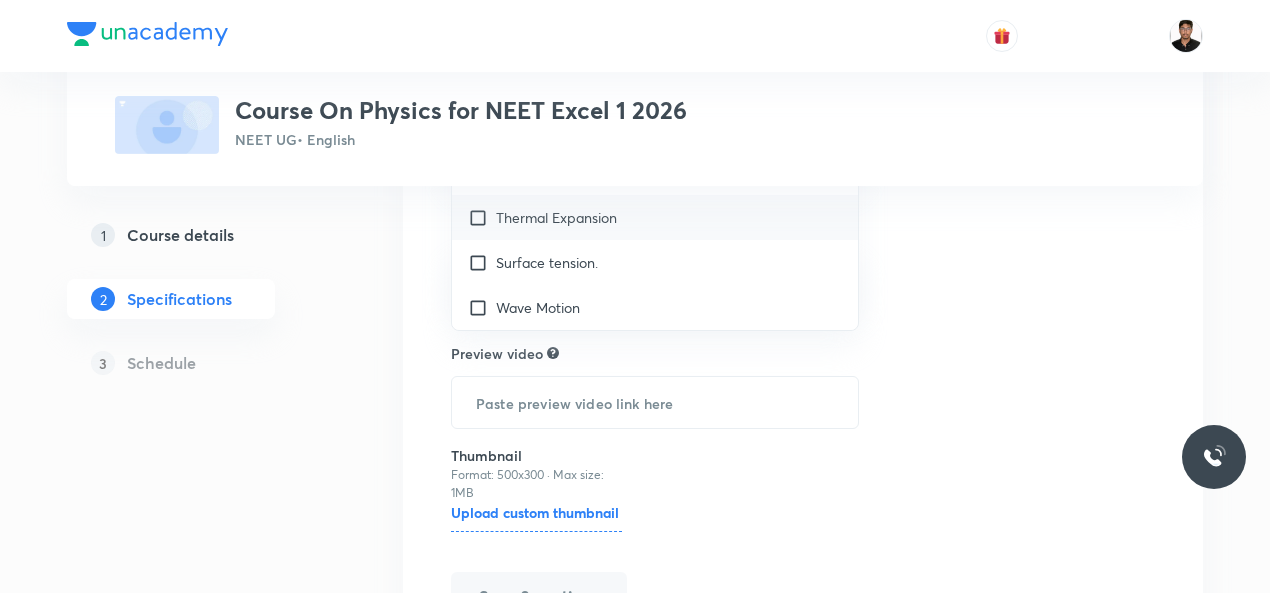 click at bounding box center [482, 217] 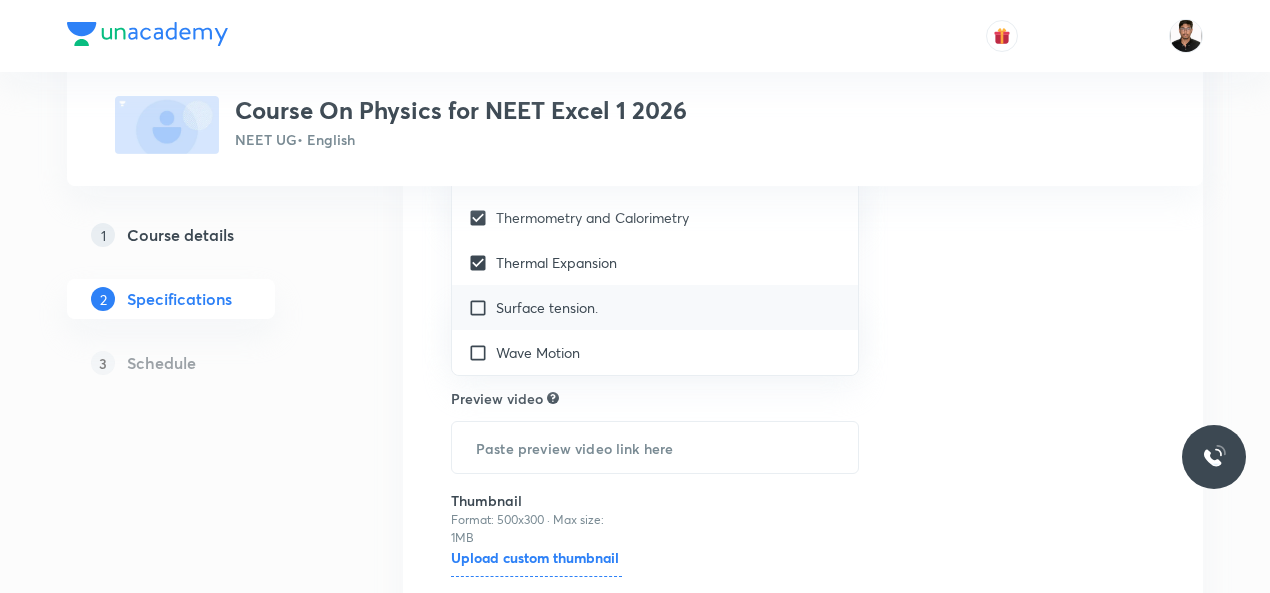 click at bounding box center (482, 307) 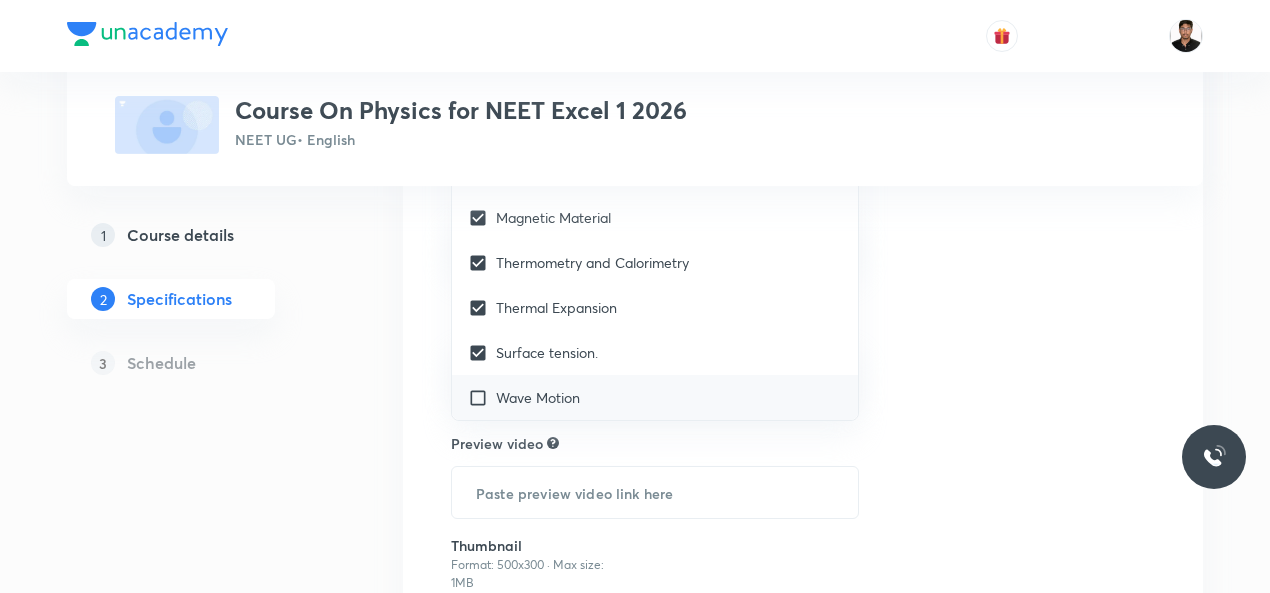 click at bounding box center (482, 397) 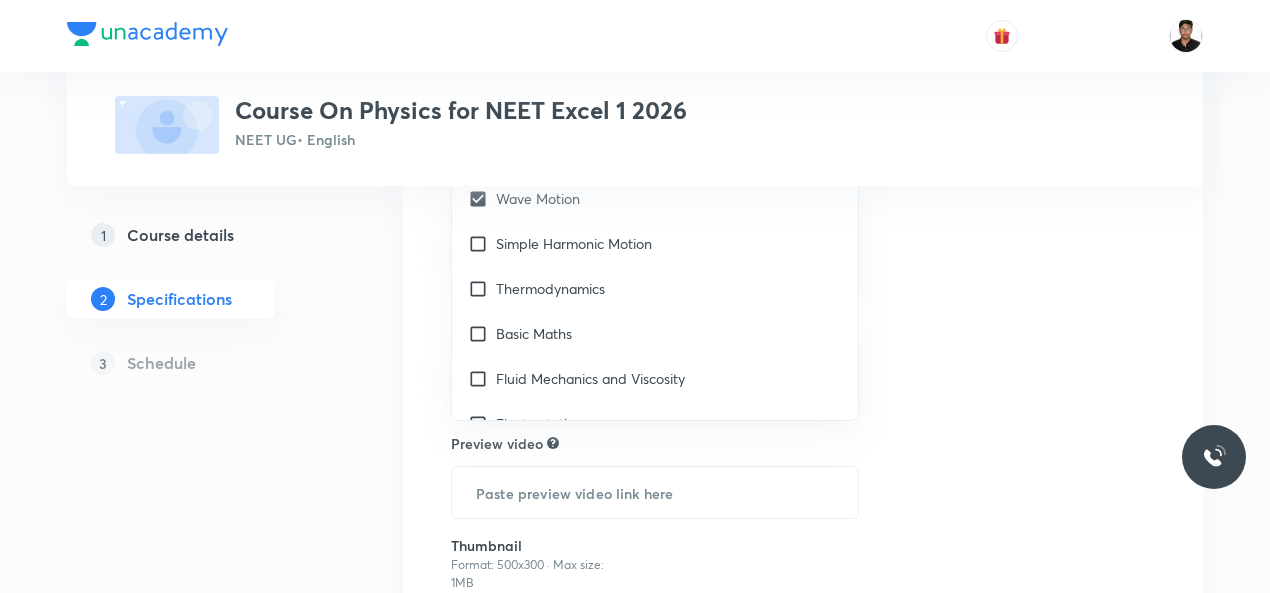 scroll, scrollTop: 4170, scrollLeft: 0, axis: vertical 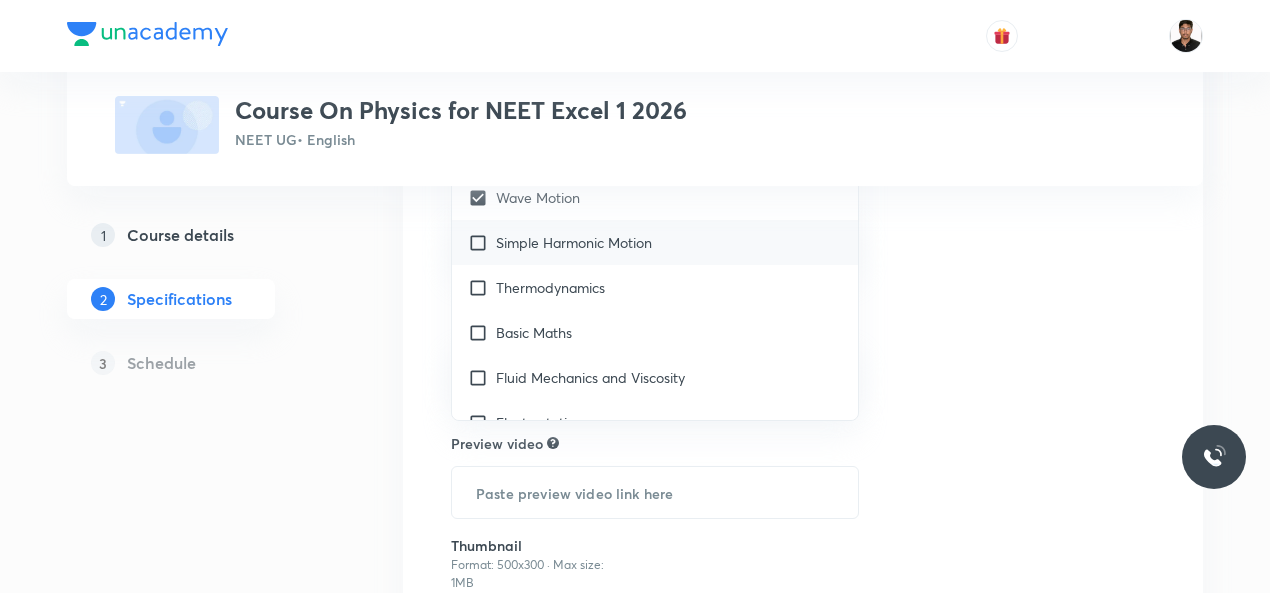 click at bounding box center [482, 242] 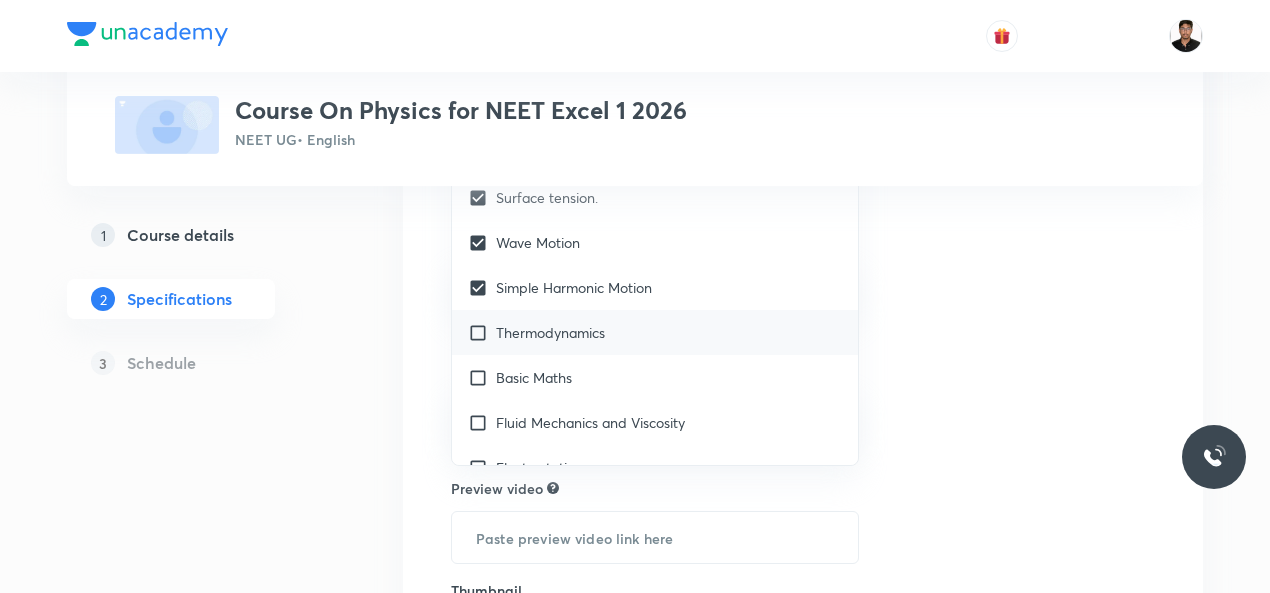 click at bounding box center (482, 332) 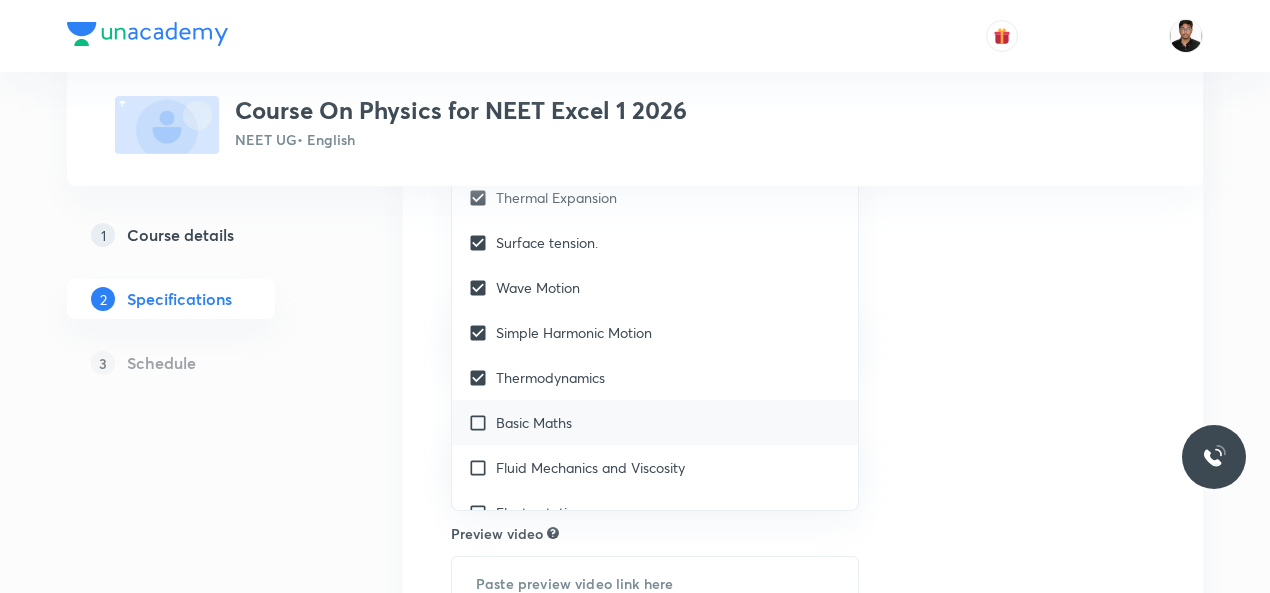 click at bounding box center (482, 422) 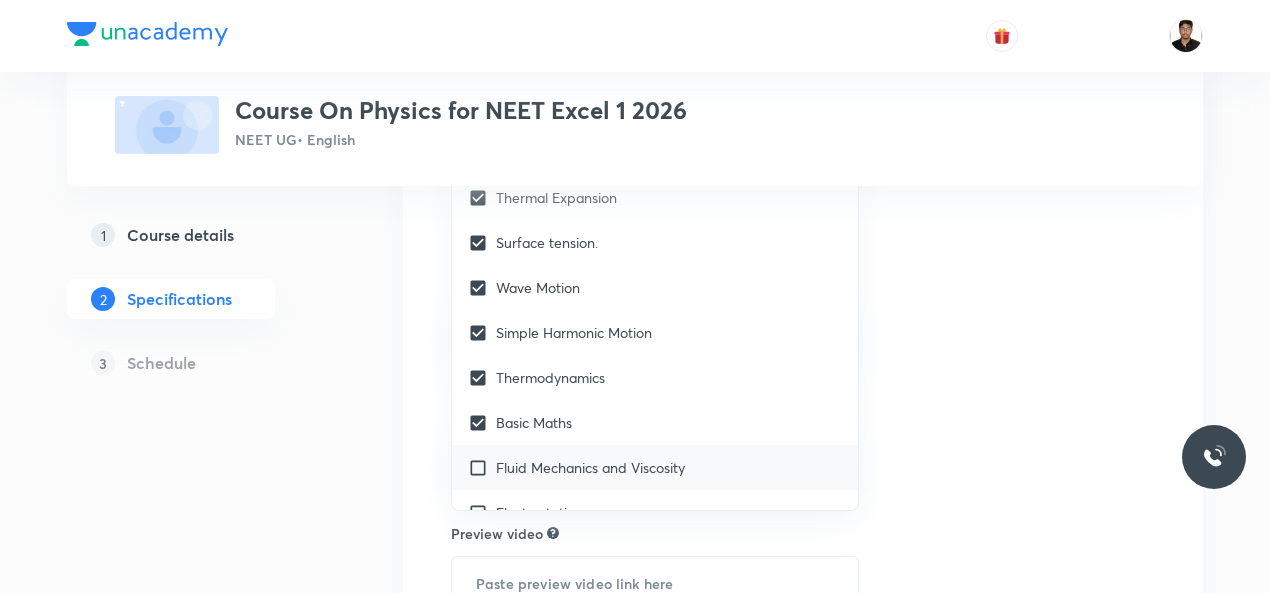 click at bounding box center (482, 467) 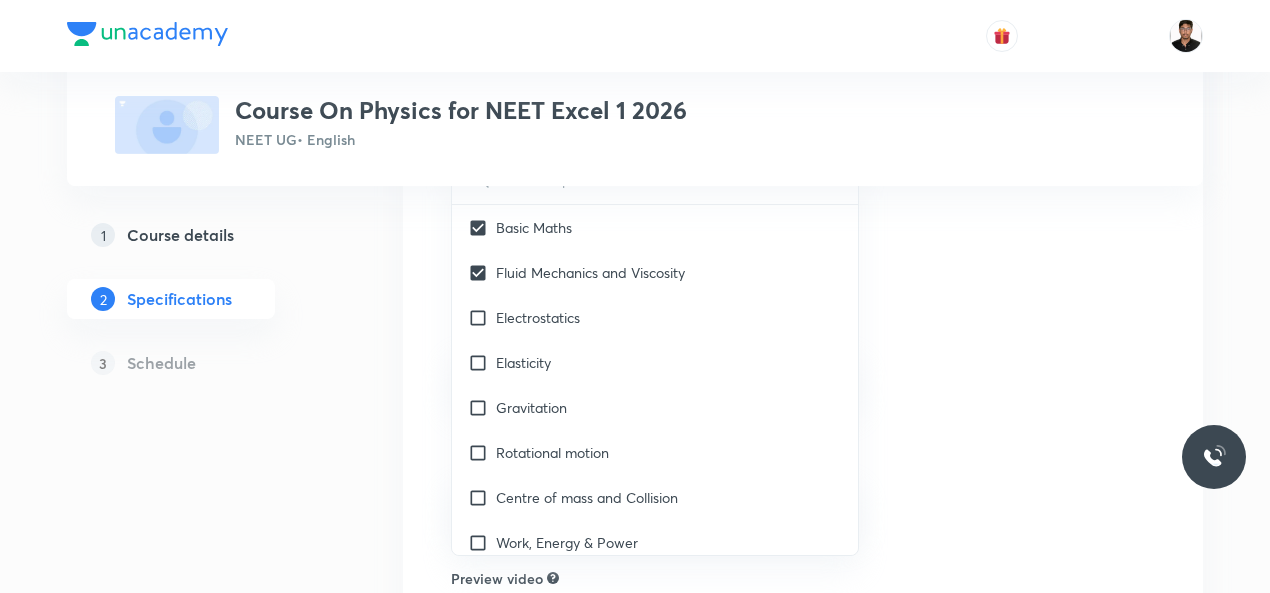 scroll, scrollTop: 4450, scrollLeft: 0, axis: vertical 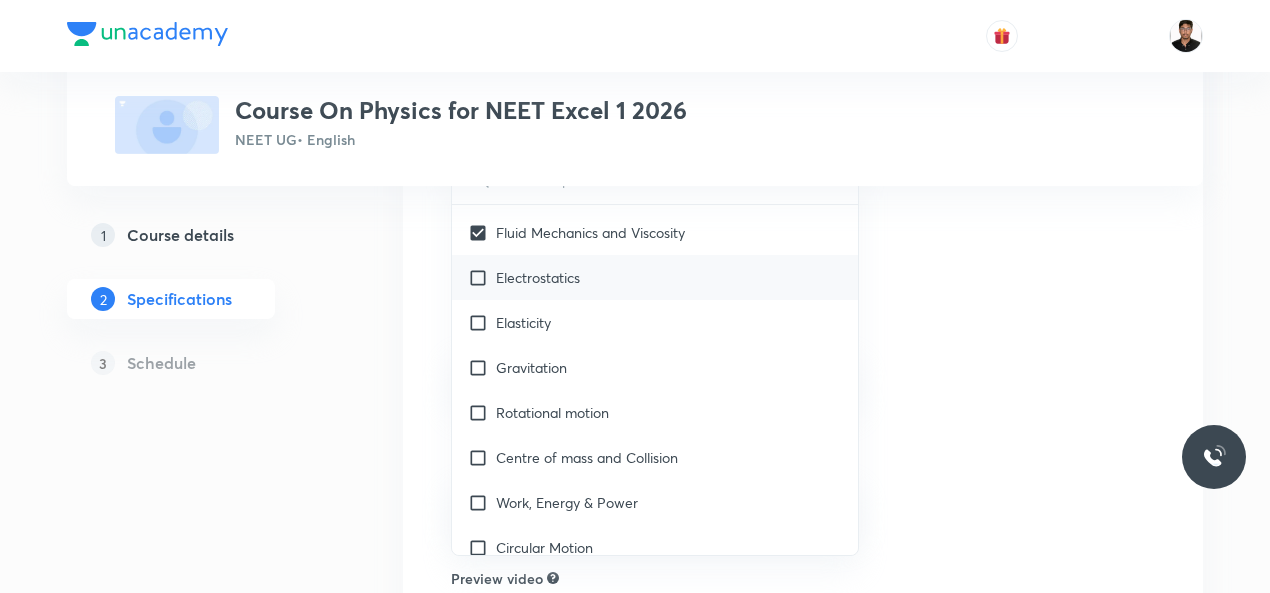 click at bounding box center (482, 277) 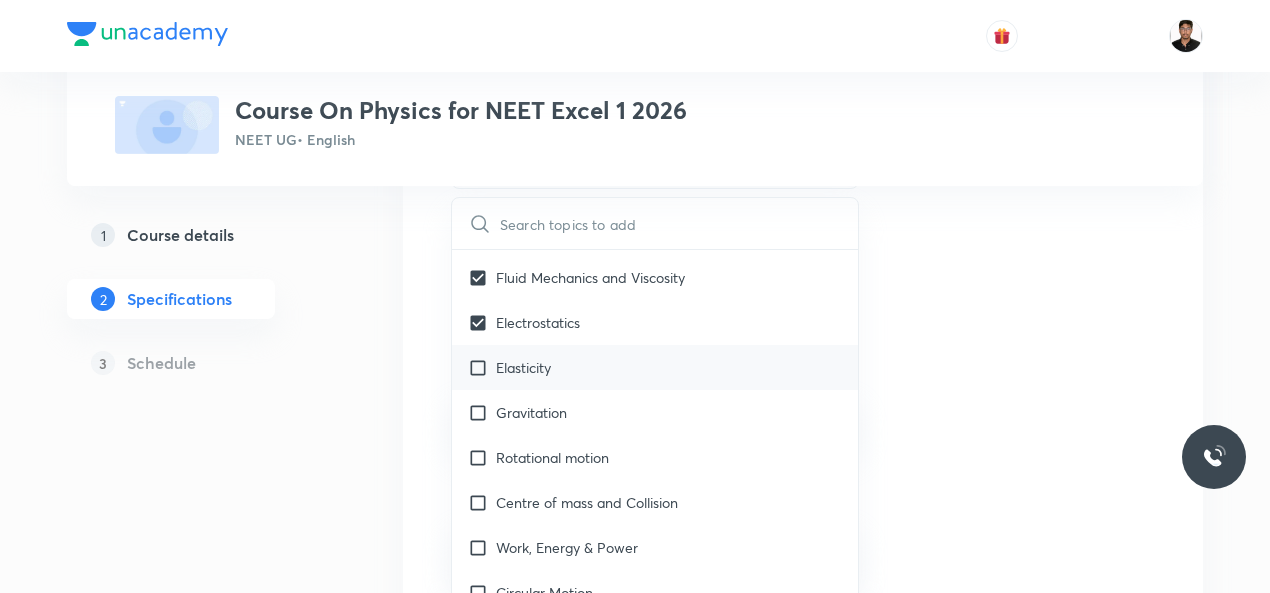 click at bounding box center [482, 367] 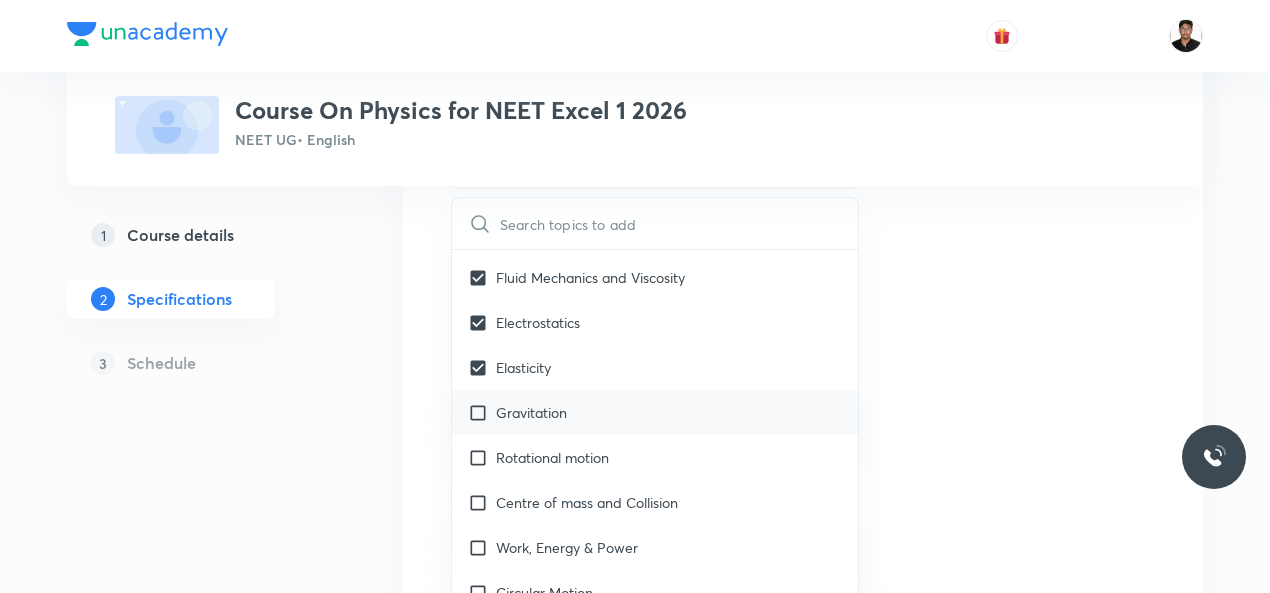 click at bounding box center (482, 412) 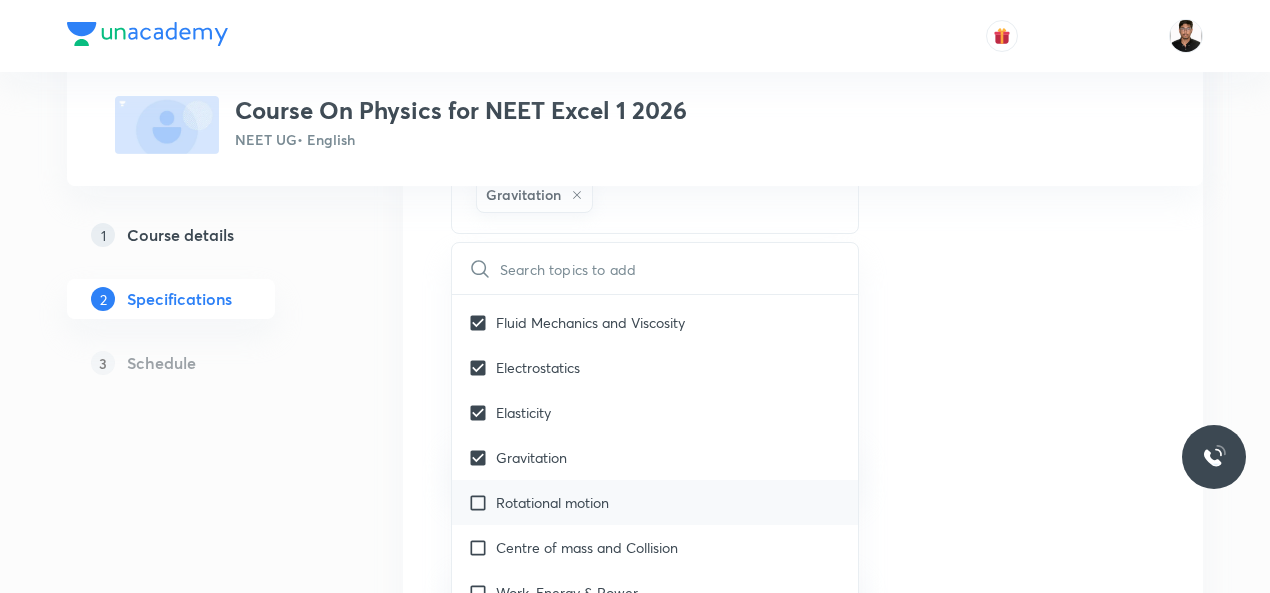 click at bounding box center (482, 502) 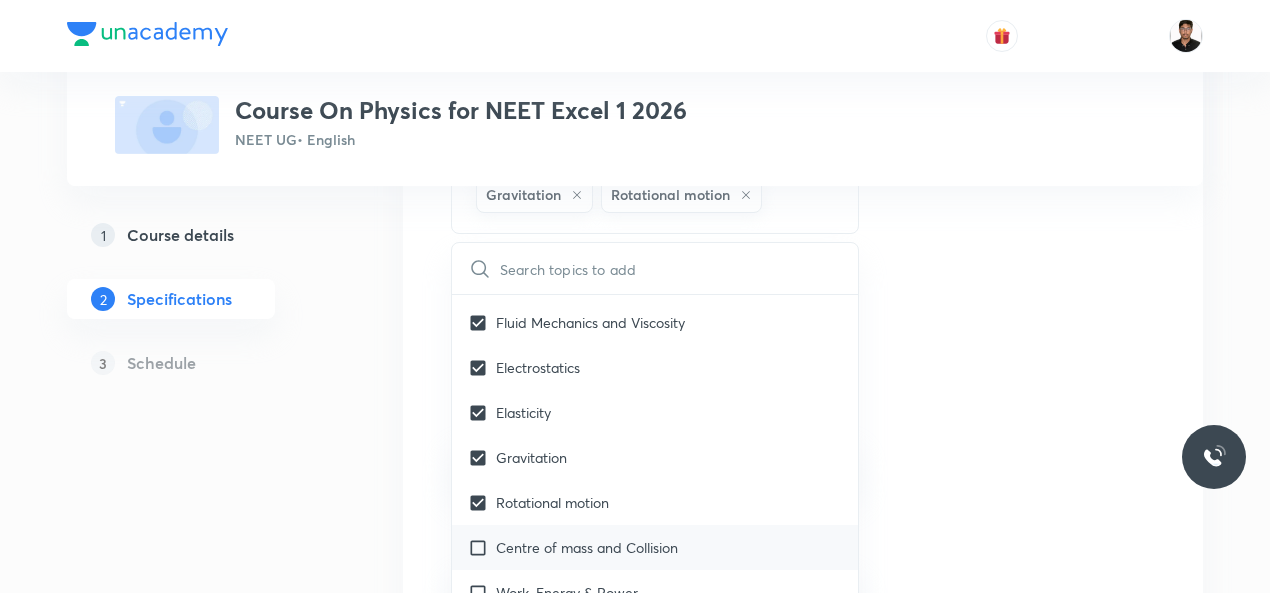 click at bounding box center (482, 547) 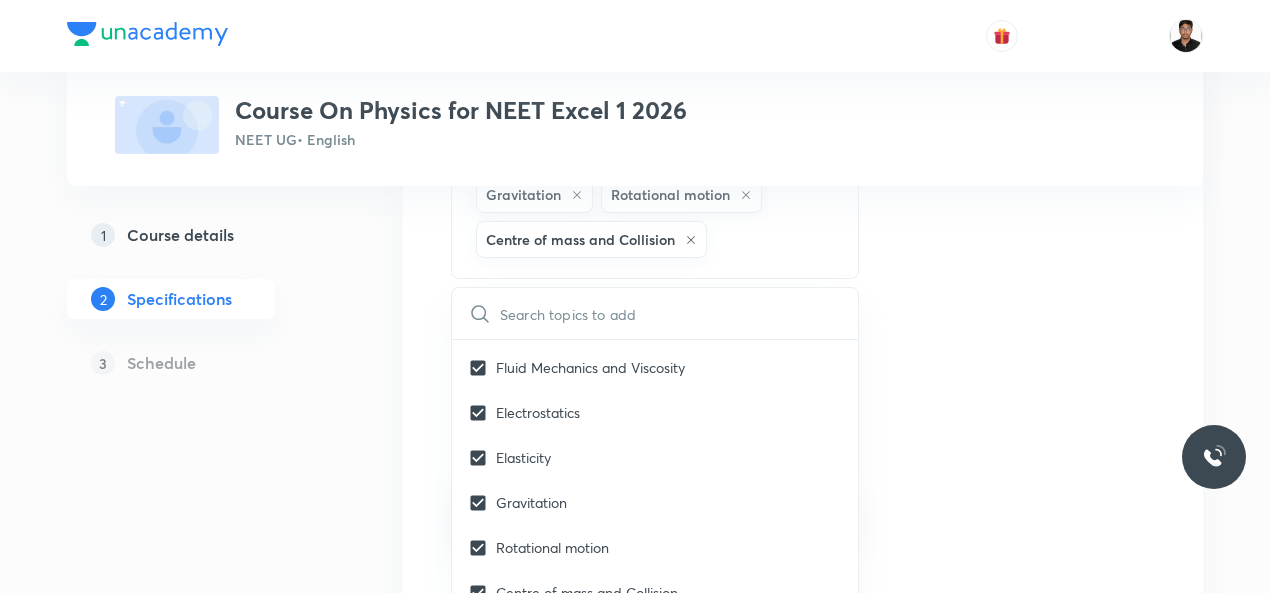 scroll, scrollTop: 4756, scrollLeft: 0, axis: vertical 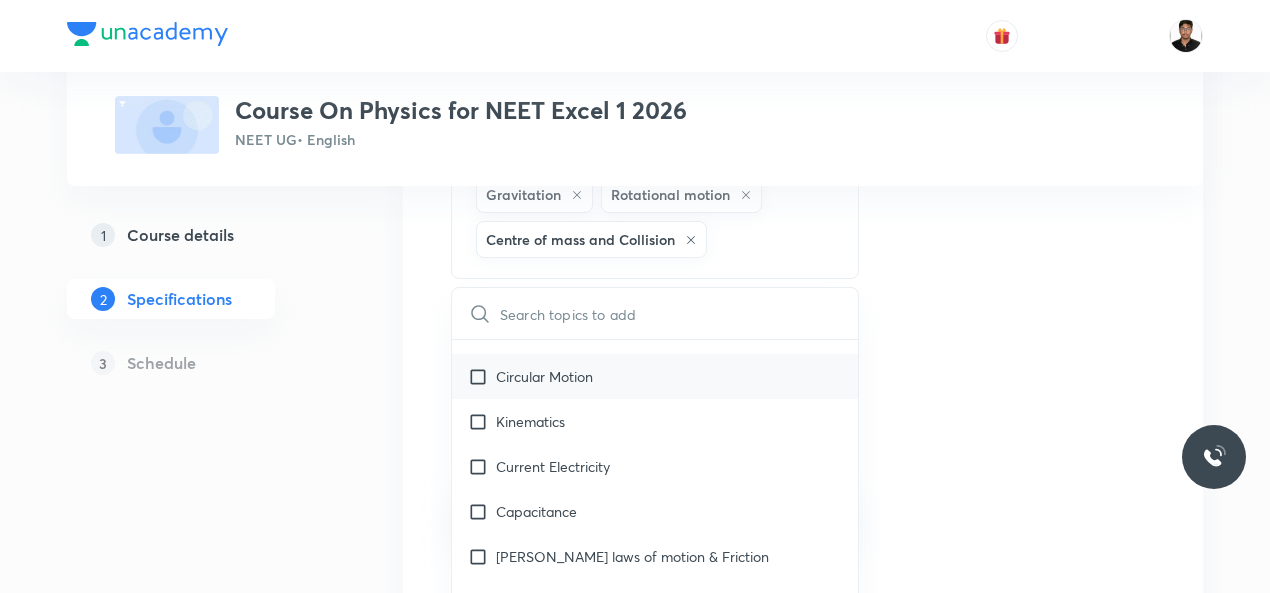 click at bounding box center (482, 376) 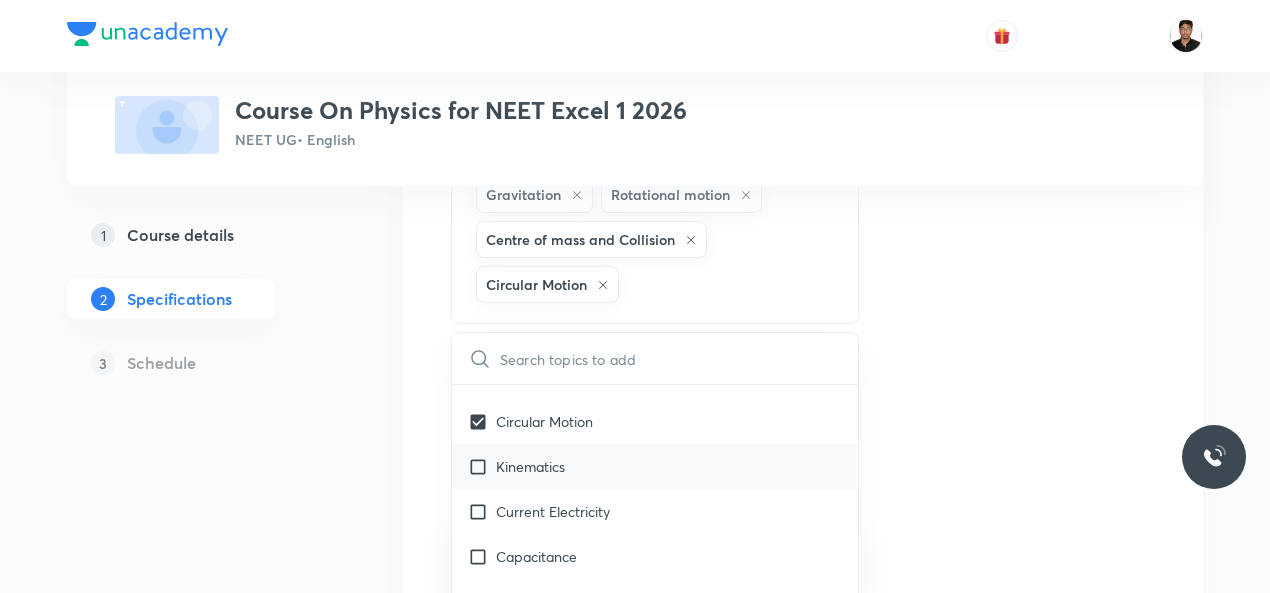 click at bounding box center (482, 466) 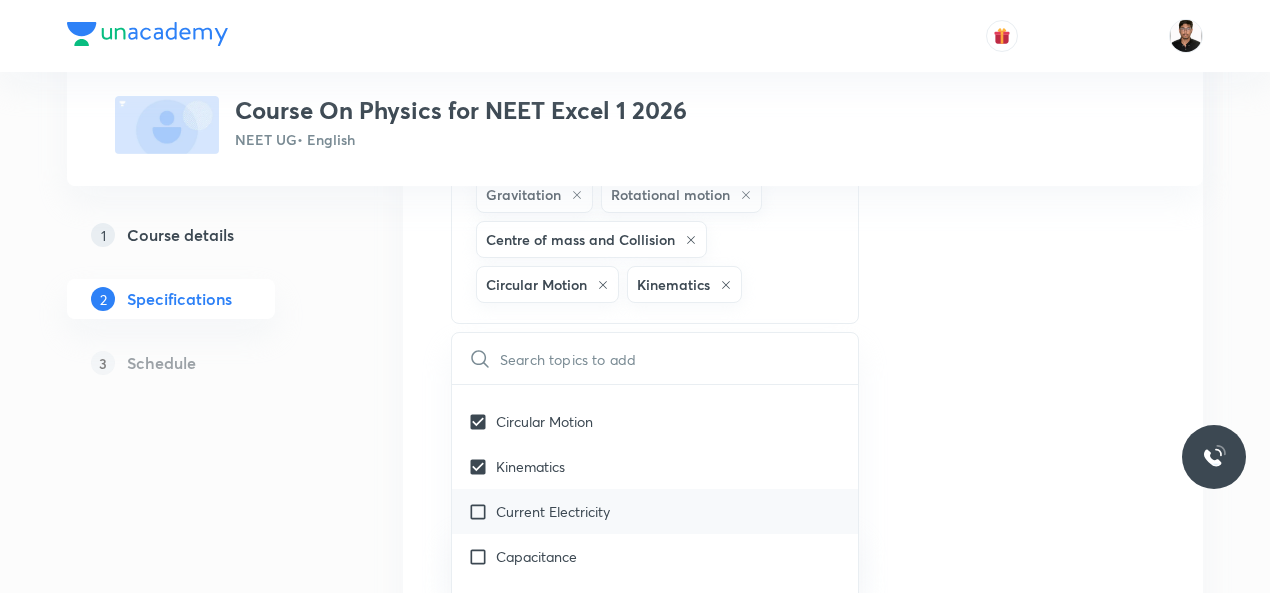 click at bounding box center (482, 511) 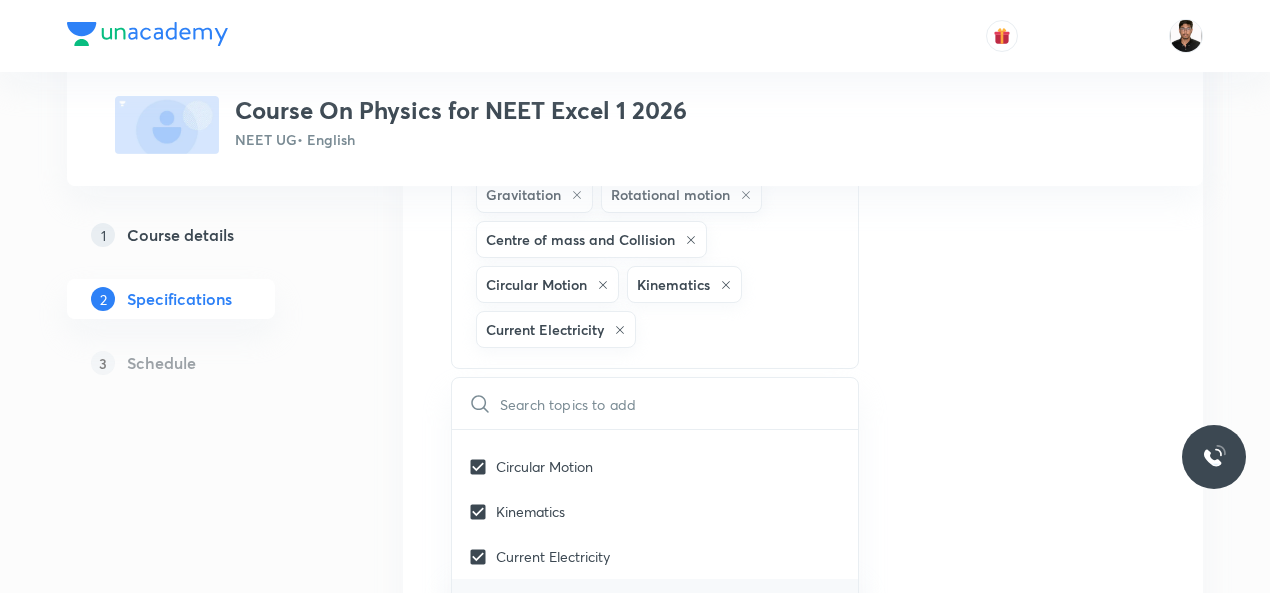 click at bounding box center [482, 601] 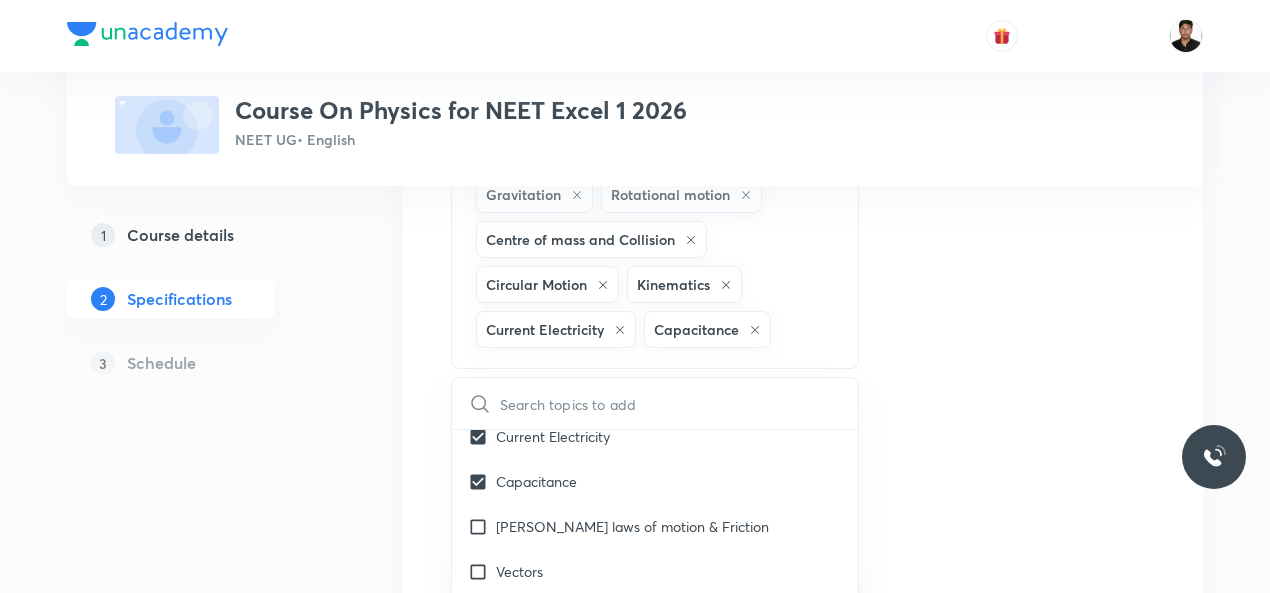 scroll, scrollTop: 4916, scrollLeft: 0, axis: vertical 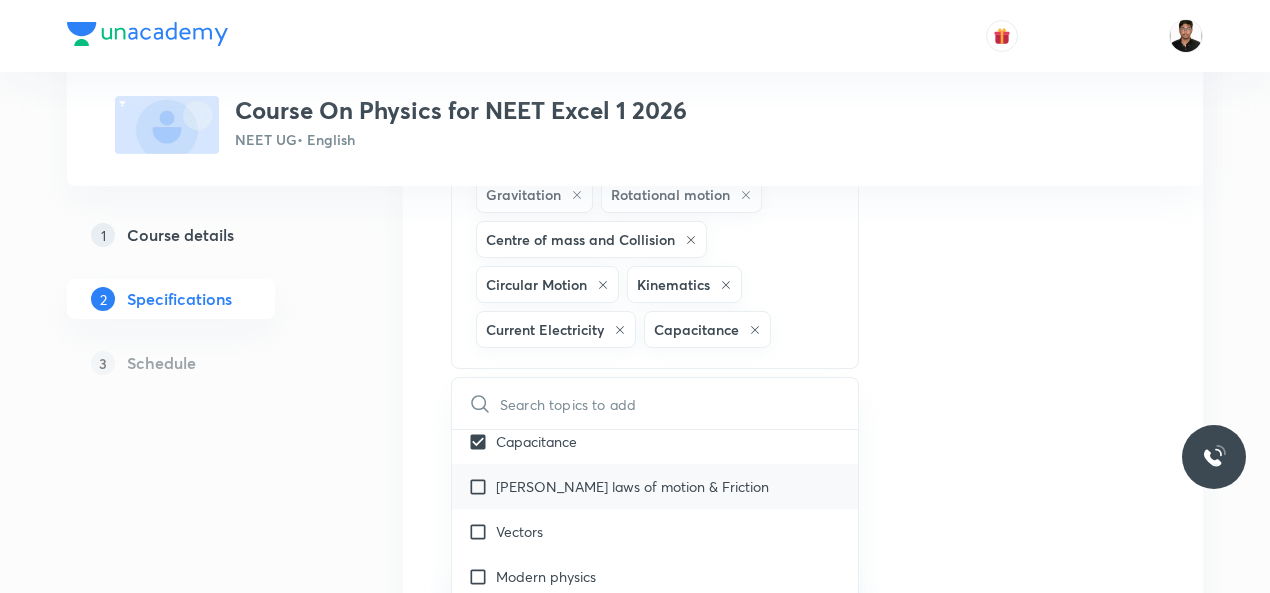 click at bounding box center (482, 486) 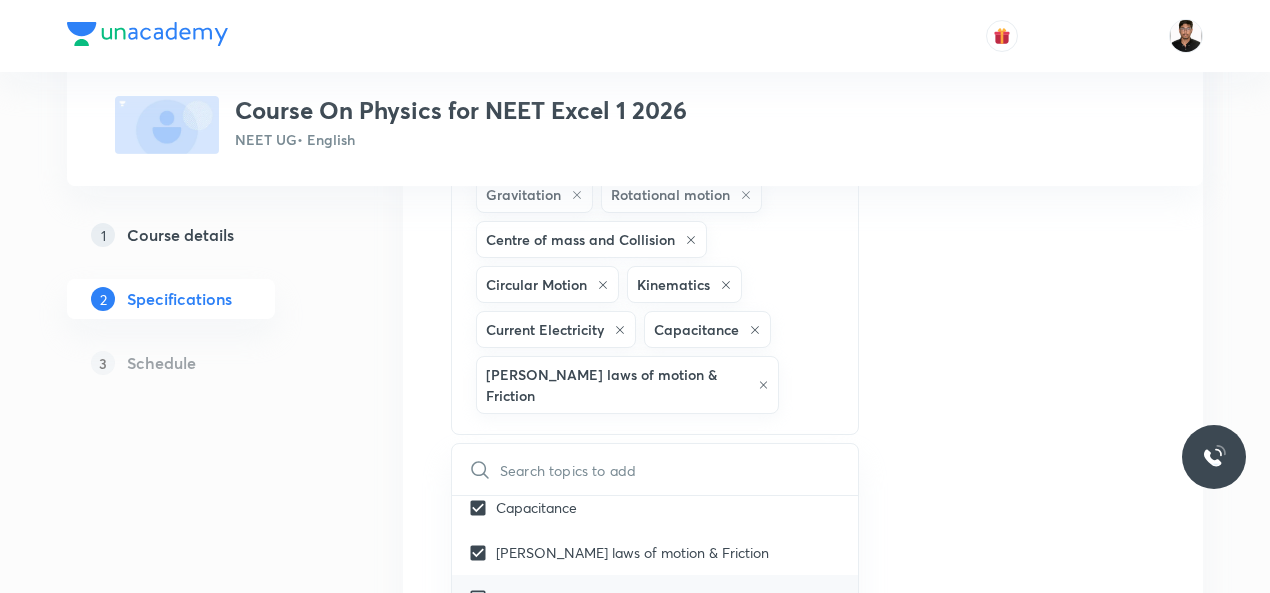 click at bounding box center (482, 597) 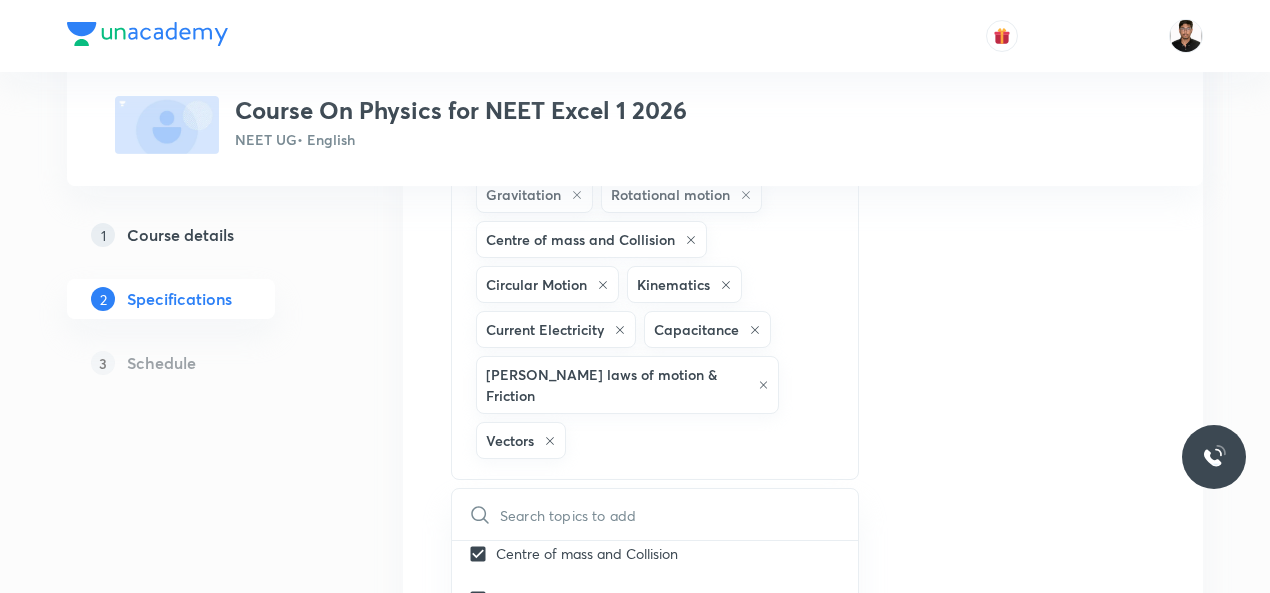 scroll, scrollTop: 4730, scrollLeft: 0, axis: vertical 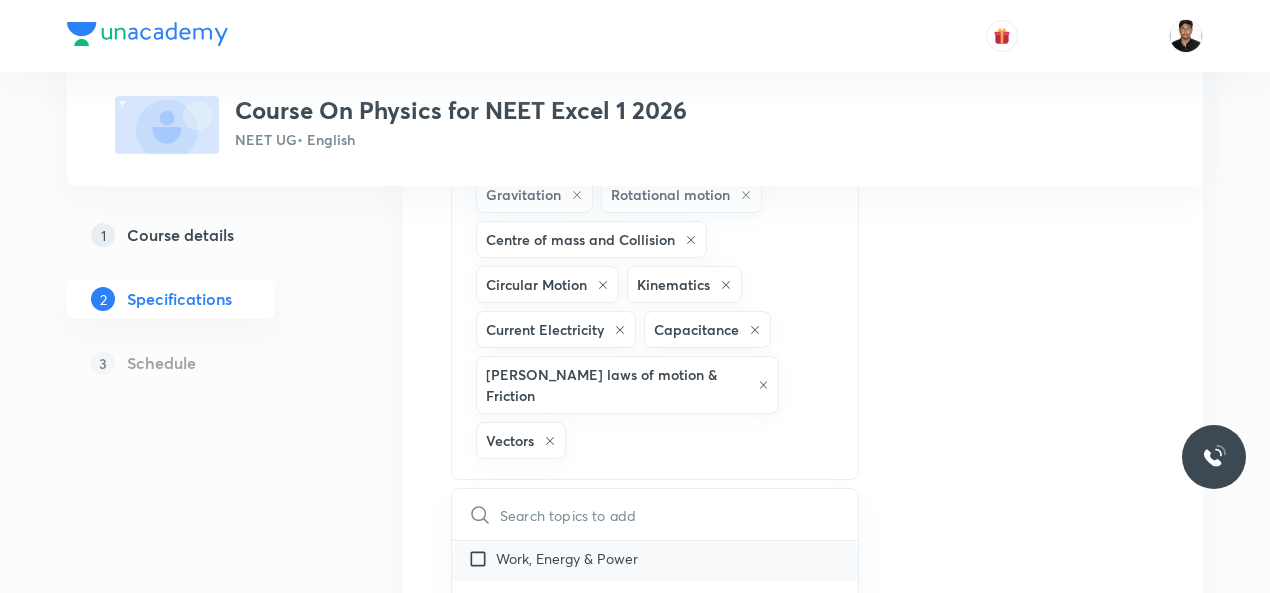 click at bounding box center (482, 558) 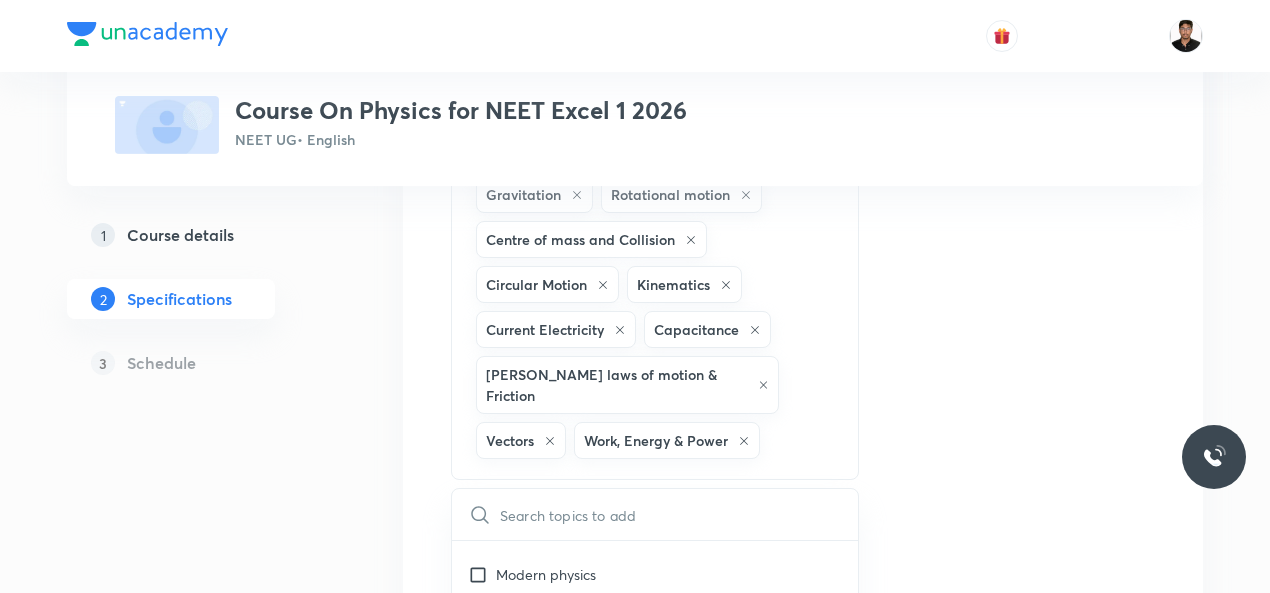 scroll, scrollTop: 5024, scrollLeft: 0, axis: vertical 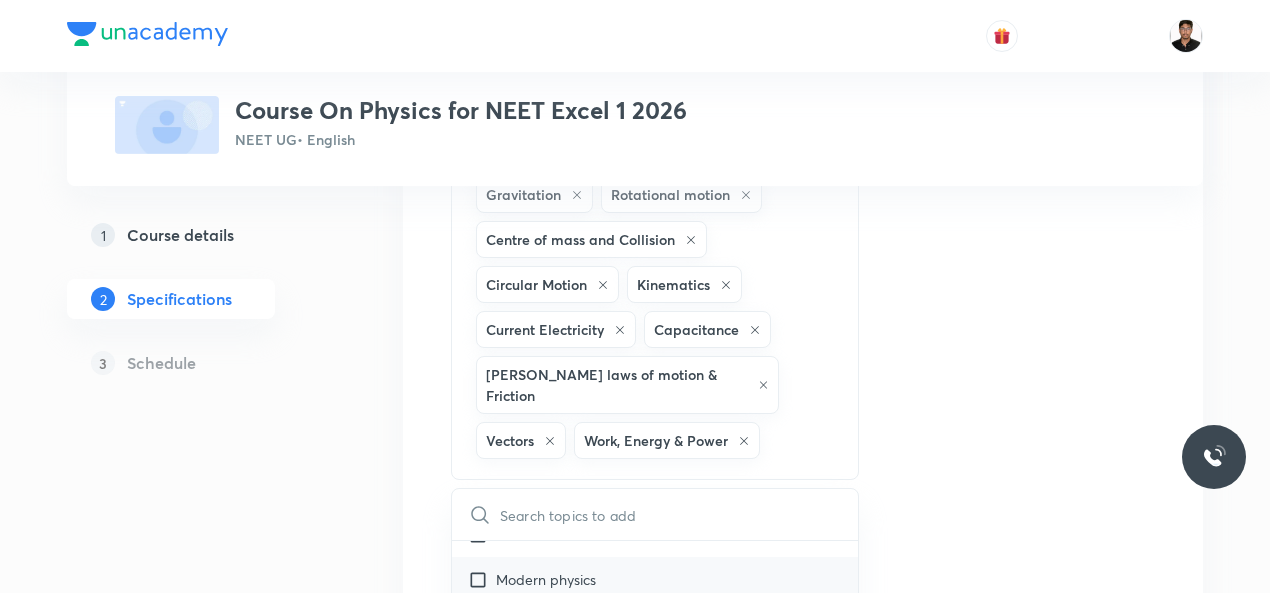 click at bounding box center [482, 579] 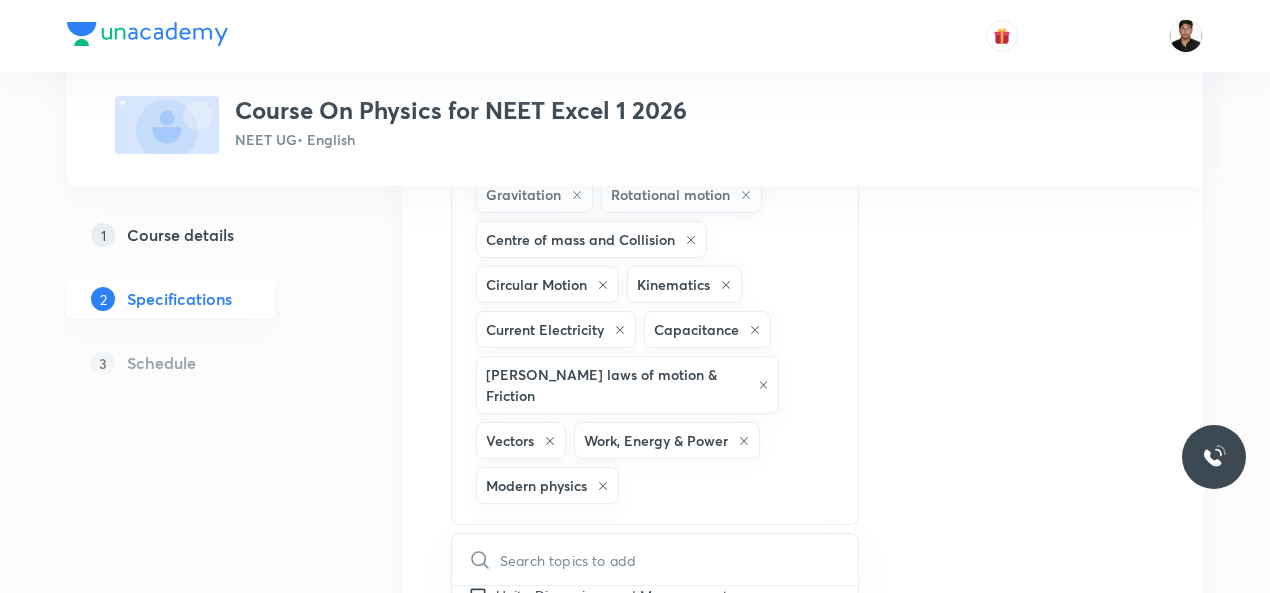 scroll, scrollTop: 5104, scrollLeft: 0, axis: vertical 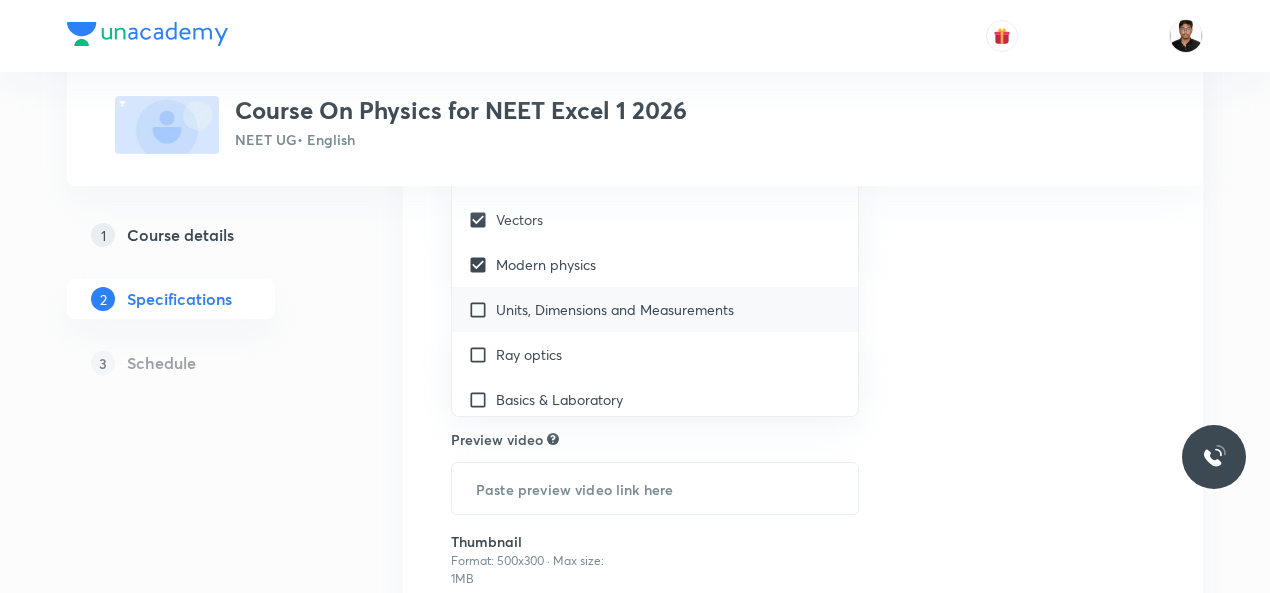 click at bounding box center [482, 309] 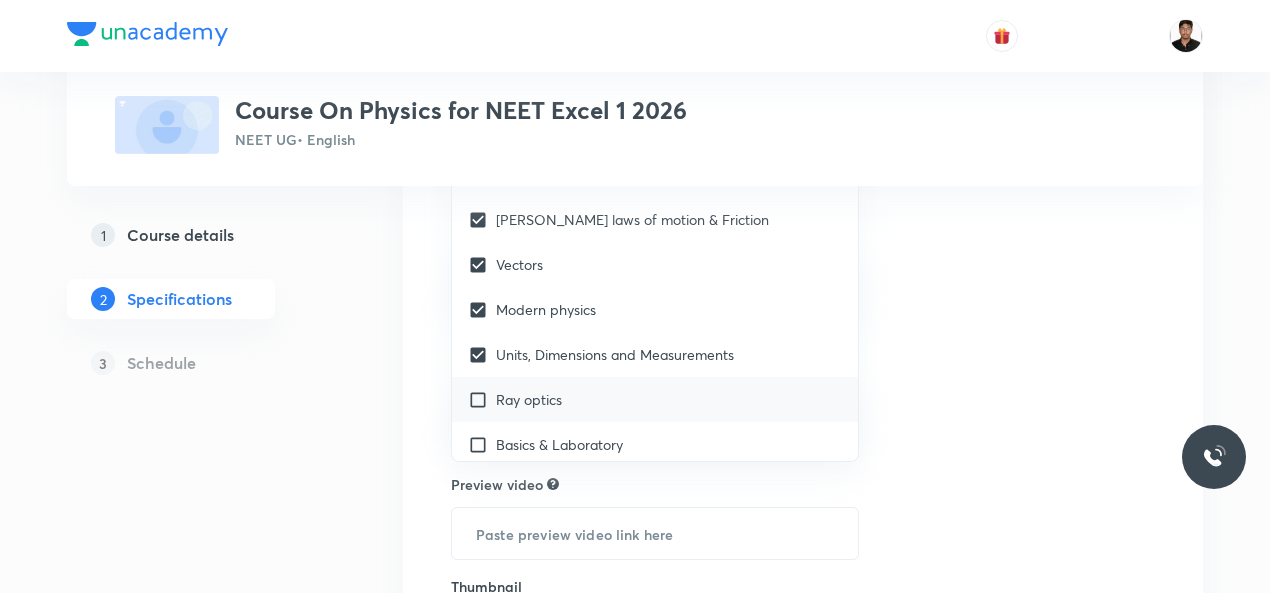 click at bounding box center (482, 399) 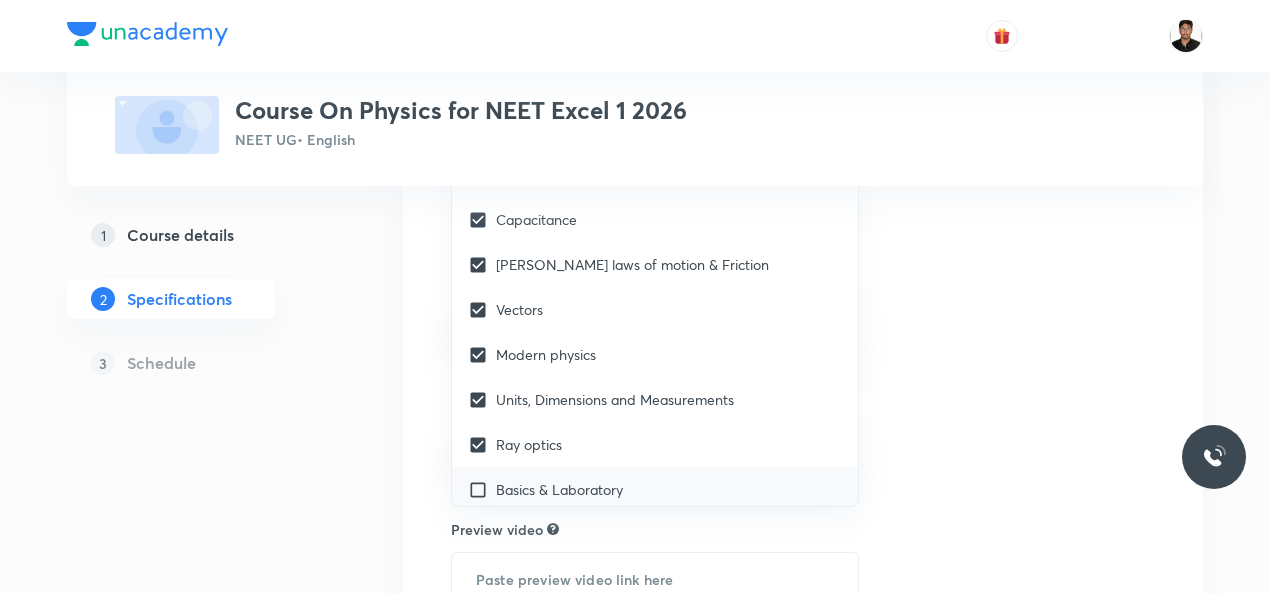 click at bounding box center (482, 489) 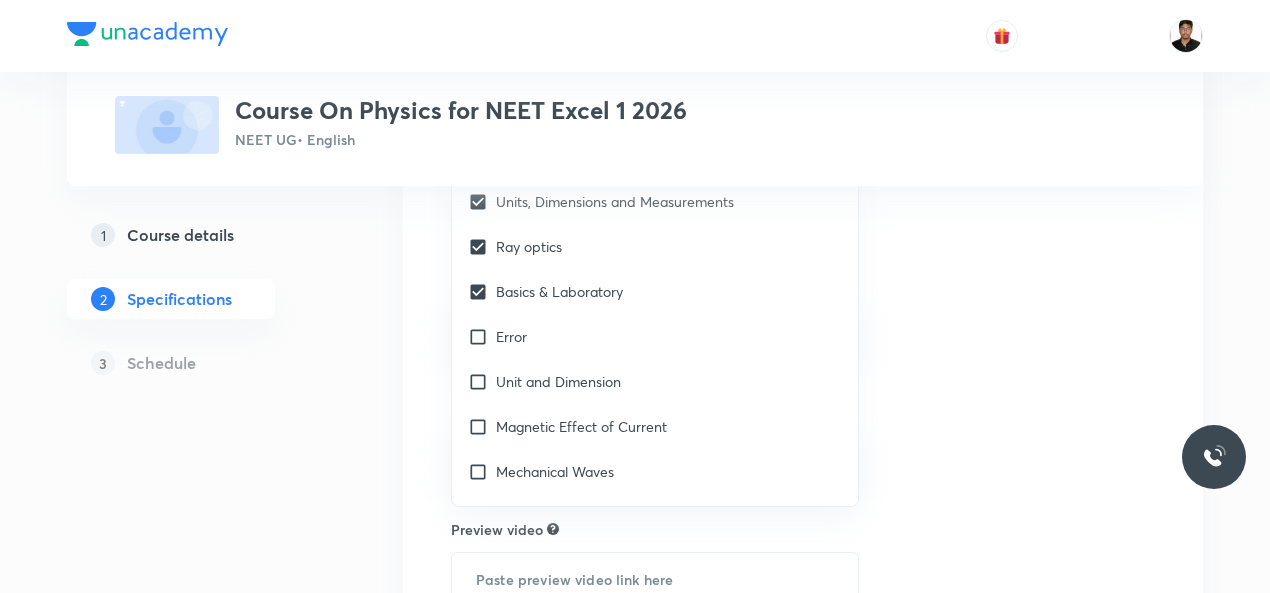 scroll, scrollTop: 5064, scrollLeft: 0, axis: vertical 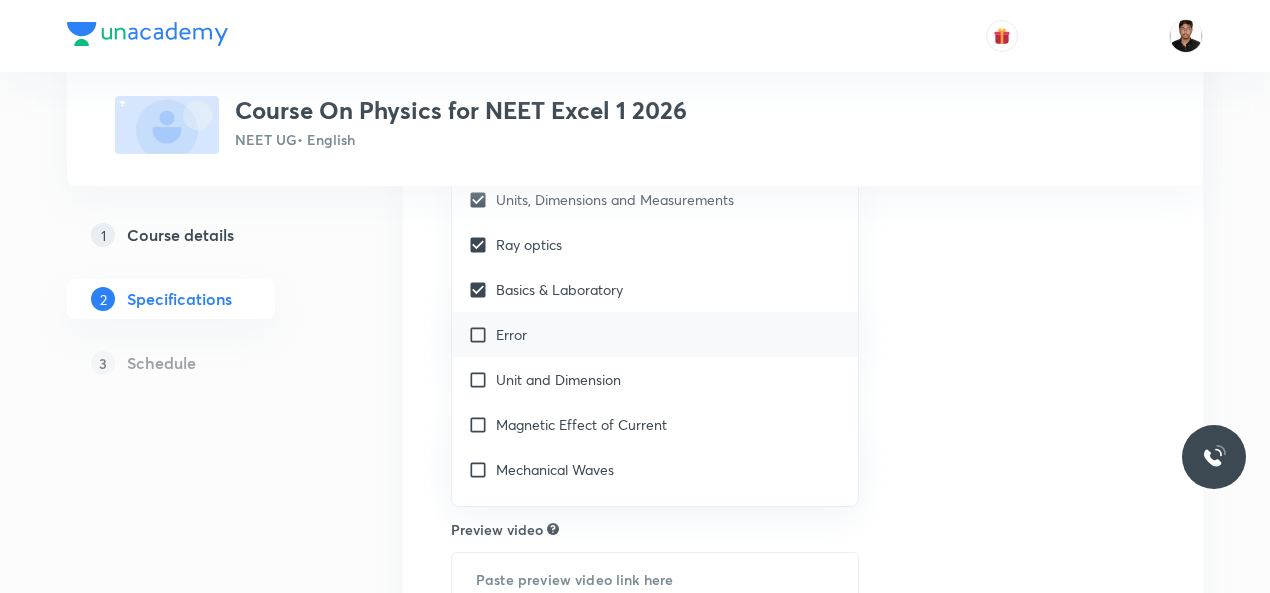 click at bounding box center (482, 334) 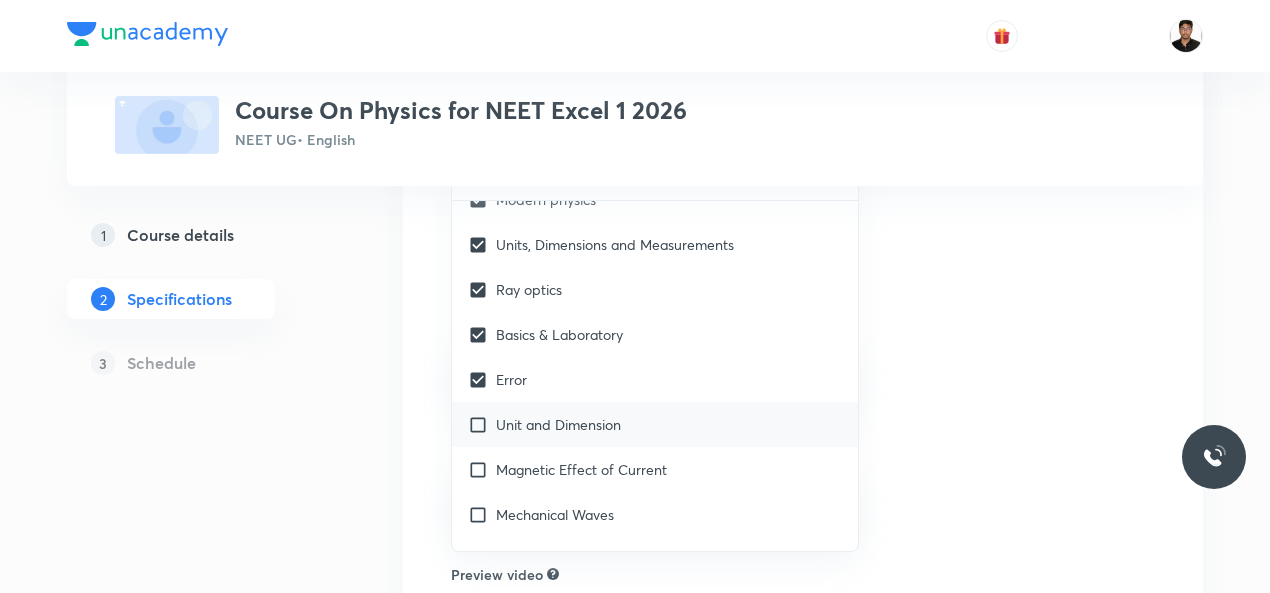 click at bounding box center (482, 424) 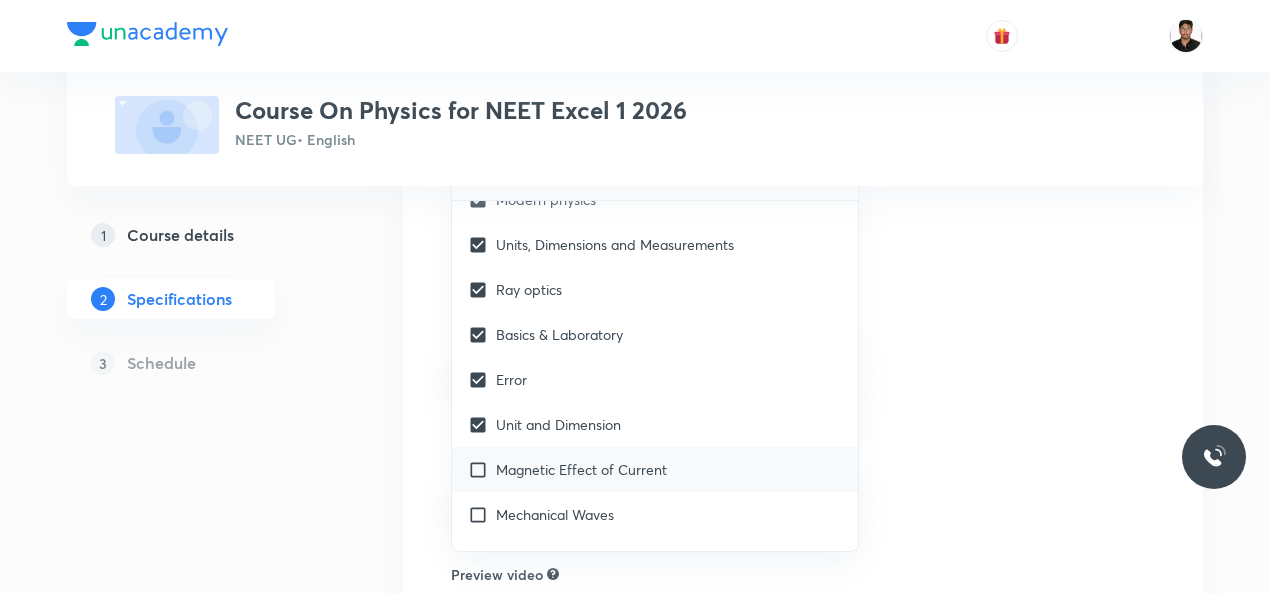 click at bounding box center (482, 469) 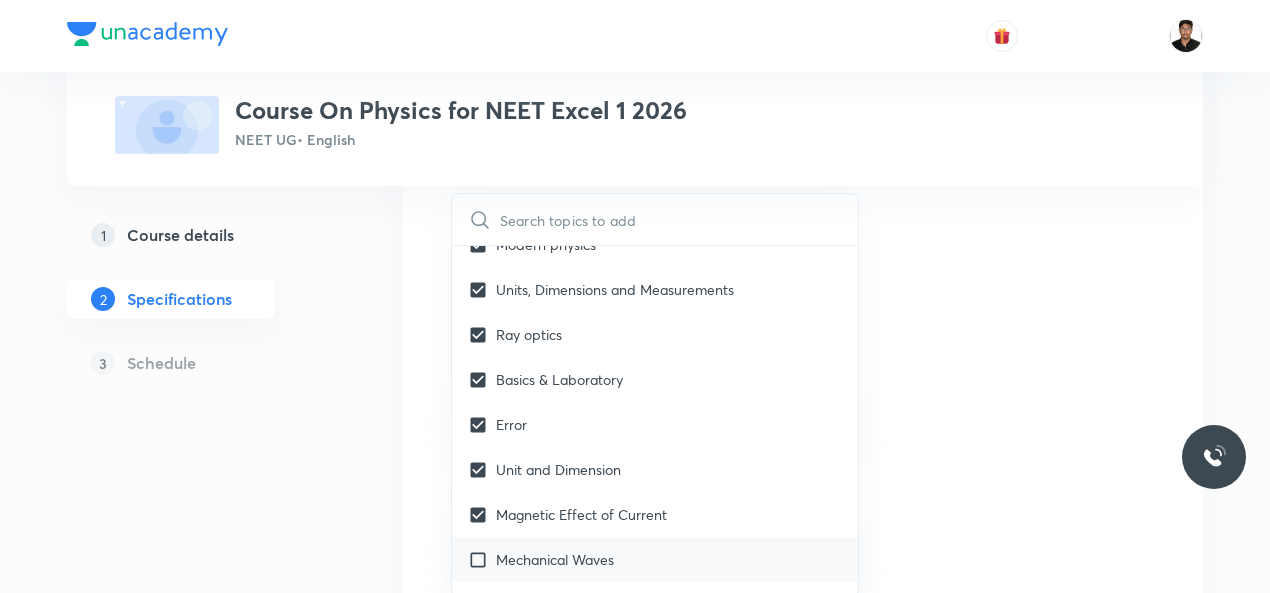 click at bounding box center (482, 559) 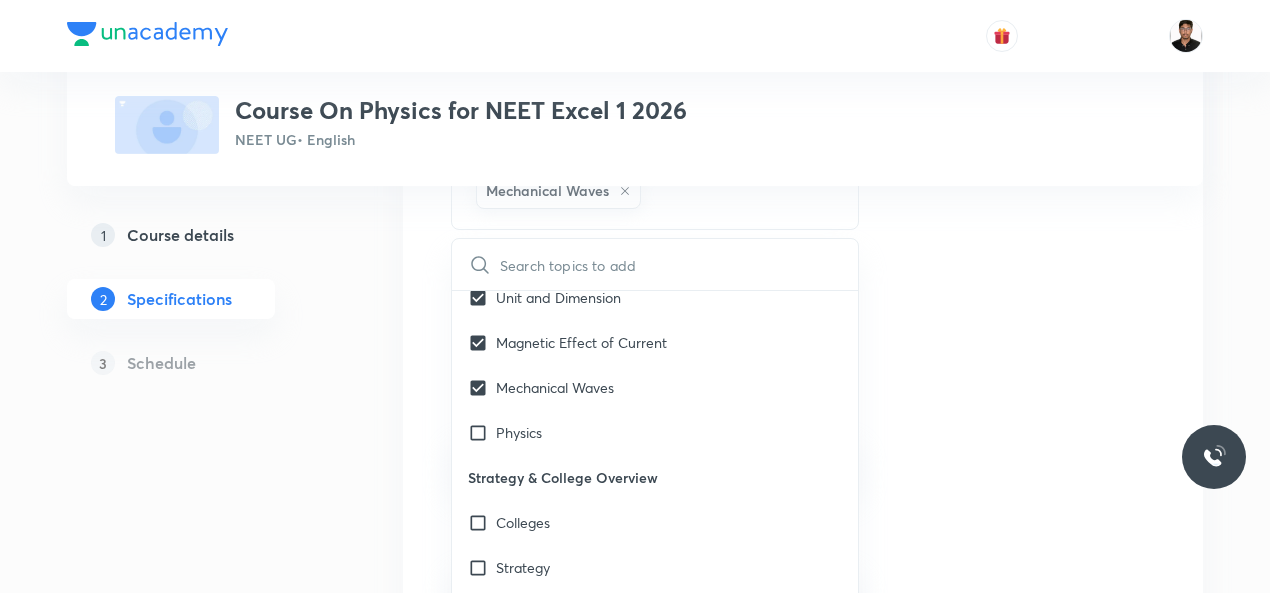 scroll, scrollTop: 5304, scrollLeft: 0, axis: vertical 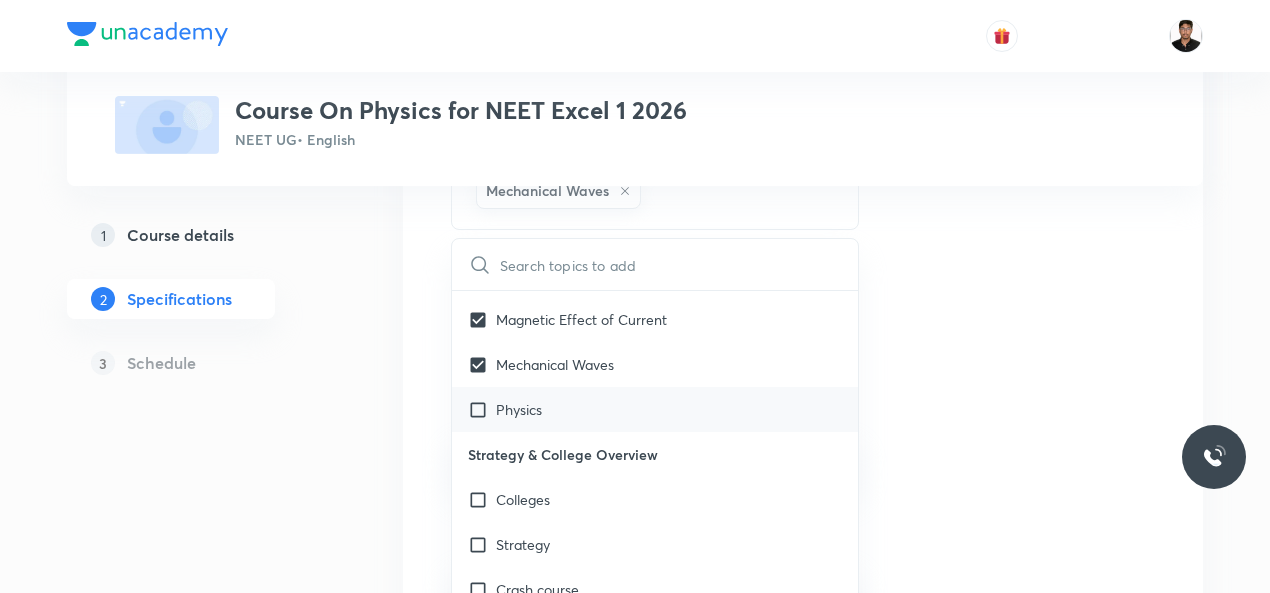 click at bounding box center [482, 409] 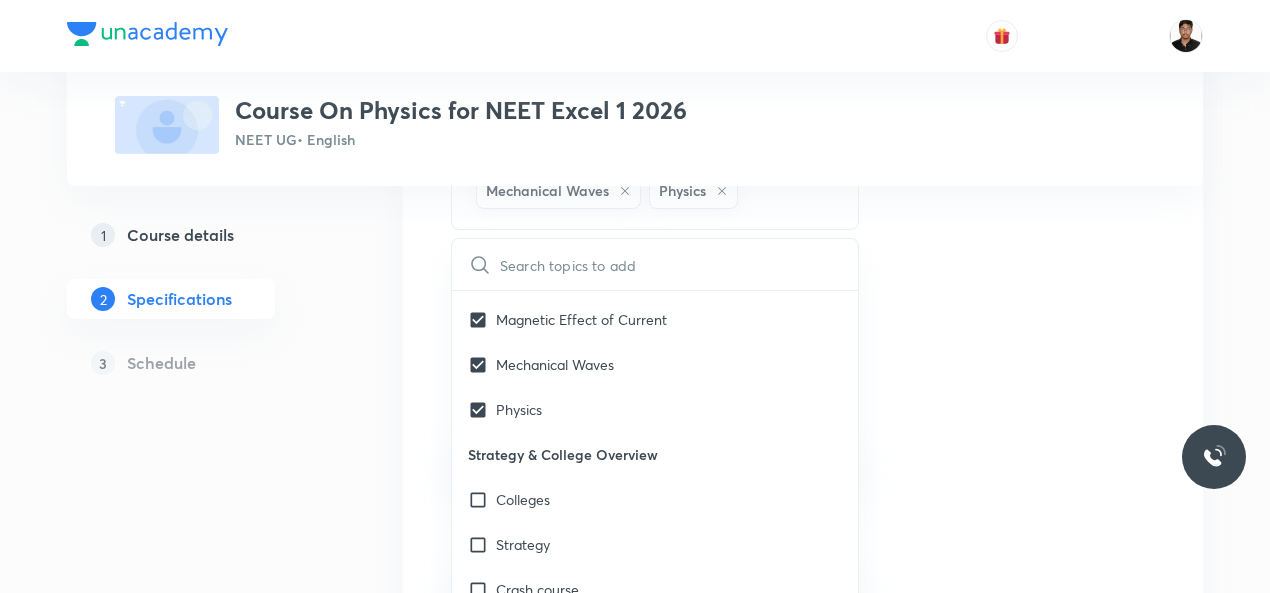 click on "Topics Solid & Fluid Mechanics Previous Year & Mock Questions Mechanics Basics & Laboratory Electricity & Magnetism Waves Thermal Physics Modern Physics Geometrical and Wave Optics Kinetic Theory of gases Heat Transfer Semiconductor & Logic Gates Nuclear physics Wave optics Electromagnetic Waves Alternating Current Electromagnetic Induction Bar Magnet & Earth's Magnetism Magnetic Material Thermometry and Calorimetry Thermal Expansion Surface tension. Wave Motion Simple Harmonic Motion Thermodynamics Basic Maths Fluid Mechanics and Viscosity Electrostatics  Elasticity Gravitation Rotational motion Centre of mass and Collision Circular Motion Kinematics Current Electricity Capacitance Newton laws of motion & Friction Vectors Work, Energy & Power Modern physics Units, Dimensions and Measurements Ray optics Basics & Laboratory Error Unit and Dimension Magnetic Effect of Current Mechanical Waves Physics CLEAR ​ Biology Previous Year & Mock Questions Diversity of Living Organisms Structural Organisation Ecosystem" at bounding box center [803, -229] 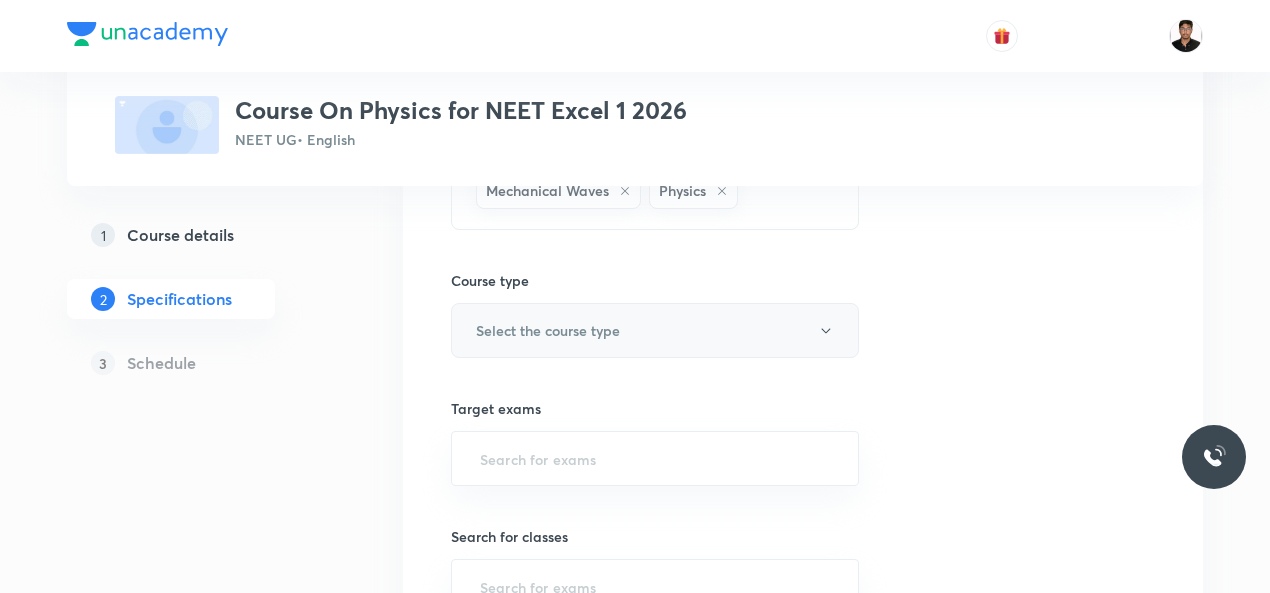 click on "Select the course type" at bounding box center [655, 330] 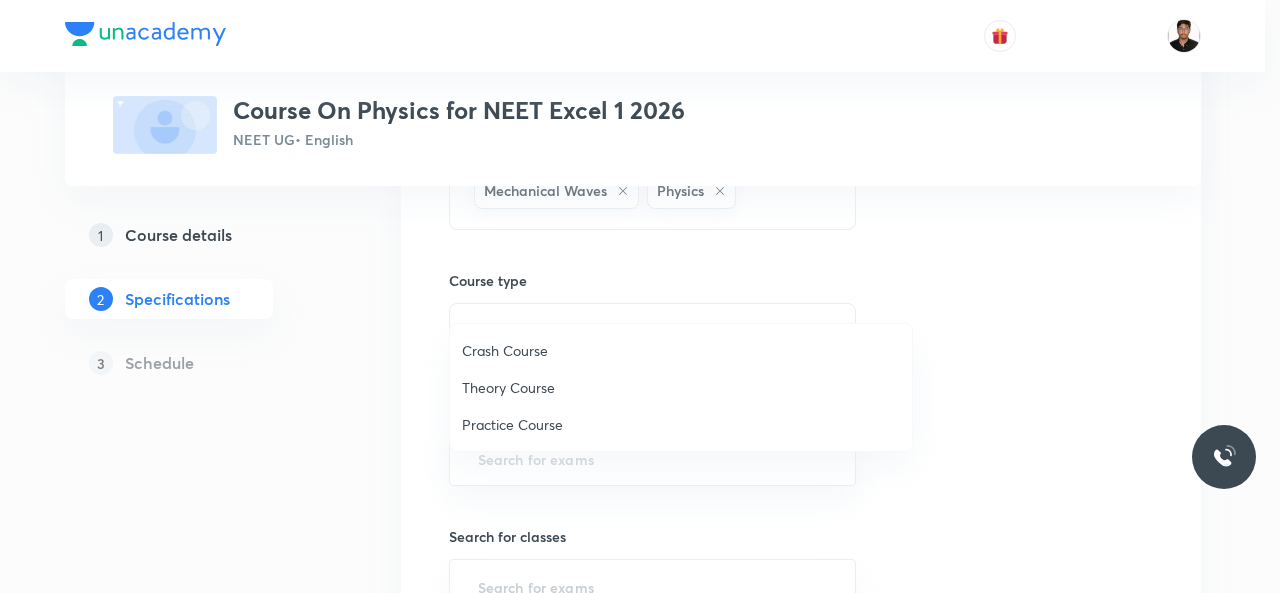 click on "Theory Course" at bounding box center (681, 387) 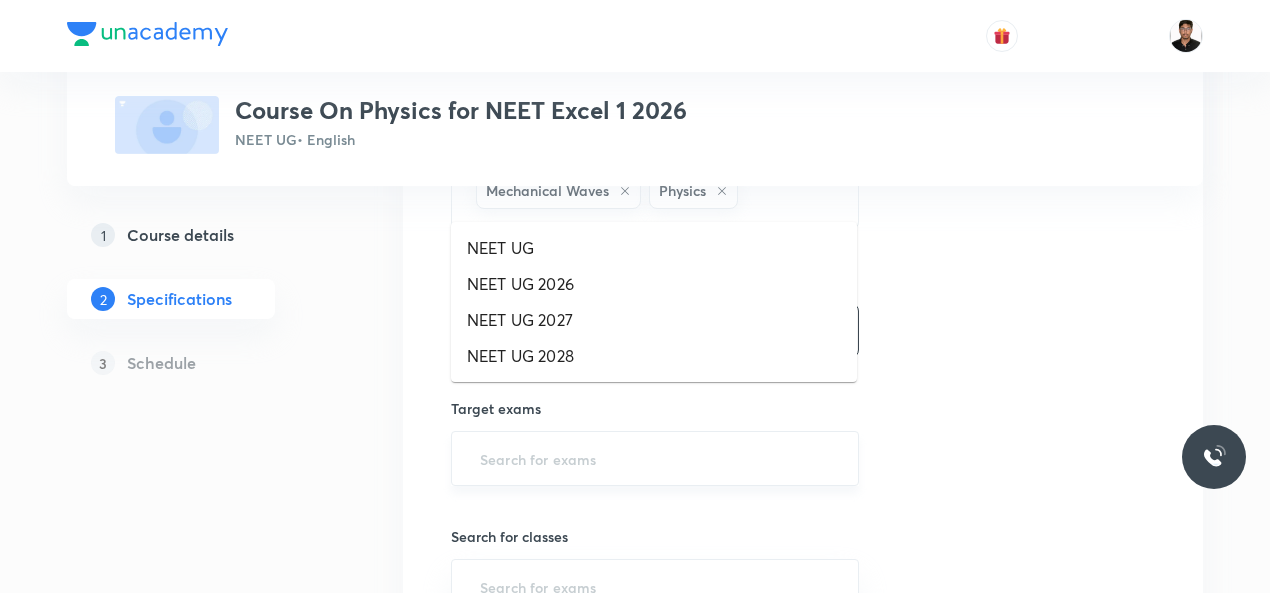 click at bounding box center [655, 458] 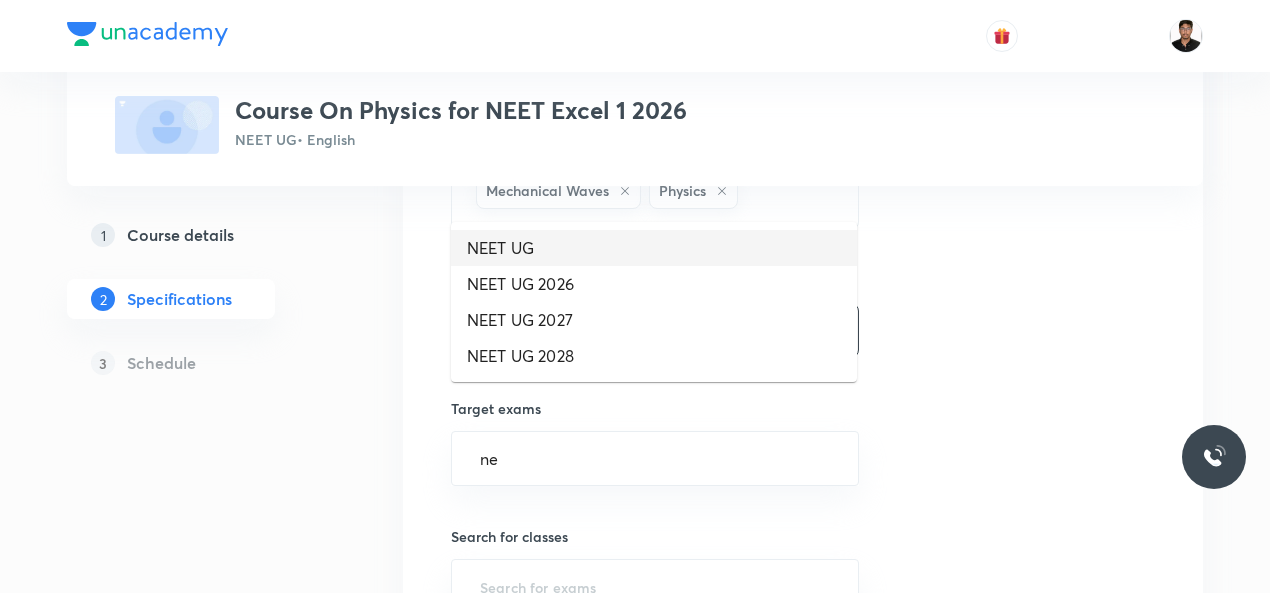 click on "NEET UG" at bounding box center (654, 248) 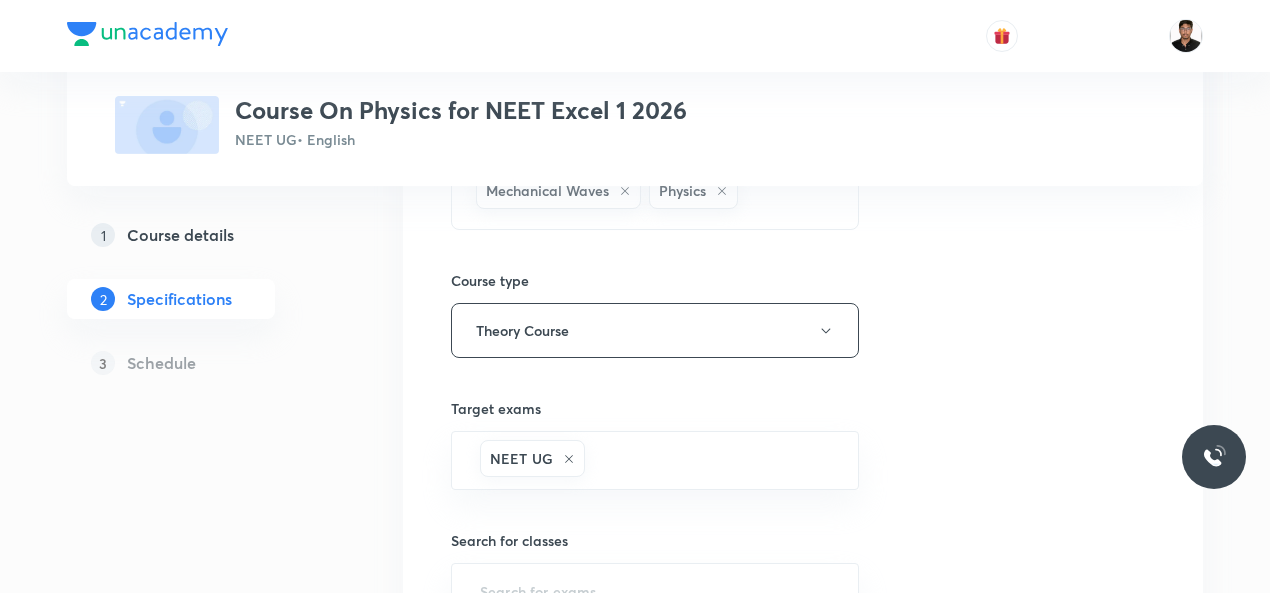click on "Topics Solid & Fluid Mechanics Previous Year & Mock Questions Mechanics Basics & Laboratory Electricity & Magnetism Waves Thermal Physics Modern Physics Geometrical and Wave Optics Kinetic Theory of gases Heat Transfer Semiconductor & Logic Gates Nuclear physics Wave optics Electromagnetic Waves Alternating Current Electromagnetic Induction Bar Magnet & Earth's Magnetism Magnetic Material Thermometry and Calorimetry Thermal Expansion Surface tension. Wave Motion Simple Harmonic Motion Thermodynamics Basic Maths Fluid Mechanics and Viscosity Electrostatics  Elasticity Gravitation Rotational motion Centre of mass and Collision Circular Motion Kinematics Current Electricity Capacitance Newton laws of motion & Friction Vectors Work, Energy & Power Modern physics Units, Dimensions and Measurements Ray optics Basics & Laboratory Error Unit and Dimension Magnetic Effect of Current Mechanical Waves Physics CLEAR Course type Theory Course Target exams NEET UG ​ Search for classes ​ Preview video ​ Thumbnail" at bounding box center [803, -227] 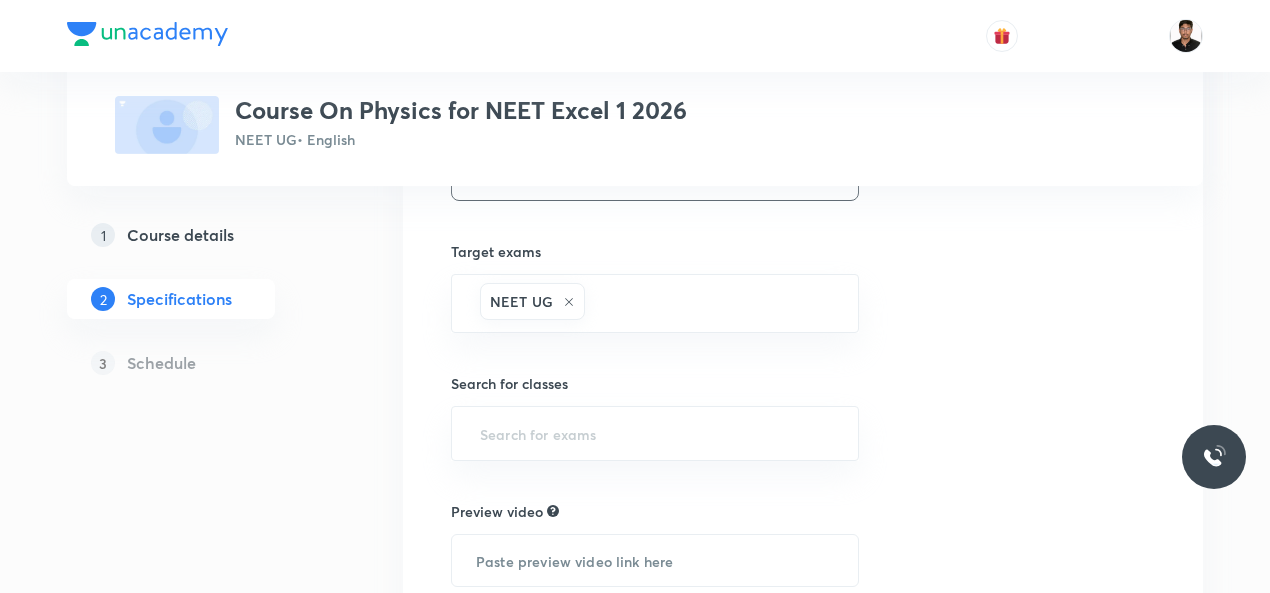 scroll, scrollTop: 1918, scrollLeft: 0, axis: vertical 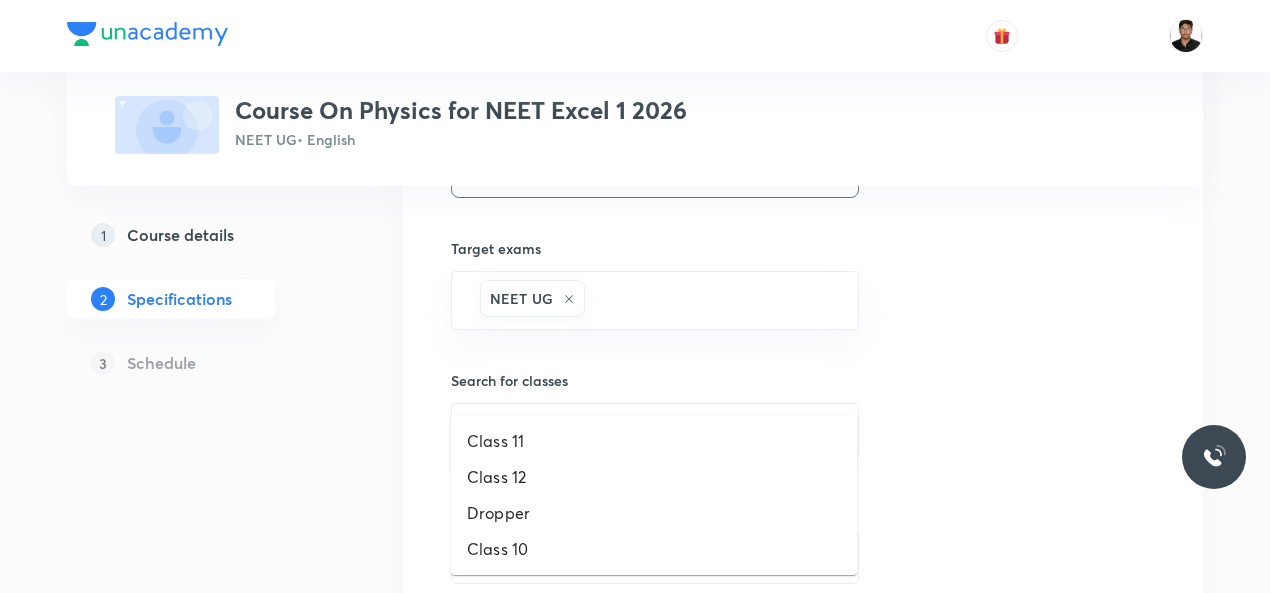 click at bounding box center (655, 430) 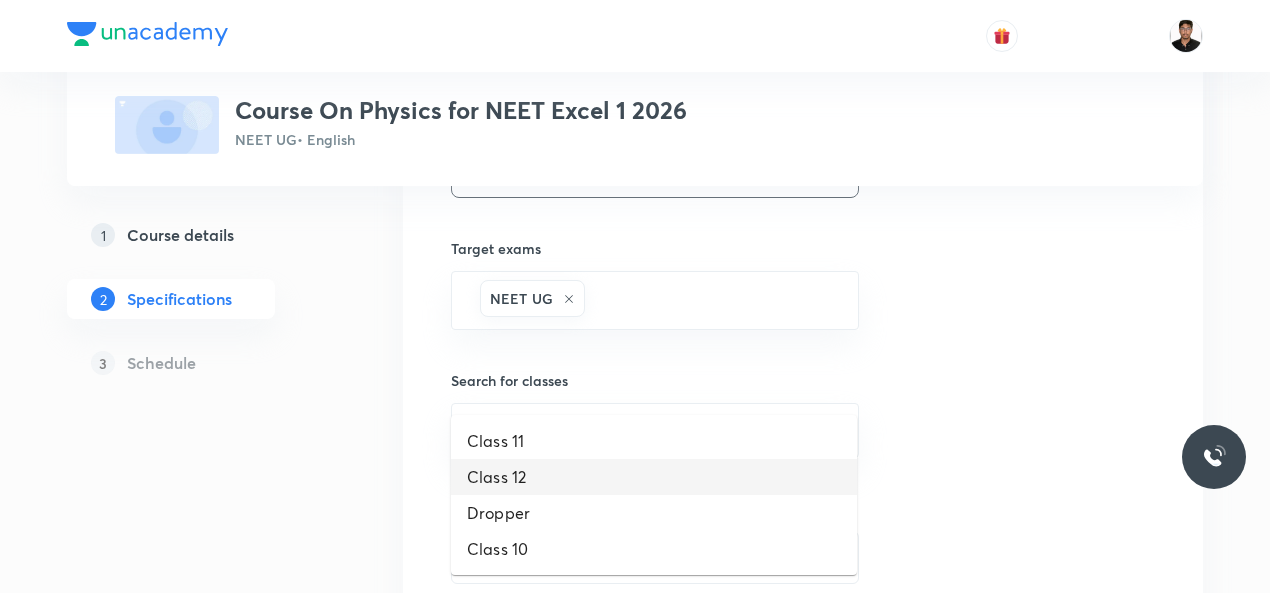 click on "Class 12" at bounding box center [654, 477] 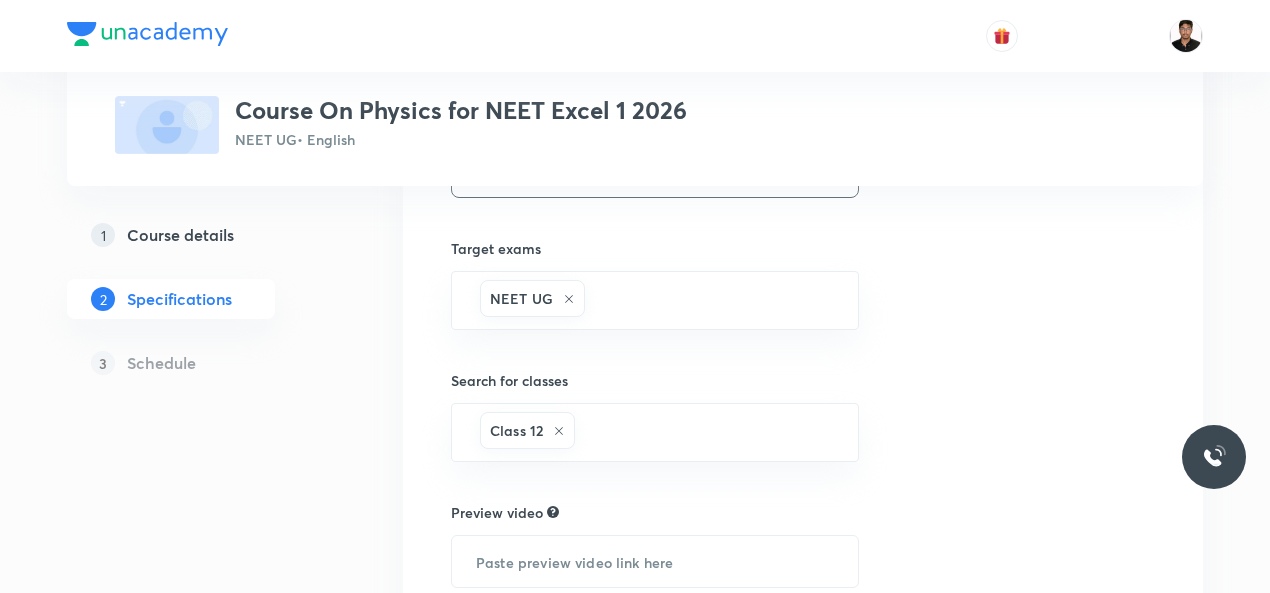 click on "Topics Solid & Fluid Mechanics Previous Year & Mock Questions Mechanics Basics & Laboratory Electricity & Magnetism Waves Thermal Physics Modern Physics Geometrical and Wave Optics Kinetic Theory of gases Heat Transfer Semiconductor & Logic Gates Nuclear physics Wave optics Electromagnetic Waves Alternating Current Electromagnetic Induction Bar Magnet & Earth's Magnetism Magnetic Material Thermometry and Calorimetry Thermal Expansion Surface tension. Wave Motion Simple Harmonic Motion Thermodynamics Basic Maths Fluid Mechanics and Viscosity Electrostatics  Elasticity Gravitation Rotational motion Centre of mass and Collision Circular Motion Kinematics Current Electricity Capacitance Newton laws of motion & Friction Vectors Work, Energy & Power Modern physics Units, Dimensions and Measurements Ray optics Basics & Laboratory Error Unit and Dimension Magnetic Effect of Current Mechanical Waves Physics CLEAR Course type Theory Course Target exams NEET UG ​ Search for classes Class 12 ​ Preview video ​" at bounding box center (803, -385) 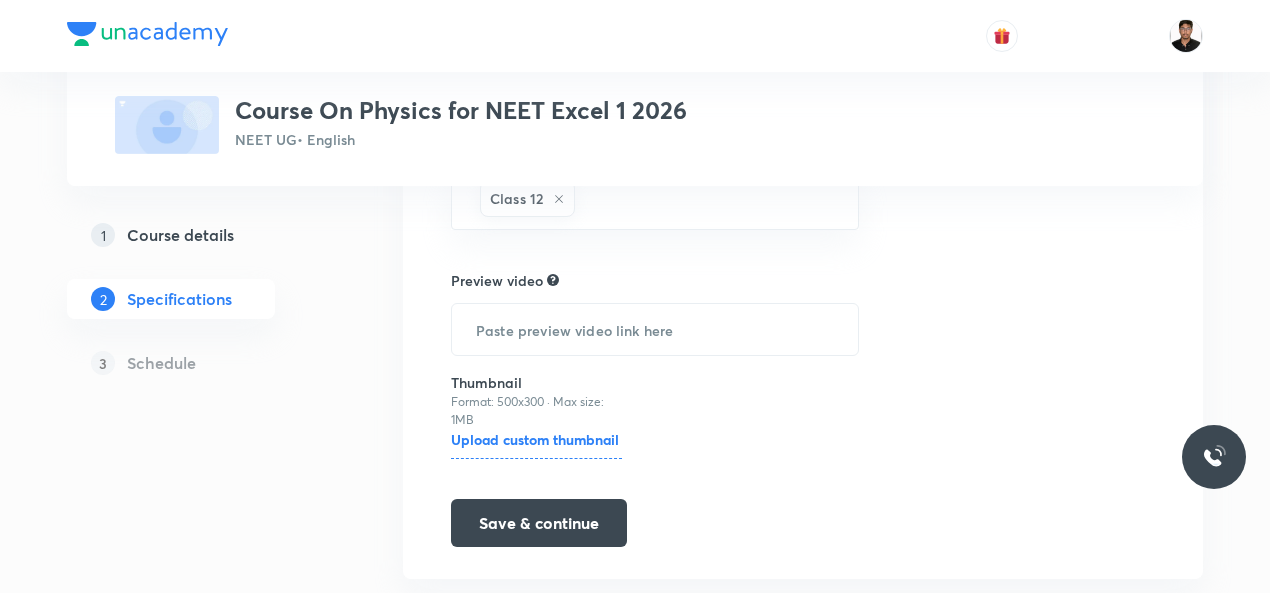 scroll, scrollTop: 2151, scrollLeft: 0, axis: vertical 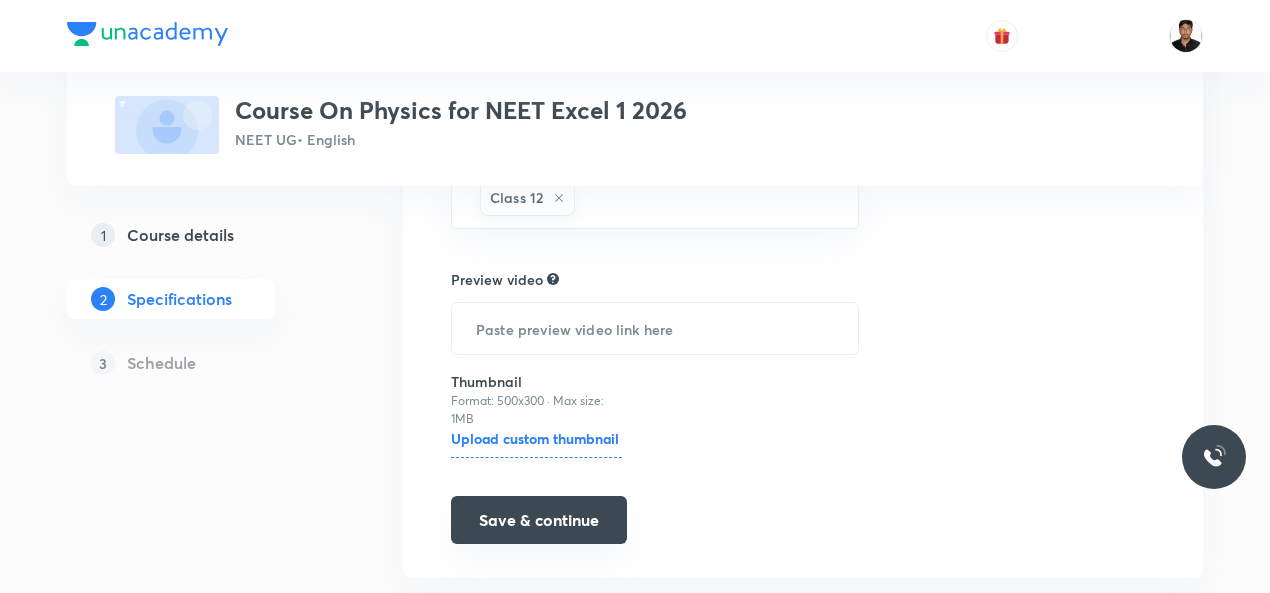 click on "Save & continue" at bounding box center [539, 520] 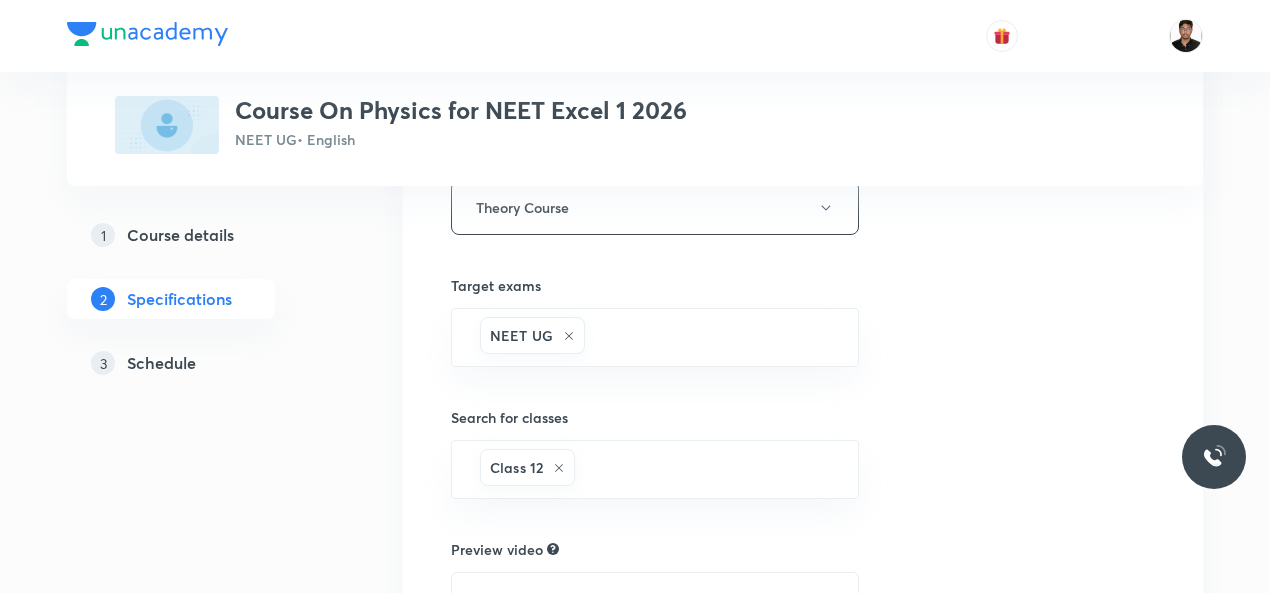 scroll, scrollTop: 0, scrollLeft: 0, axis: both 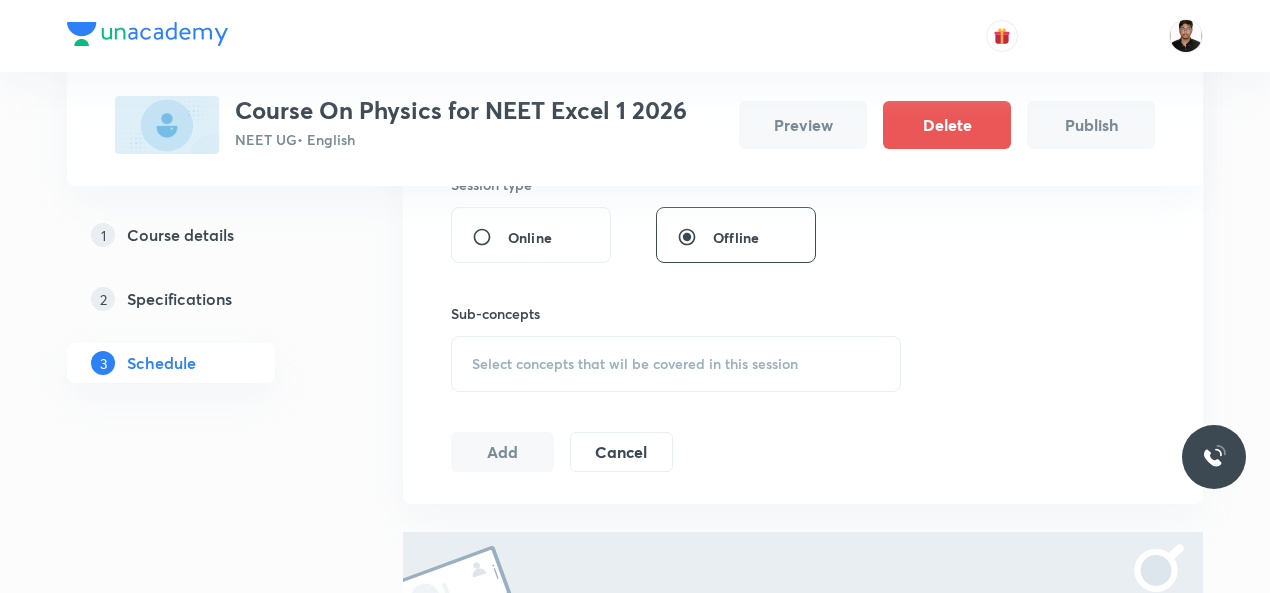 click on "Select concepts that wil be covered in this session" at bounding box center (635, 364) 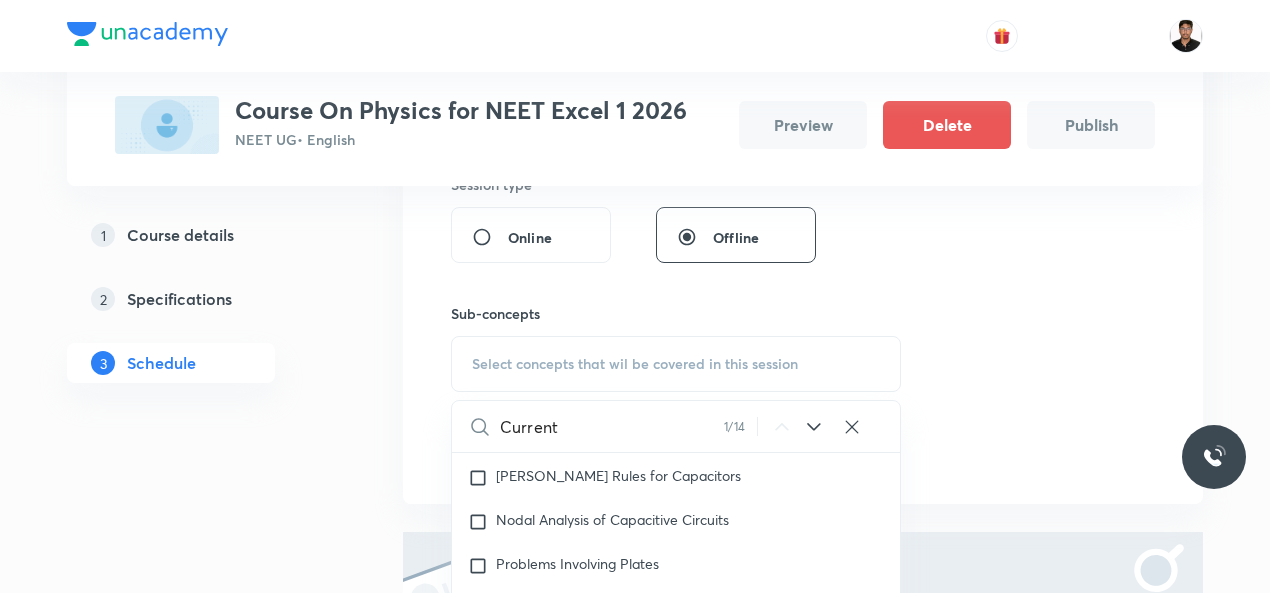 scroll, scrollTop: 16632, scrollLeft: 0, axis: vertical 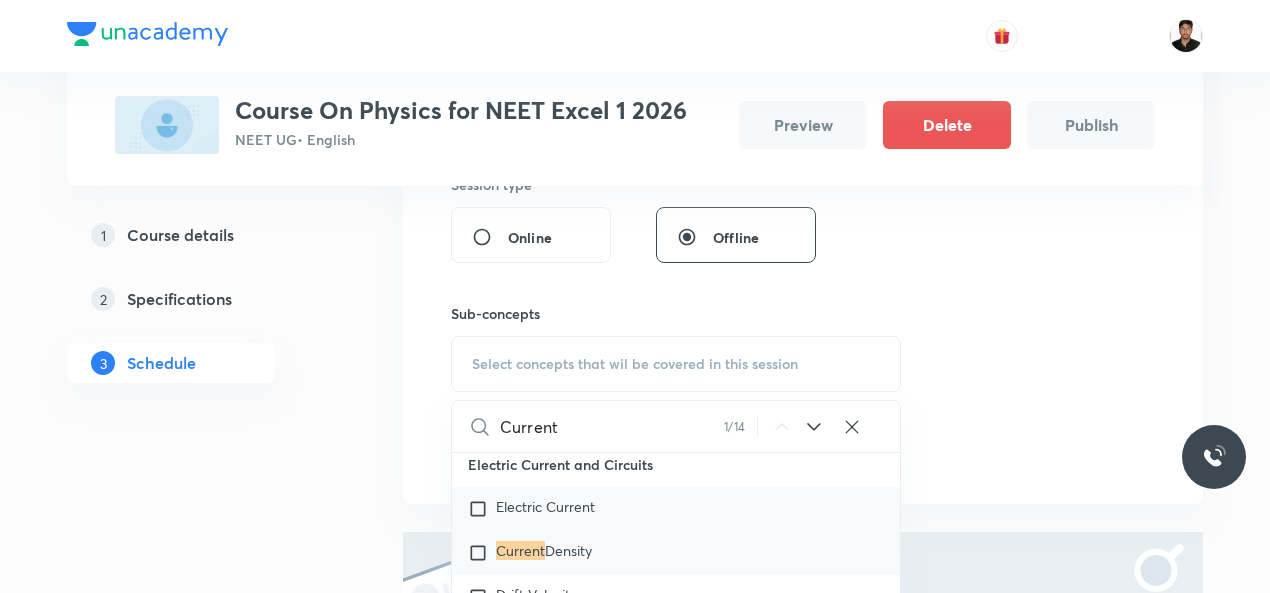 click at bounding box center (482, 509) 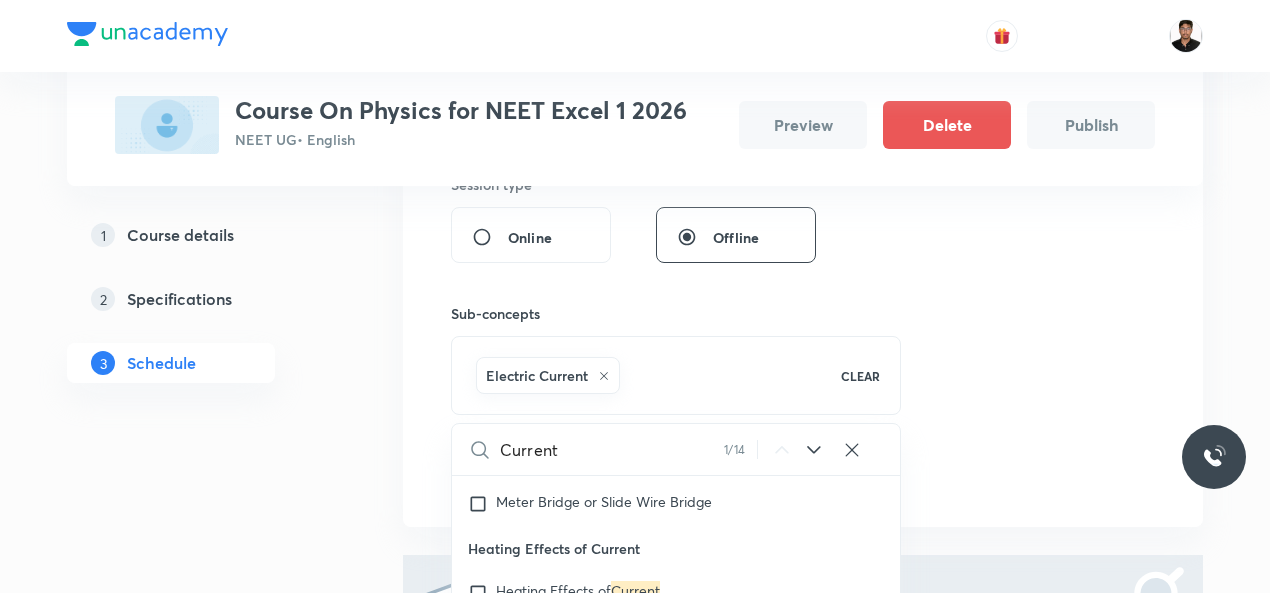scroll, scrollTop: 17738, scrollLeft: 0, axis: vertical 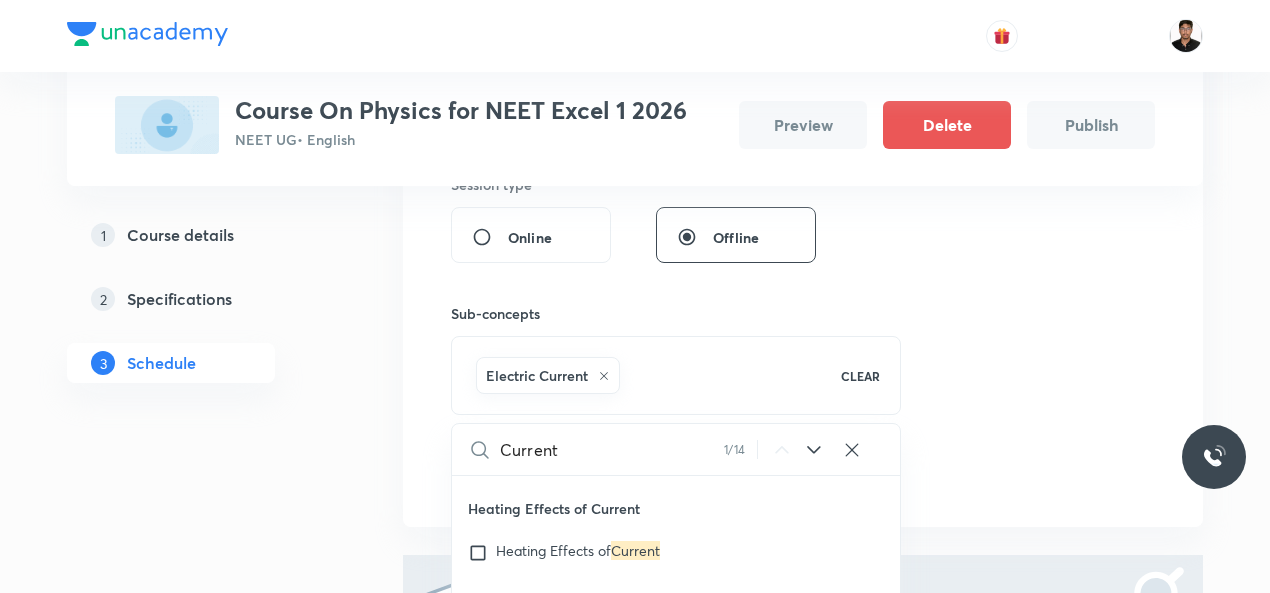 click on "Session  1 Live class Session title 0/99 ​   Session type Online Offline Sub-concepts Electric Current CLEAR Current 1 / 14 ​ Physics - Full Syllabus Mock Questions Physics - Full Syllabus Mock Questions Physics Previous Year Question Physics Previous Year Question Units & Dimensions Physical quantity Applications of Dimensional Analysis Significant Figures Units of Physical Quantities System of Units Dimensions of Some Mathematical Functions Unit and Dimension Product of Two Vectors Subtraction of Vectors Cross Product Least Count Analysis Errors of Measurement Vernier Callipers Screw Gauge Zero Error Basic Mathematics Elementary Algebra Elementary Trigonometry Basic Coordinate Geometry Functions Differentiation Integral of a Function Use of Differentiation & Integration in One Dimensional Motion Derivatives of Equations of Motion by Calculus Basic Mathematics Laboratory Experiments Laboratory Experiments Basics & Laboratory Representation of Vector Addition of Vectors Components of a Vector Unit Vectors" at bounding box center (803, 204) 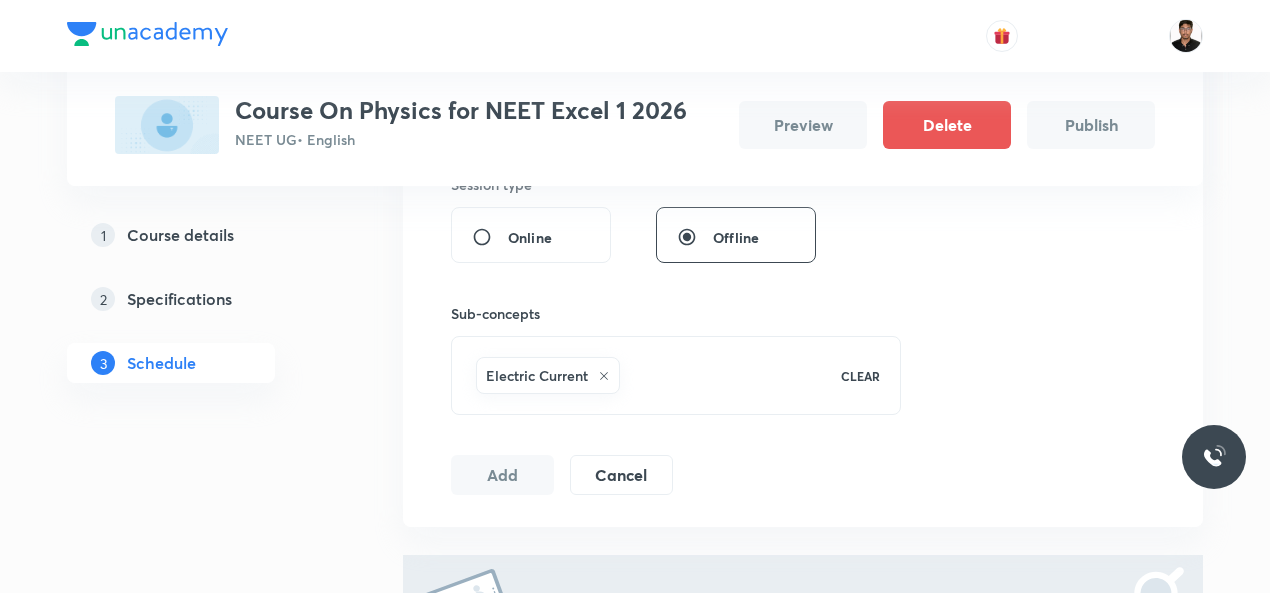 scroll, scrollTop: 850, scrollLeft: 0, axis: vertical 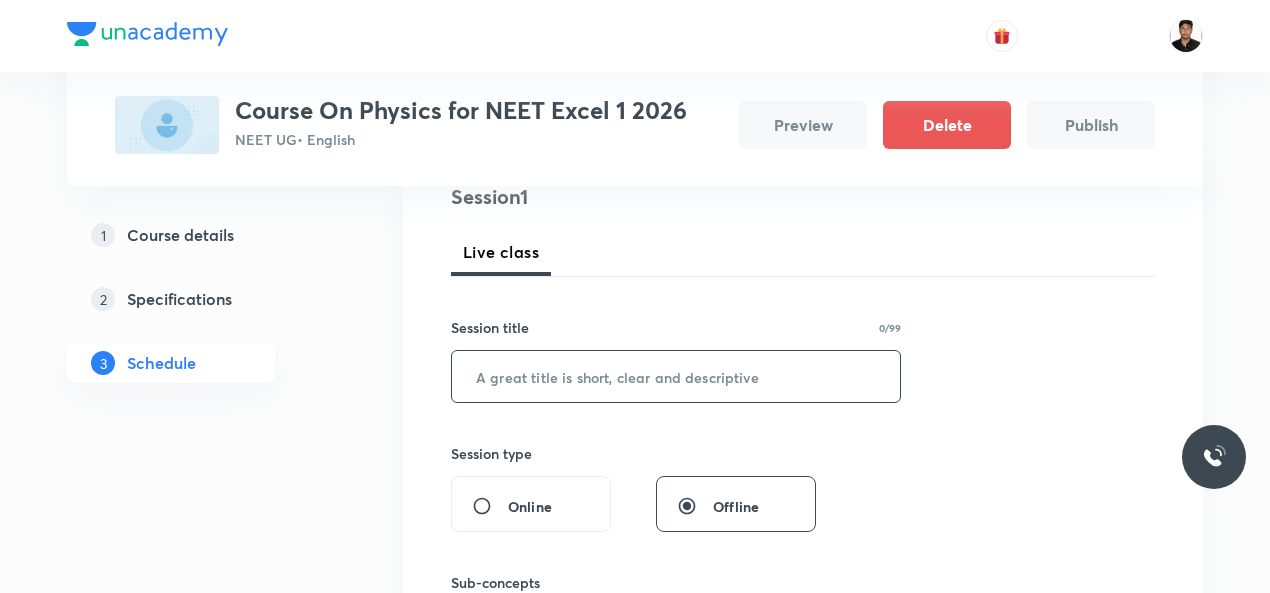 click at bounding box center (676, 376) 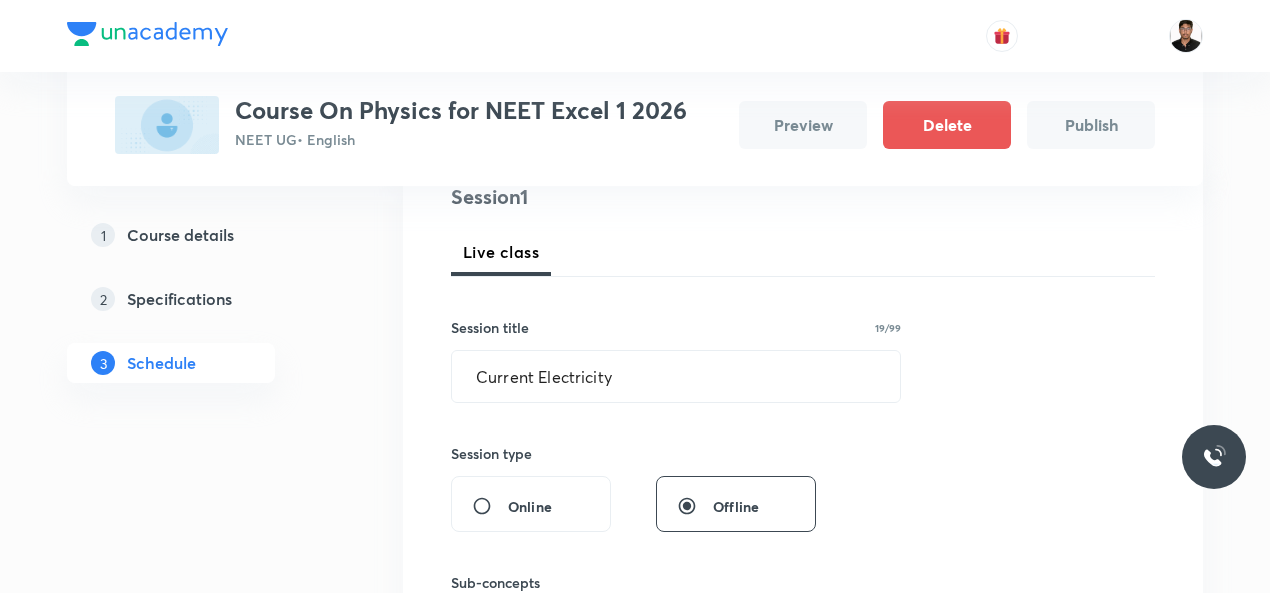 click on "Session  1 Live class Session title 19/99 Current Electricity ​   Session type Online Offline Sub-concepts Electric Current CLEAR Add Cancel" at bounding box center [803, 473] 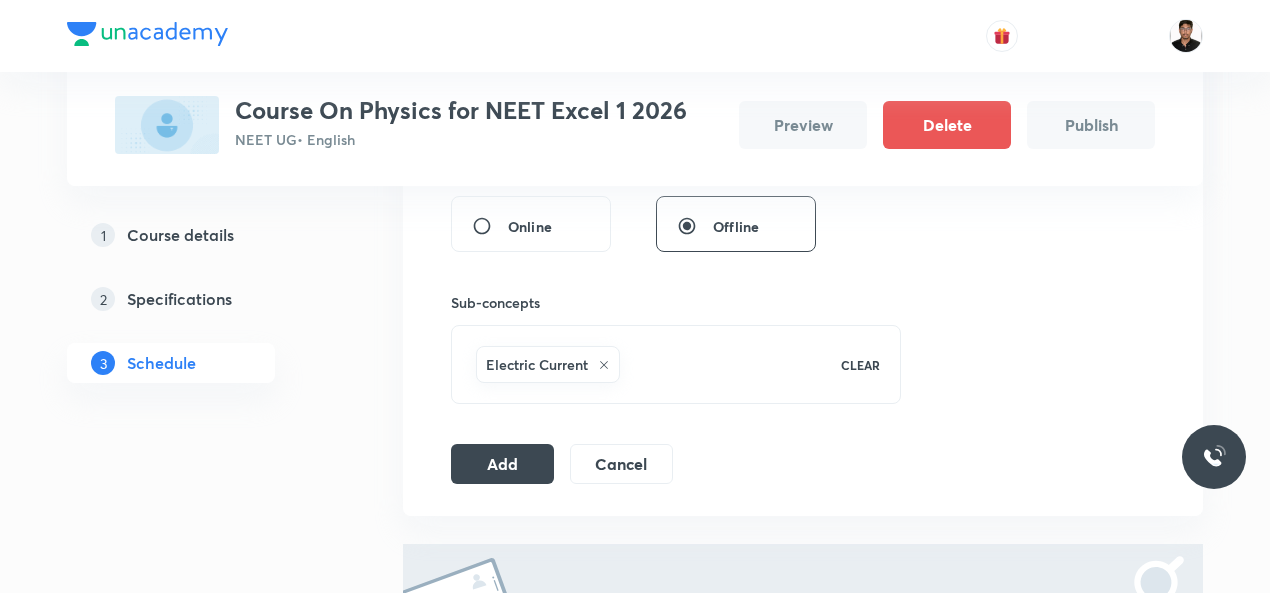 scroll, scrollTop: 570, scrollLeft: 0, axis: vertical 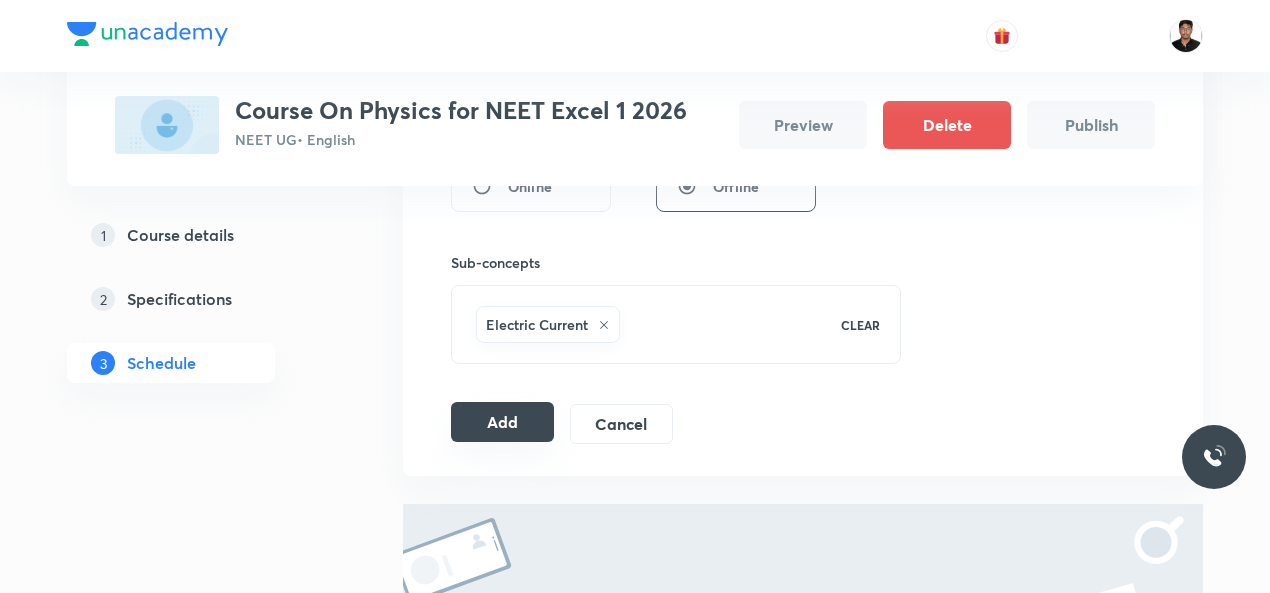 click on "Add" at bounding box center [502, 422] 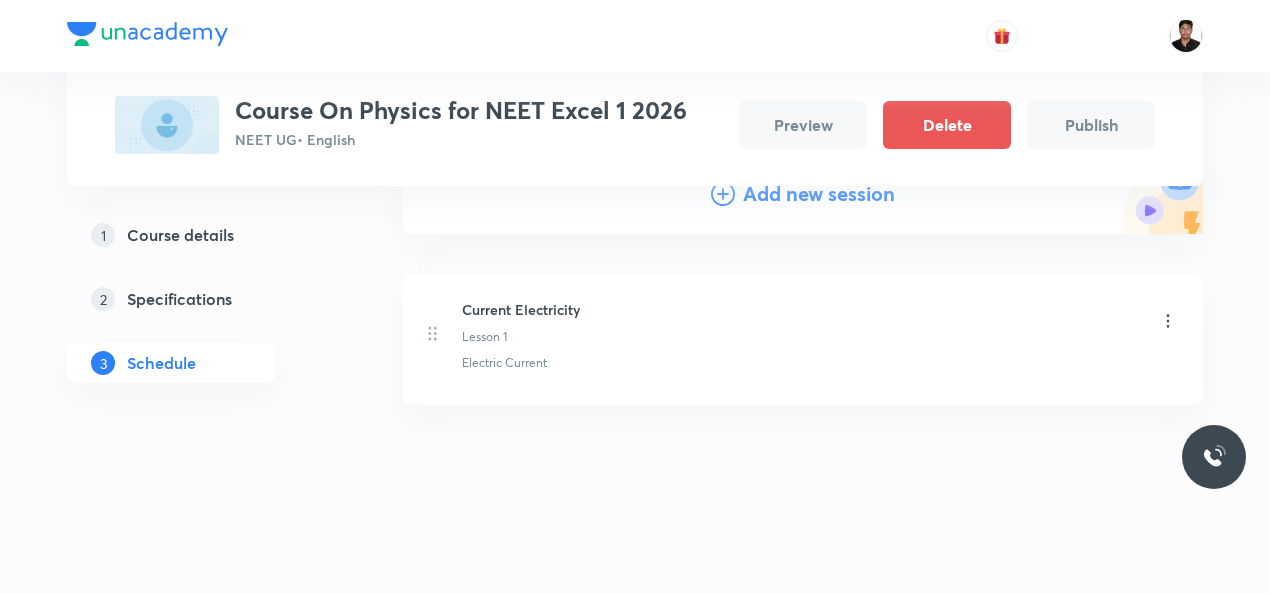scroll, scrollTop: 263, scrollLeft: 0, axis: vertical 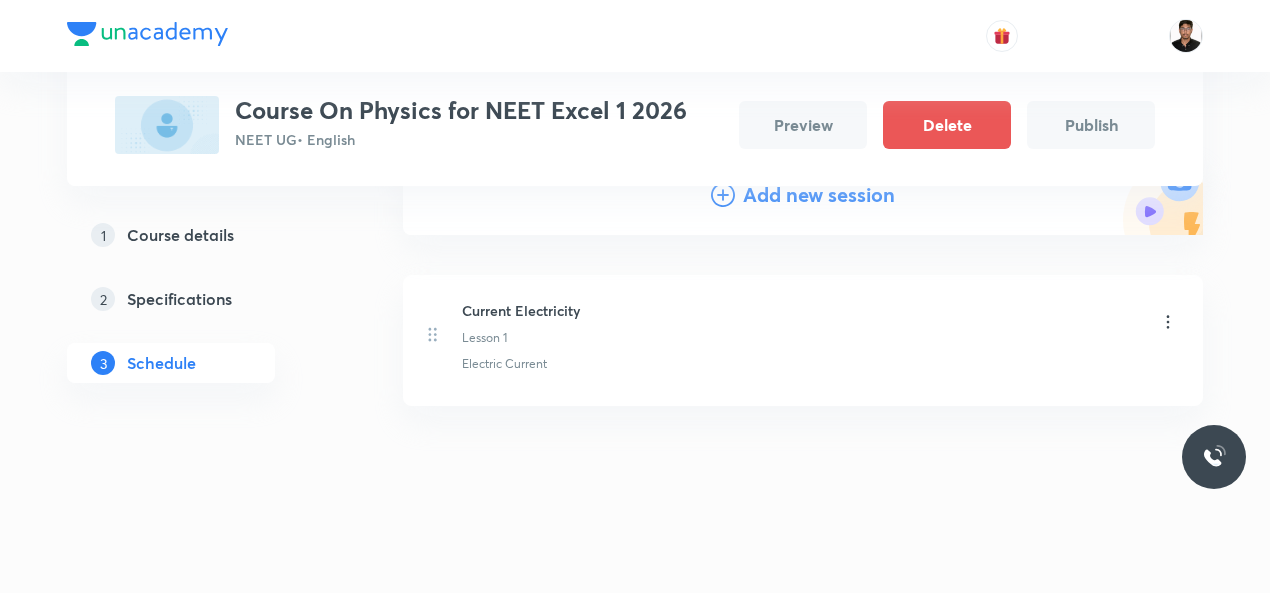 click on "Plus Courses Course On Physics for NEET Excel 1 2026 NEET UG  • English Preview Delete Publish 1 Course details 2 Specifications 3 Schedule Schedule 1  class Auto Schedule Sessions Add new session Current Electricity Lesson 1 Electric Current" at bounding box center [635, 165] 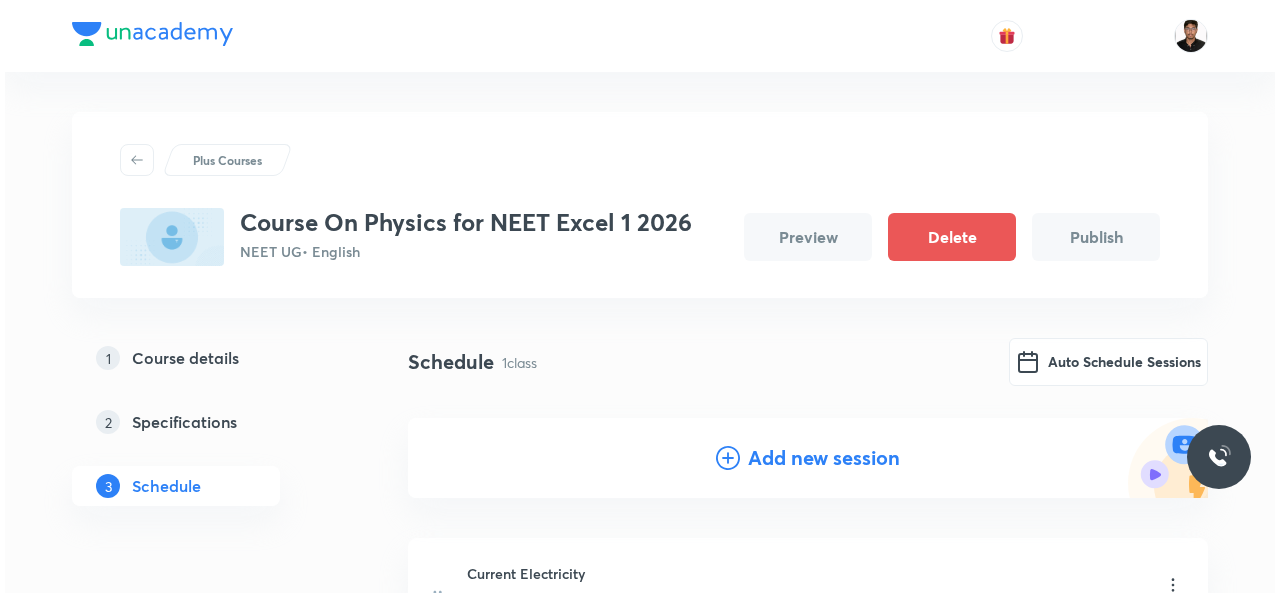 scroll, scrollTop: 0, scrollLeft: 0, axis: both 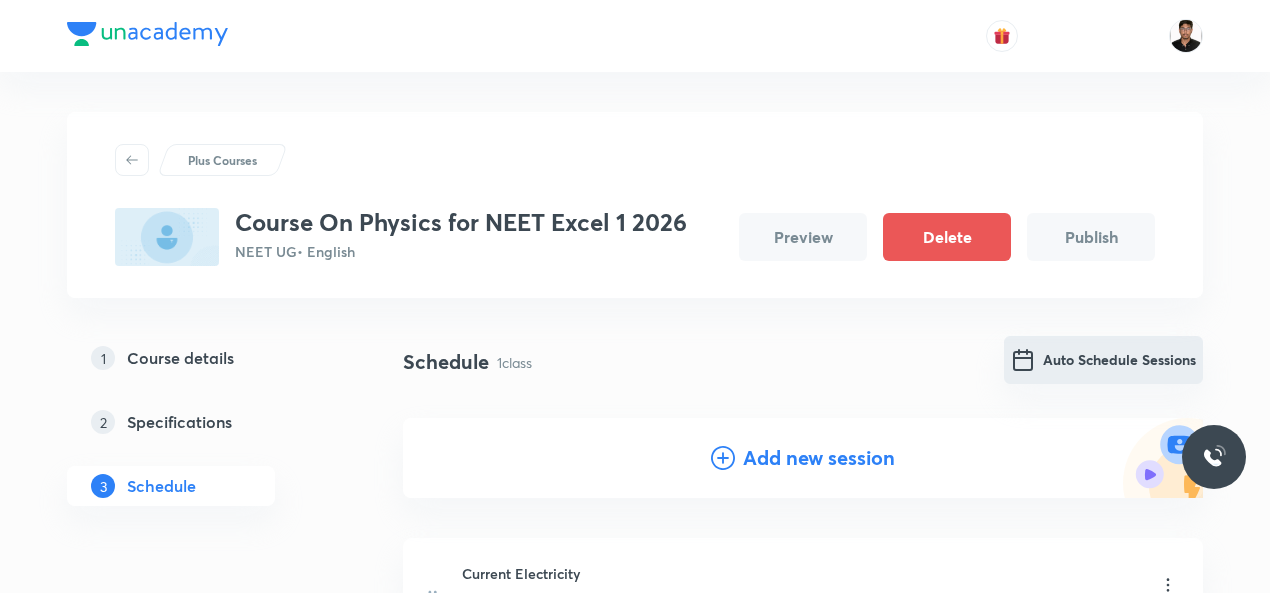 click on "Auto Schedule Sessions" at bounding box center (1103, 360) 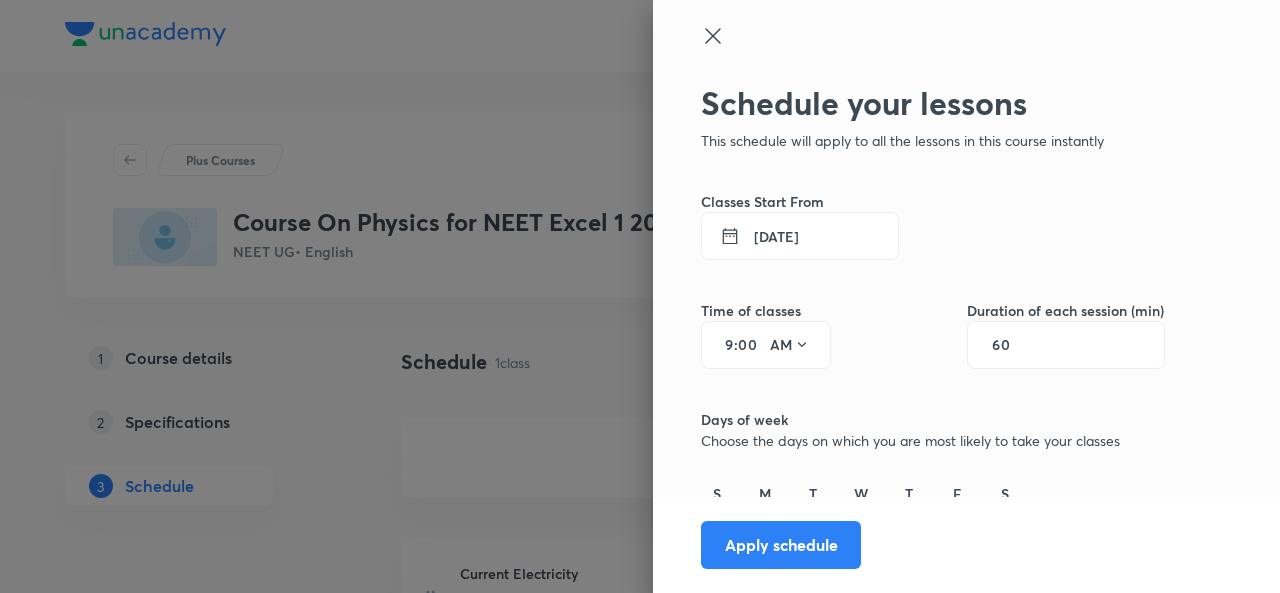 click on "10 Jul 2025" at bounding box center (800, 236) 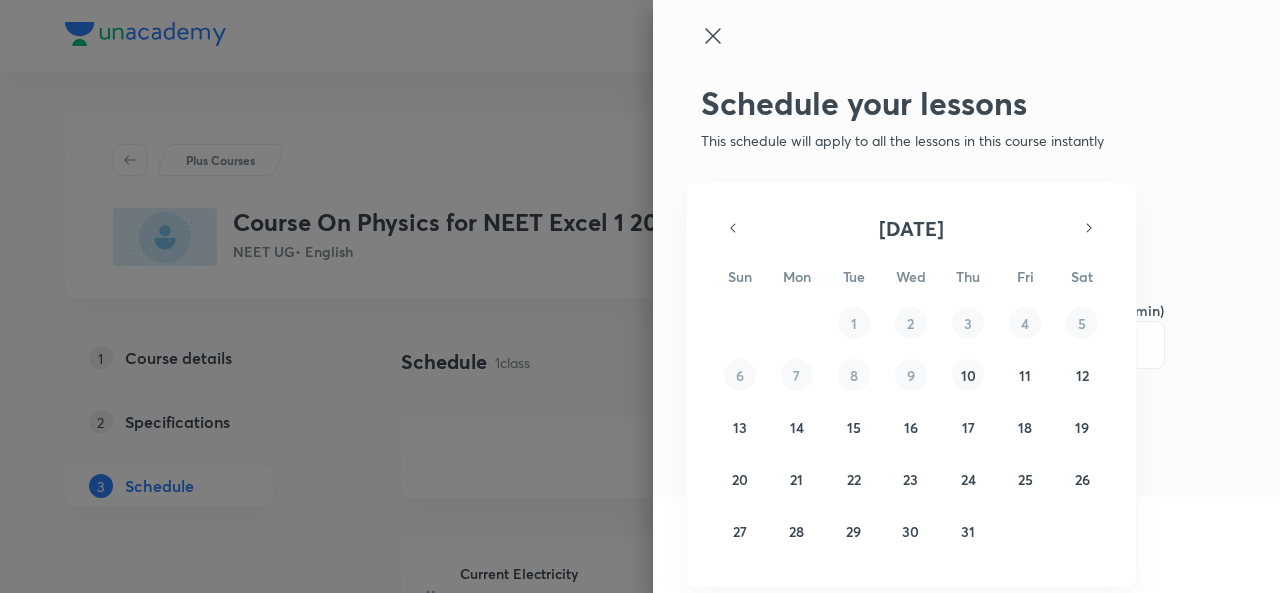 click on "10" at bounding box center [968, 375] 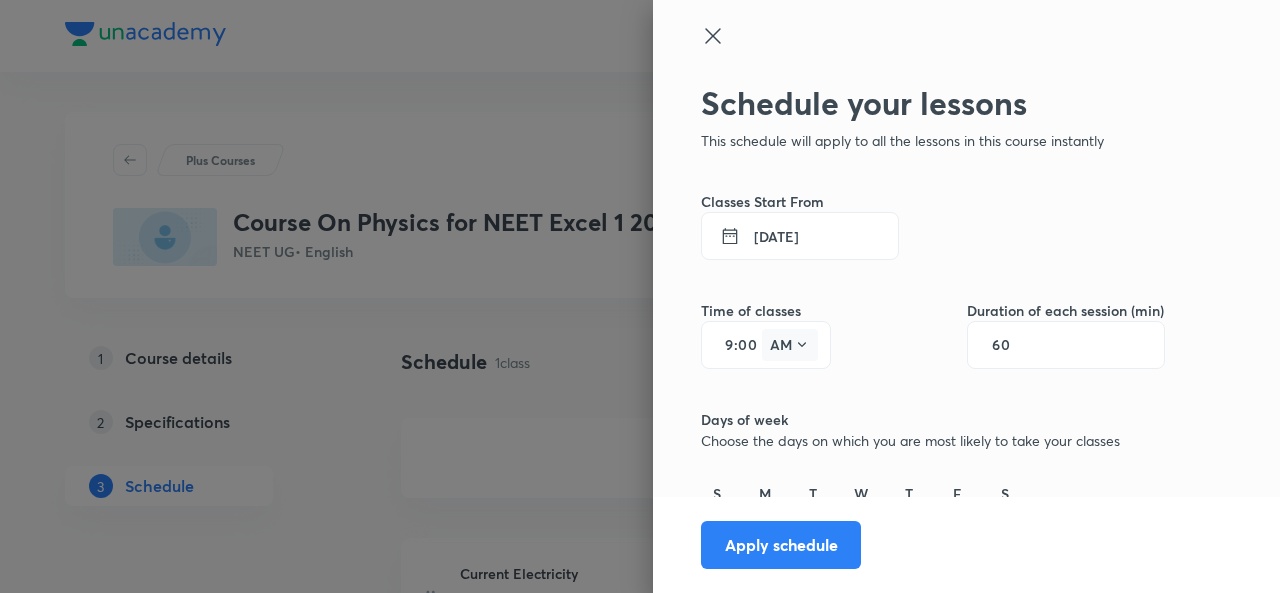 click on "AM" at bounding box center (790, 345) 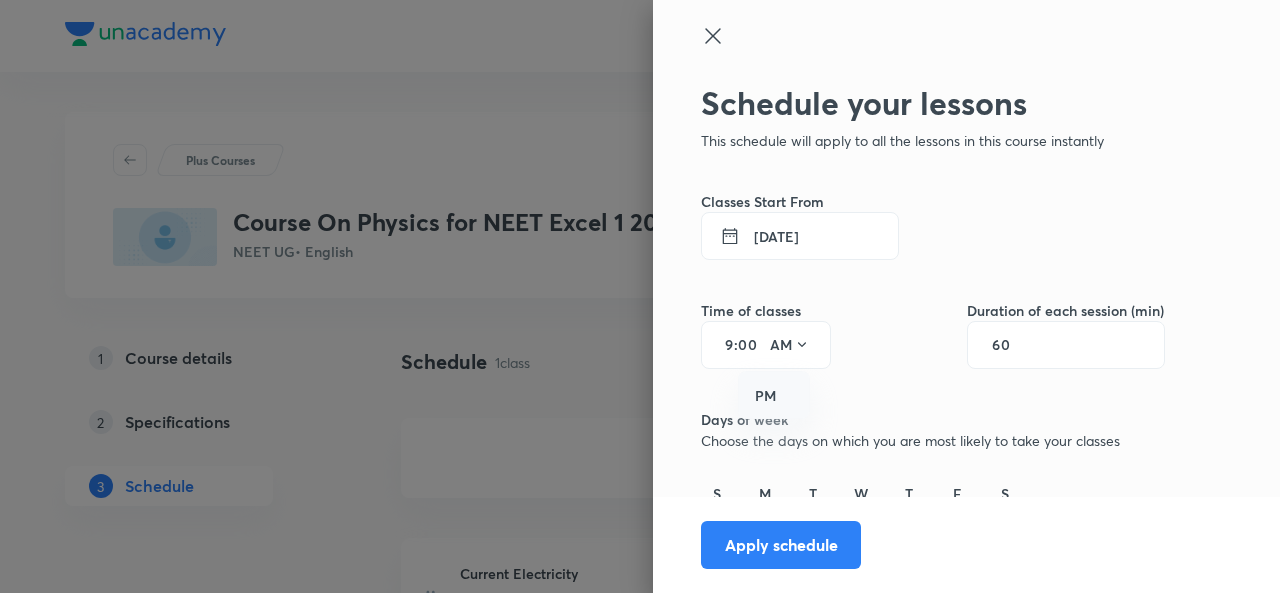 click on "PM" at bounding box center (775, 396) 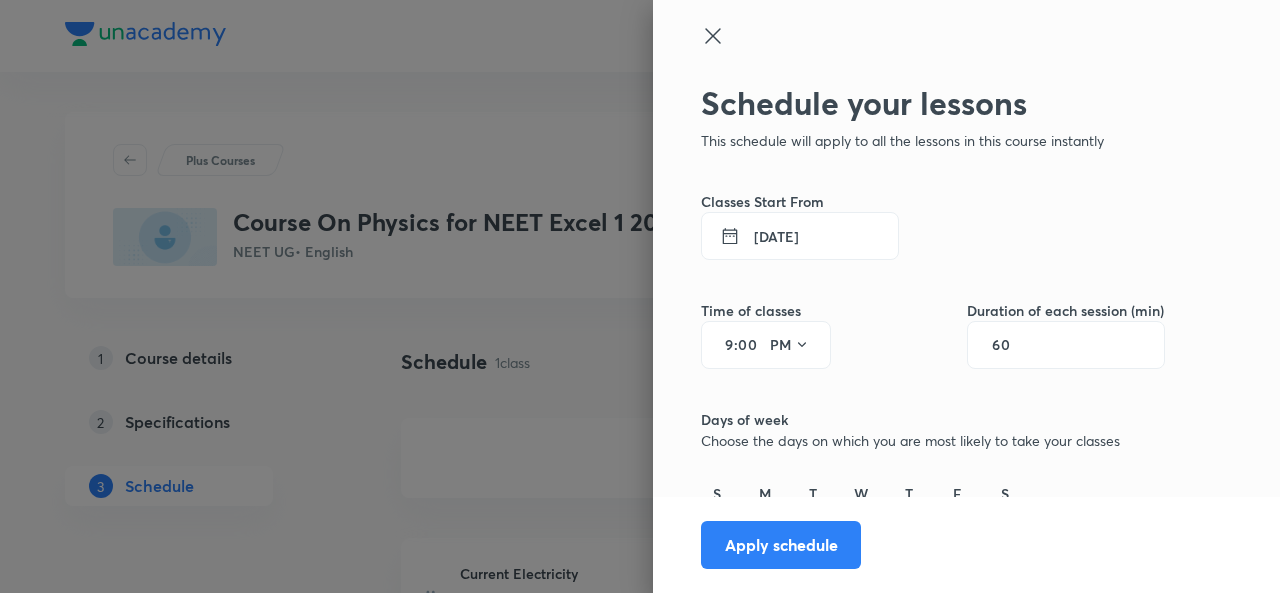 click on "9   : 00 PM" at bounding box center [766, 345] 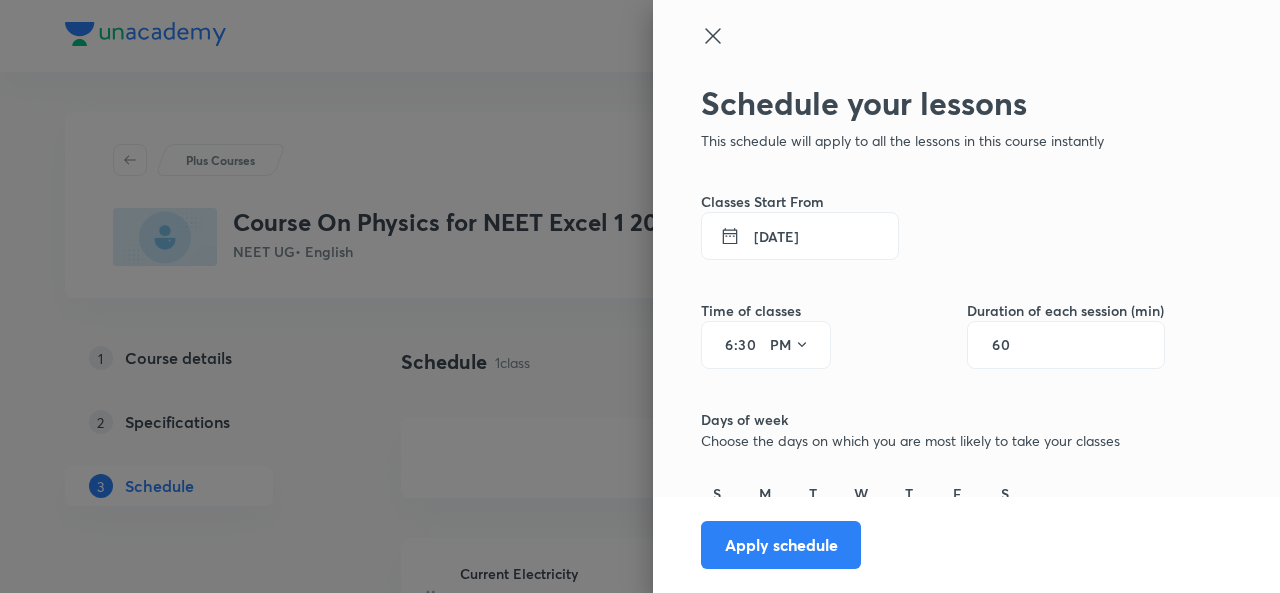 click on "60" at bounding box center (1011, 345) 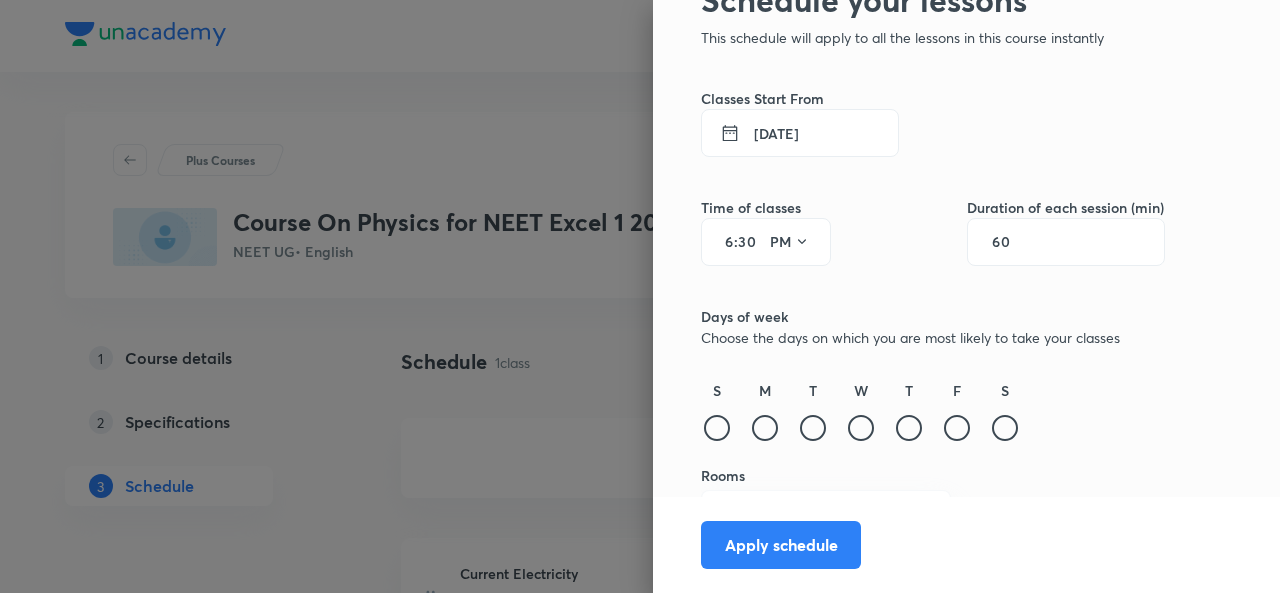 click on "Schedule your lessons  This schedule will apply to all the lessons in this course instantly Classes Start From 10 Jul 2025 Time of classes 6   : 30 PM   Duration of each session (min) 60 Days of week Choose the days on which you are most likely to take your classes S M T W T F S Rooms Select room Apply schedule" at bounding box center [966, 296] 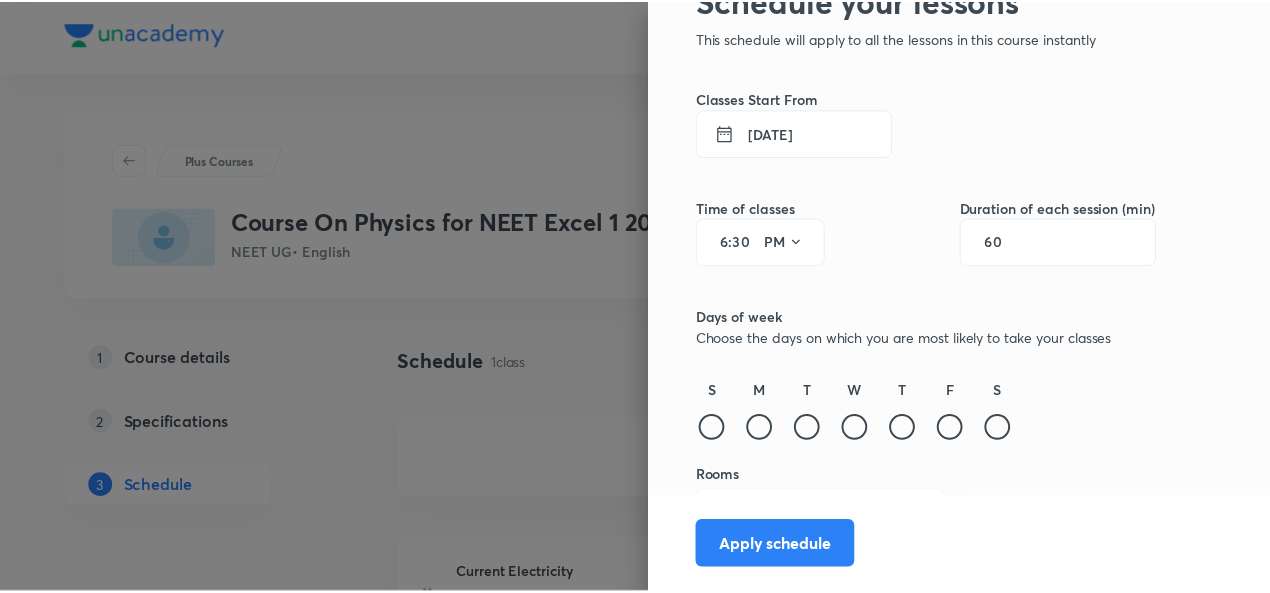 scroll, scrollTop: 146, scrollLeft: 0, axis: vertical 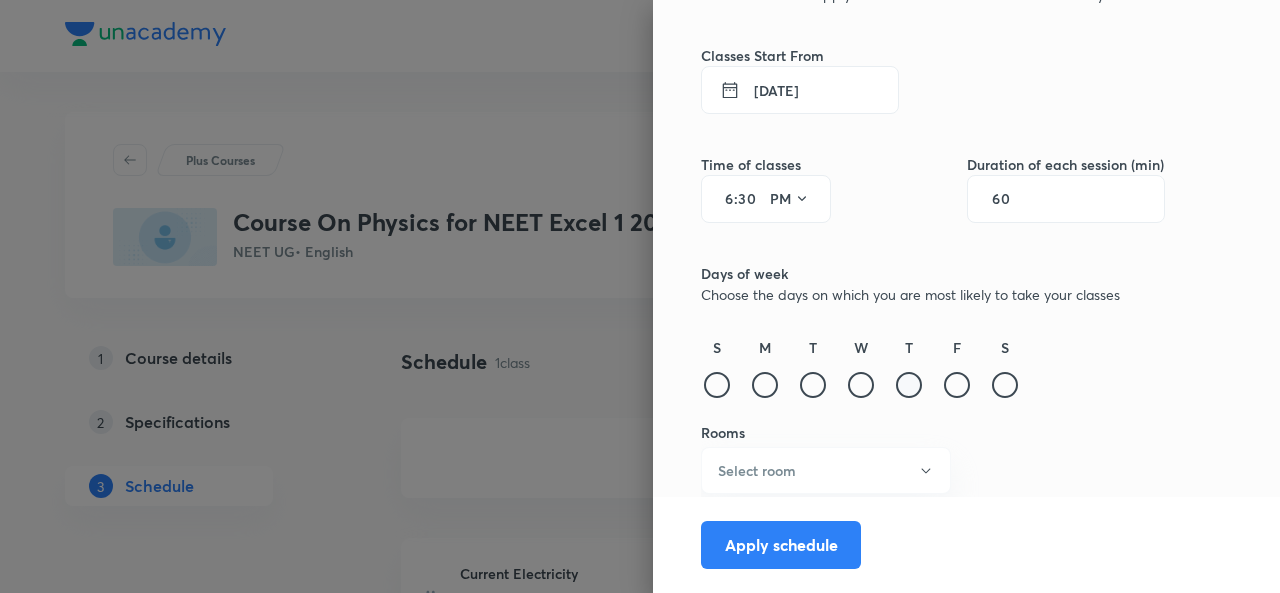 click at bounding box center (909, 385) 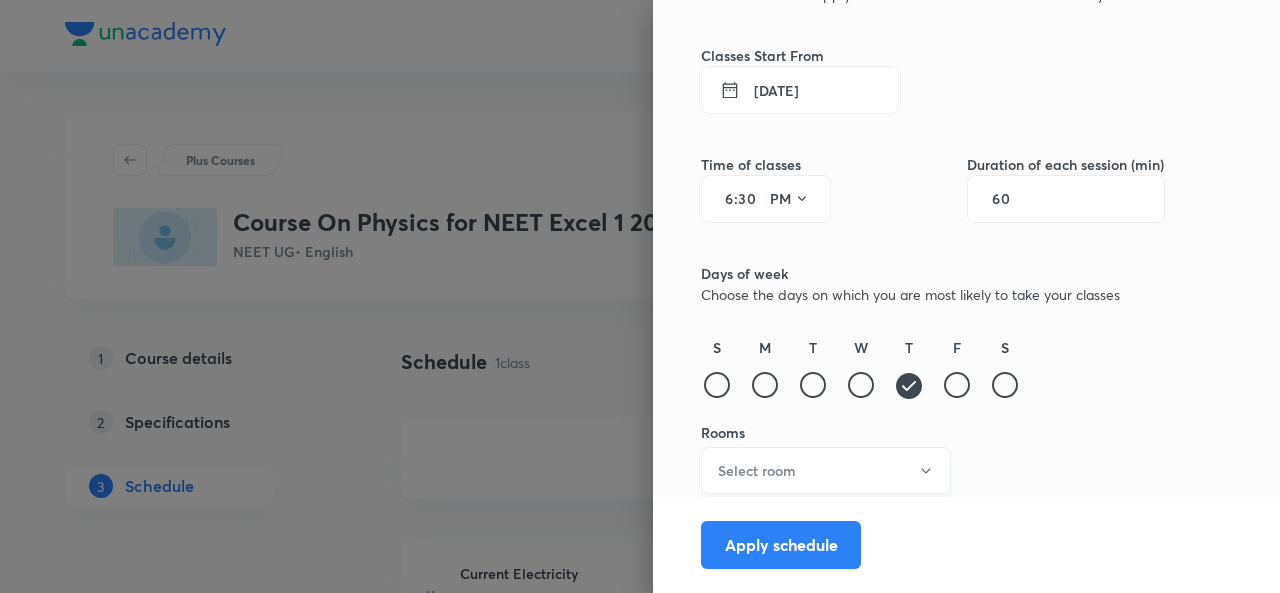 click on "Select room" at bounding box center (826, 470) 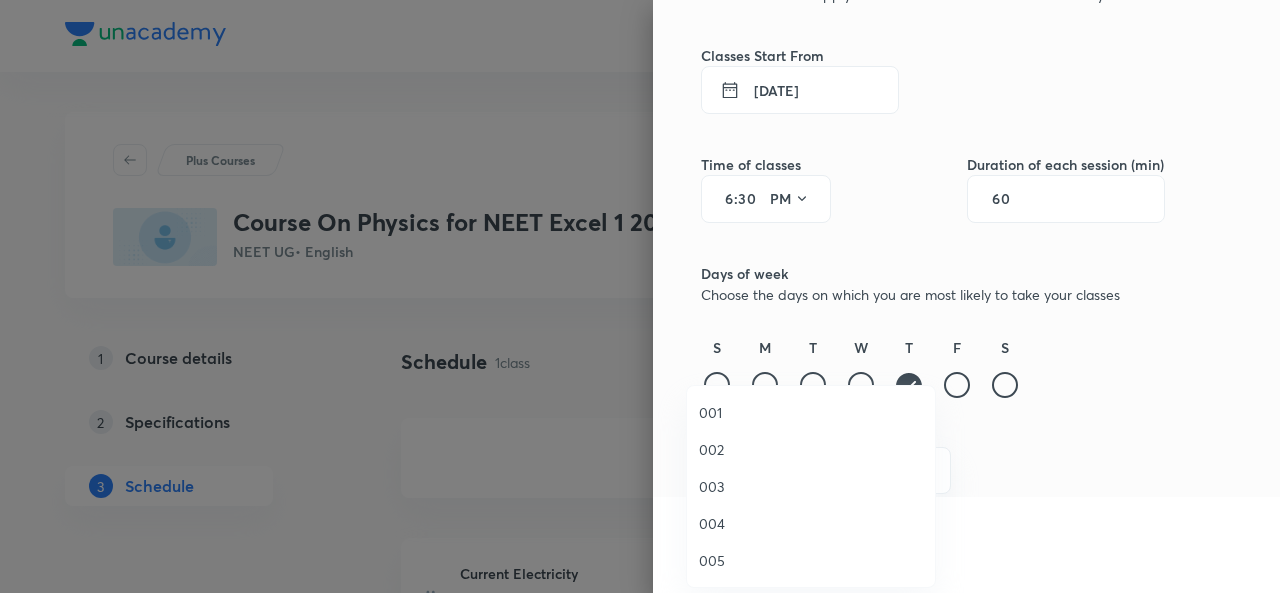 click on "001" at bounding box center [811, 412] 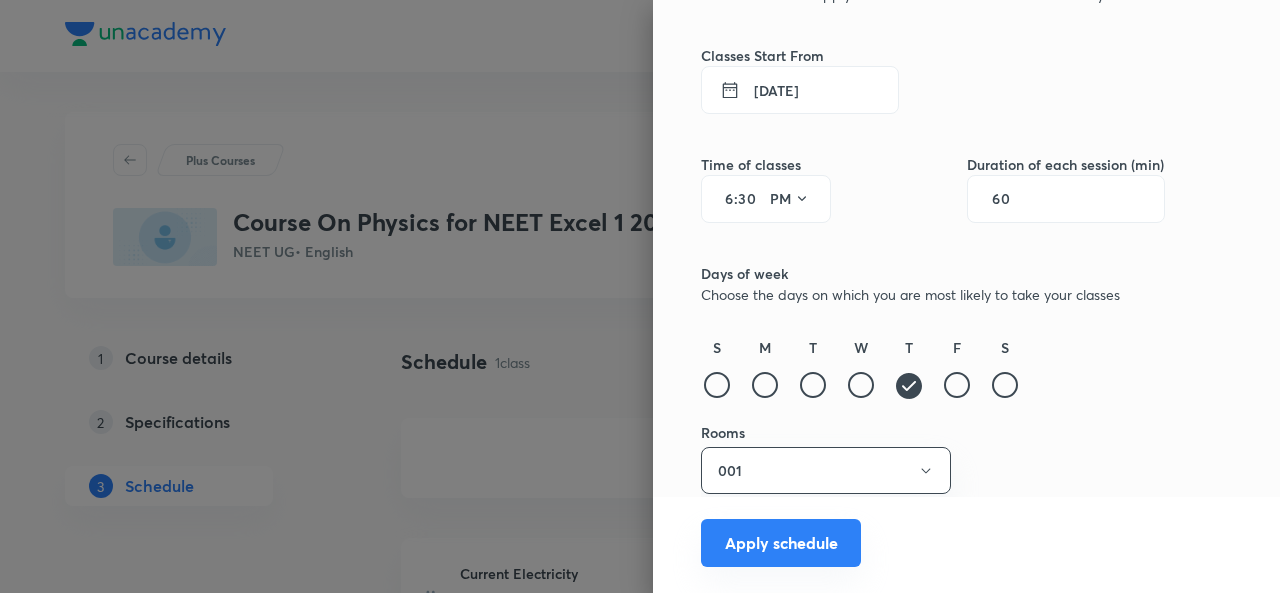click on "Apply schedule" at bounding box center [781, 543] 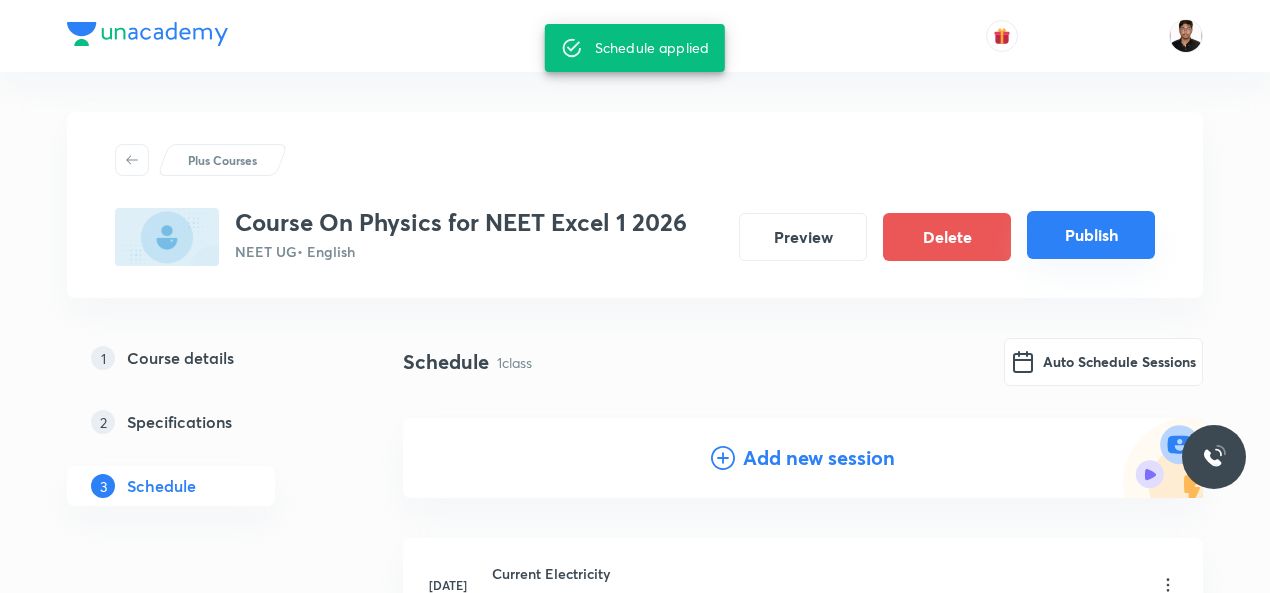 click on "Publish" at bounding box center [1091, 235] 